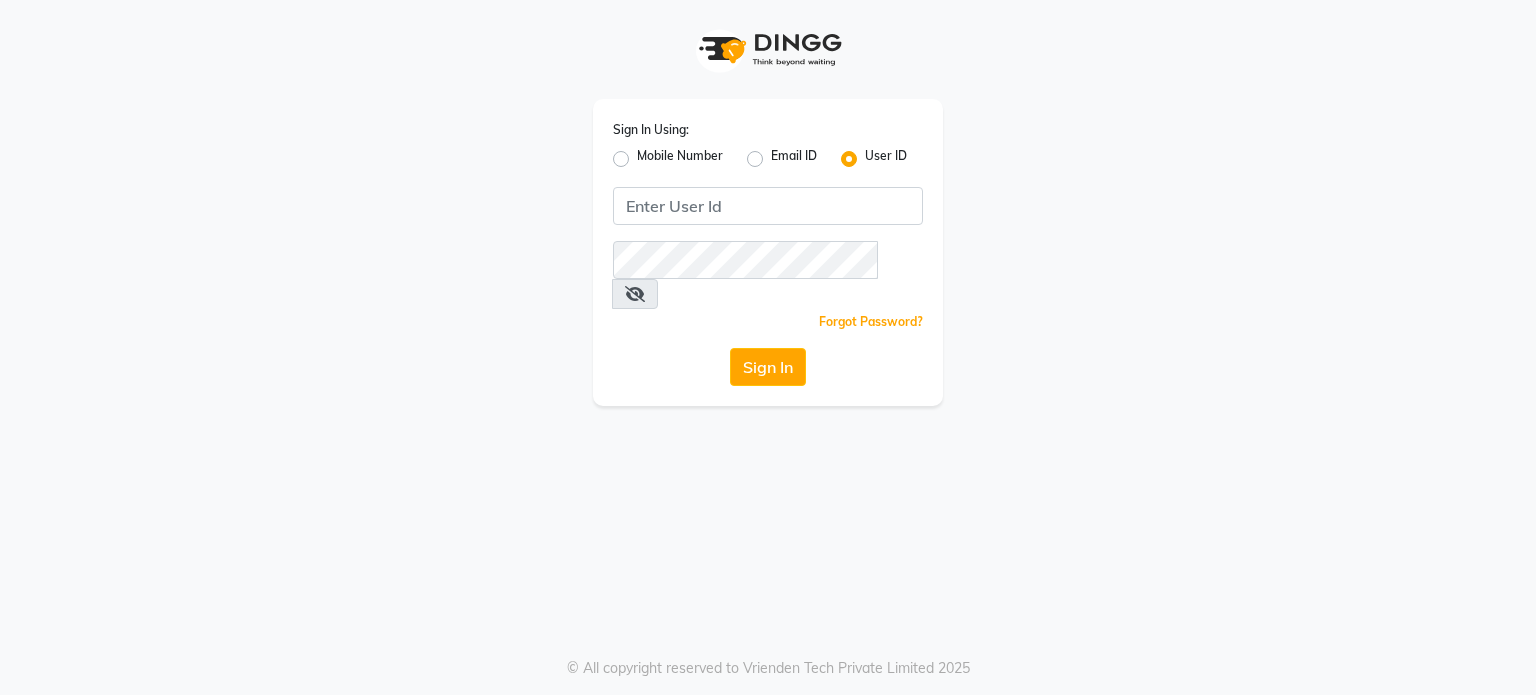 scroll, scrollTop: 0, scrollLeft: 0, axis: both 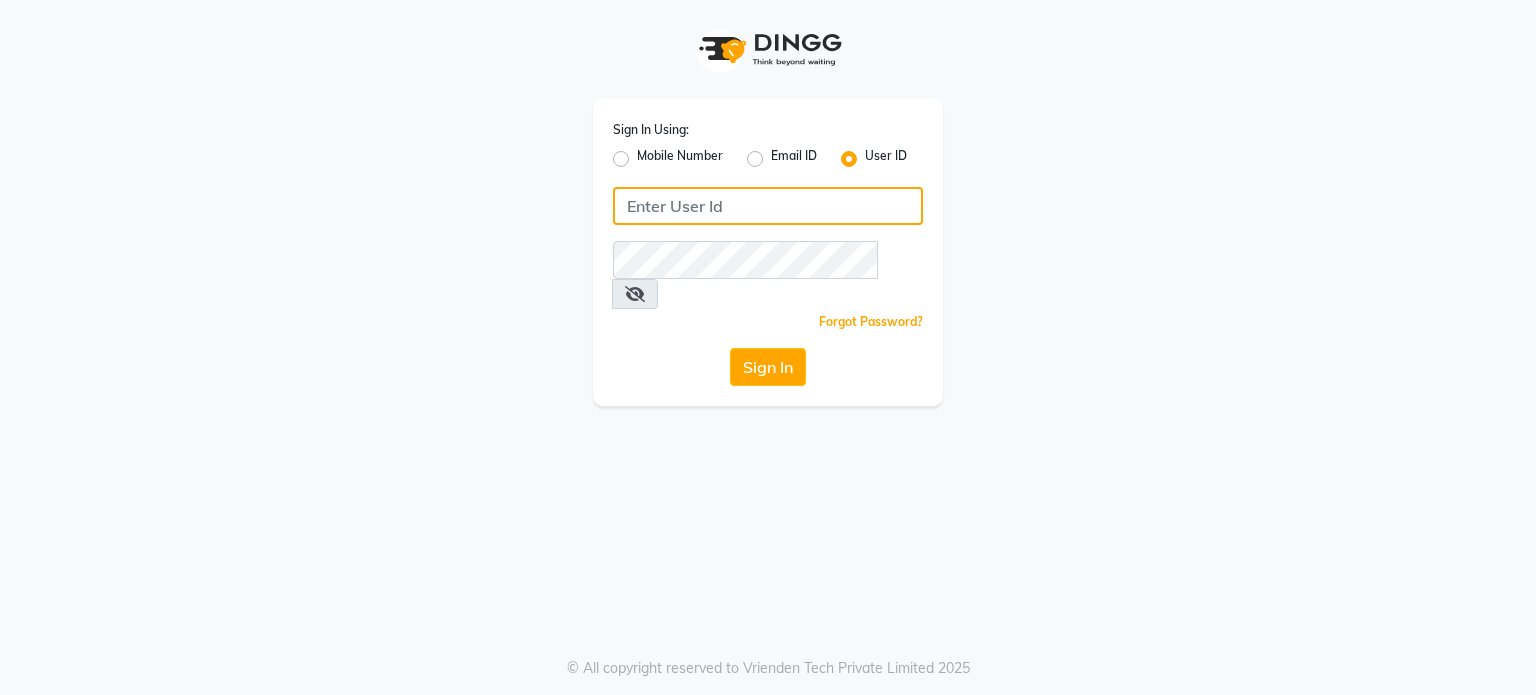 type on "8408993355" 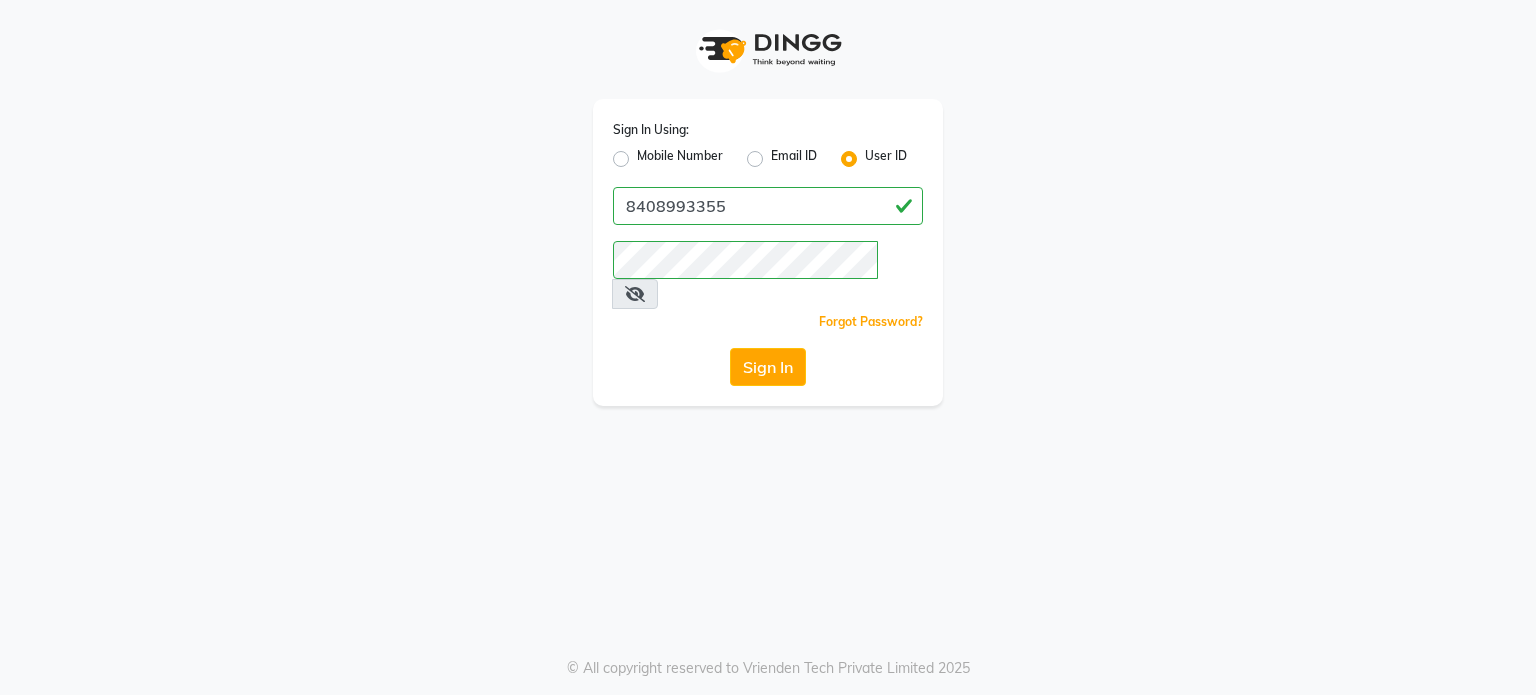 click on "Mobile Number" 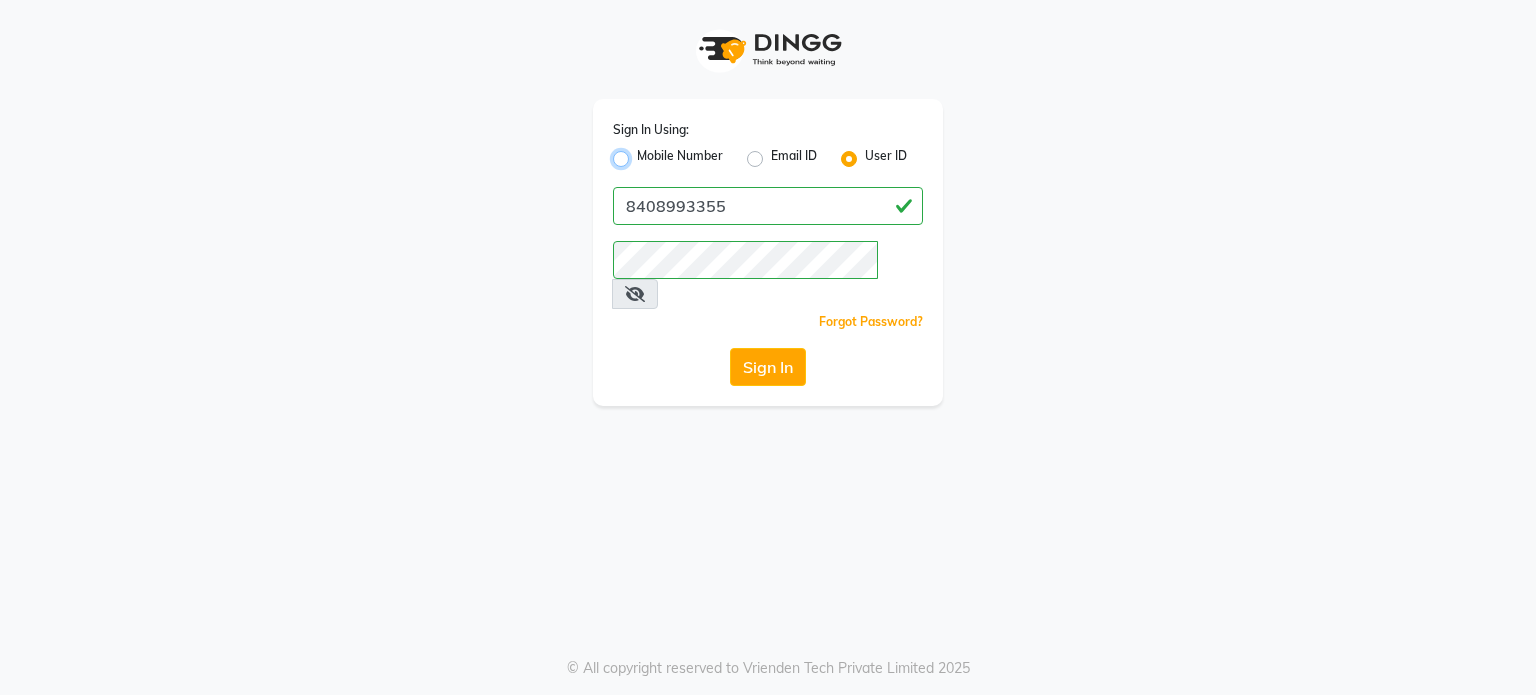 click on "Mobile Number" at bounding box center [643, 153] 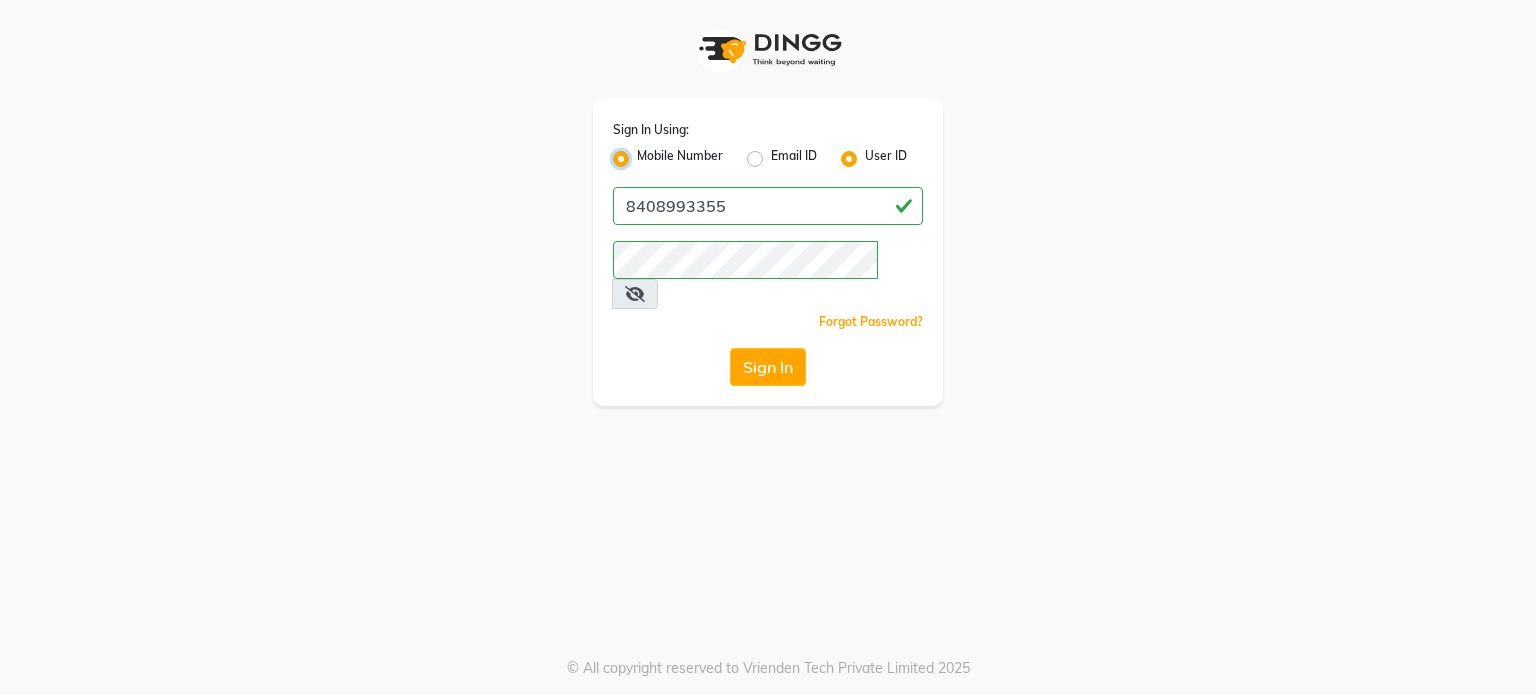 radio on "false" 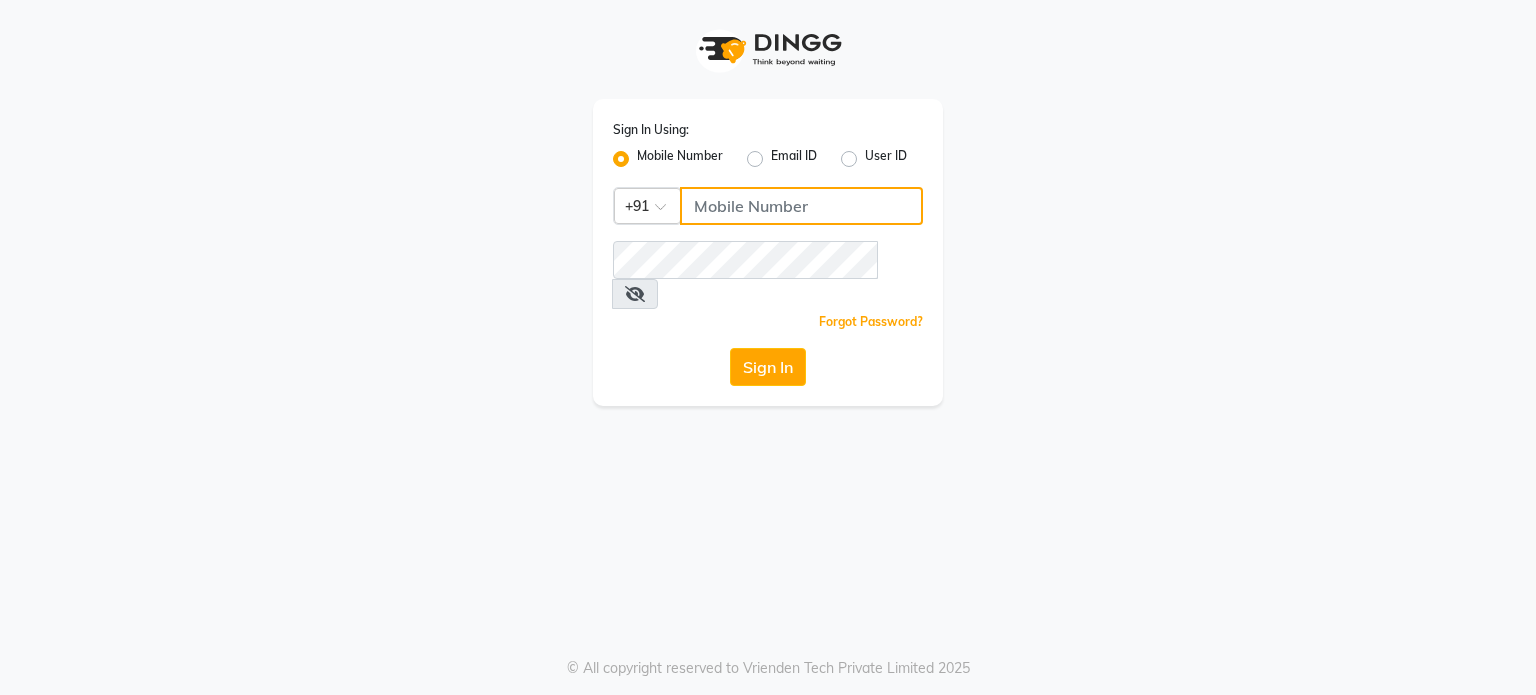 click 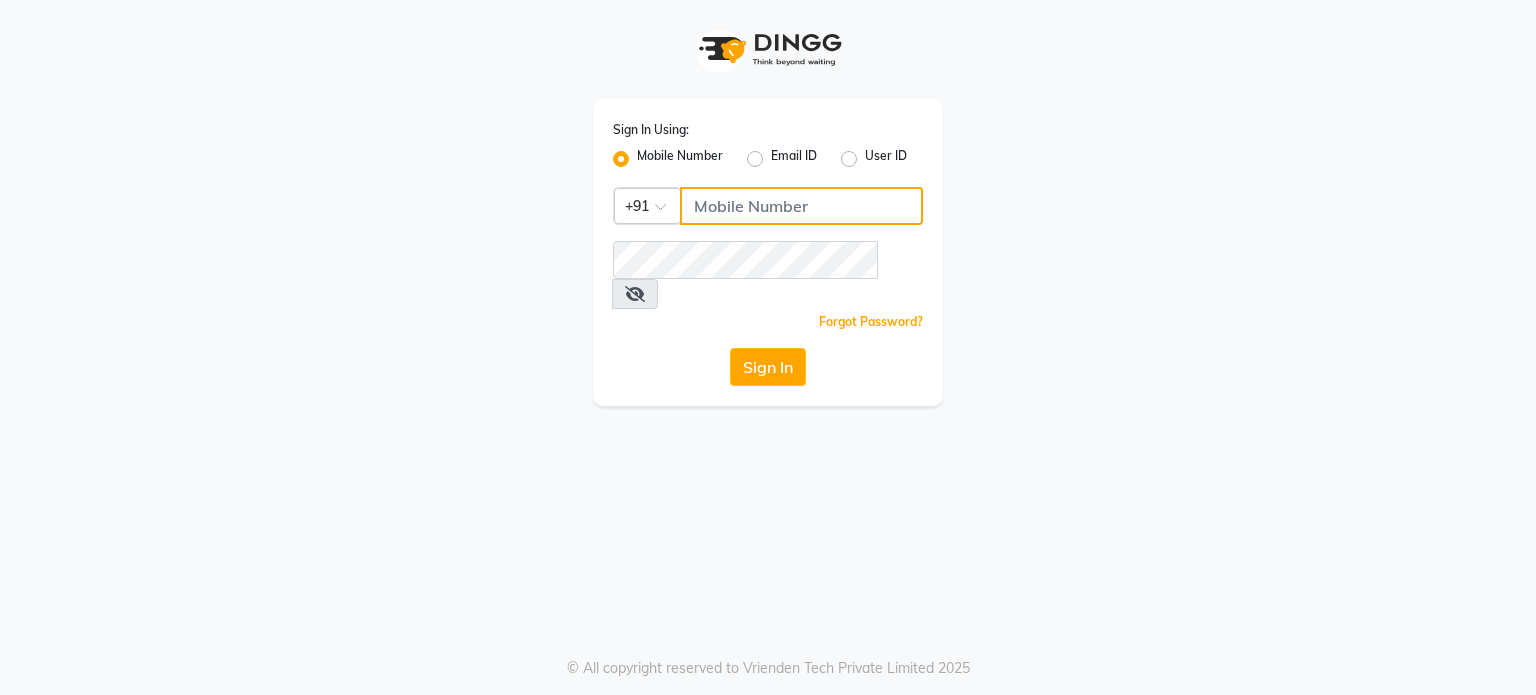 type on "8408993355" 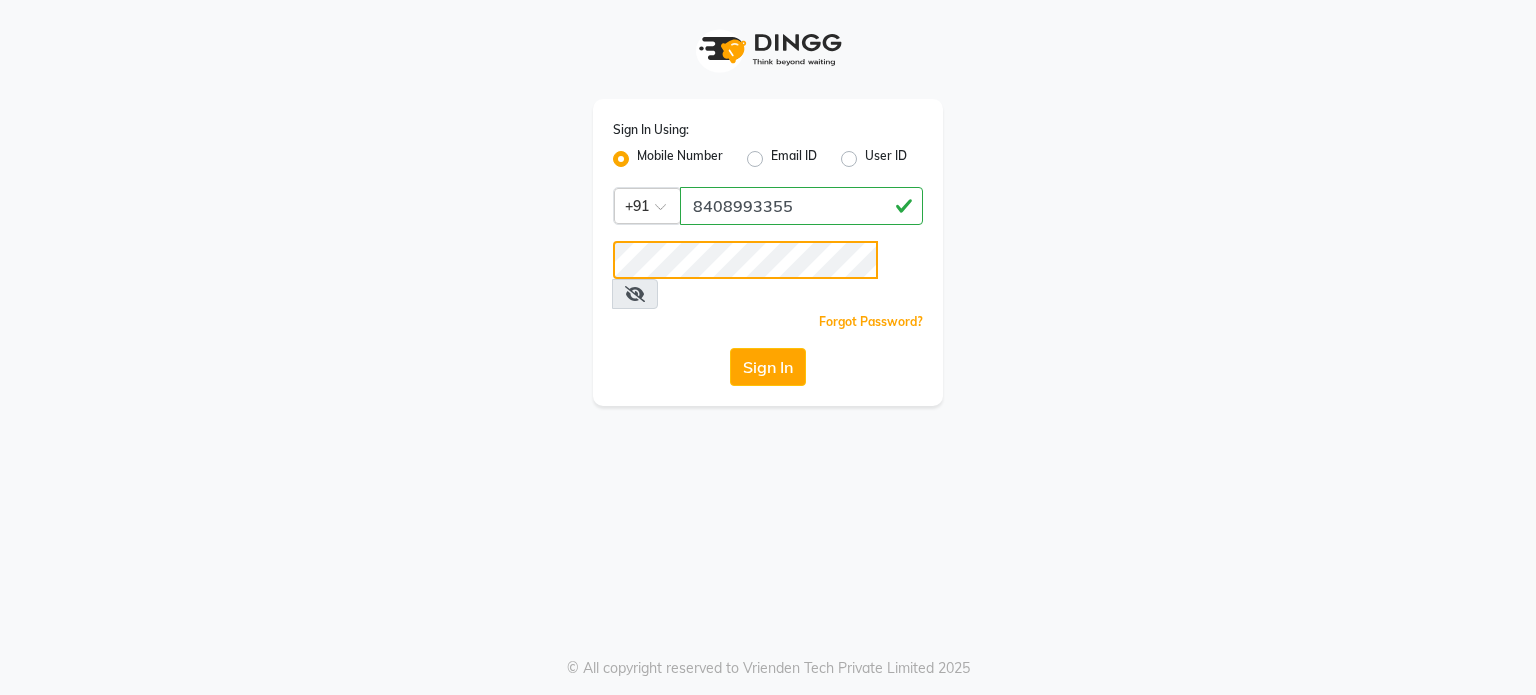 click on "Sign In Using: Mobile Number Email ID User ID Country Code × +91 [PHONE] Remember me Forgot Password? Sign In © All copyright reserved to Vrienden Tech Private Limited 2025" 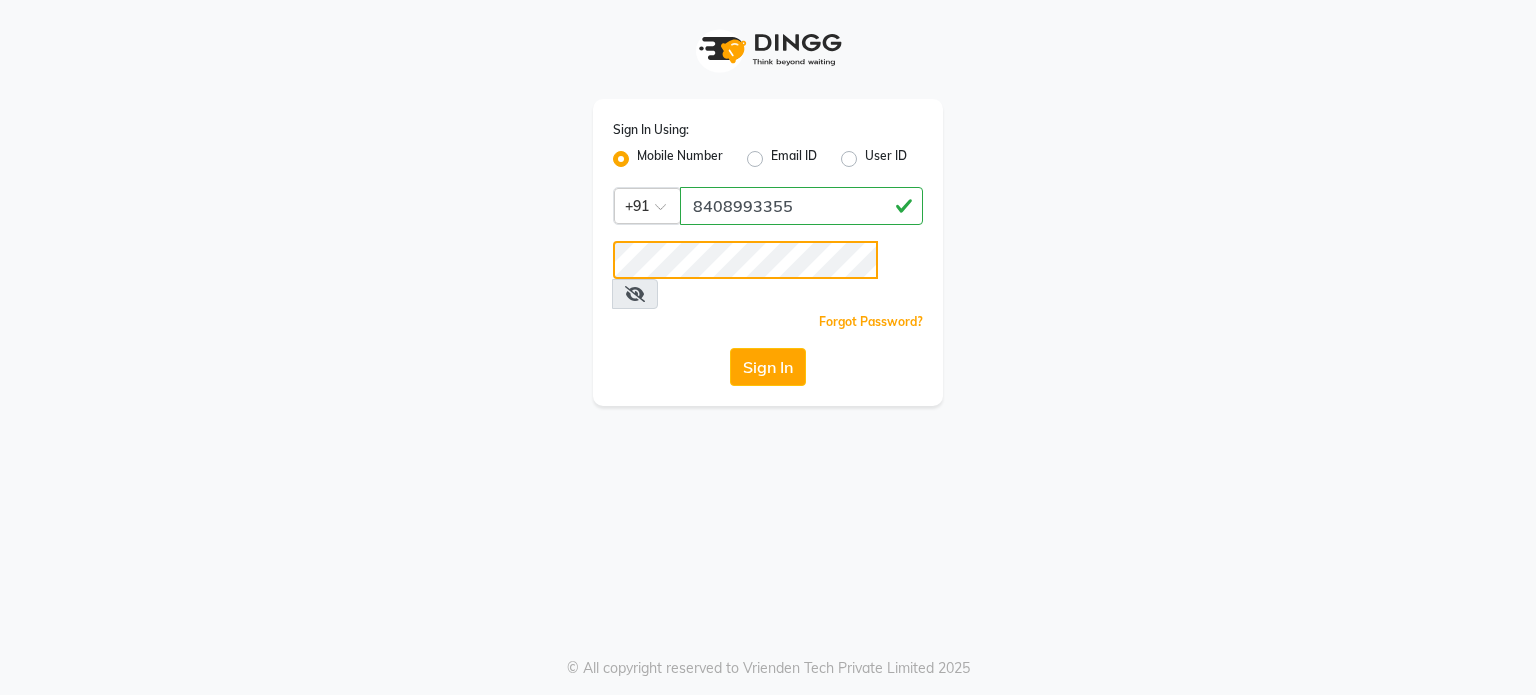 click on "Sign In" 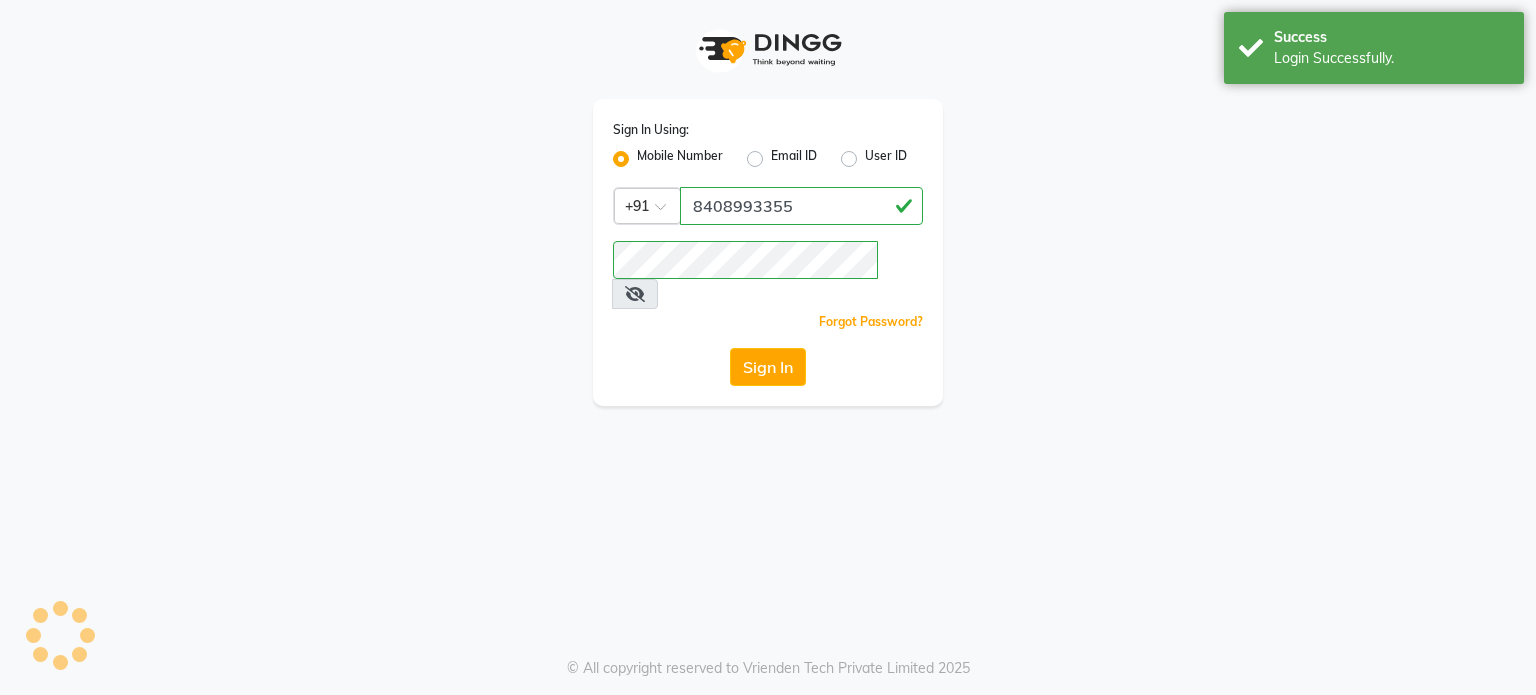 select on "service" 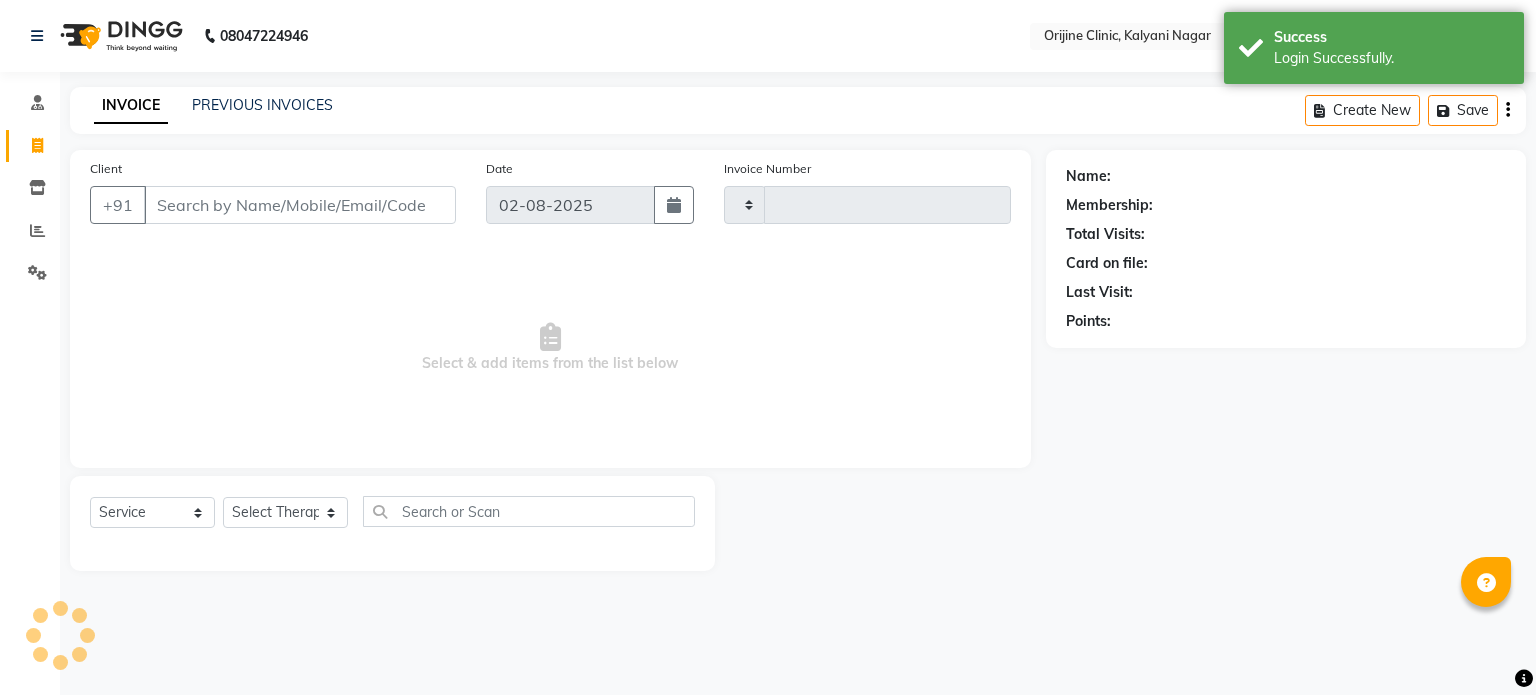 select on "en" 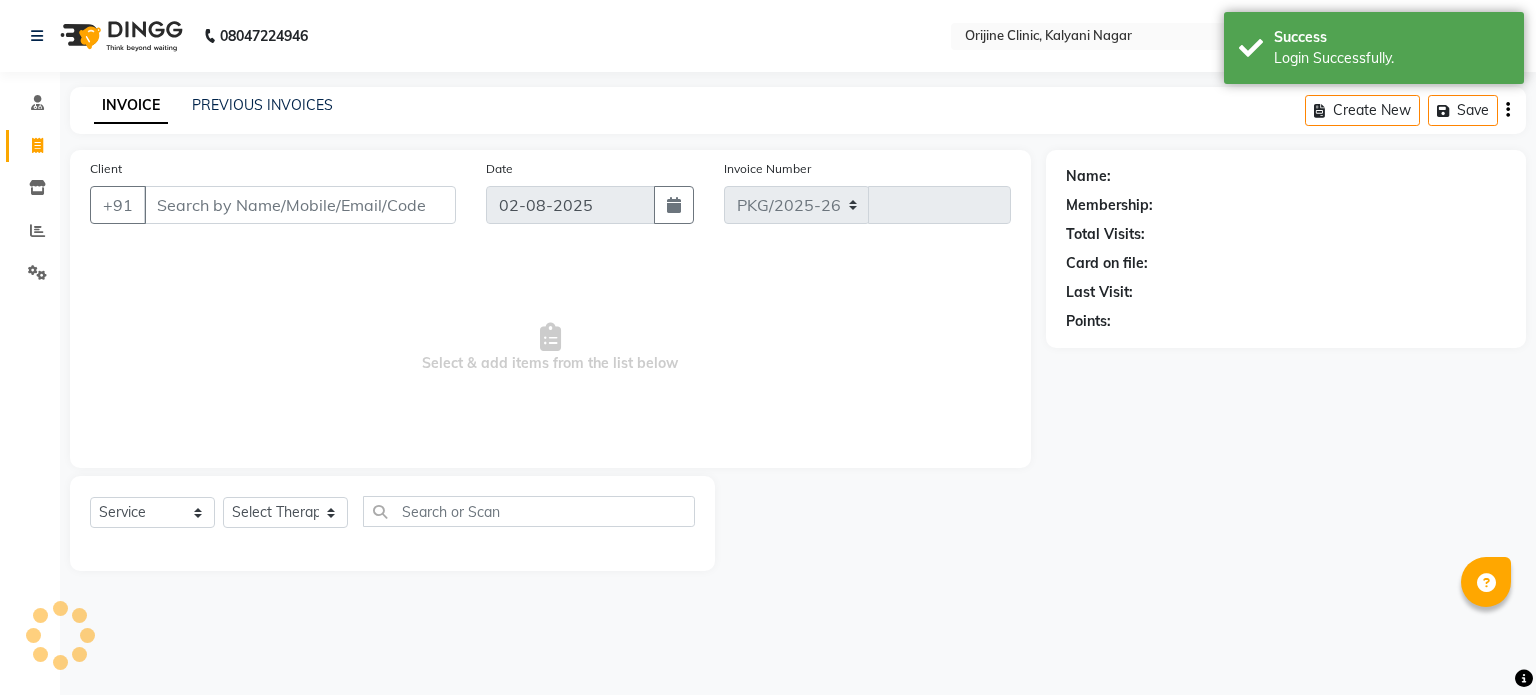 select on "702" 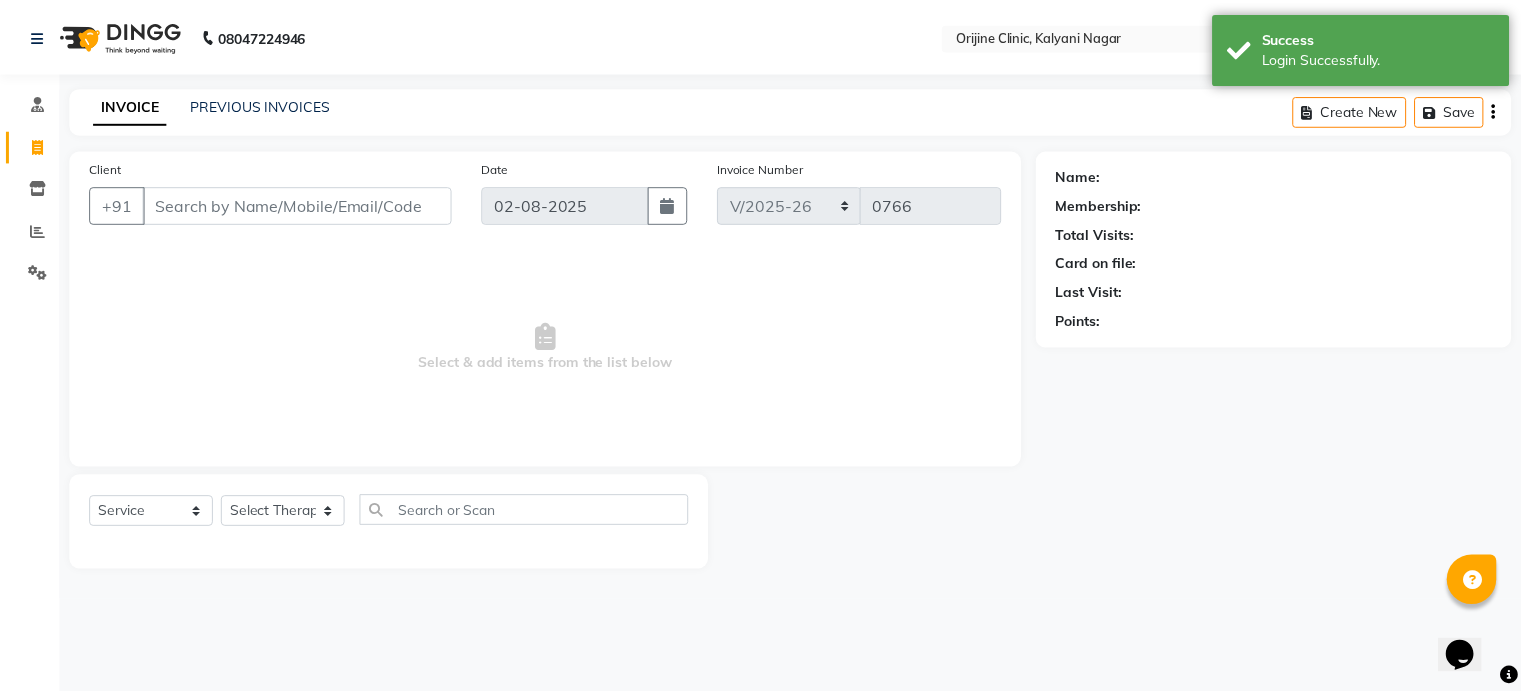 scroll, scrollTop: 0, scrollLeft: 0, axis: both 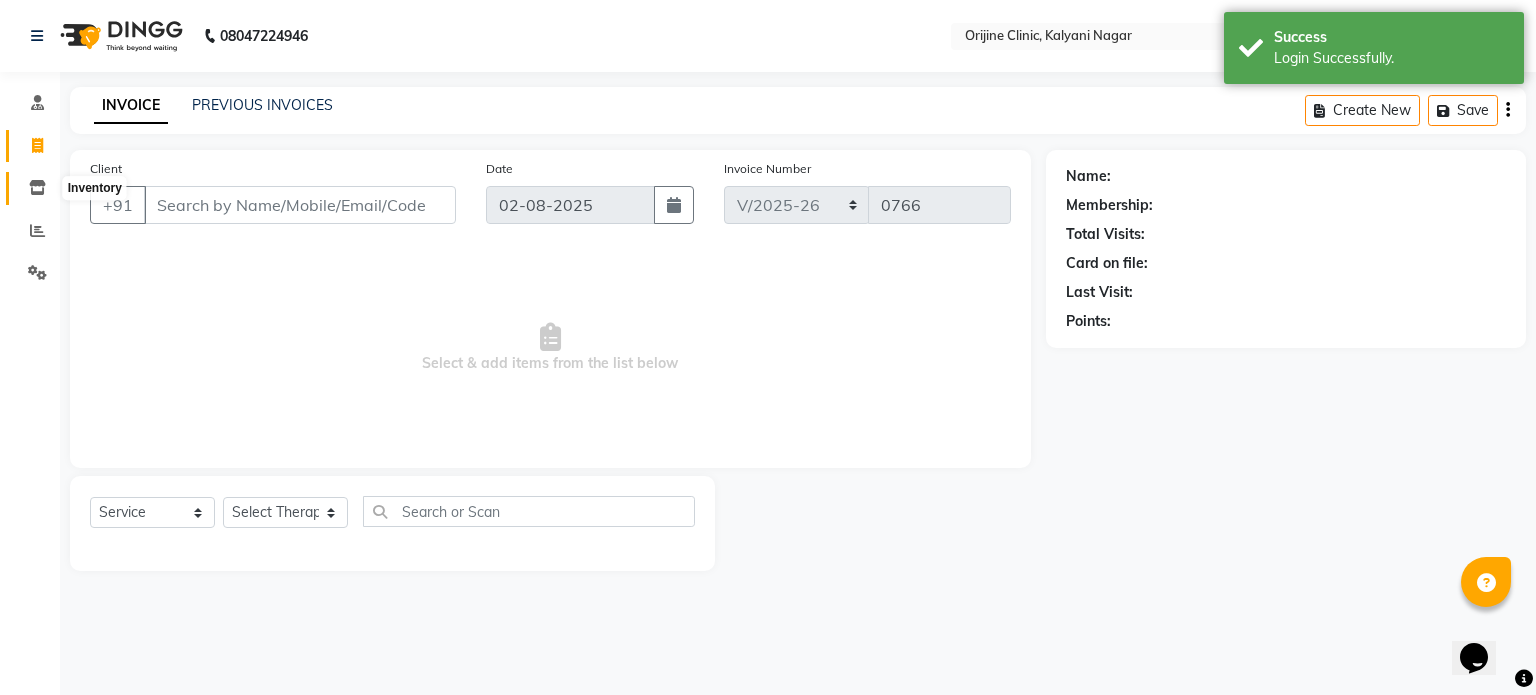 click 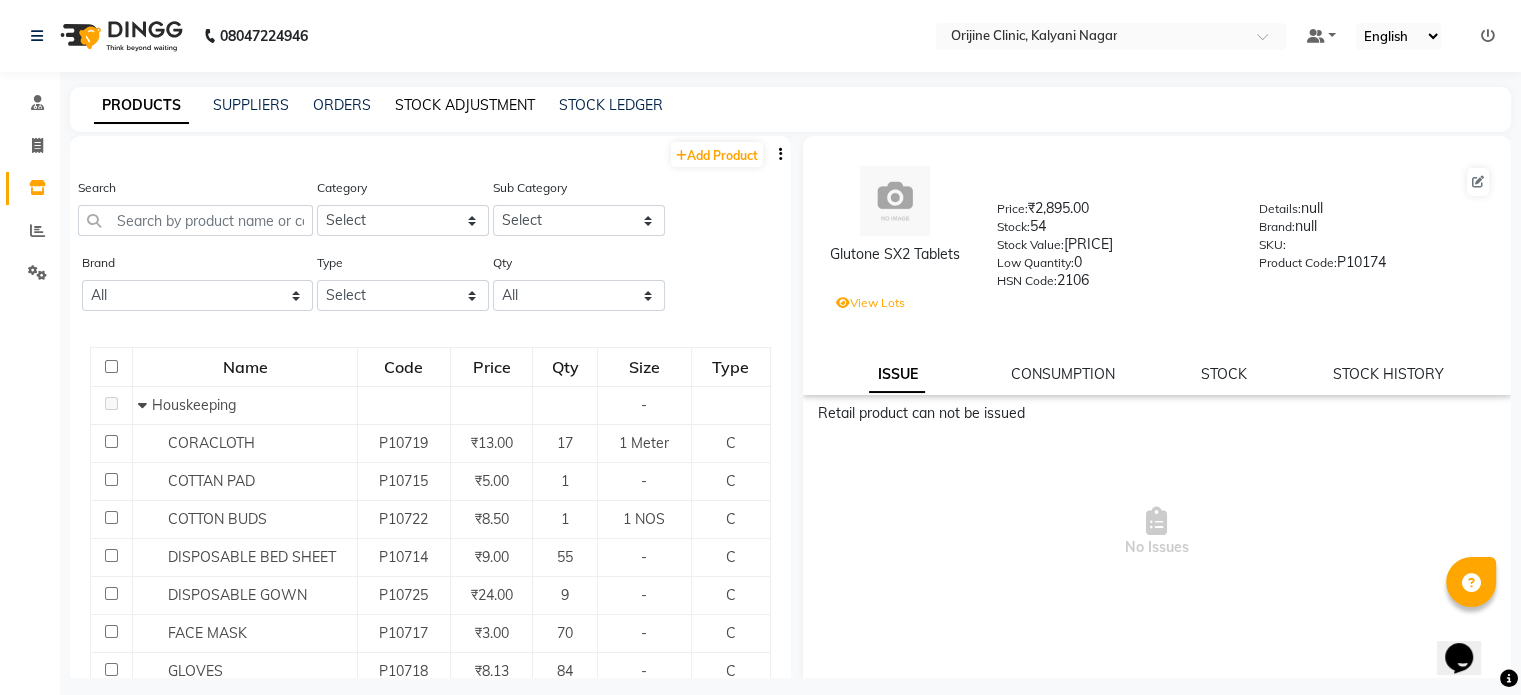 click on "STOCK ADJUSTMENT" 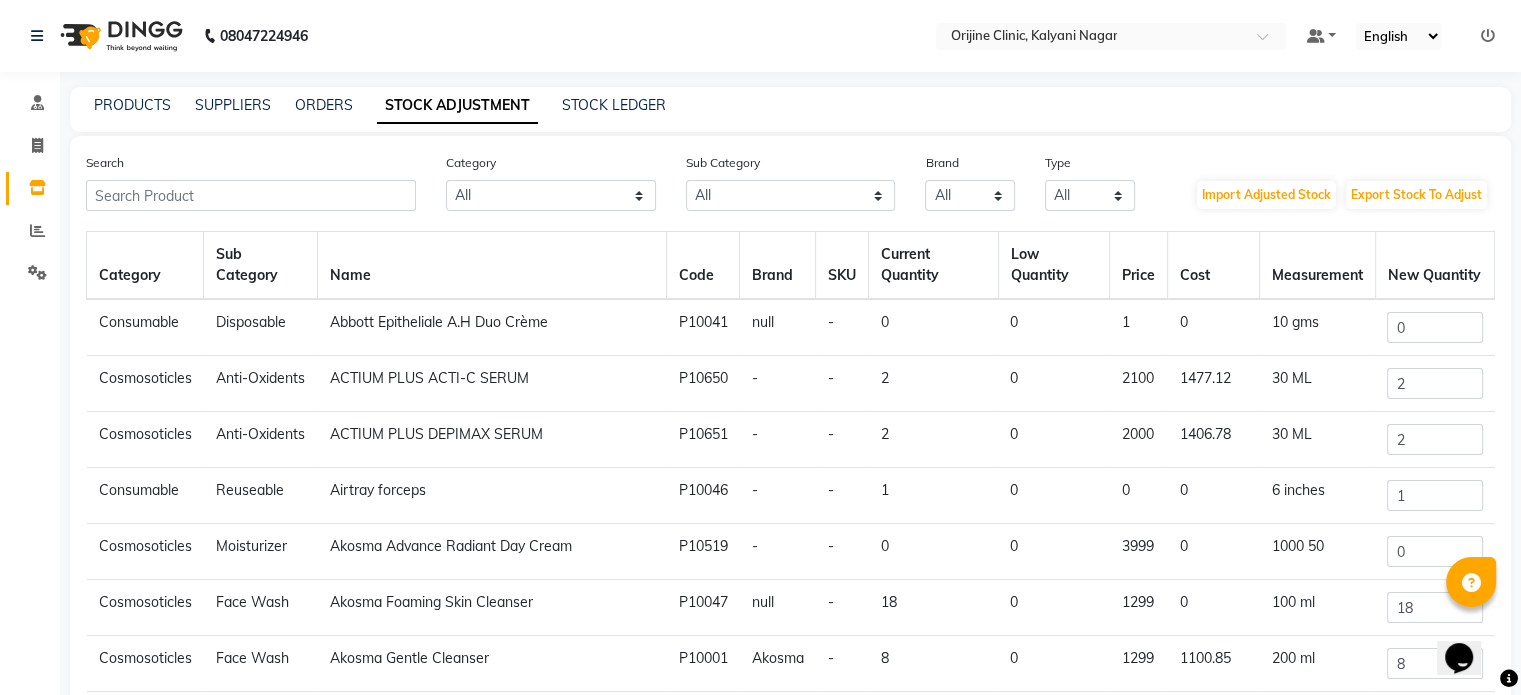 click on "PRODUCTS SUPPLIERS ORDERS STOCK ADJUSTMENT STOCK LEDGER" 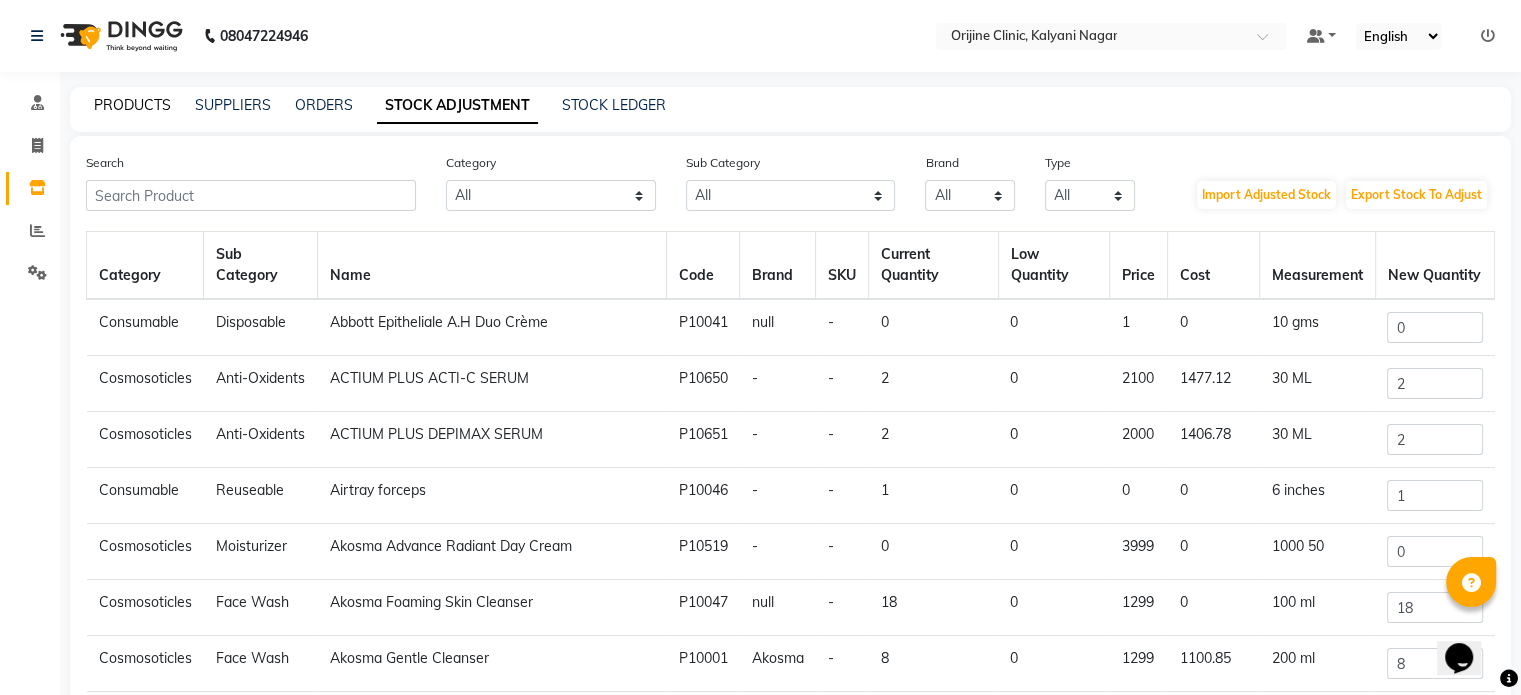 click on "PRODUCTS" 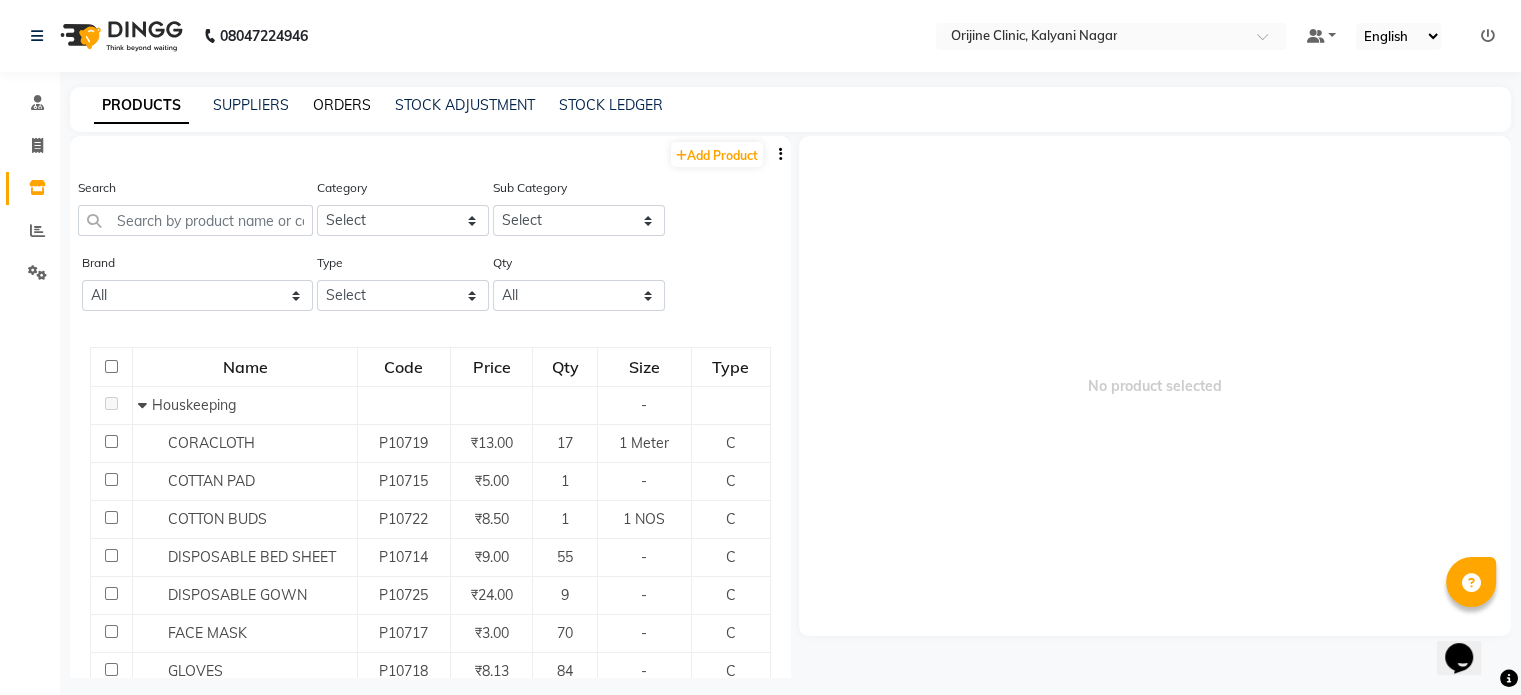 click on "ORDERS" 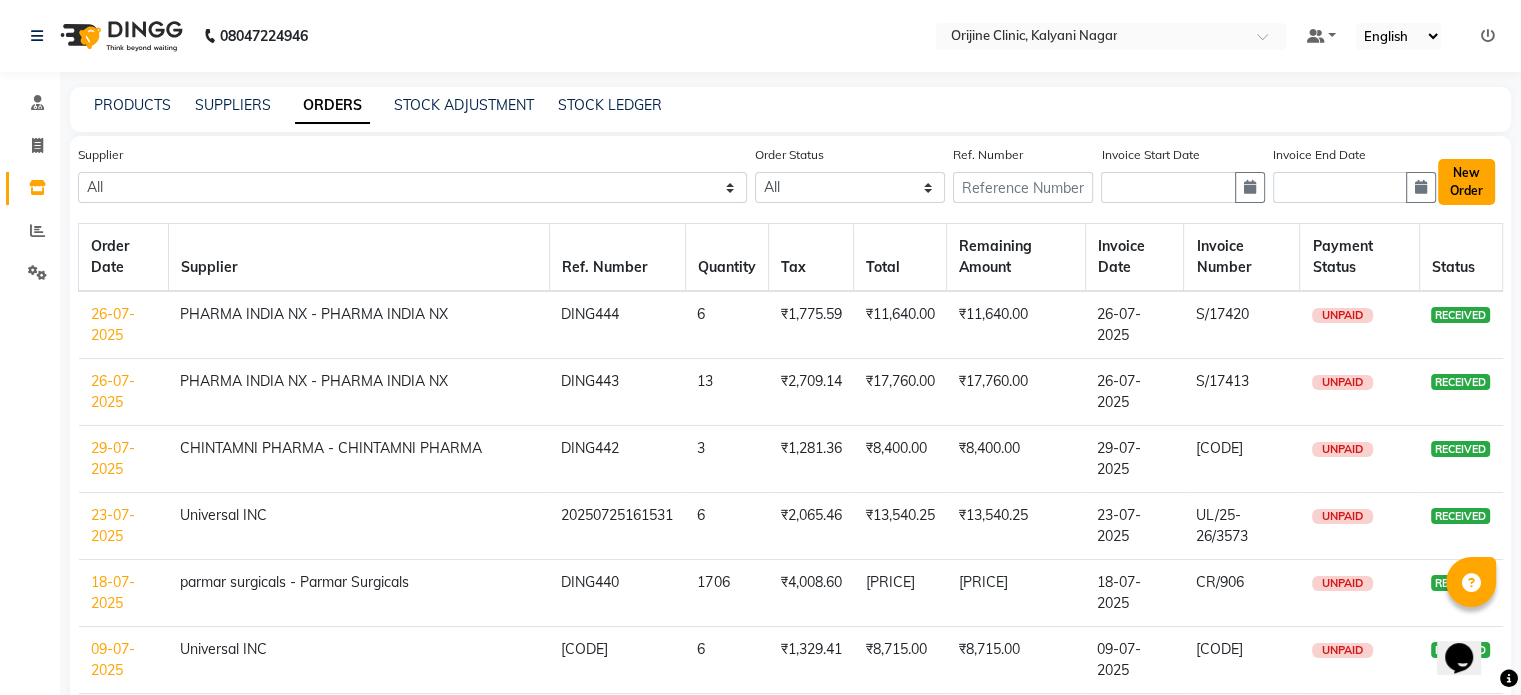 click on "New Order" 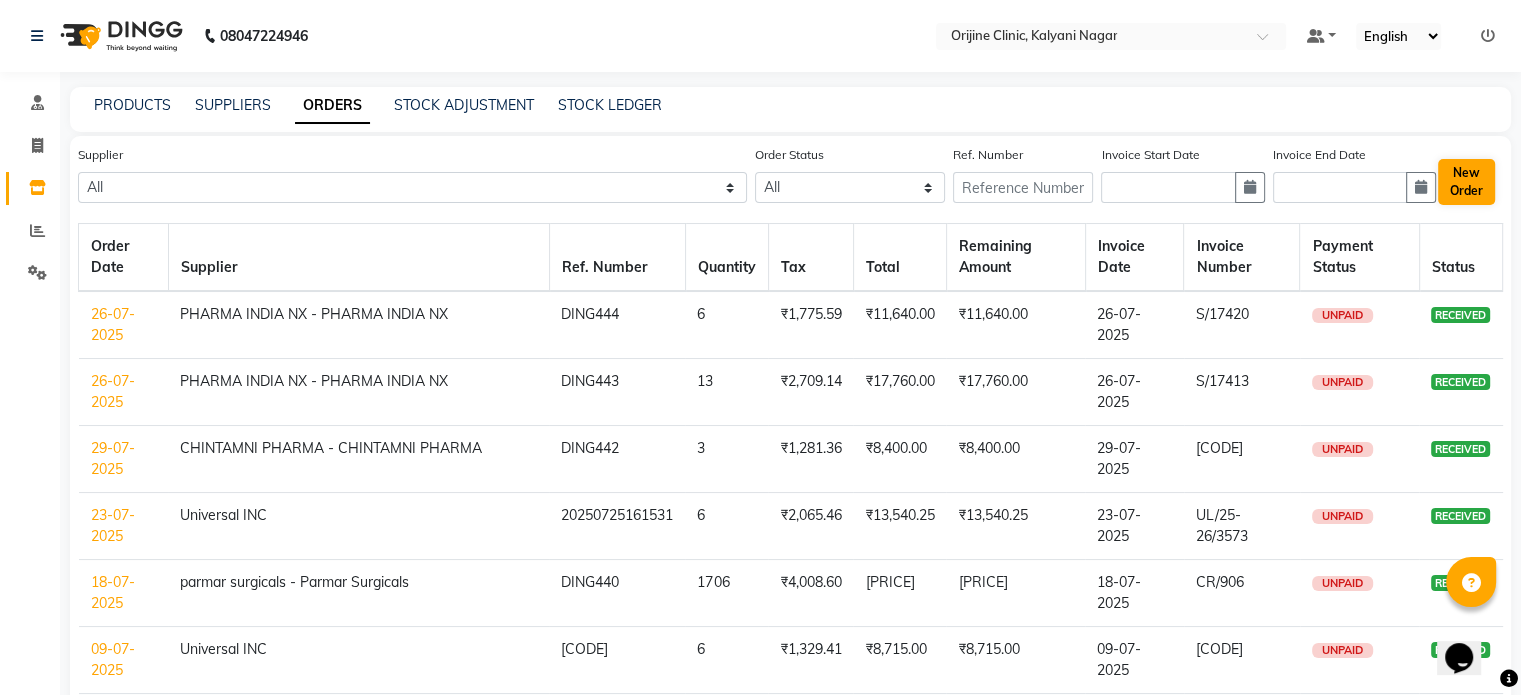 select on "true" 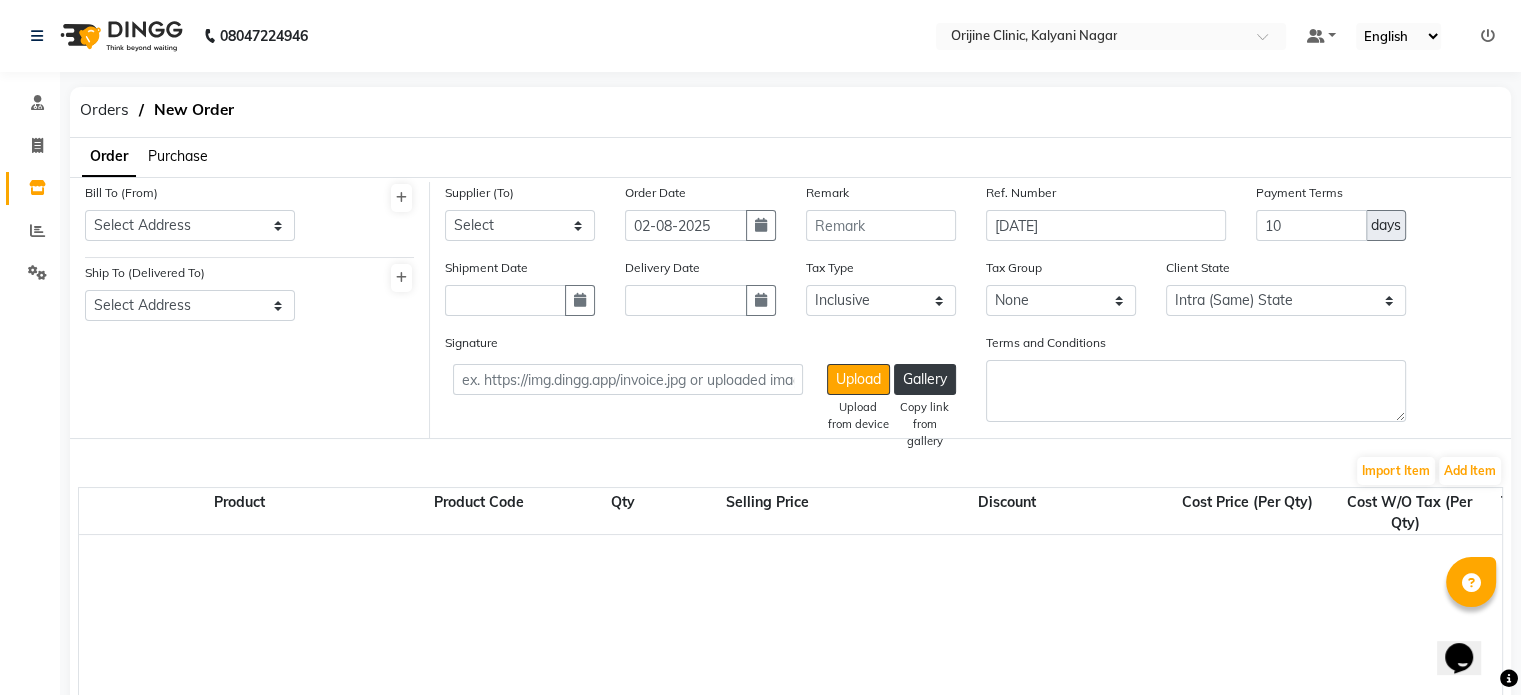 select on "908" 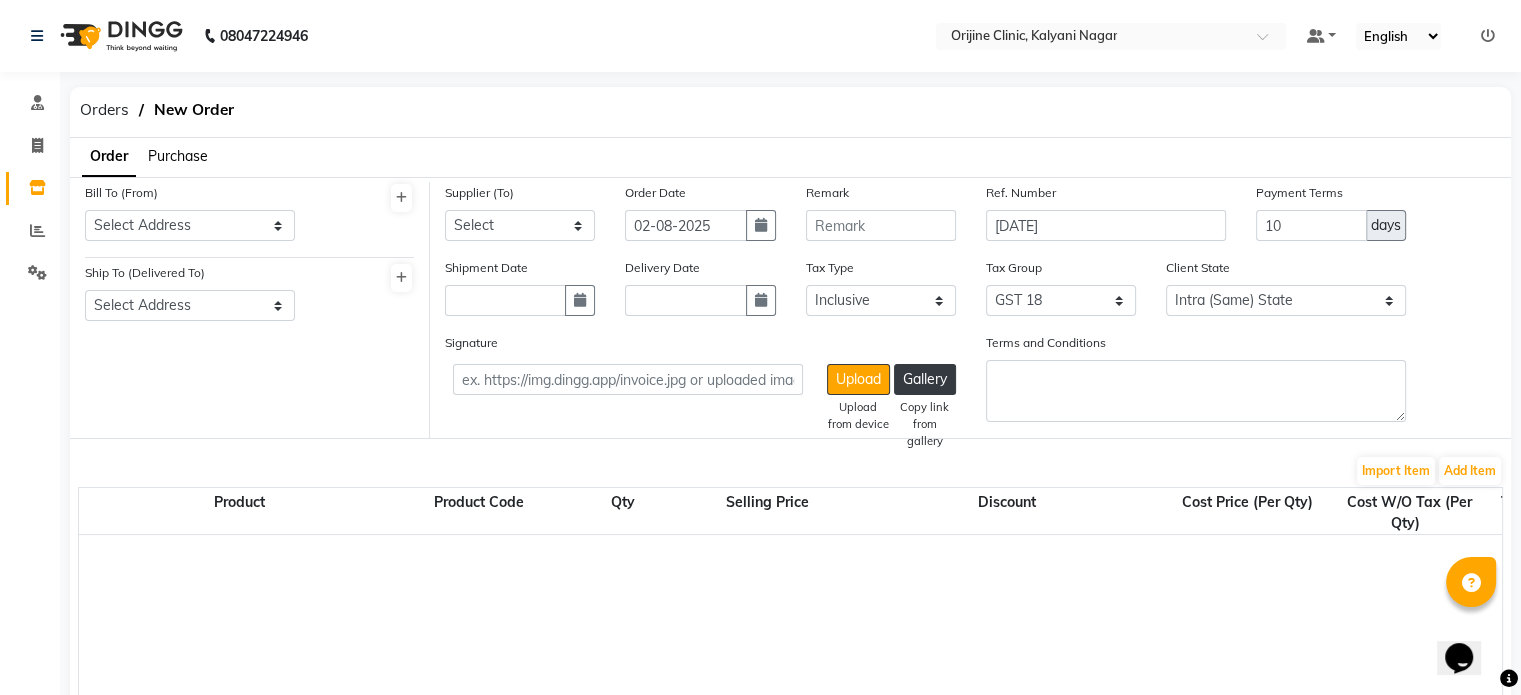click on "Purchase" 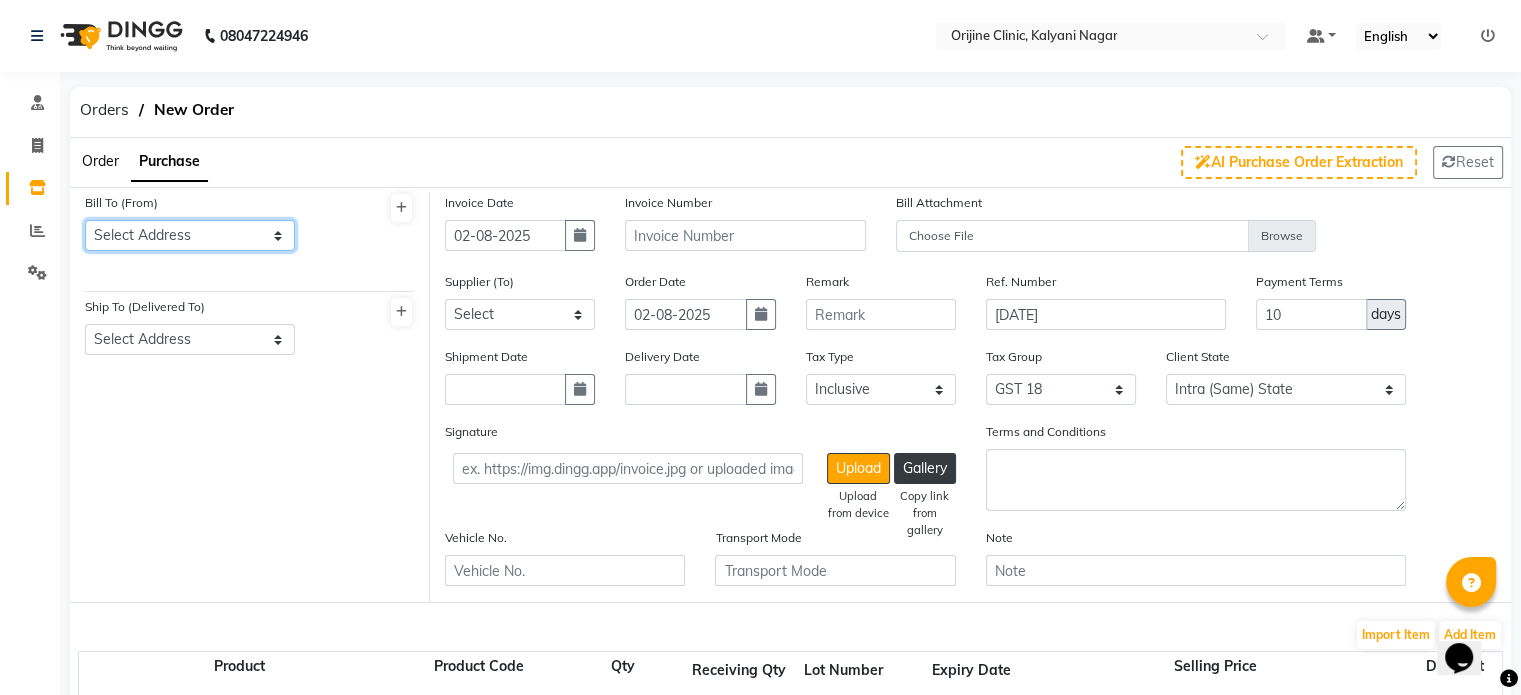 click on "Select Address [CITY] [CITY] [CITY] [CITY] [CITY] [CITY] [CITY] [CITY] [CITY] [CITY] [CITY] [CITY] [CITY] [CITY] [CITY] [CITY]" 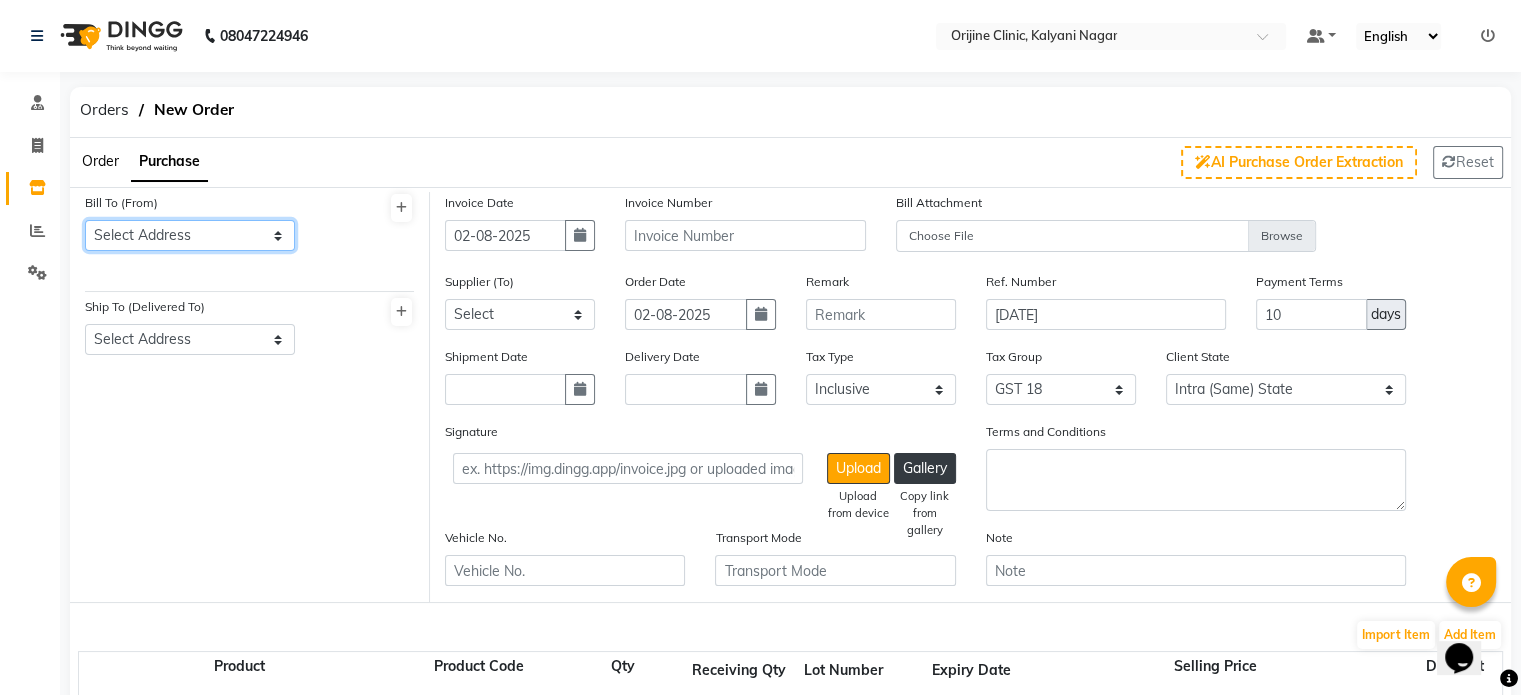 select on "905" 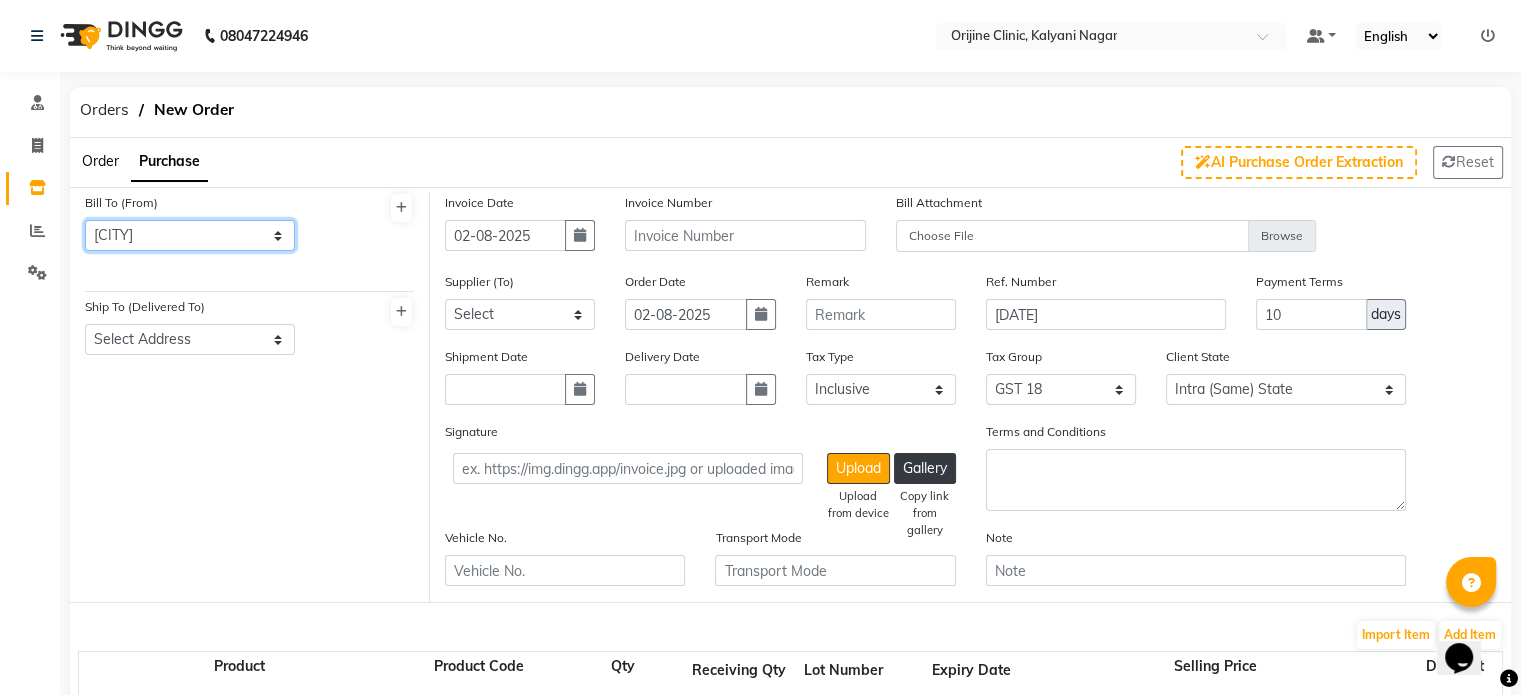click on "Select Address [CITY] [CITY] [CITY] [CITY] [CITY] [CITY] [CITY] [CITY] [CITY] [CITY] [CITY] [CITY] [CITY] [CITY] [CITY] [CITY]" 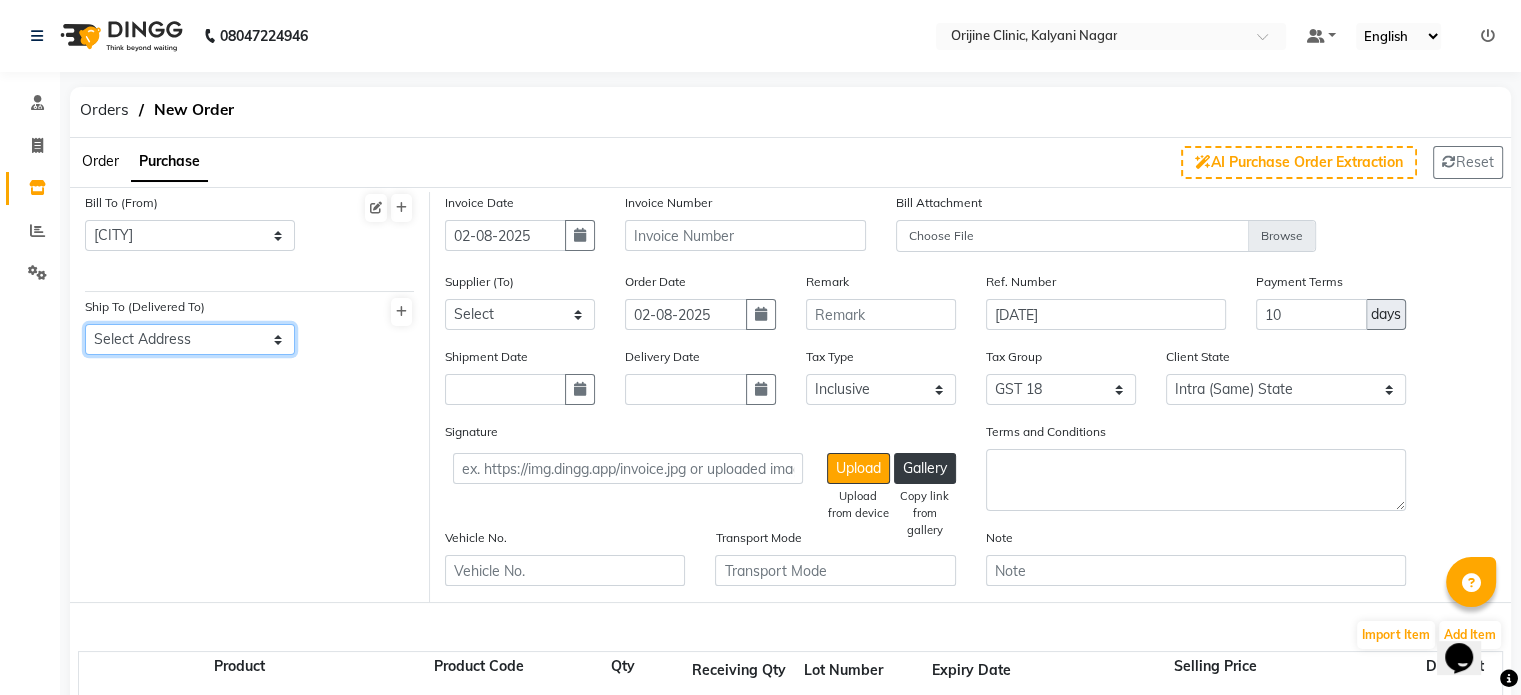 click on "Select Address [CITY]" 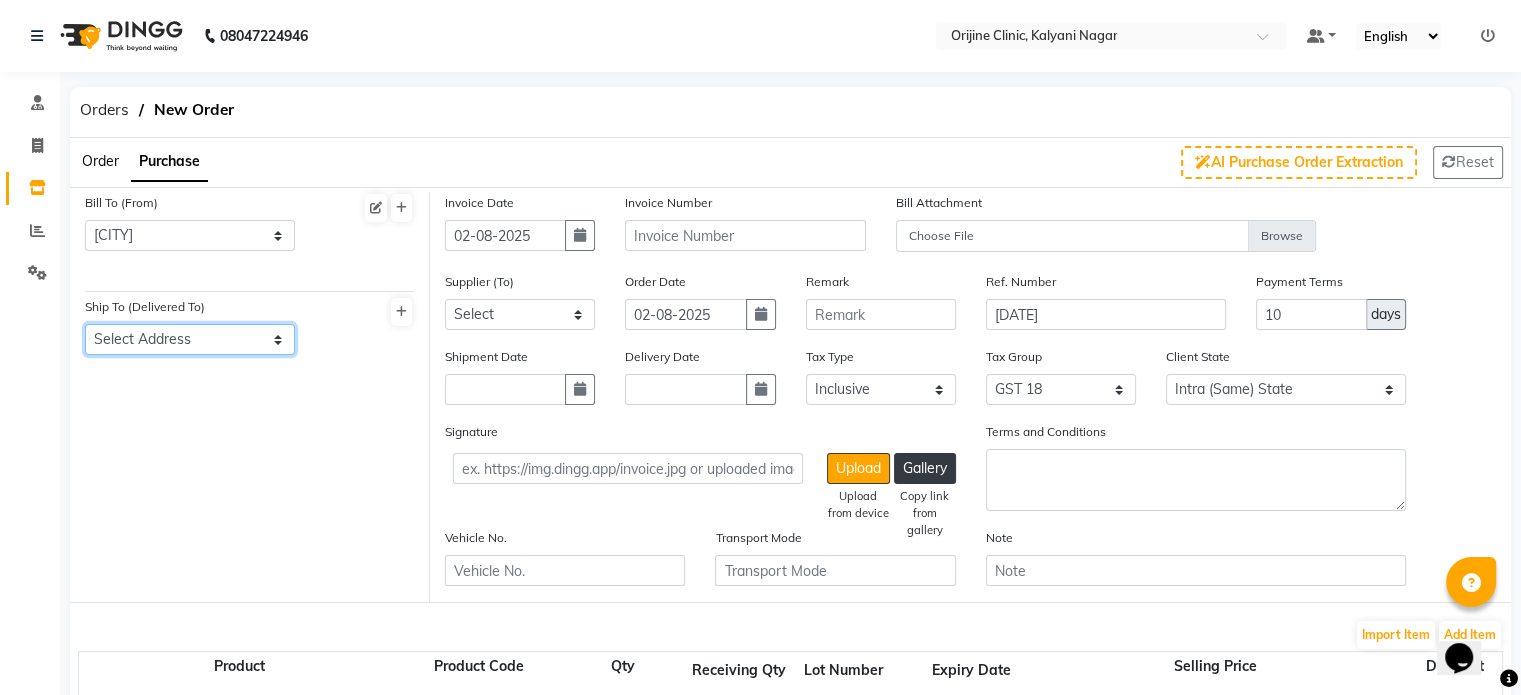 select on "884" 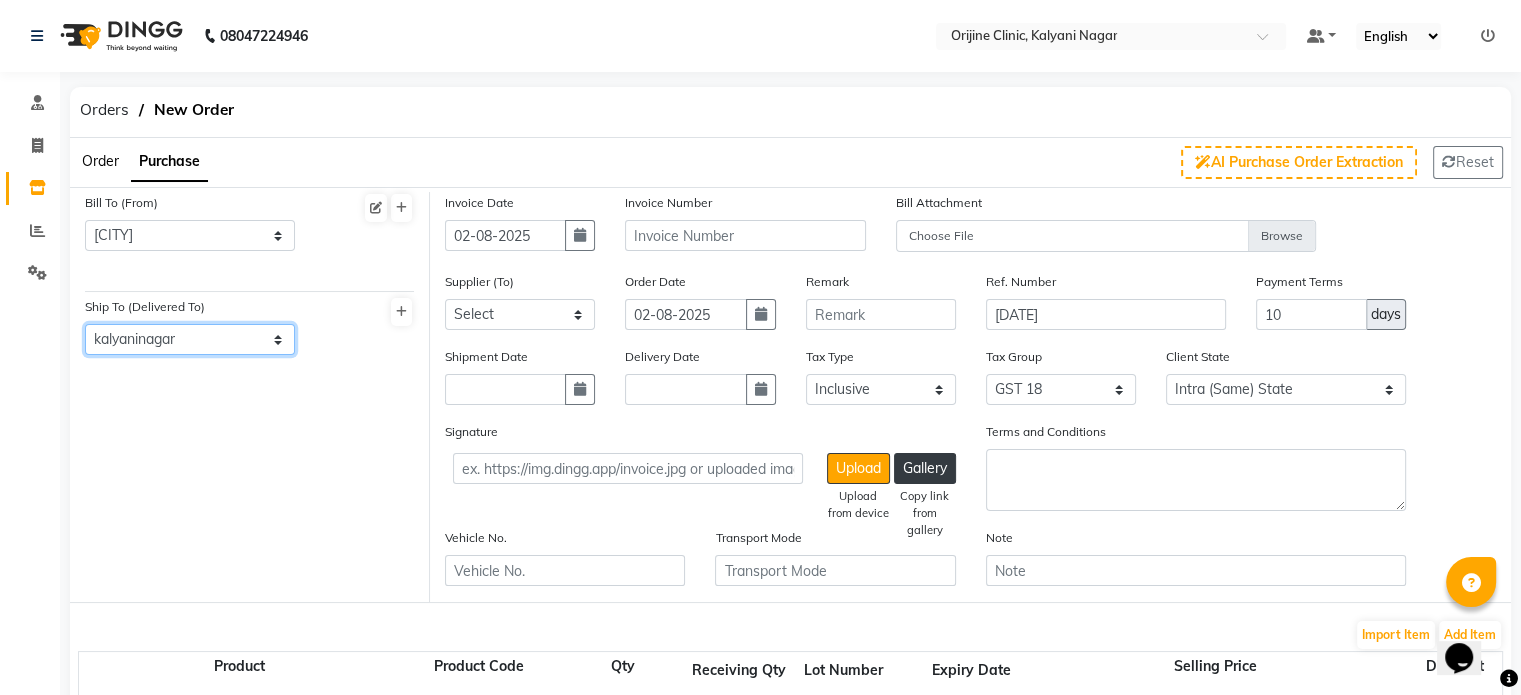 click on "Select Address [CITY]" 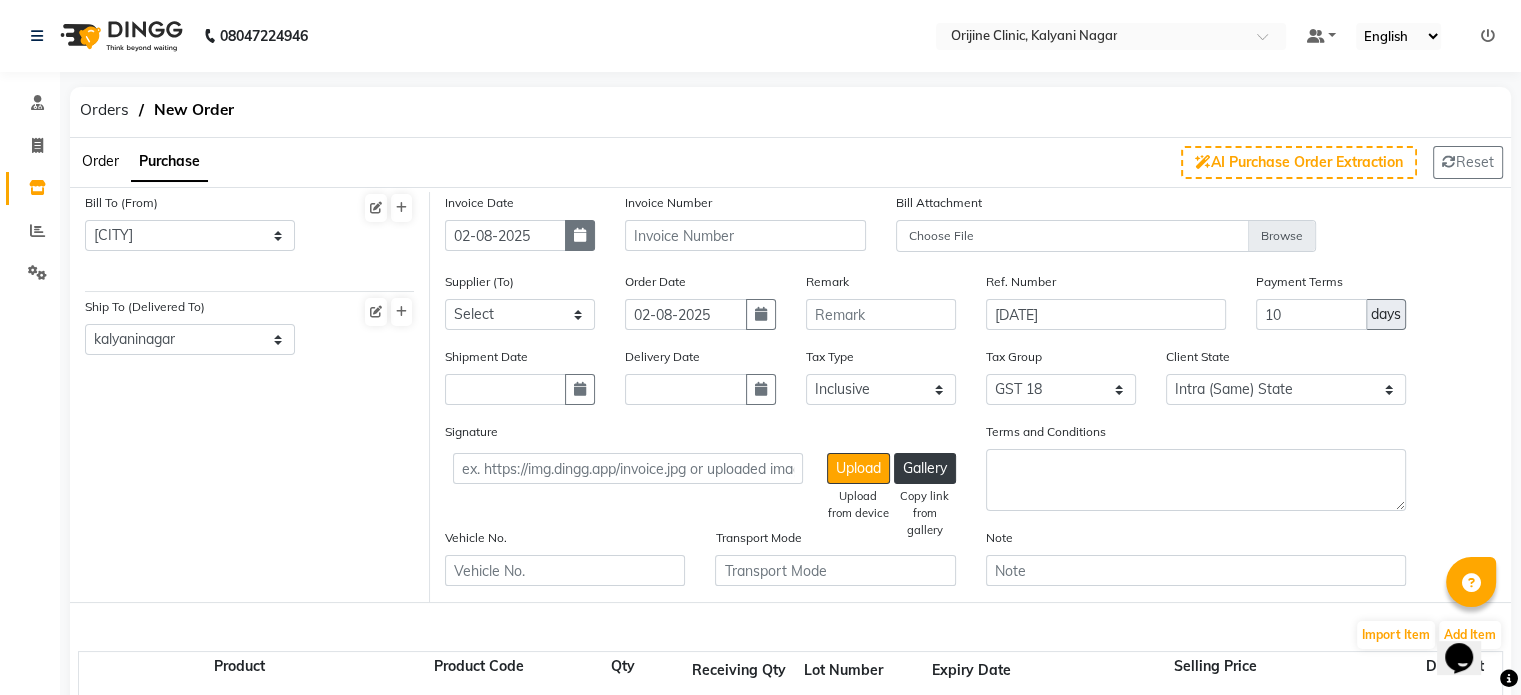click 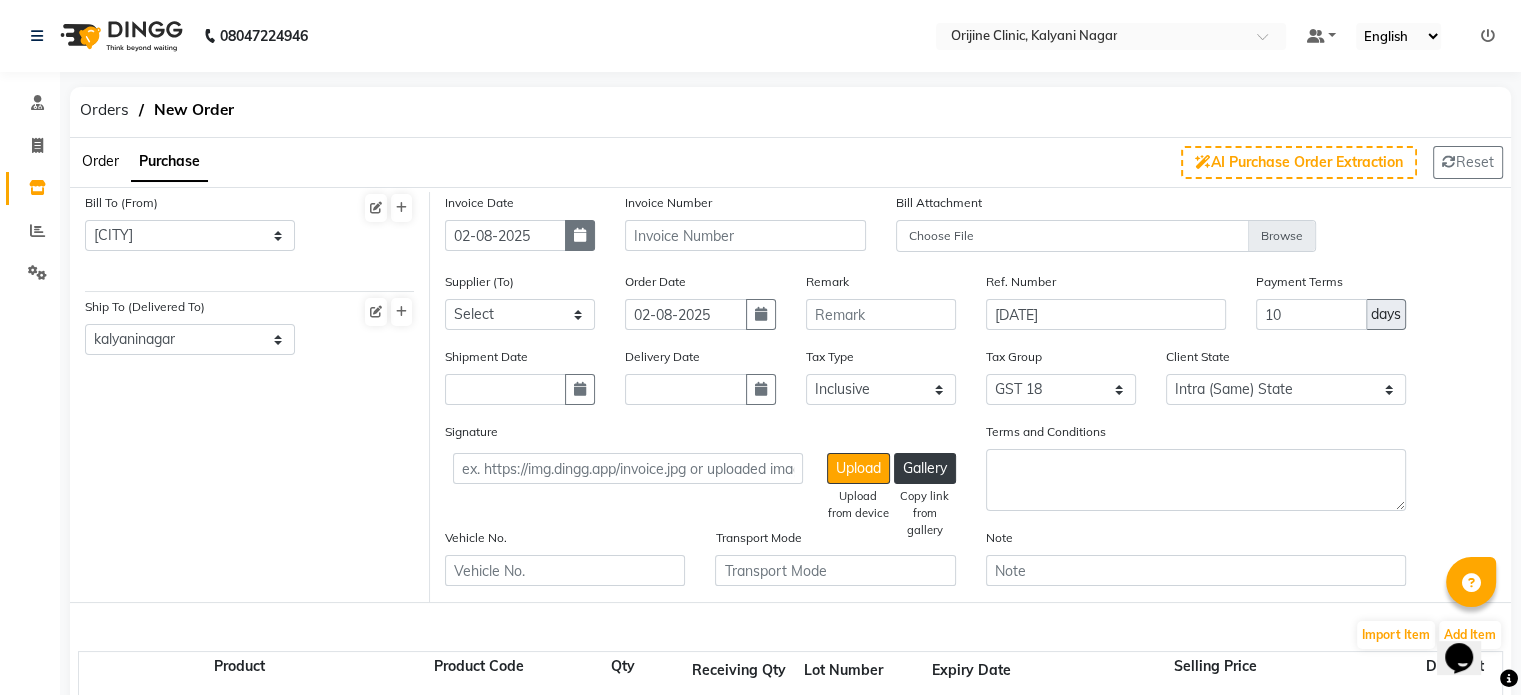 select on "8" 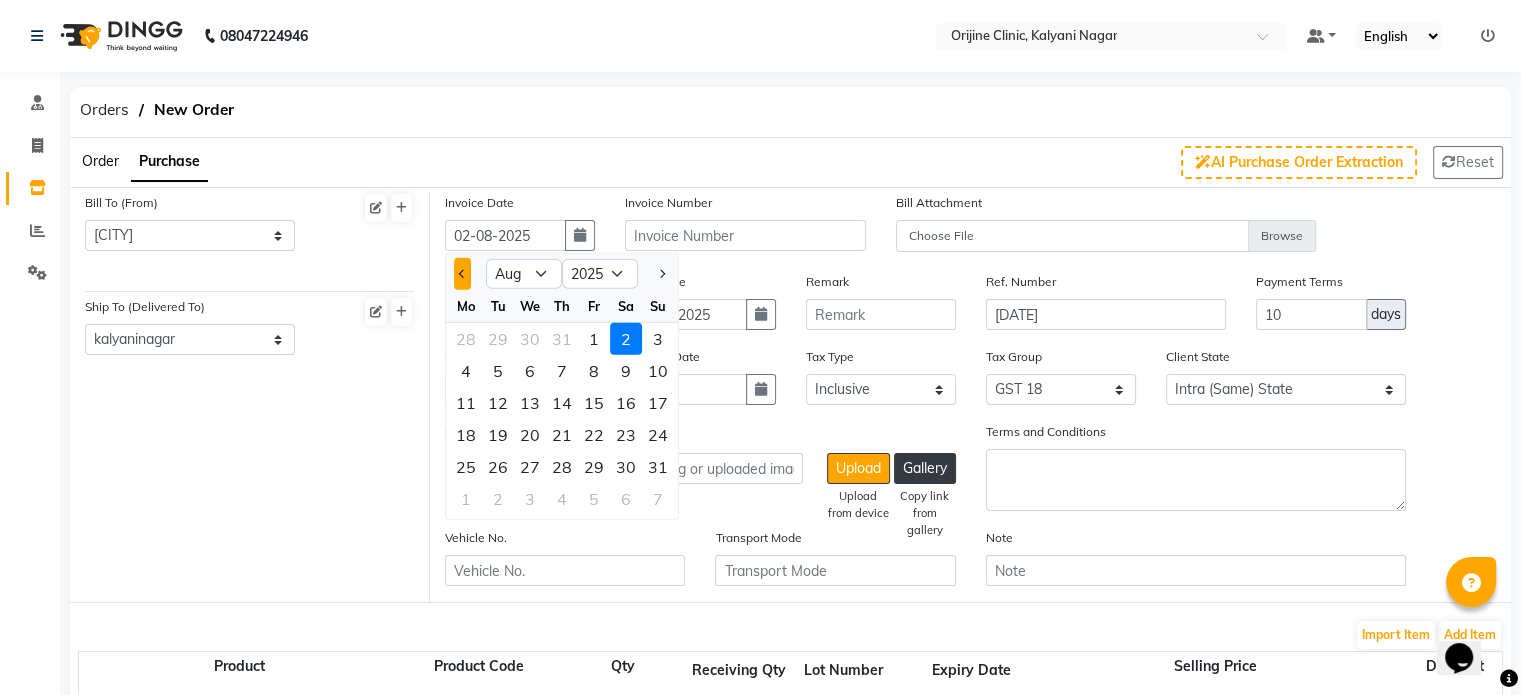 click 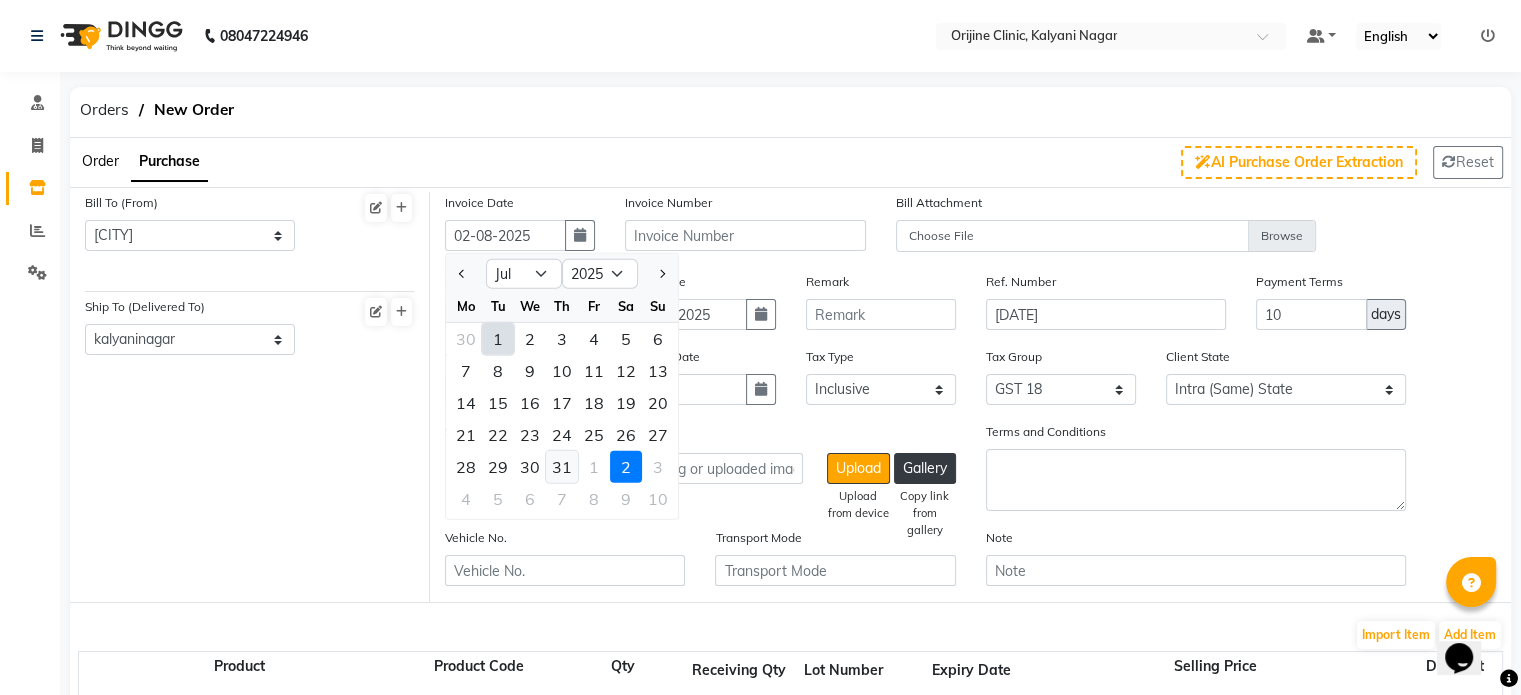 click on "31" 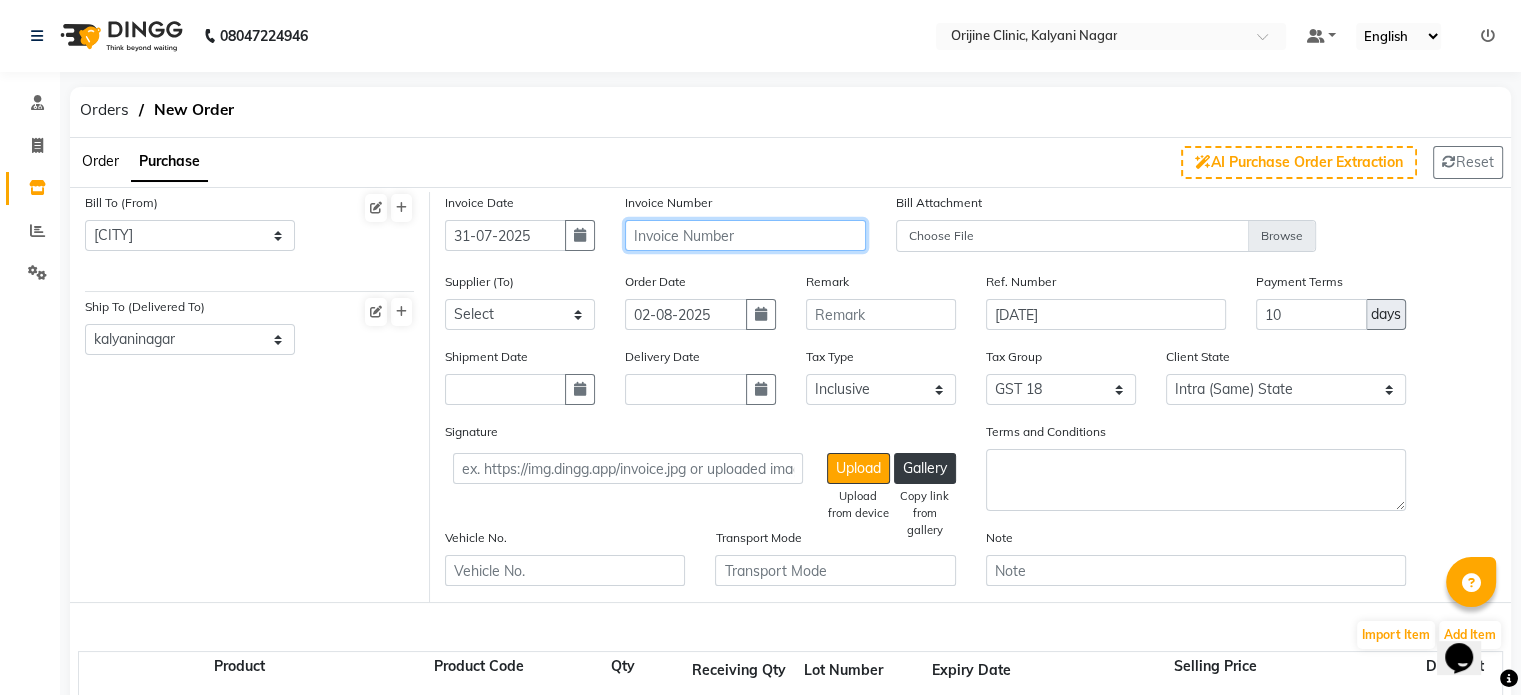 click 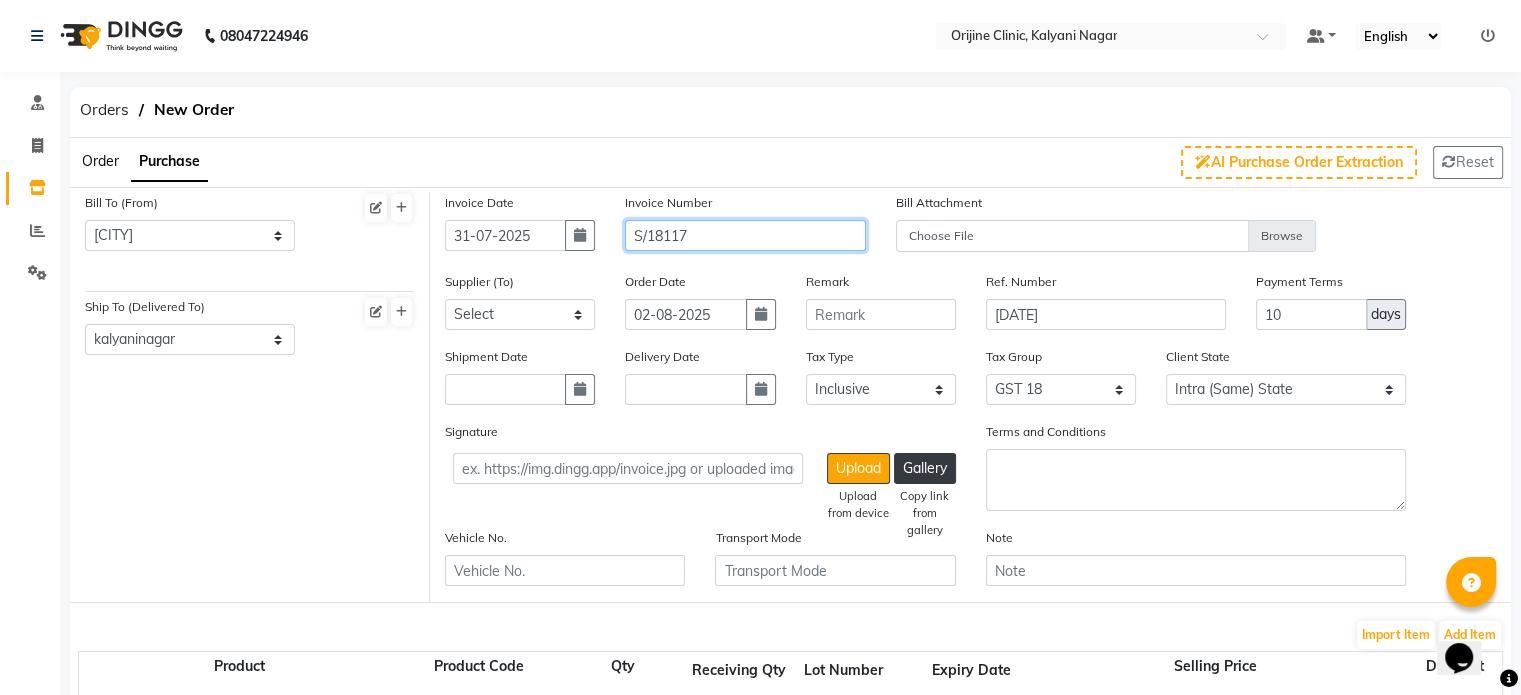 type on "S/18117" 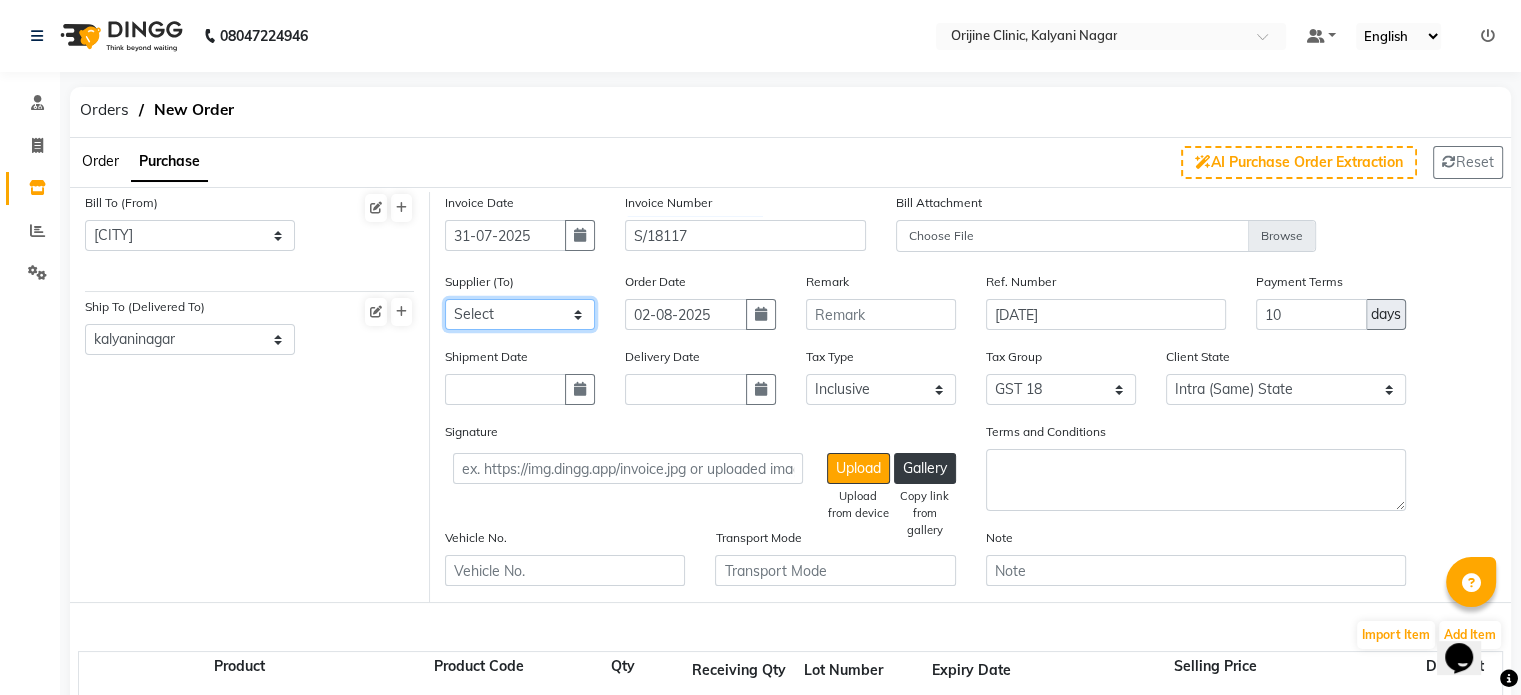 click on "Select Universal INC leader medical system - Leader Medical System PHARMA INDIA NX - PHARMA INDIA NX ETERNO DISTRIBUTORS - ETERNO DISTIBUTORS PVT LTD DIOS SALES AND MARKETING AGENCY - DIOA SALES AND MARKETING AGENCY G3 Medical System Private Limited - G3 Medical System Private Limited parmar surgicals - Parmar Surgicals Spectra Medicals - SPECTRA MEDICALS INDIA RAJAN SALES CORPORATION - RAJAN SALES CORPORATION SURGICARE DISTRIBUTORS - SURGICARE DISTRIBUTORS SHAUNON ENTERPRISES - SHAUNON ENTERPRISES REMI SALES & ENGINEERING LIMITED - REMI SALES & ENGINEERING LIMITED KGB LOGISTICS - KGB LOGISTICS ORIJINE CLINIC - ORIJINE CLINIC Goa Medical Distributors - Goa Medical Distributors Bioquest Pharmaceuticals - Bioquest Pharmaceuticals PVT  RIESSA ENTERPRISE INC - RIESSA ENTERPRISE INC NORDEN - DERMA PHARMA VIE PHARMA LLP - VIE PHARMA LLP G.R.K Enterprises - G.R.K Enterprises AVIVA PHARMAZHONE PRIVATE LIMITED - AVIVA PHARMAZHONE PRIVATE LIMITED ORBIT PHARMA - ORBIT PHARMA VIE PHARMA LL[ - VIE PHARMA LLP GLOW - GLOW" 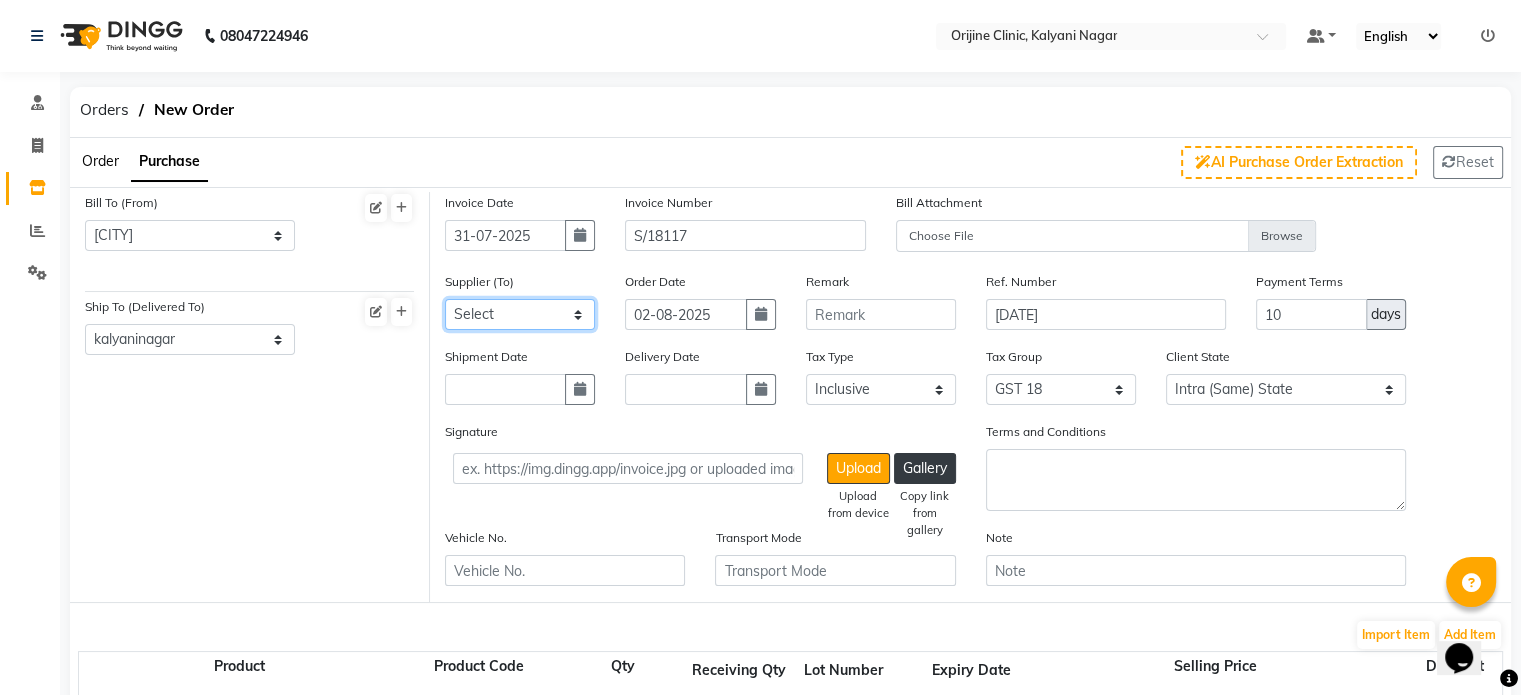 select on "2317" 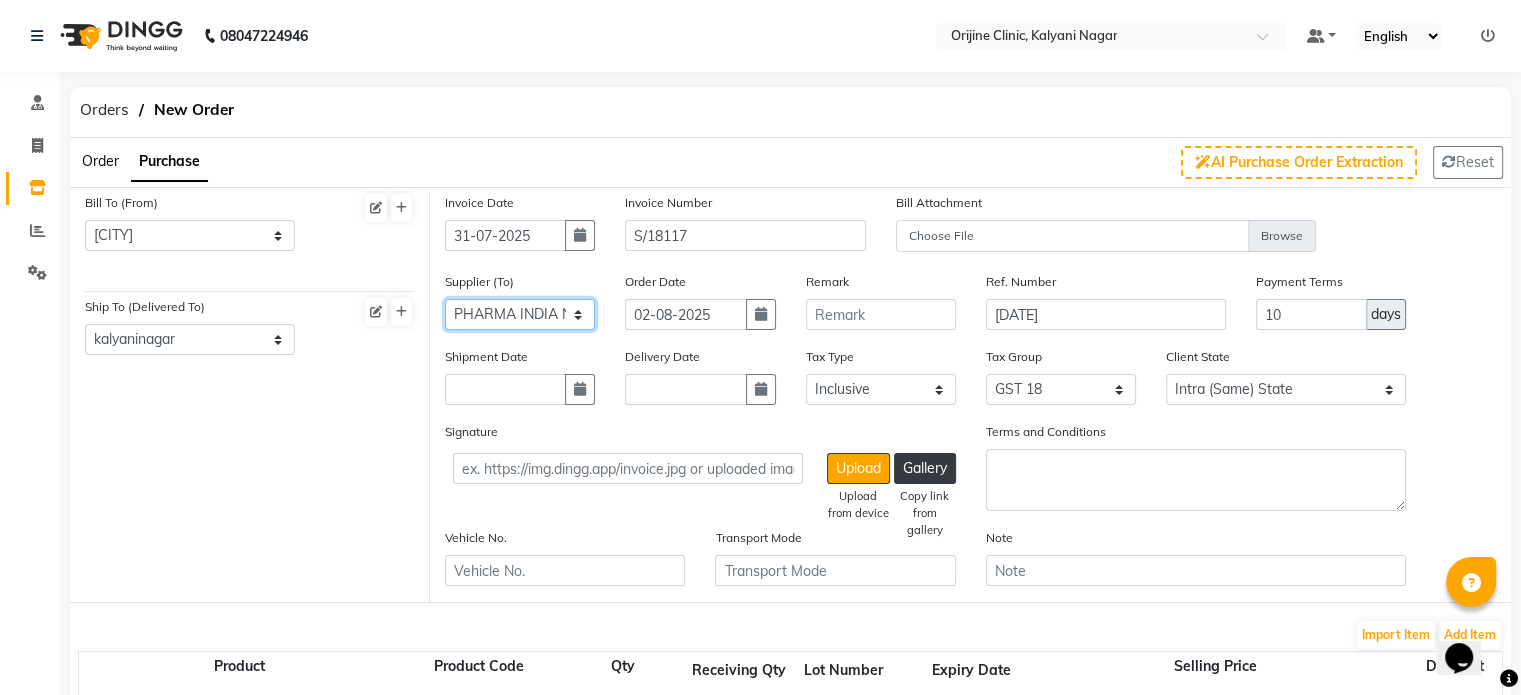 click on "Select Universal INC leader medical system - Leader Medical System PHARMA INDIA NX - PHARMA INDIA NX ETERNO DISTRIBUTORS - ETERNO DISTIBUTORS PVT LTD DIOS SALES AND MARKETING AGENCY - DIOA SALES AND MARKETING AGENCY G3 Medical System Private Limited - G3 Medical System Private Limited parmar surgicals - Parmar Surgicals Spectra Medicals - SPECTRA MEDICALS INDIA RAJAN SALES CORPORATION - RAJAN SALES CORPORATION SURGICARE DISTRIBUTORS - SURGICARE DISTRIBUTORS SHAUNON ENTERPRISES - SHAUNON ENTERPRISES REMI SALES & ENGINEERING LIMITED - REMI SALES & ENGINEERING LIMITED KGB LOGISTICS - KGB LOGISTICS ORIJINE CLINIC - ORIJINE CLINIC Goa Medical Distributors - Goa Medical Distributors Bioquest Pharmaceuticals - Bioquest Pharmaceuticals PVT  RIESSA ENTERPRISE INC - RIESSA ENTERPRISE INC NORDEN - DERMA PHARMA VIE PHARMA LLP - VIE PHARMA LLP G.R.K Enterprises - G.R.K Enterprises AVIVA PHARMAZHONE PRIVATE LIMITED - AVIVA PHARMAZHONE PRIVATE LIMITED ORBIT PHARMA - ORBIT PHARMA VIE PHARMA LL[ - VIE PHARMA LLP GLOW - GLOW" 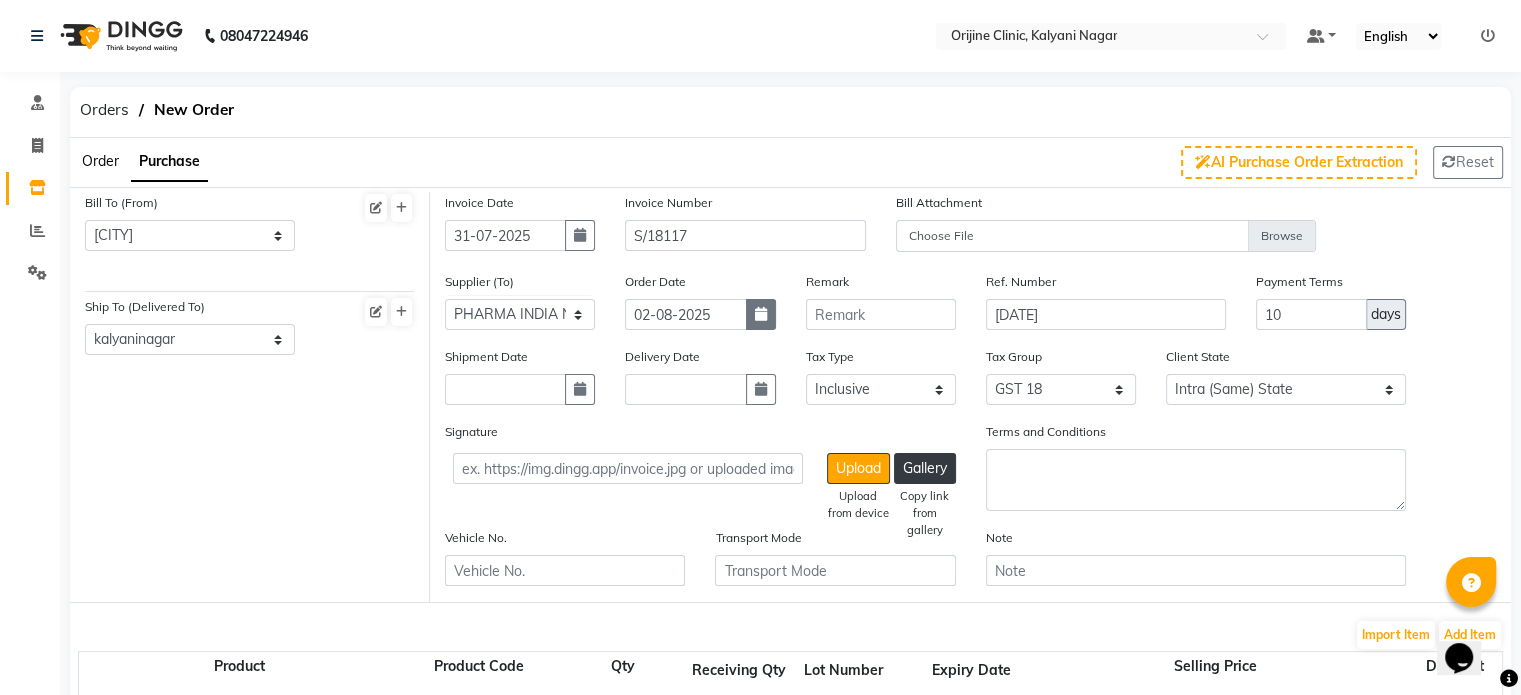 click 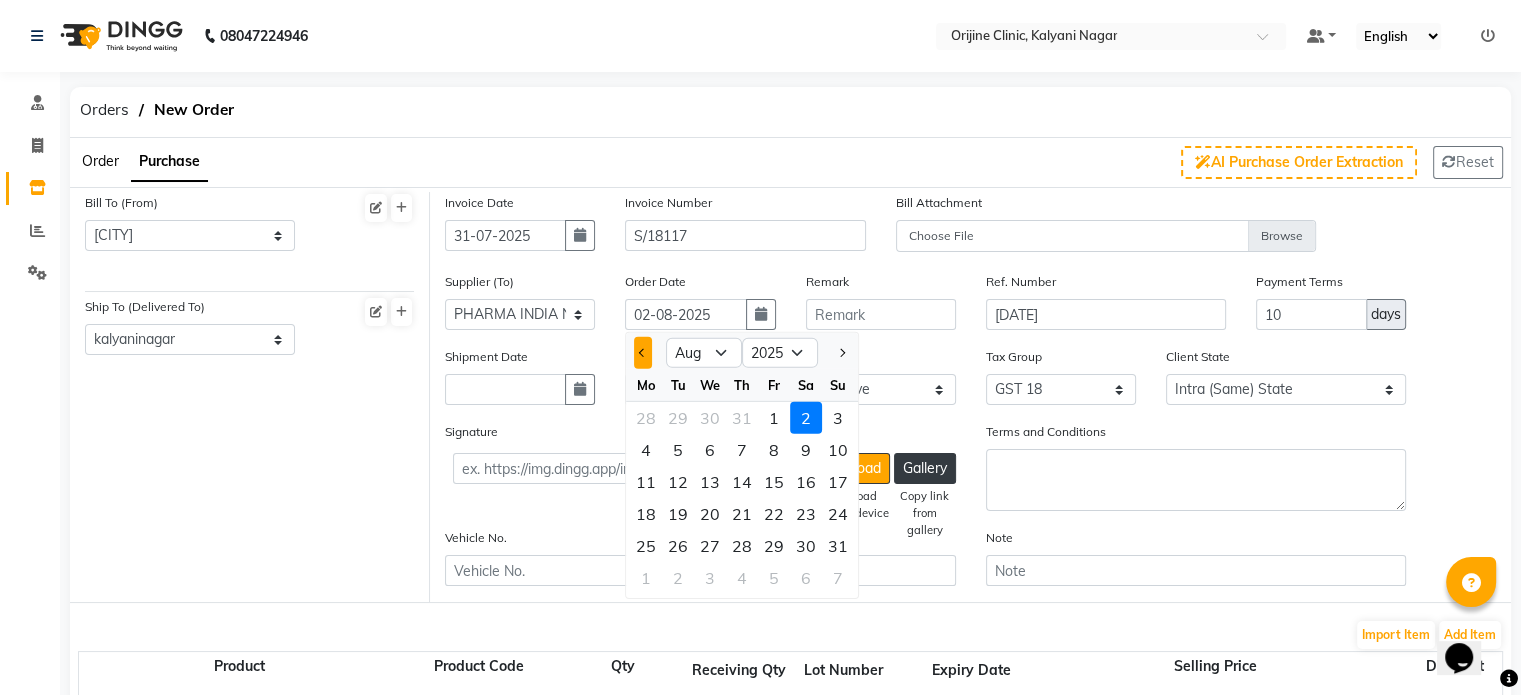 click 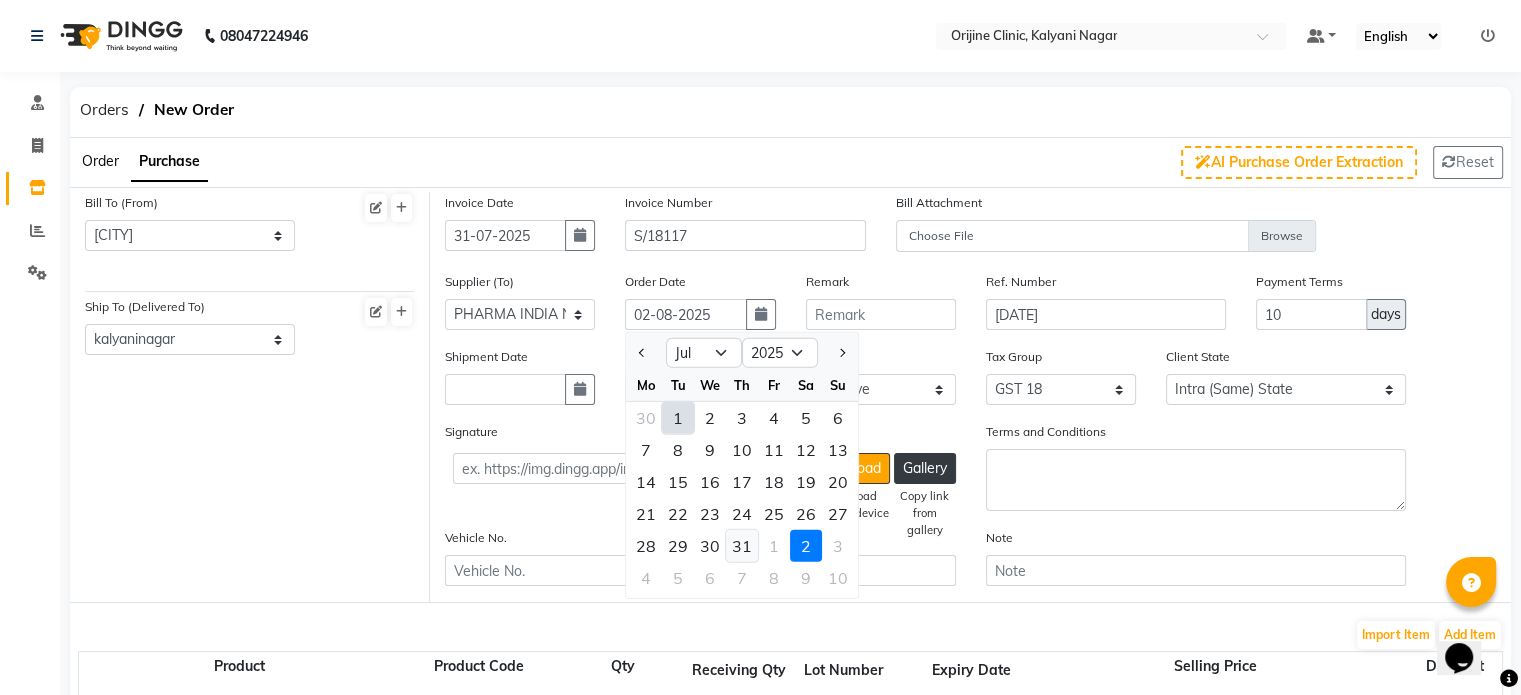 click on "31" 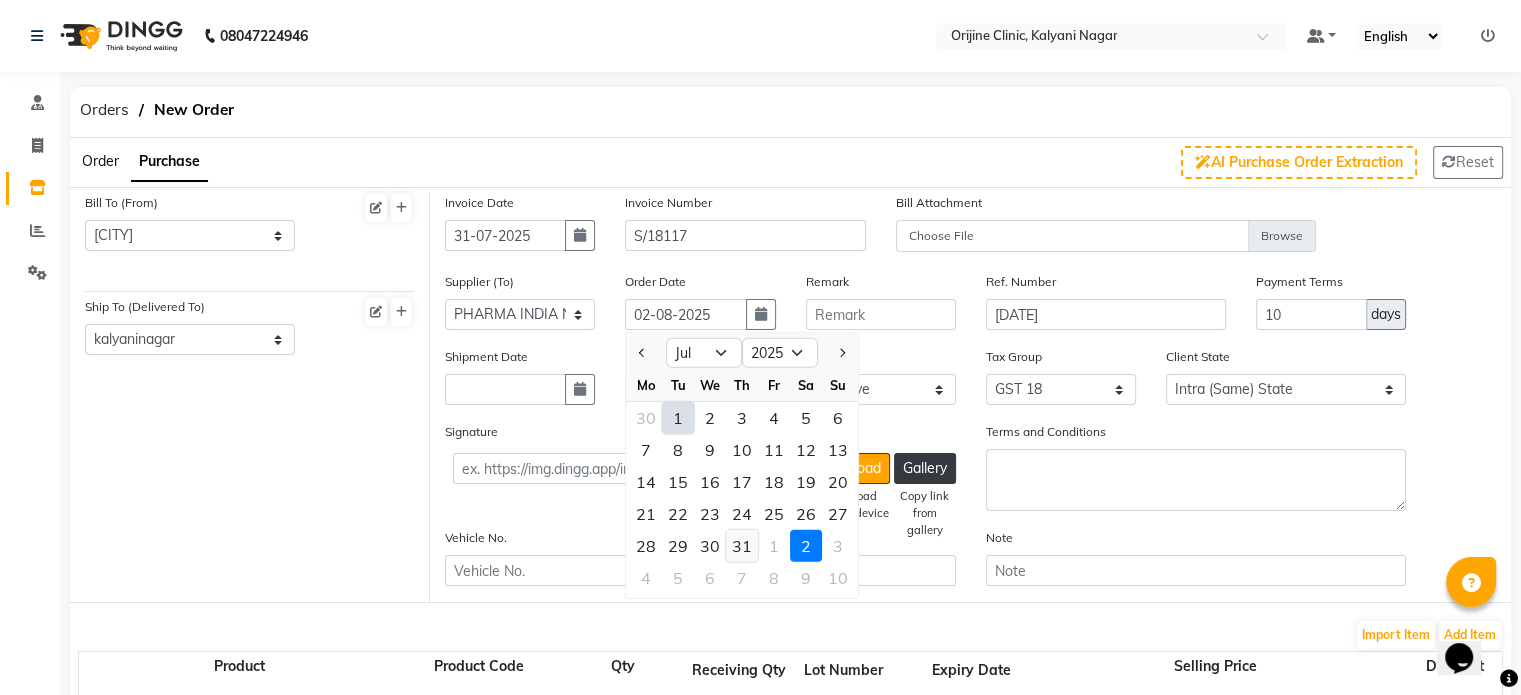 type on "31-07-2025" 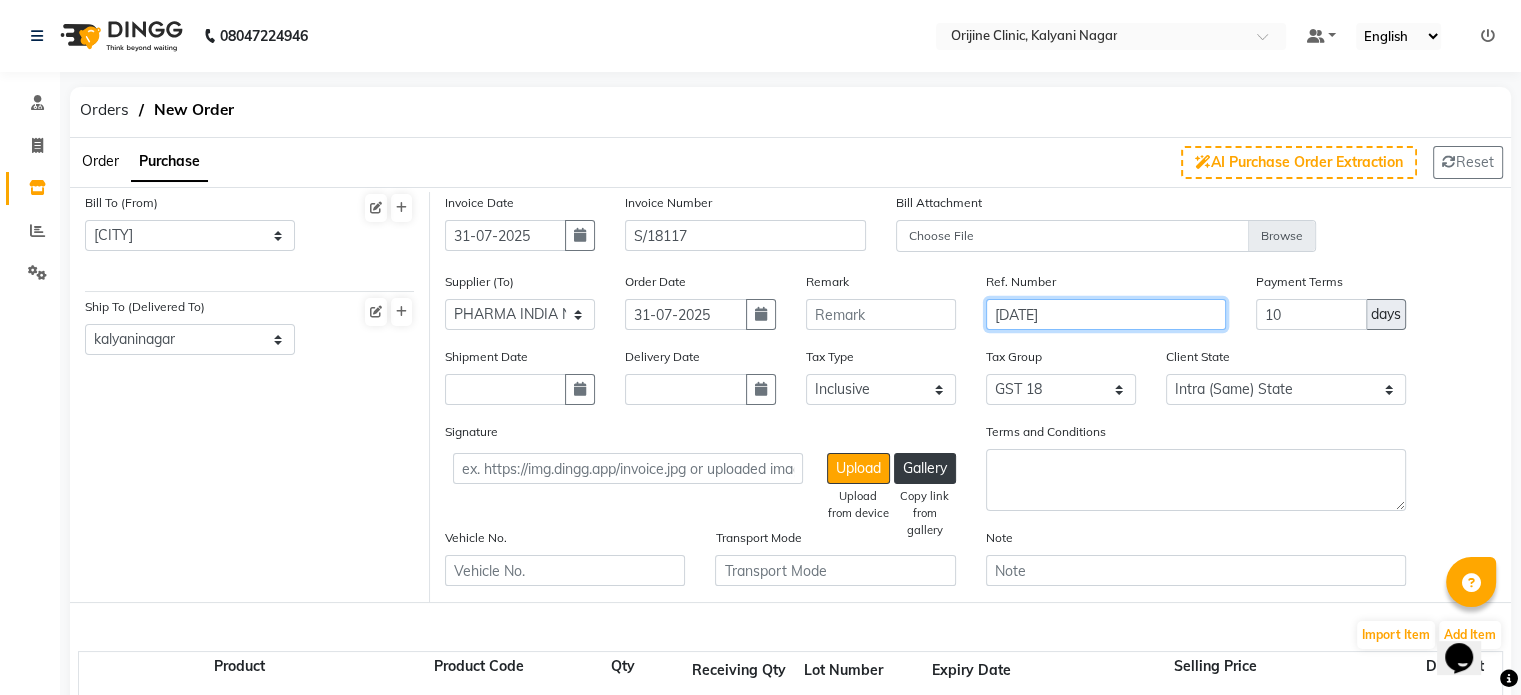 drag, startPoint x: 1135, startPoint y: 312, endPoint x: 403, endPoint y: 389, distance: 736.0387 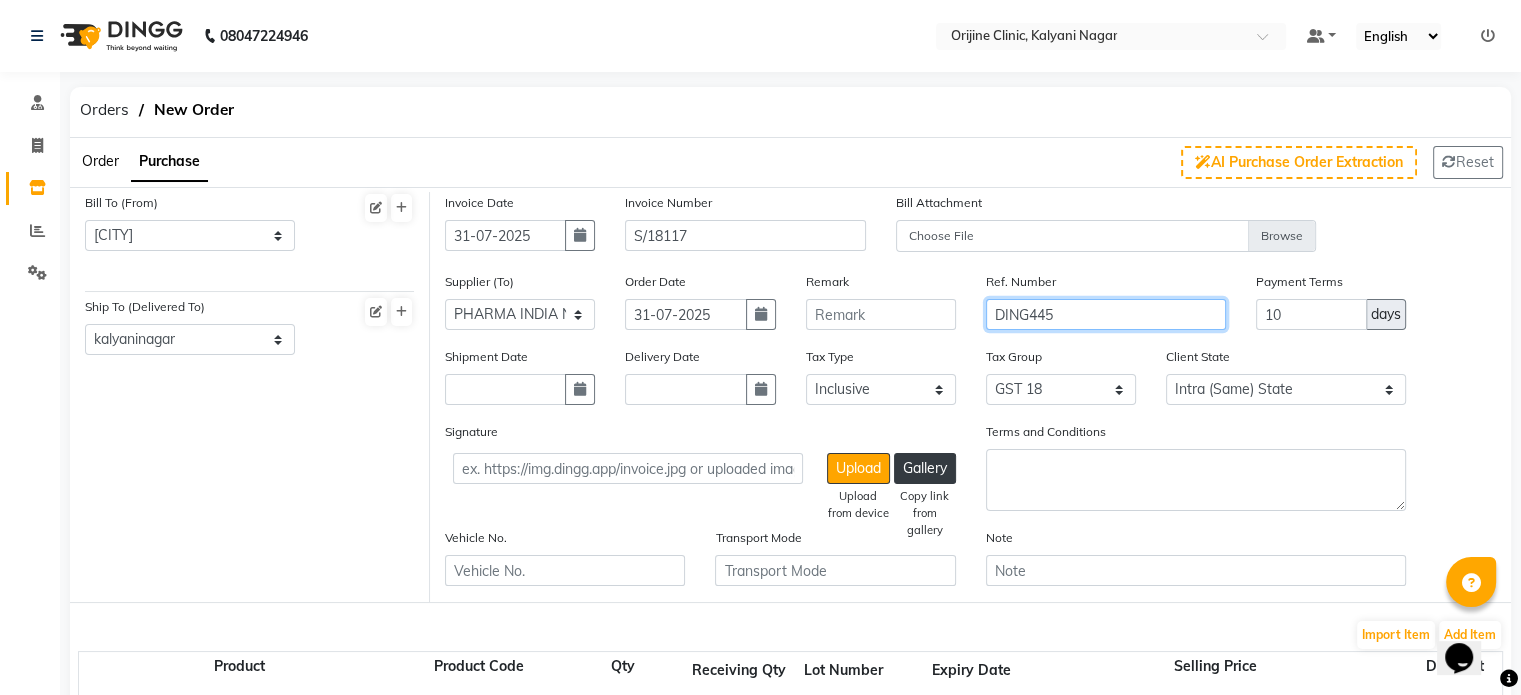 type on "DING445" 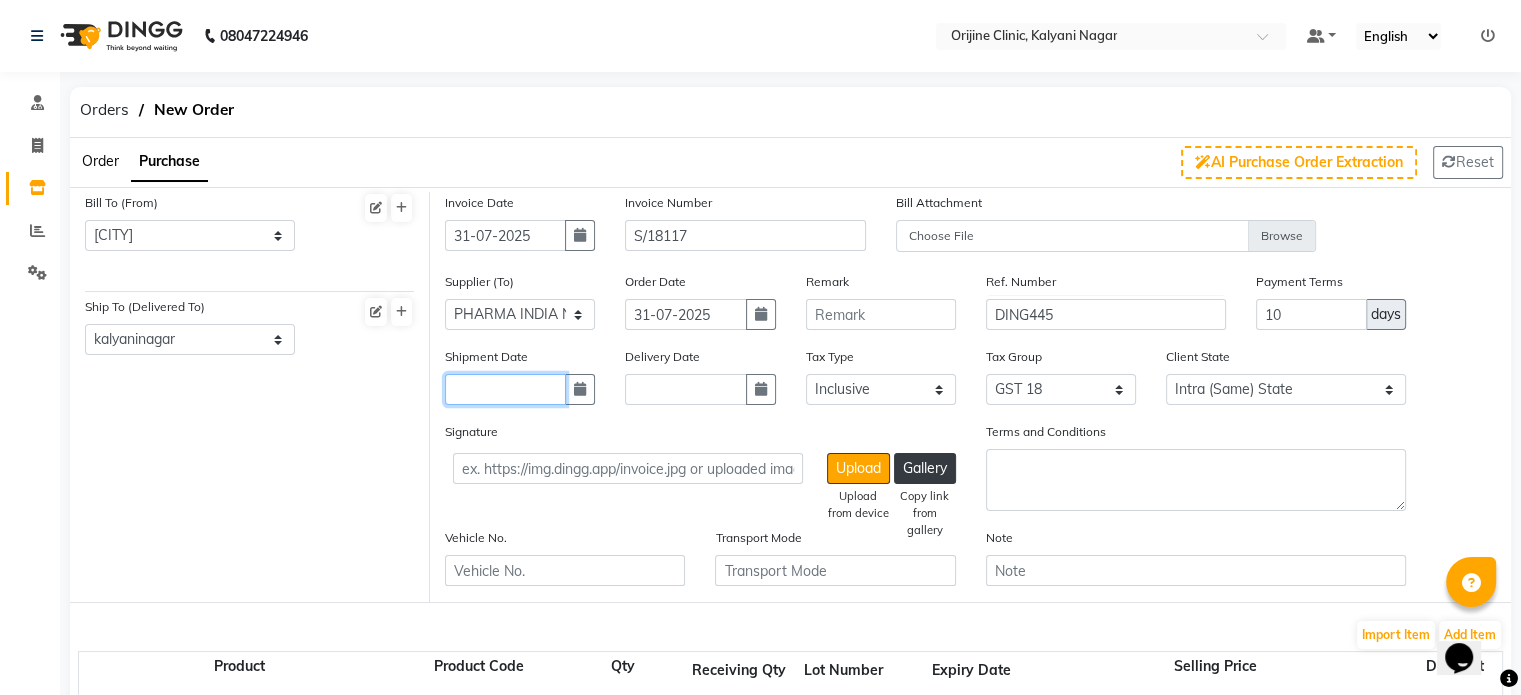 click 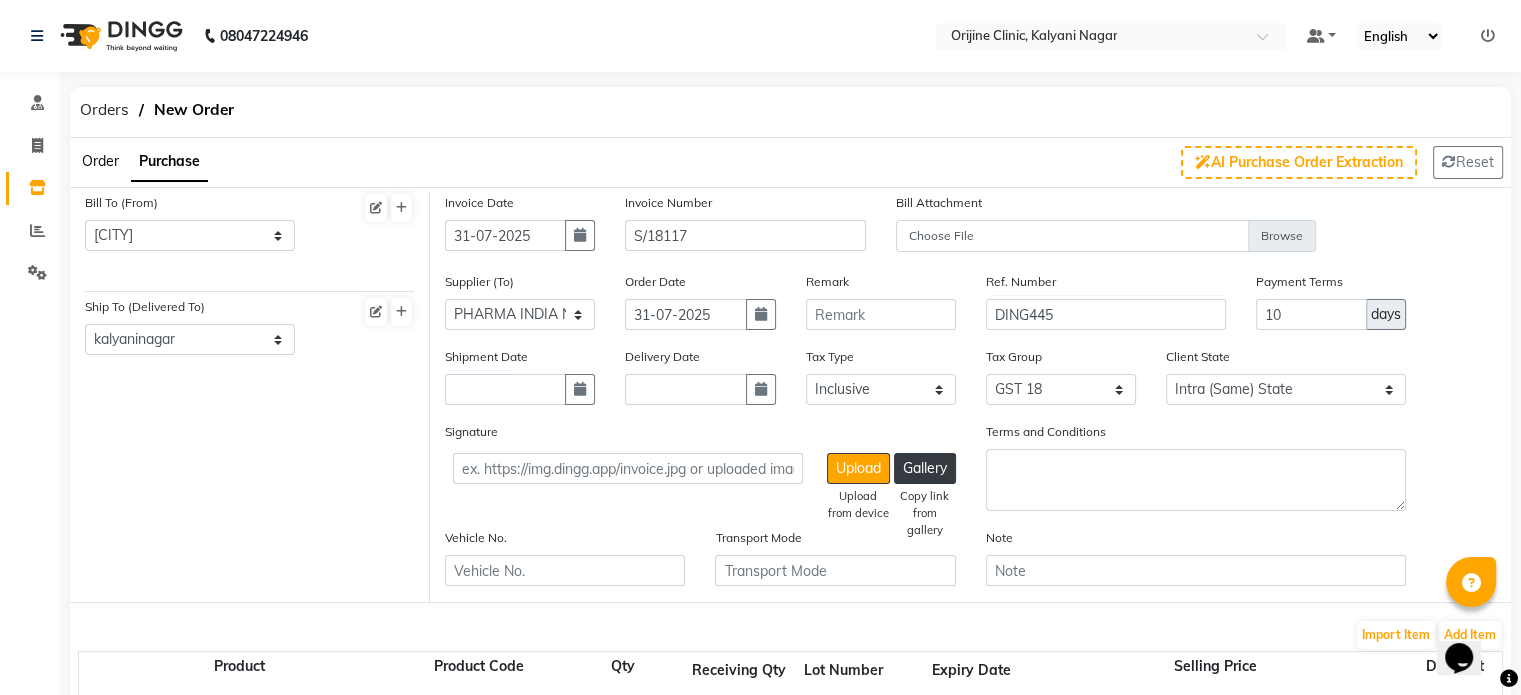 select on "8" 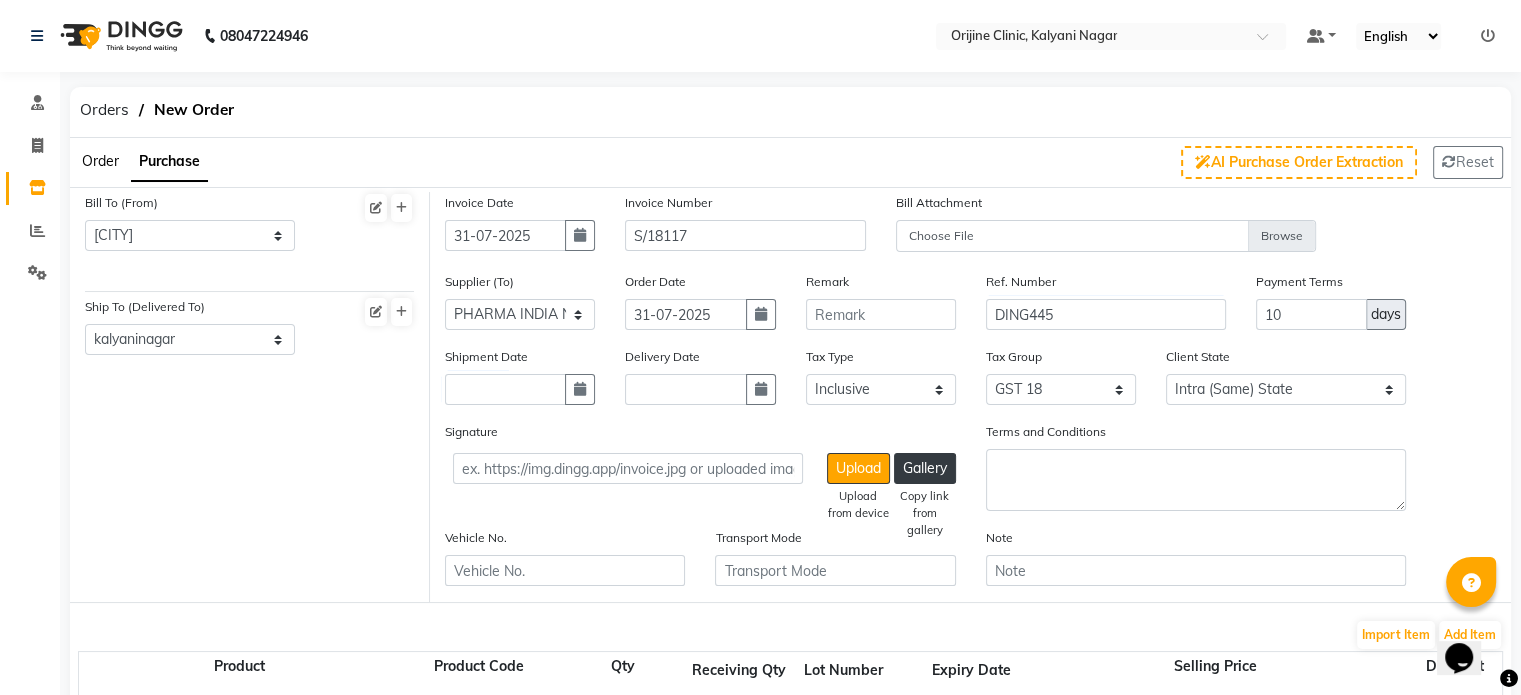 select on "2025" 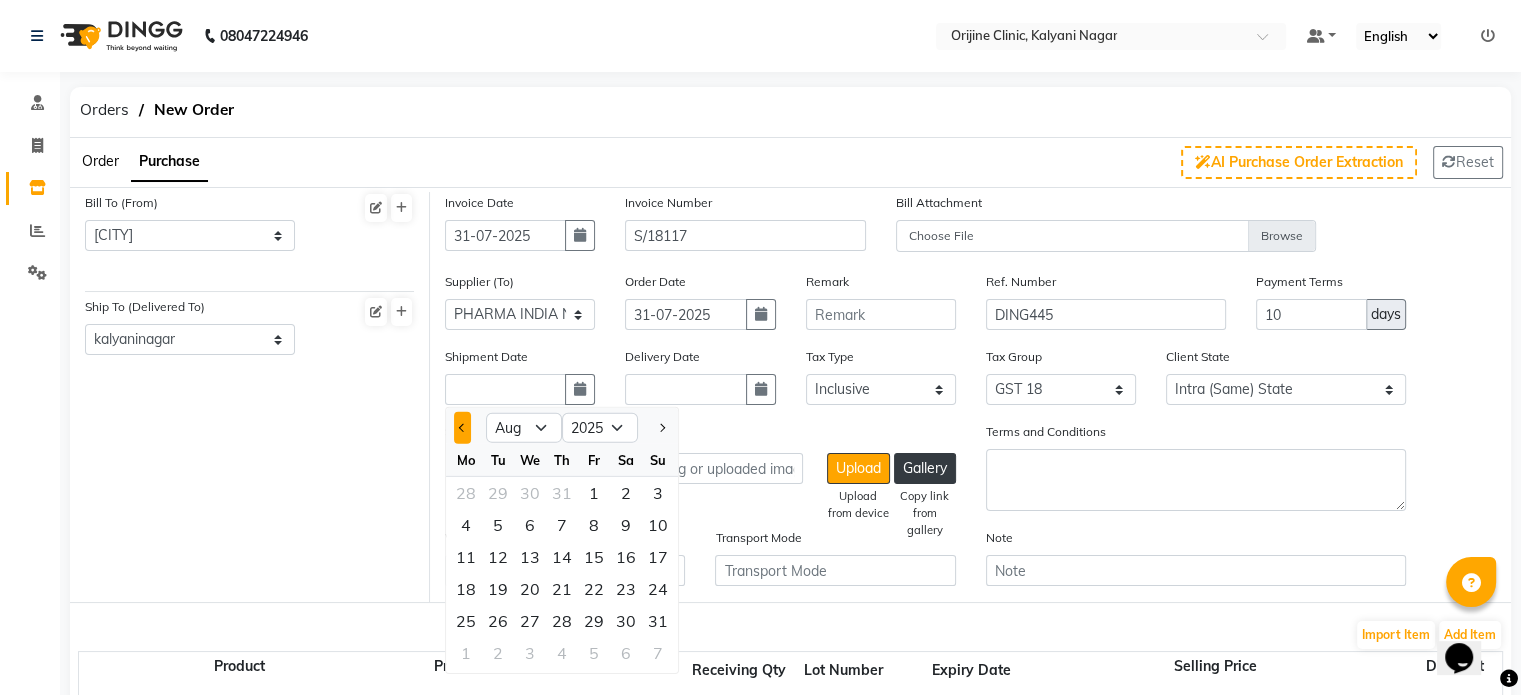 click 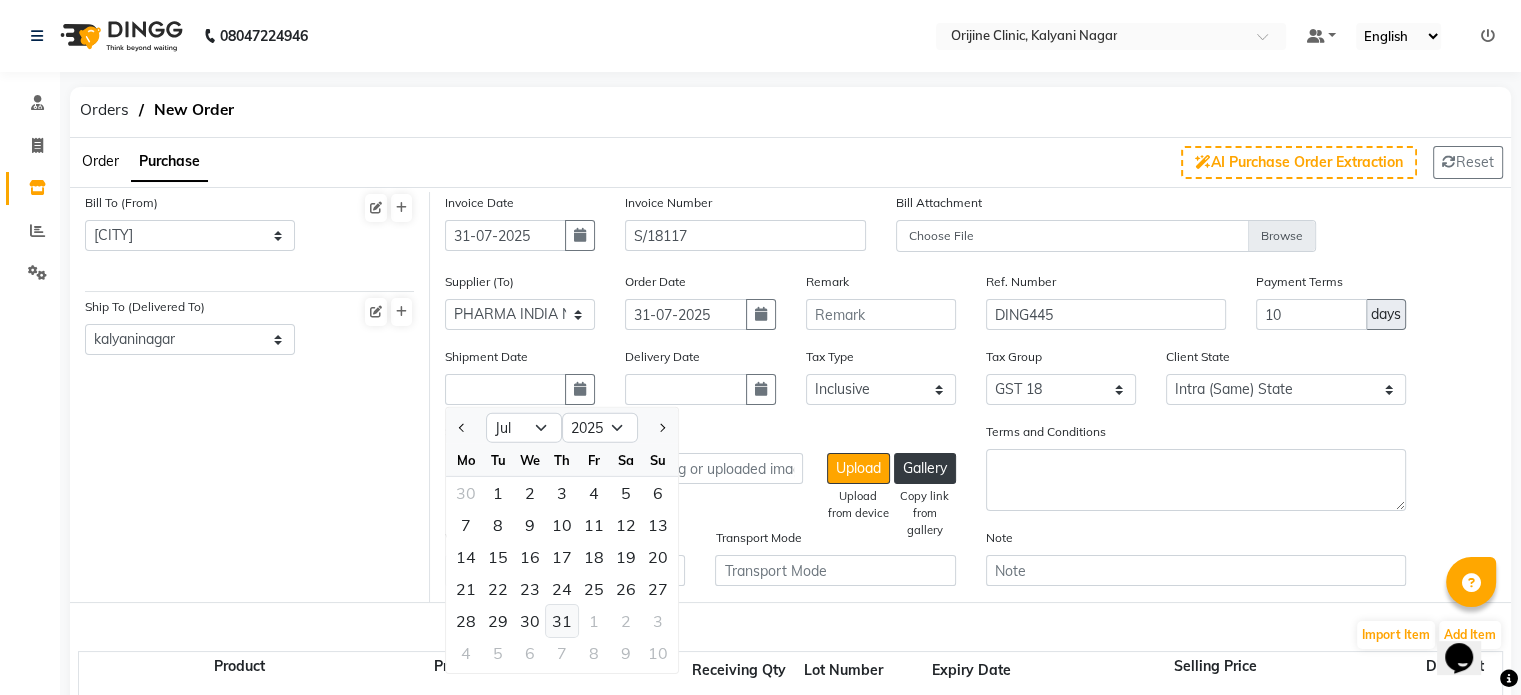 click on "31" 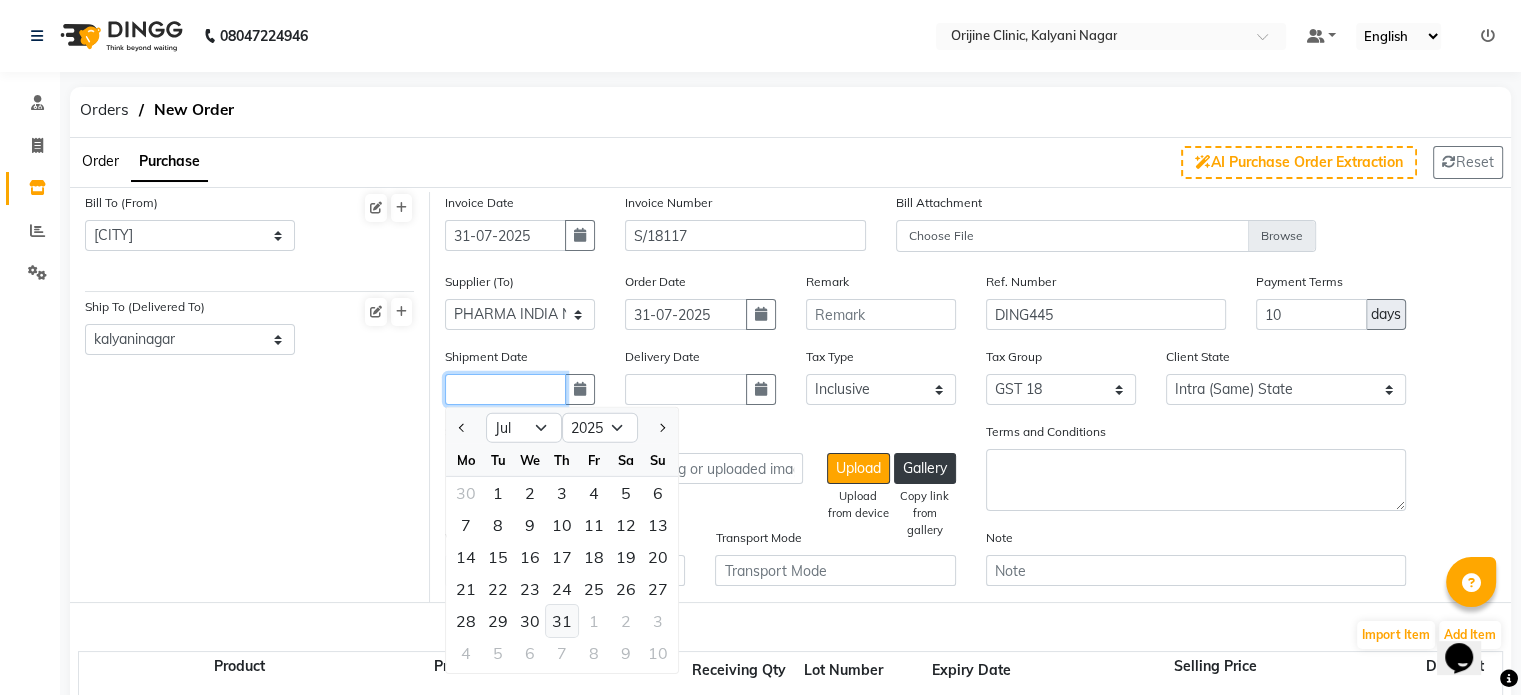 type on "31-07-2025" 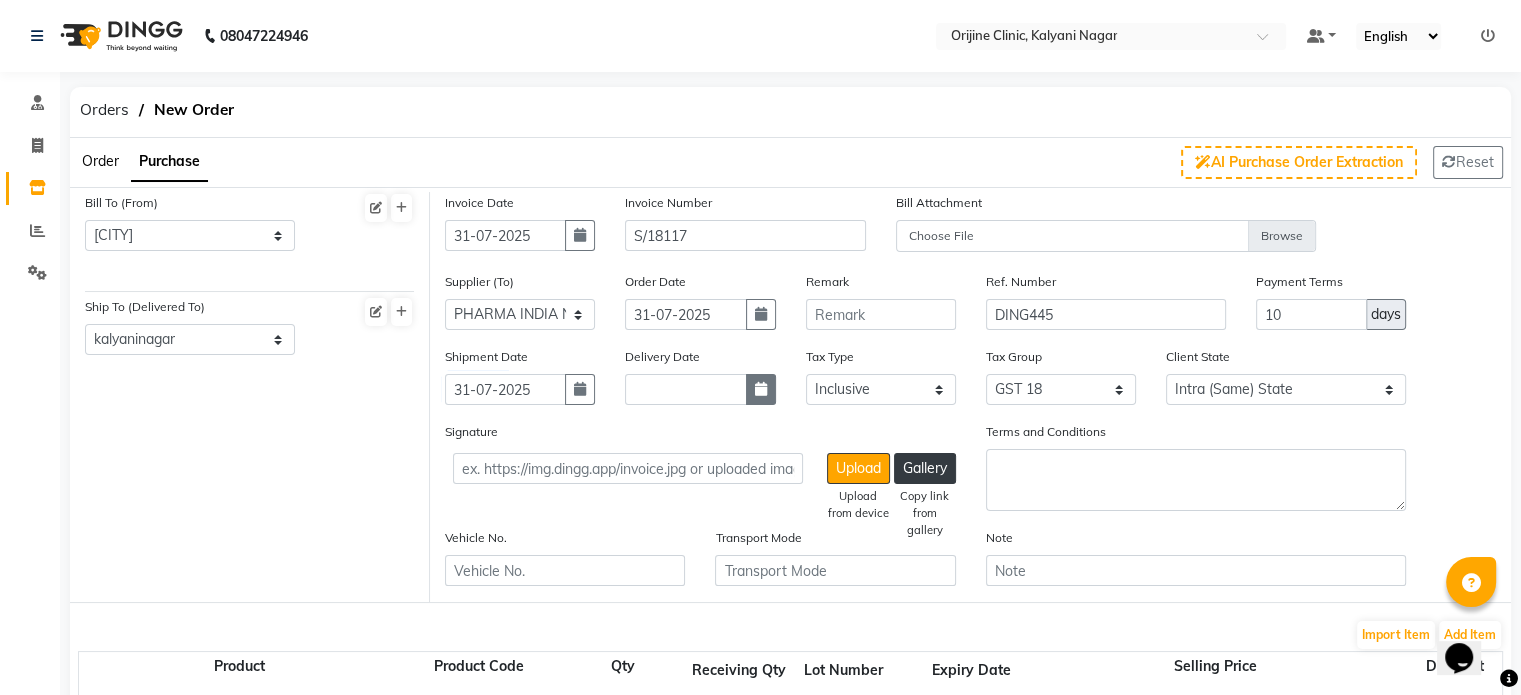 click 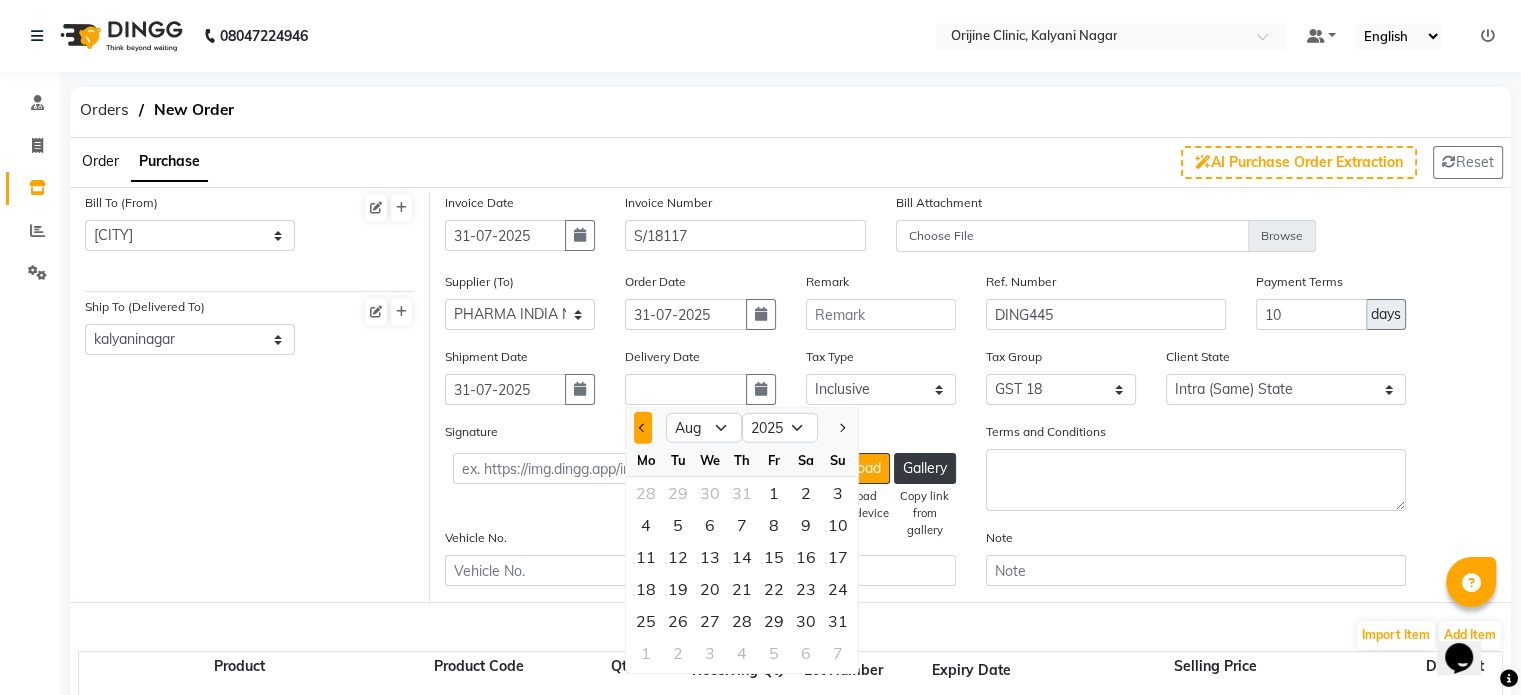 click 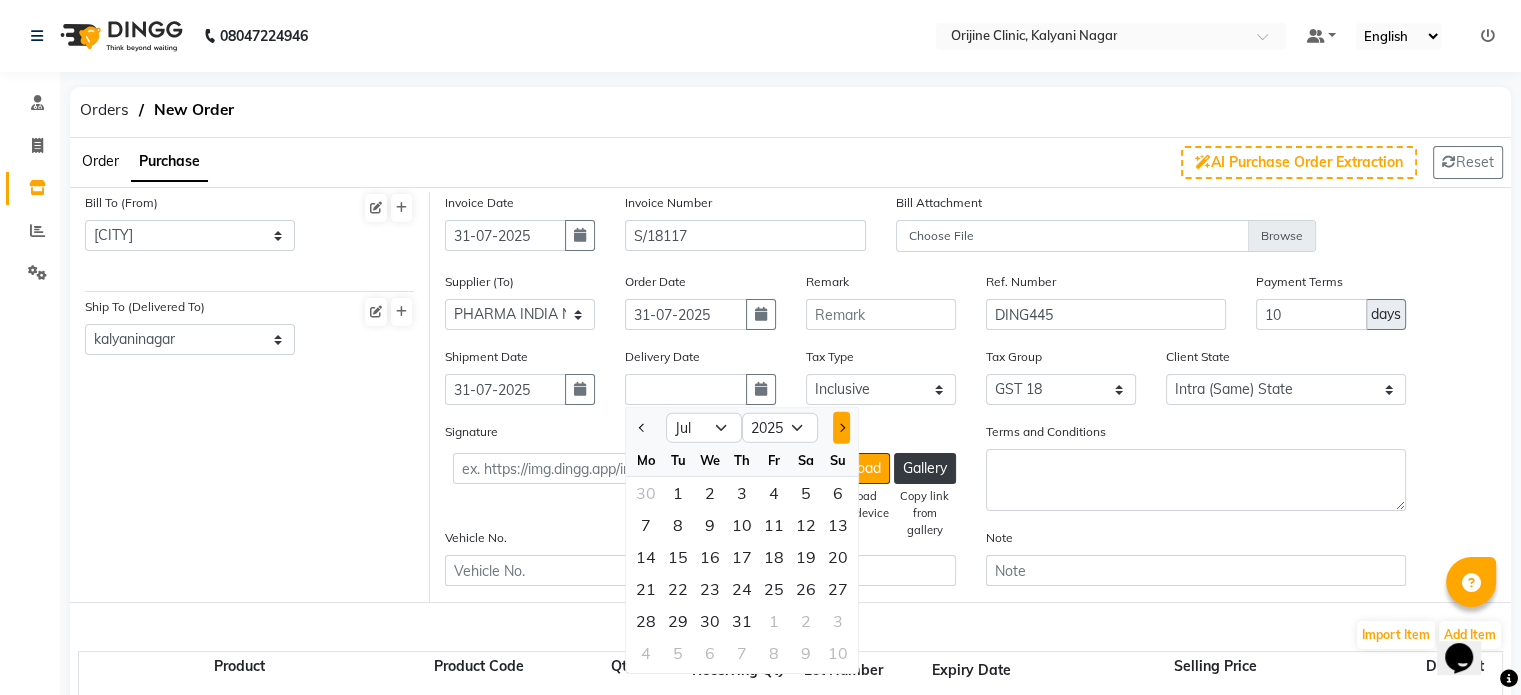 click 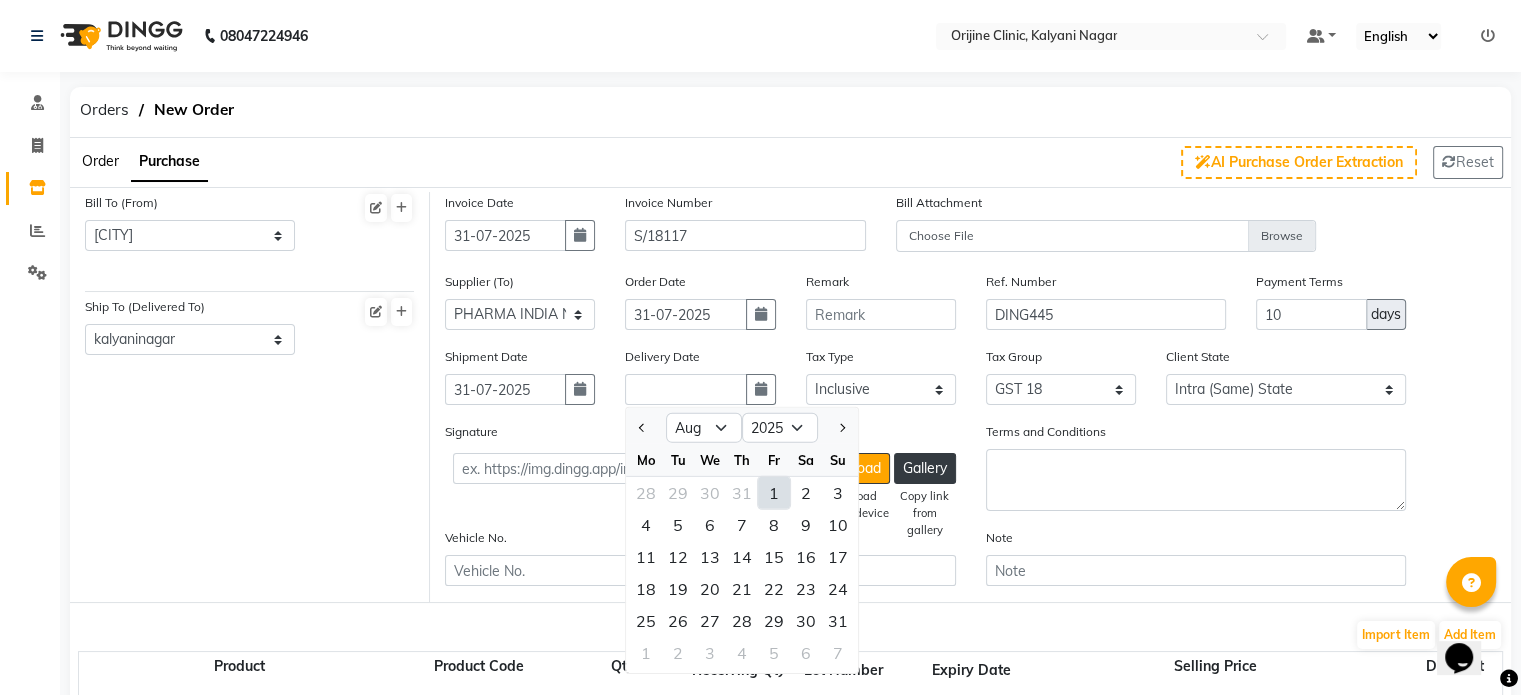 click on "1" 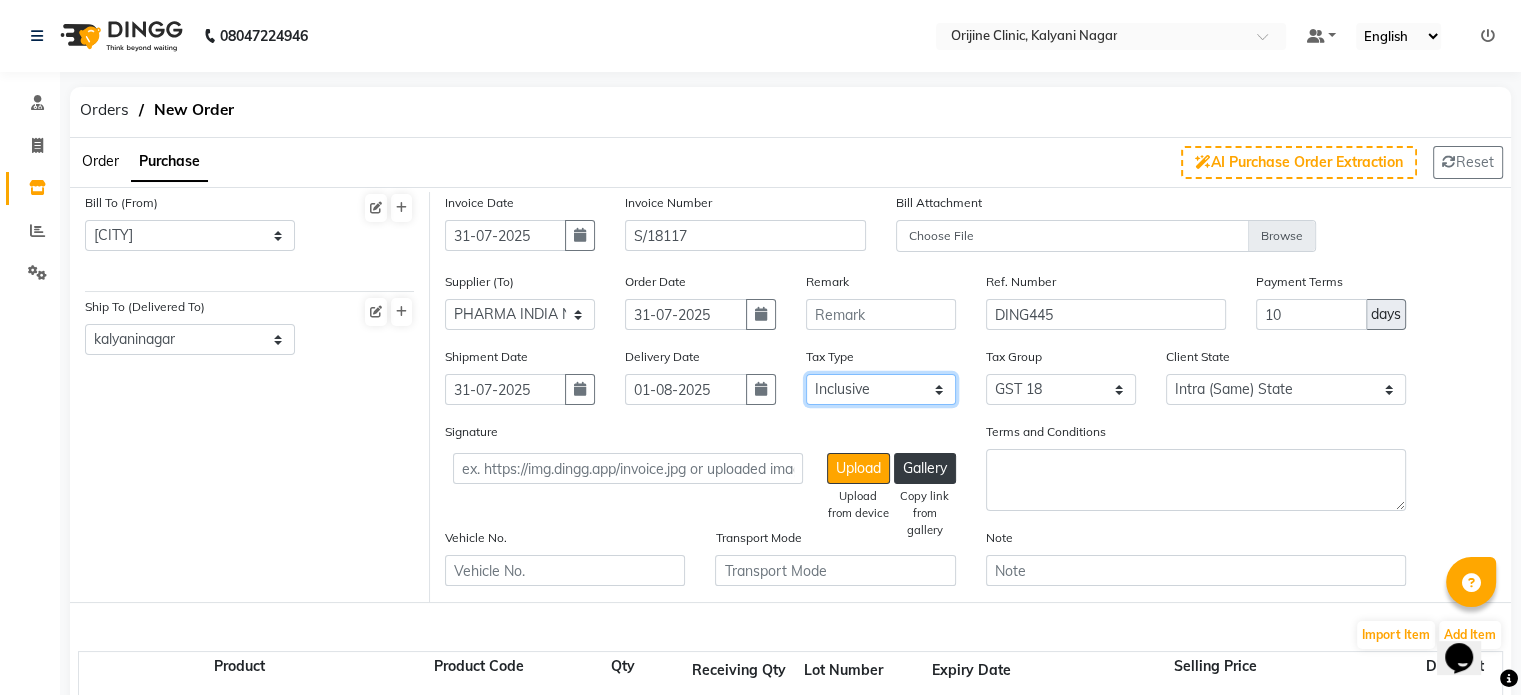 click on "Select Inclusive Exclusive" 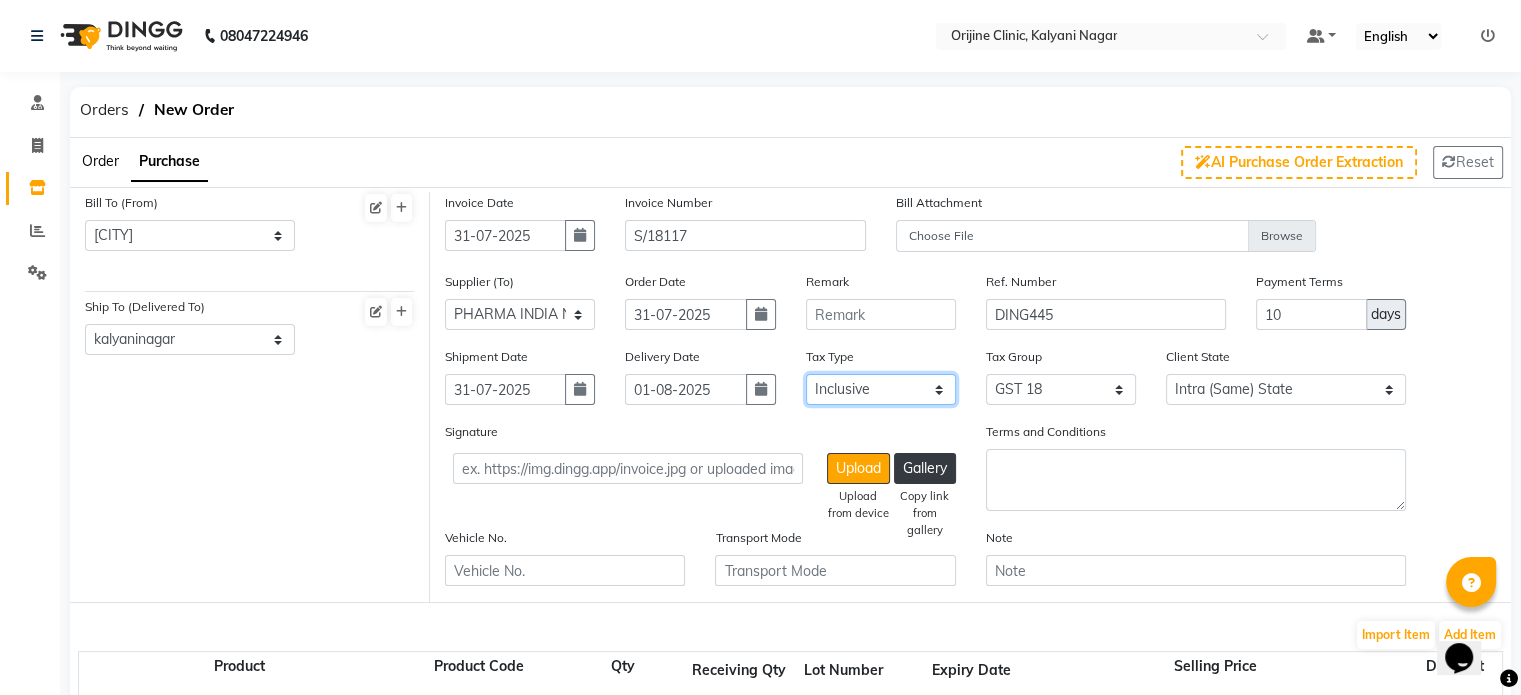 select on "false" 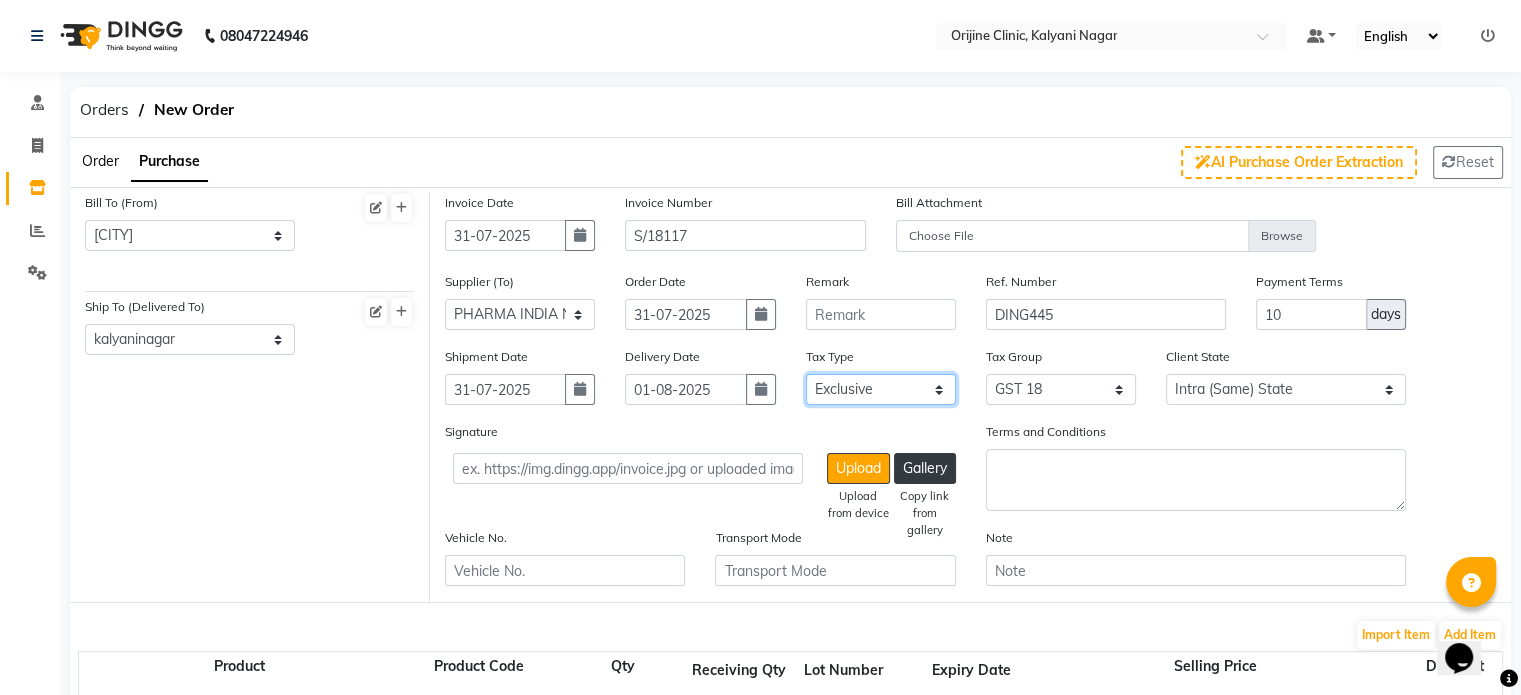 click on "Select Inclusive Exclusive" 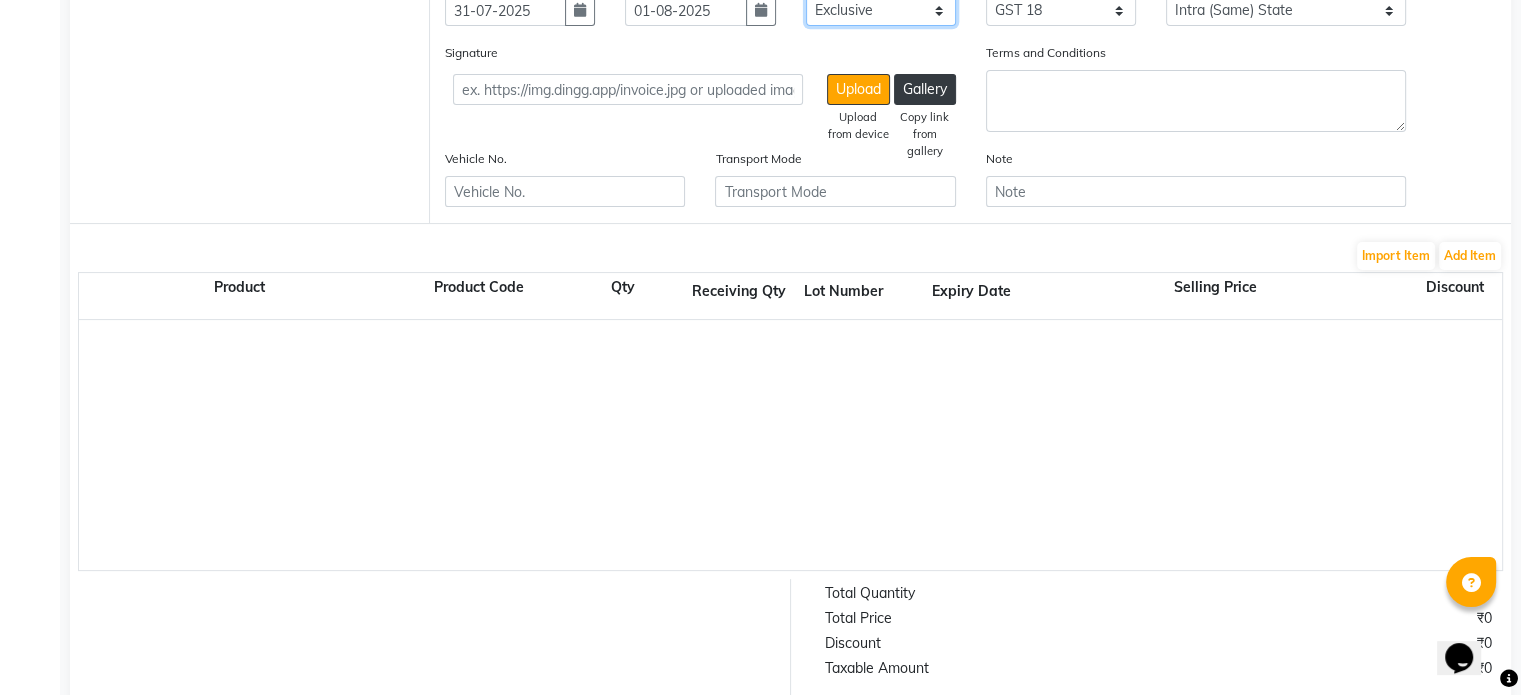 scroll, scrollTop: 382, scrollLeft: 0, axis: vertical 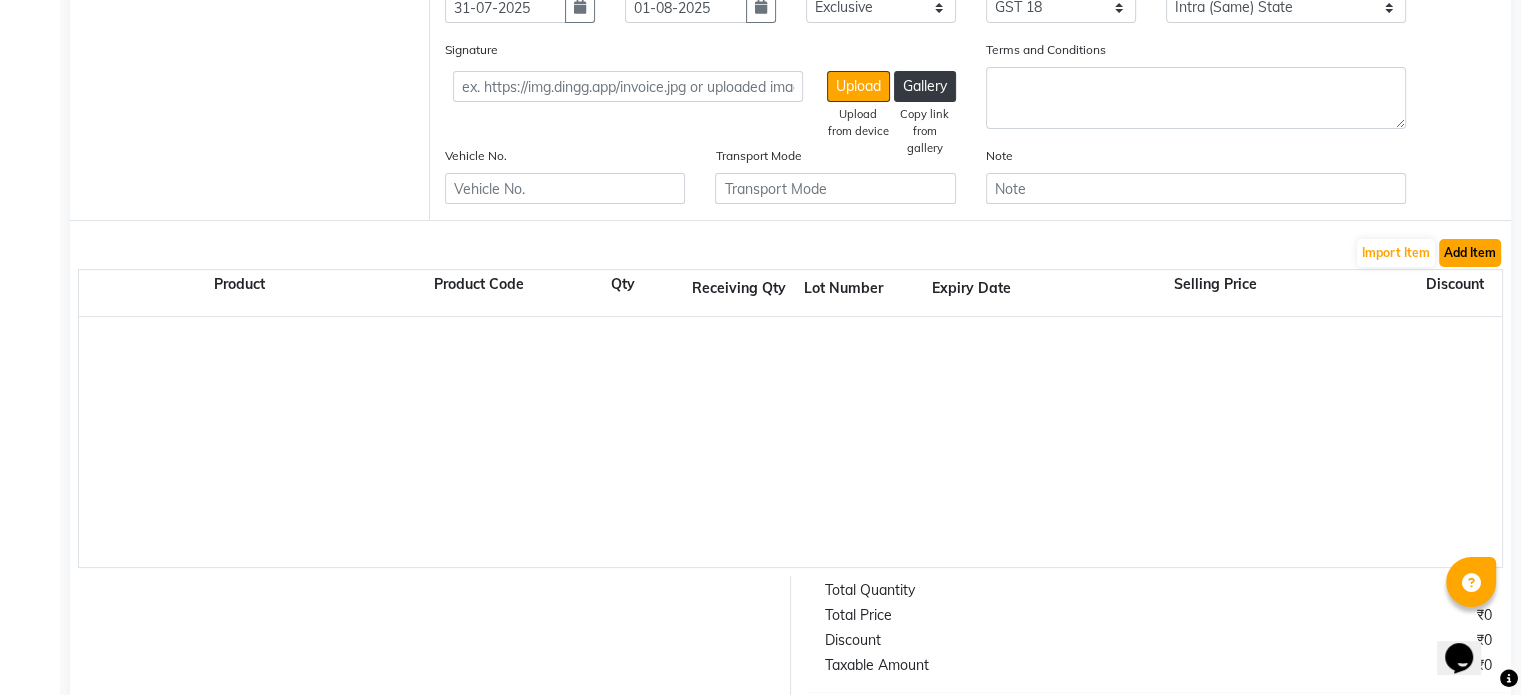 click on "Add Item" 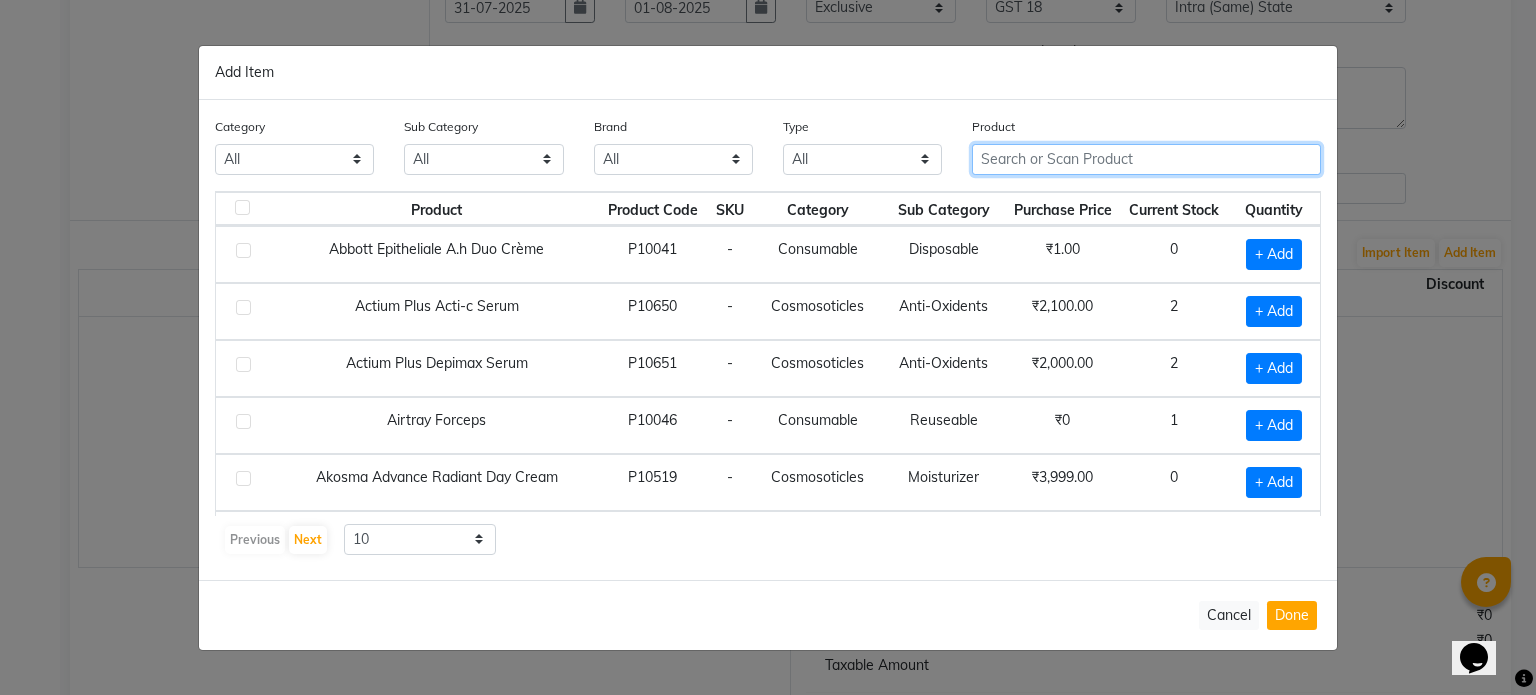 click 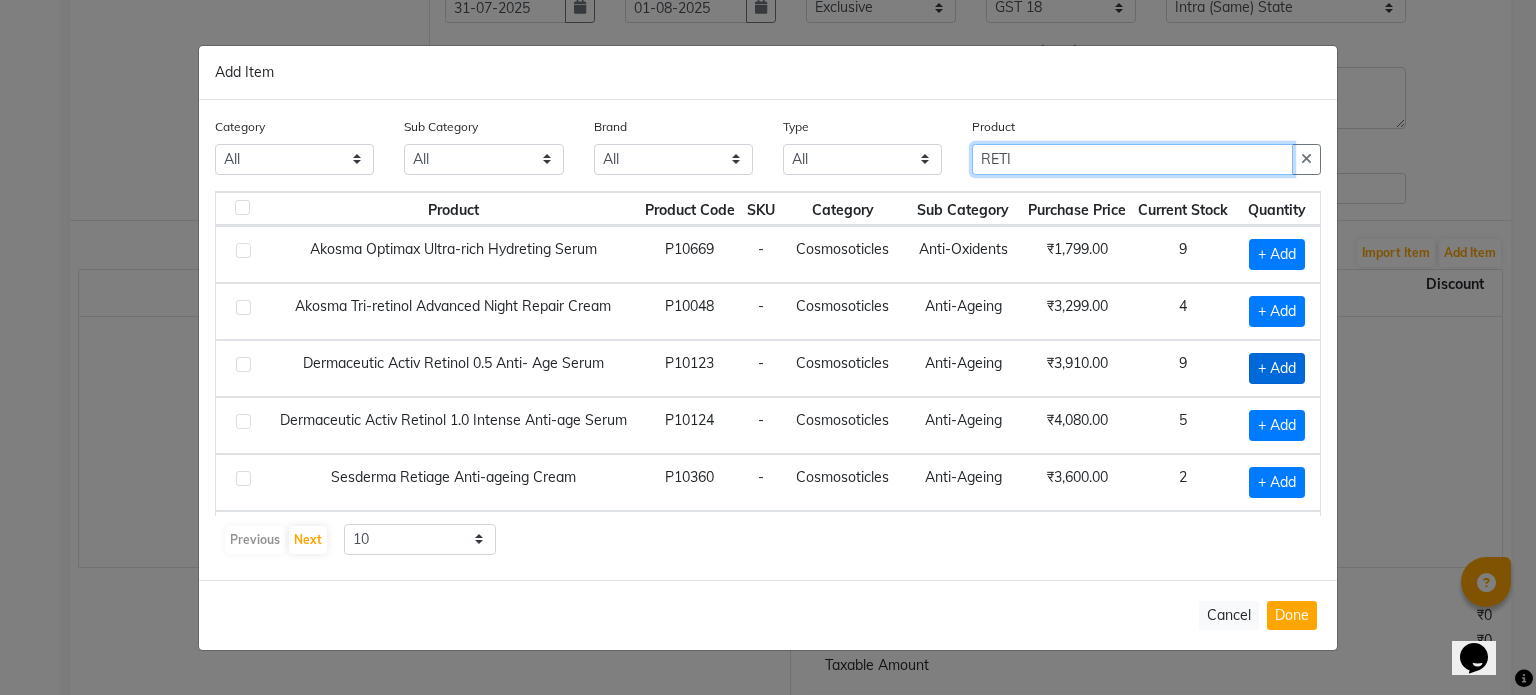 type on "RETI" 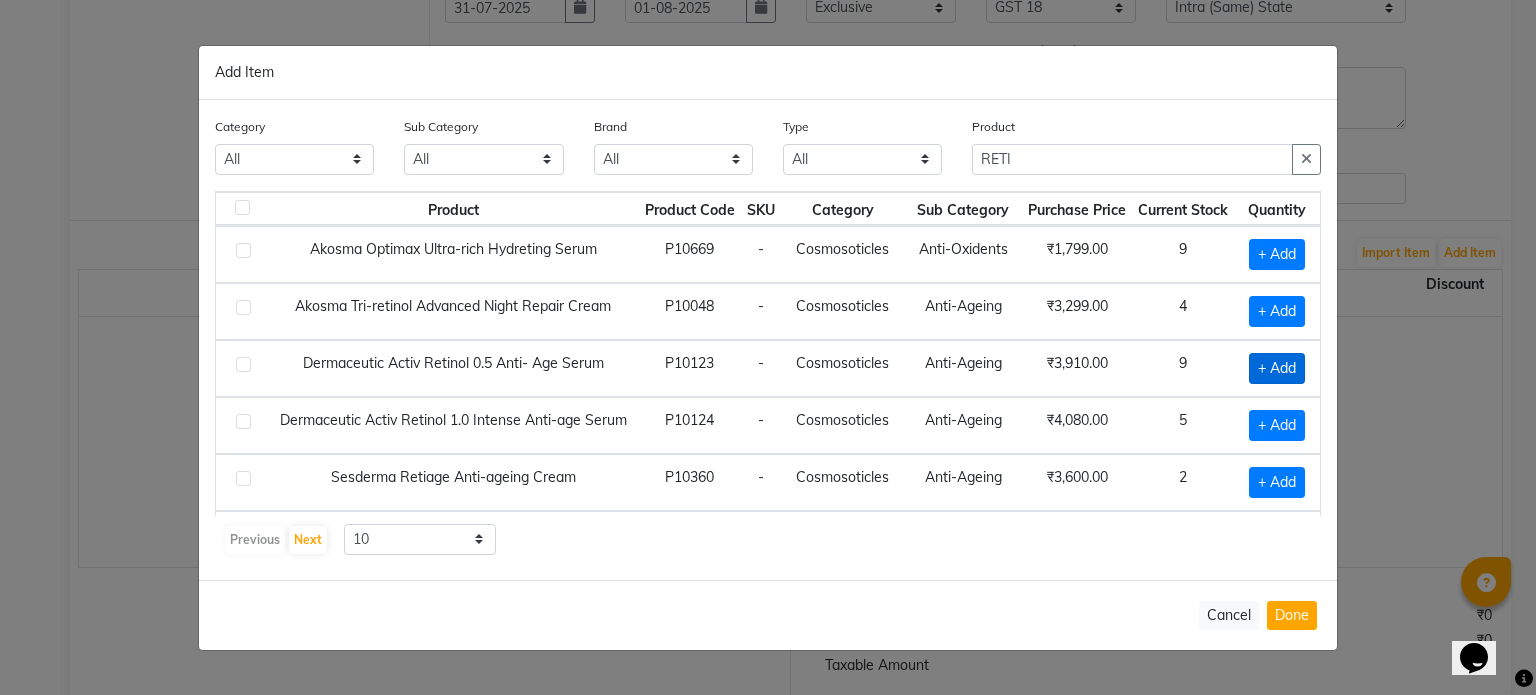 click on "+ Add" 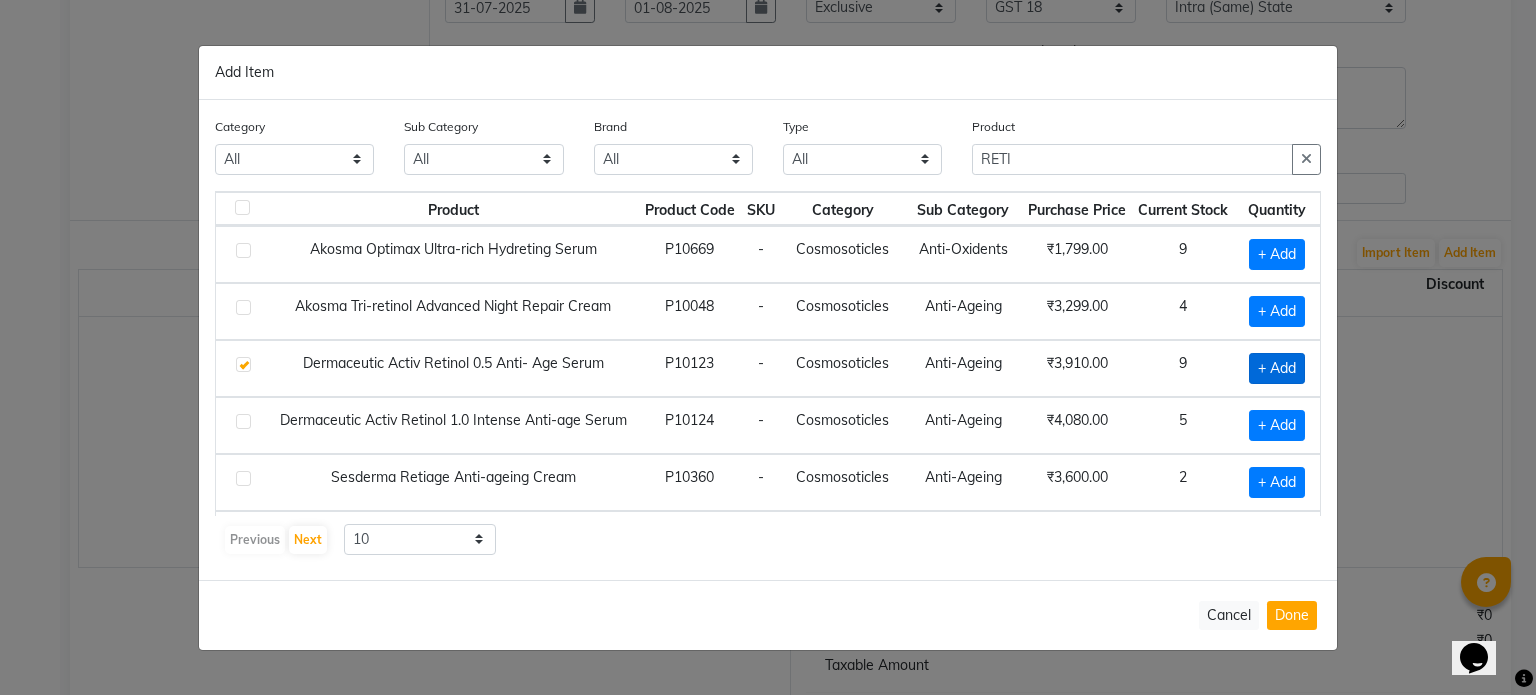 checkbox on "true" 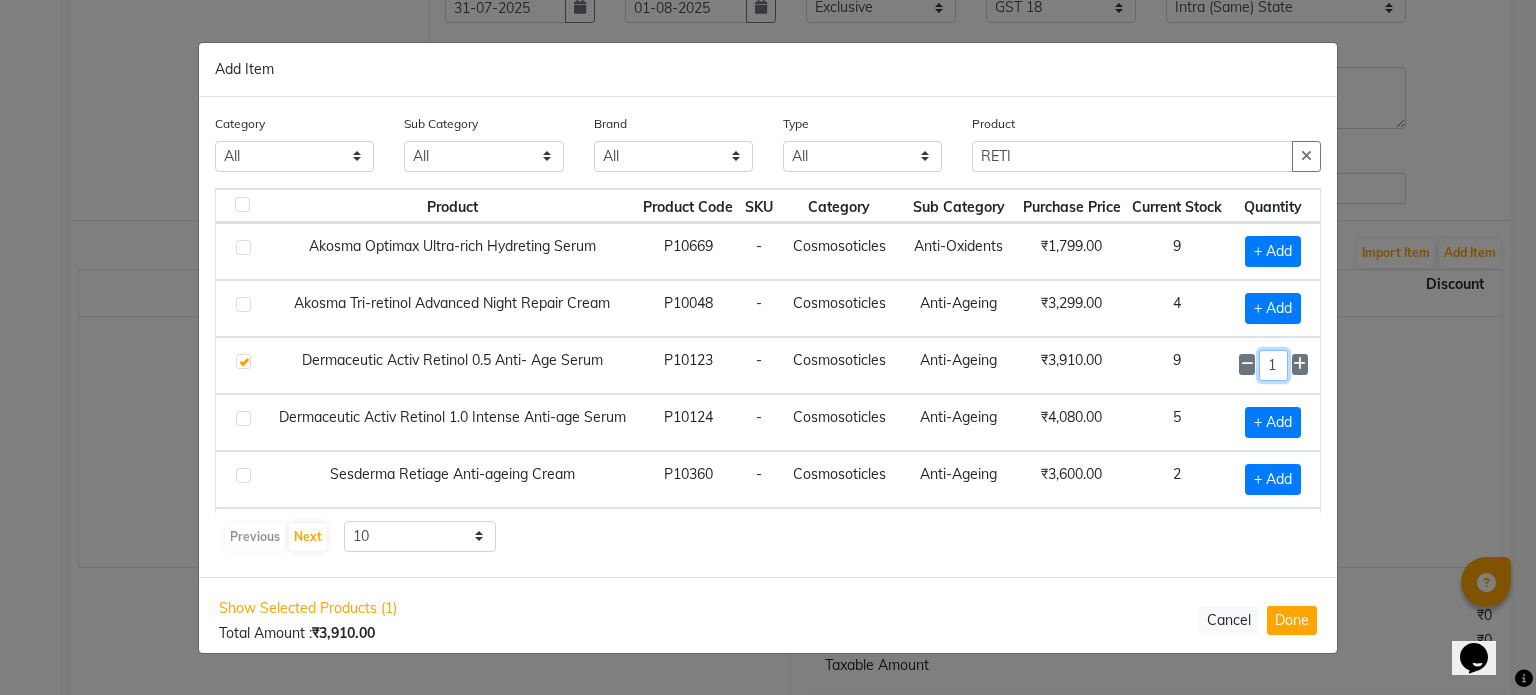 click on "1" 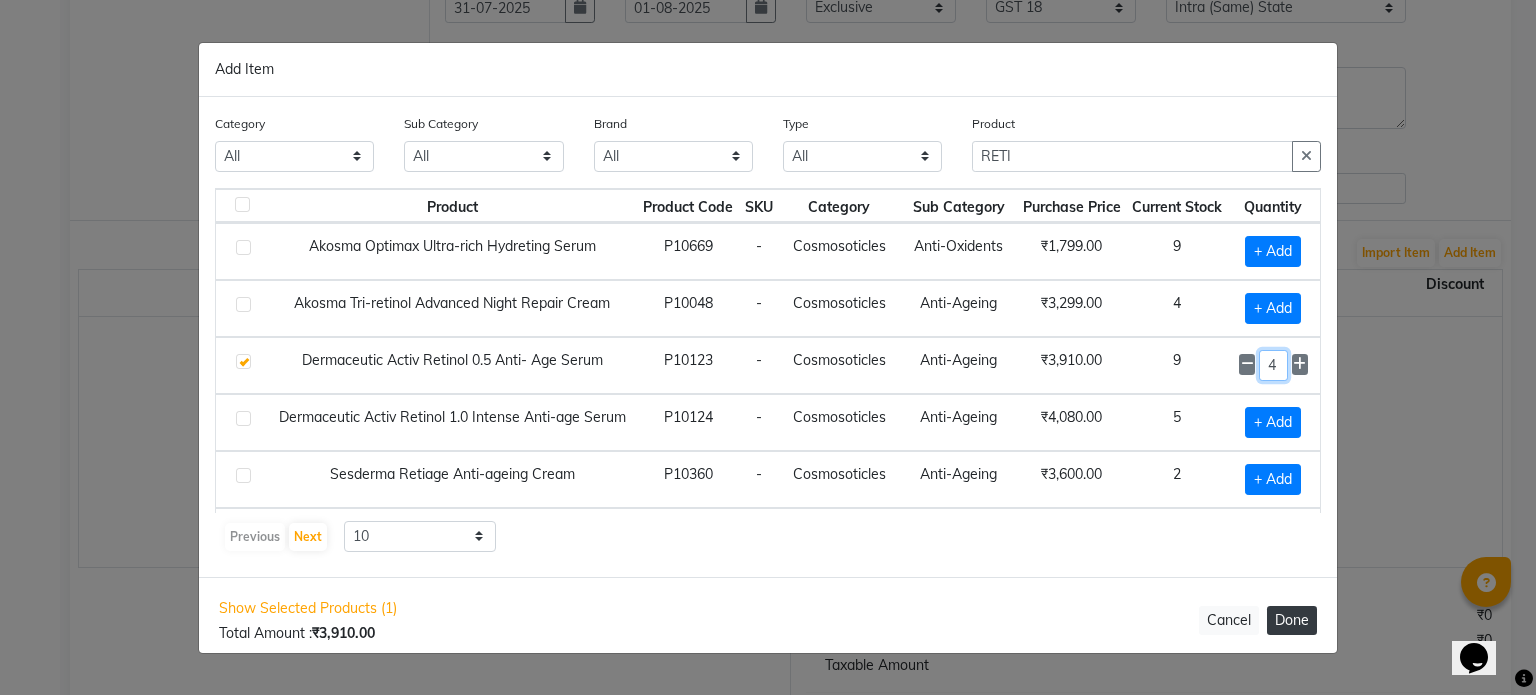 type on "4" 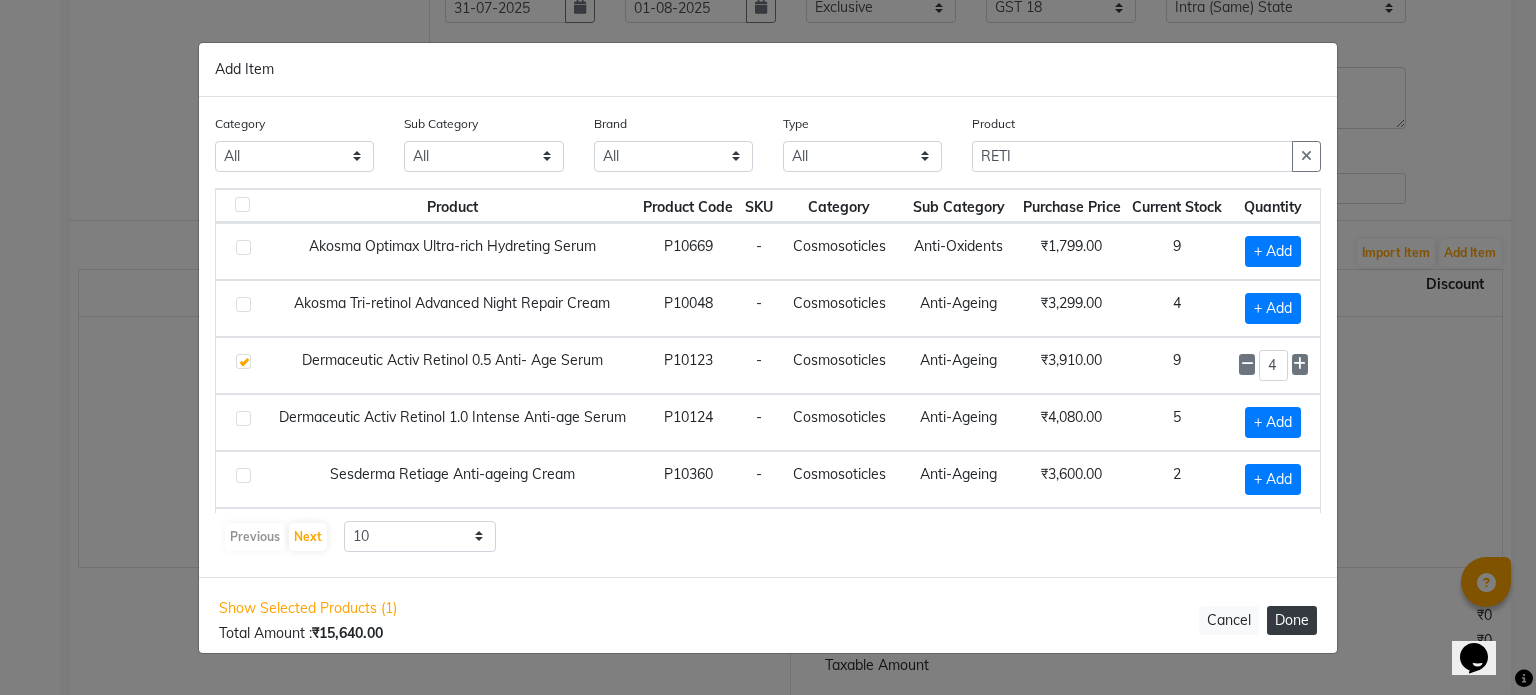 click on "Done" 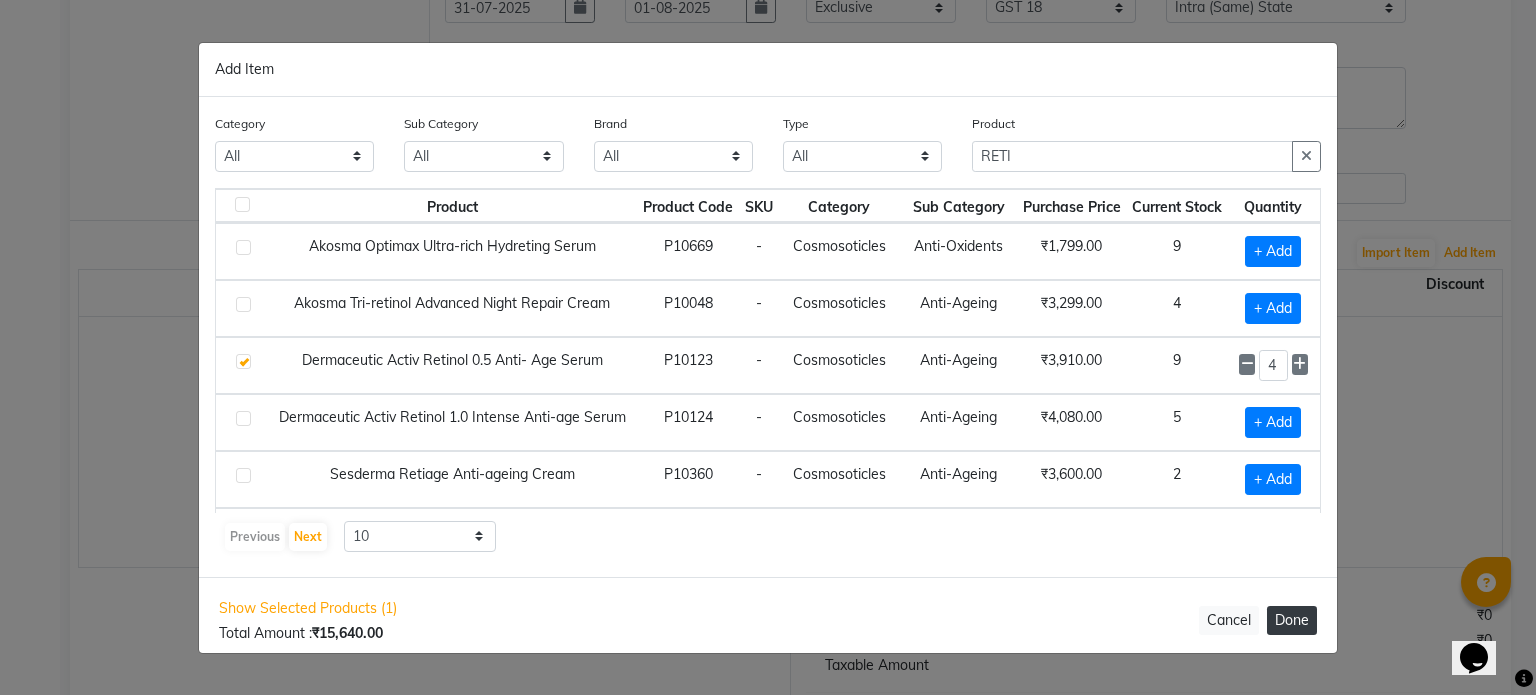 select on "908" 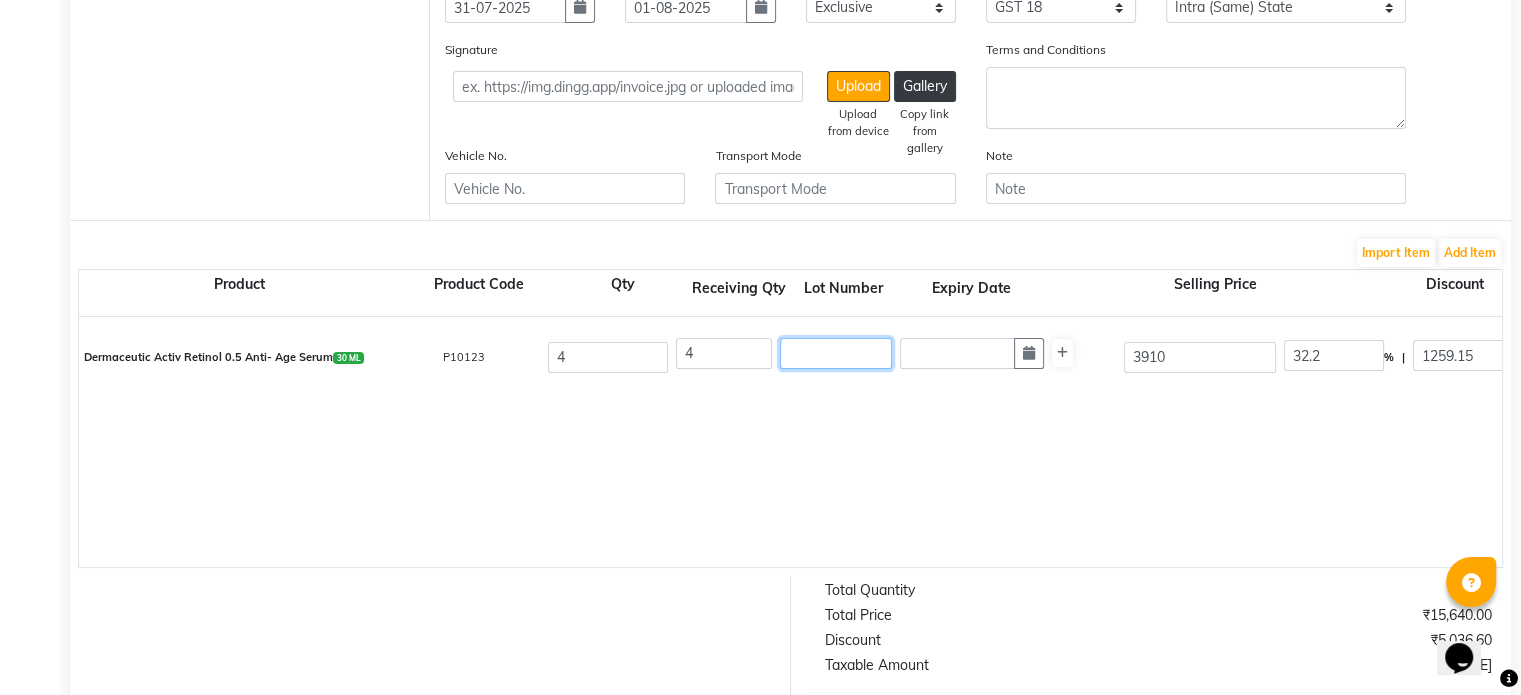 click 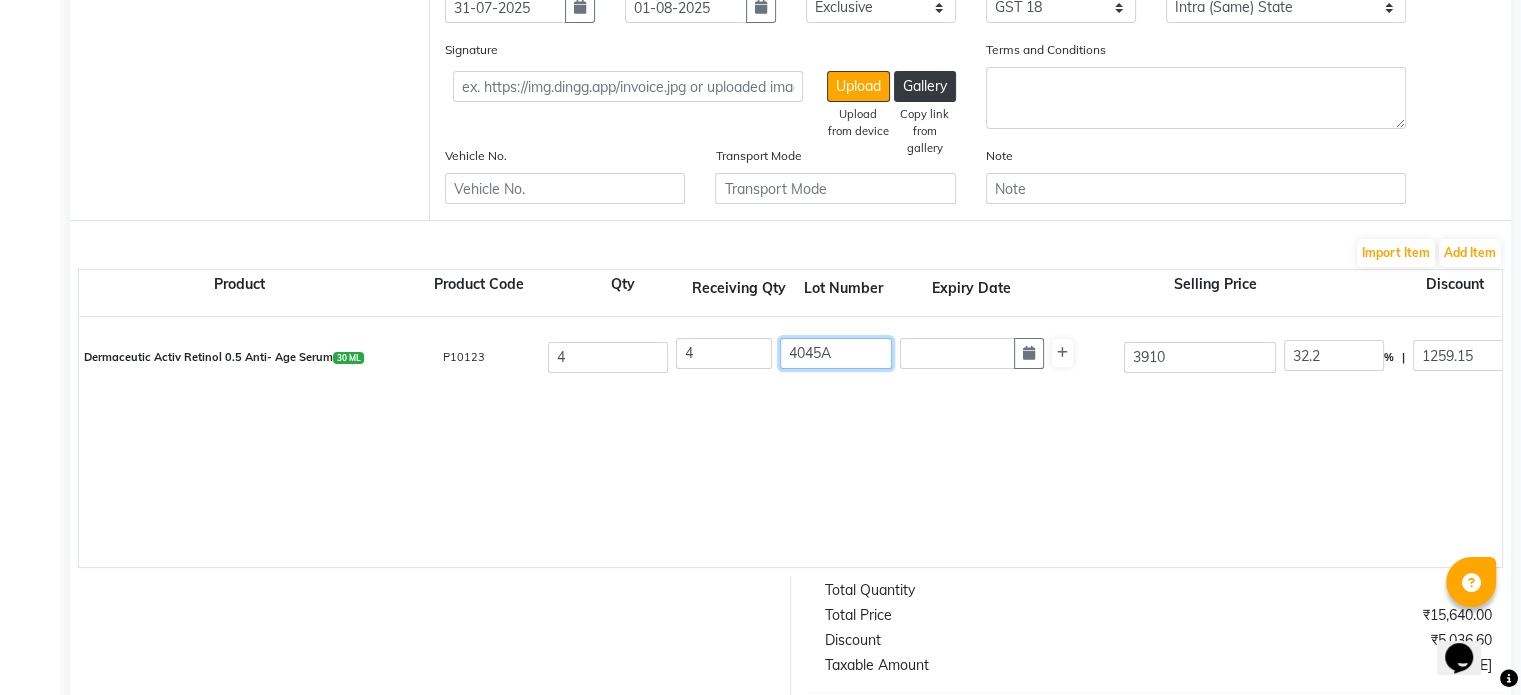 type on "4045A" 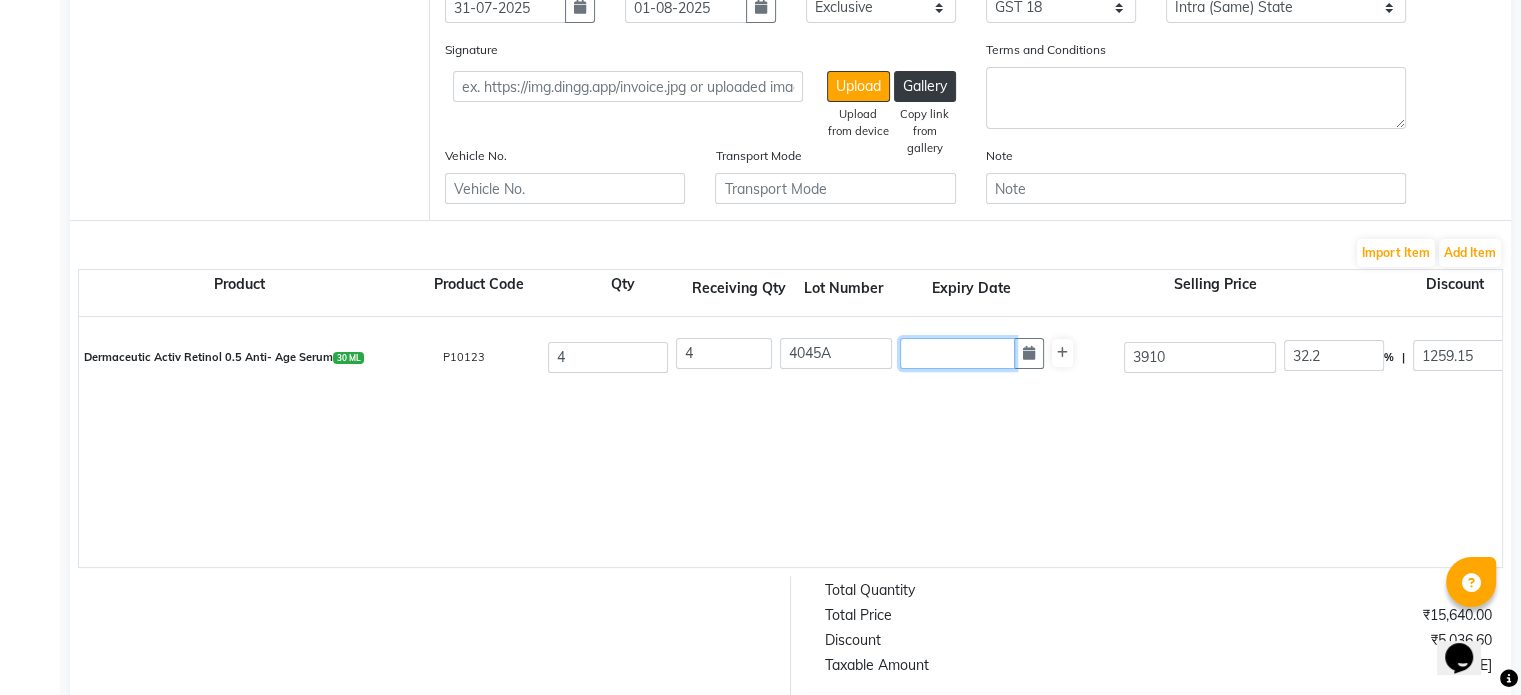 click 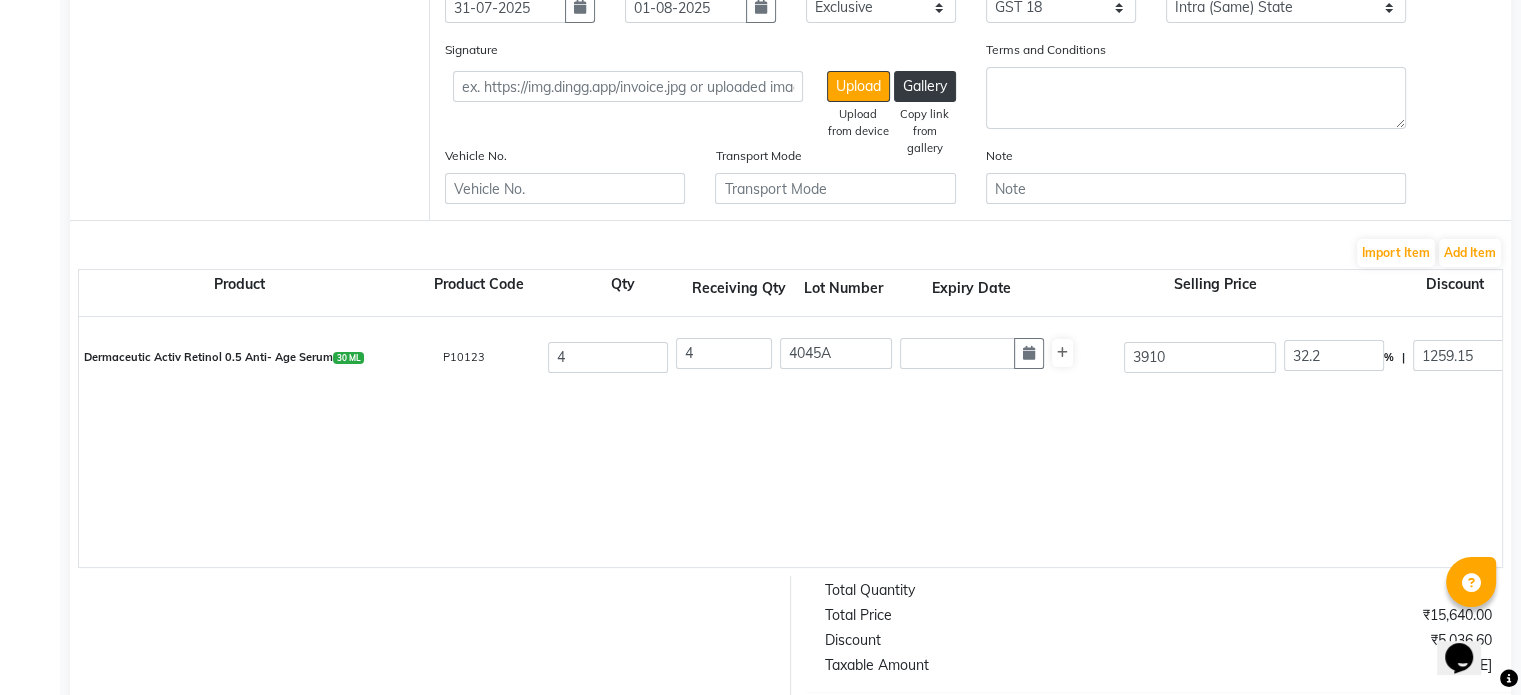 select on "8" 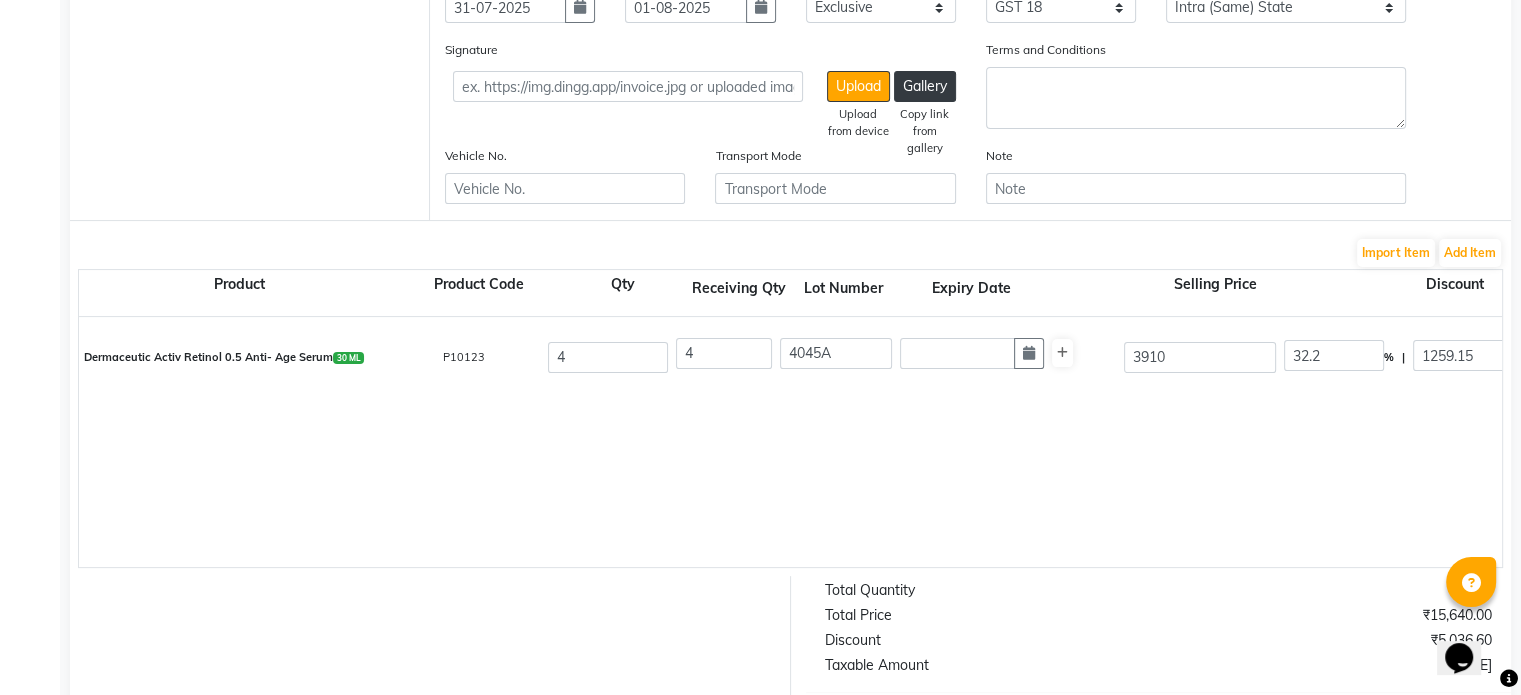 select on "2025" 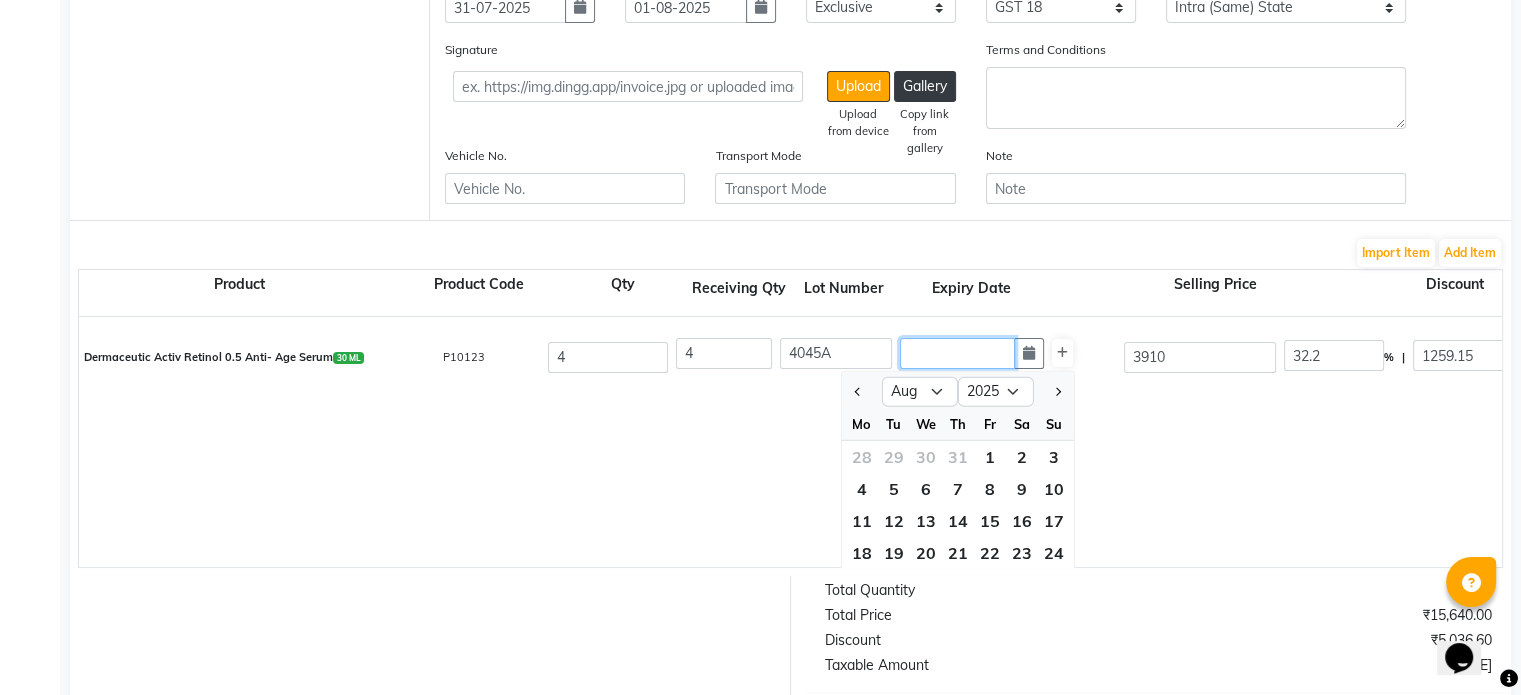 click 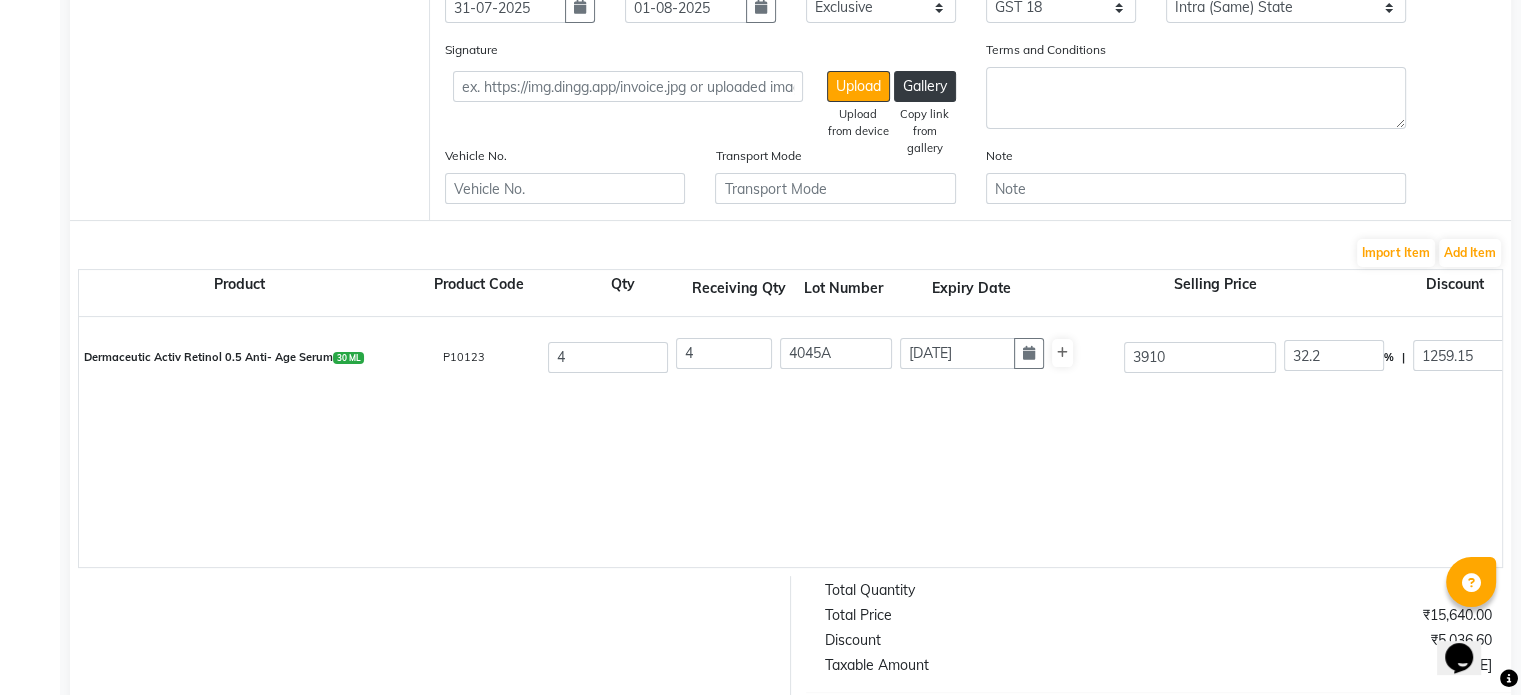 type on "[DATE]" 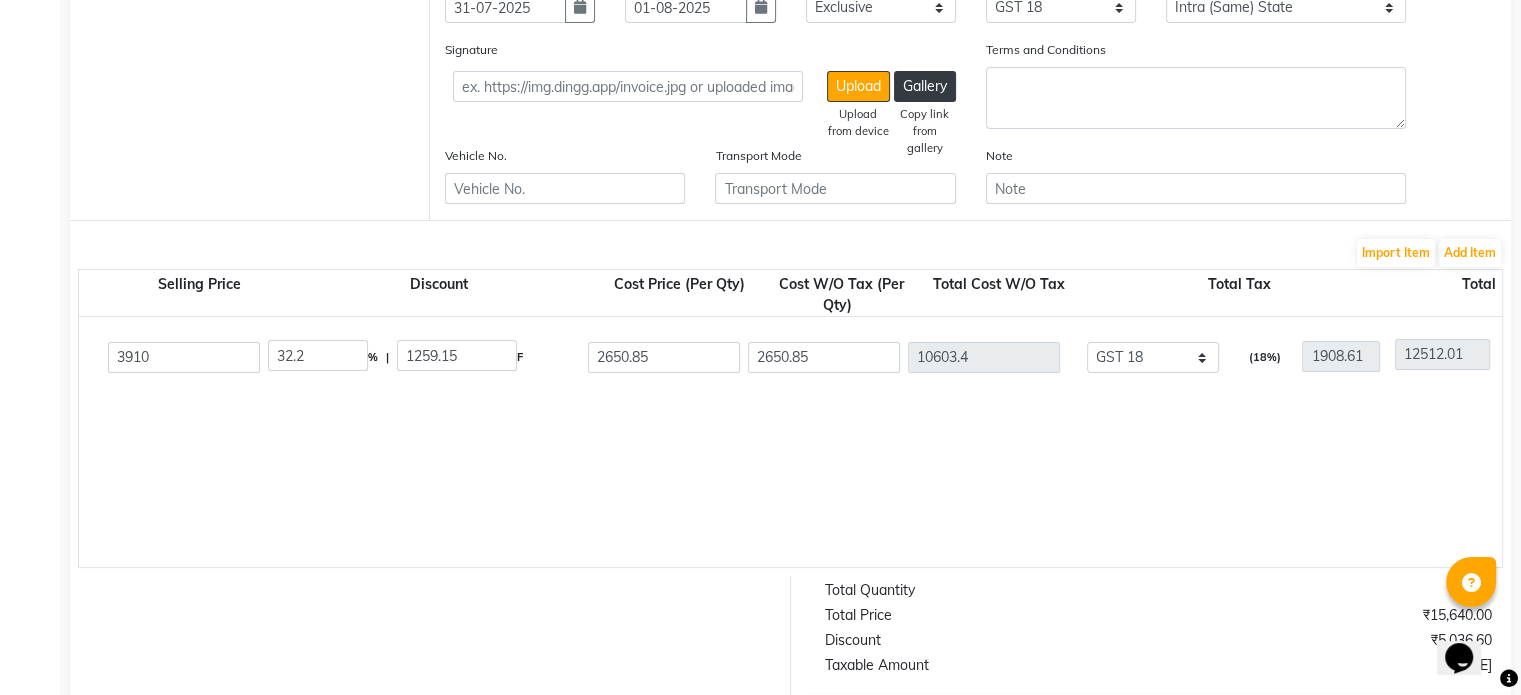 scroll, scrollTop: 0, scrollLeft: 1019, axis: horizontal 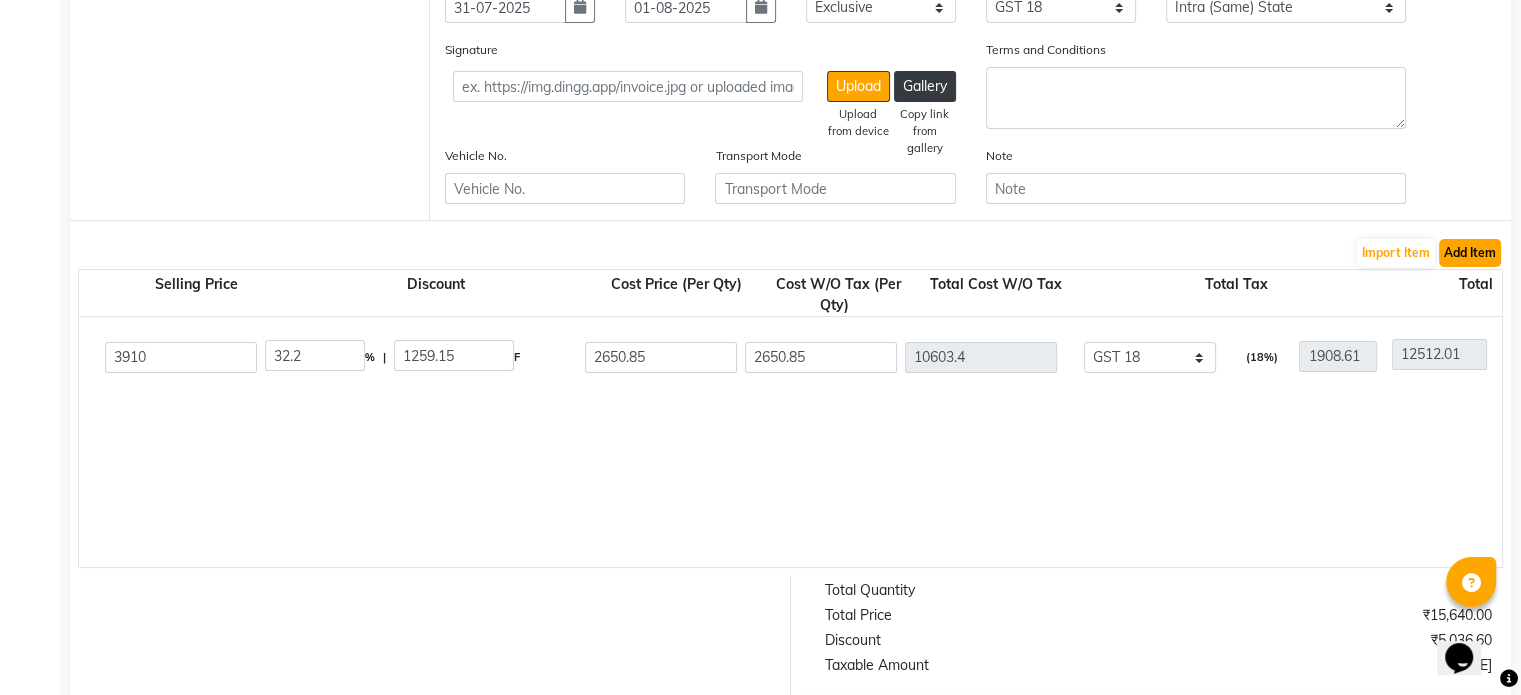 click on "Add Item" 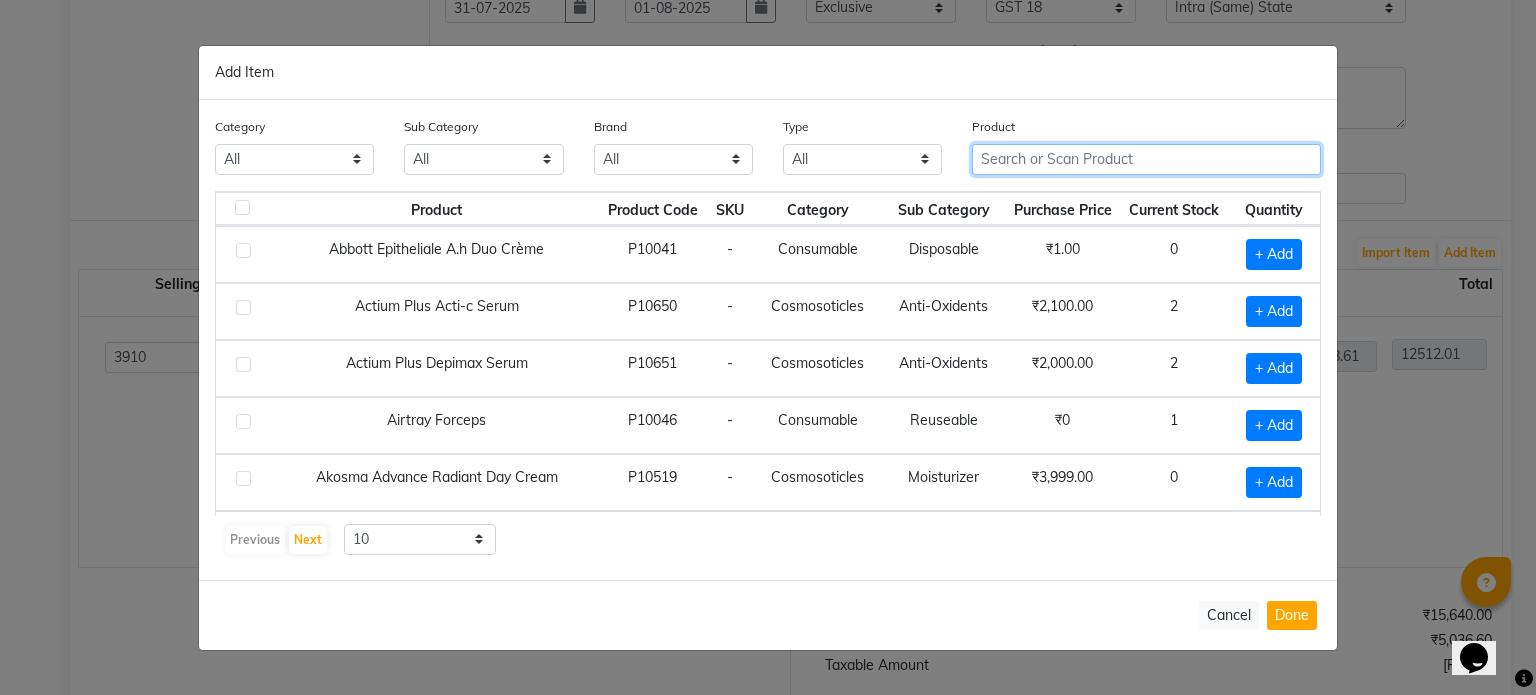click 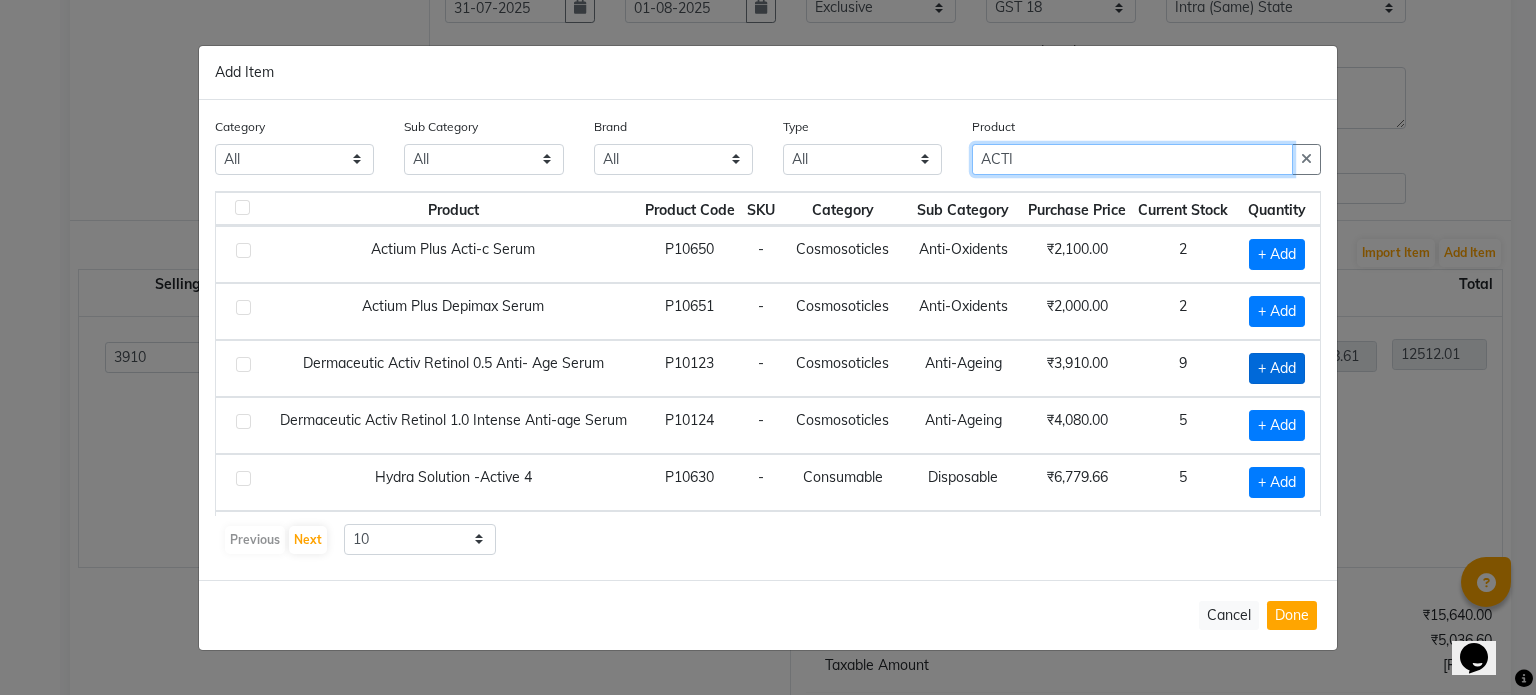 type on "ACTI" 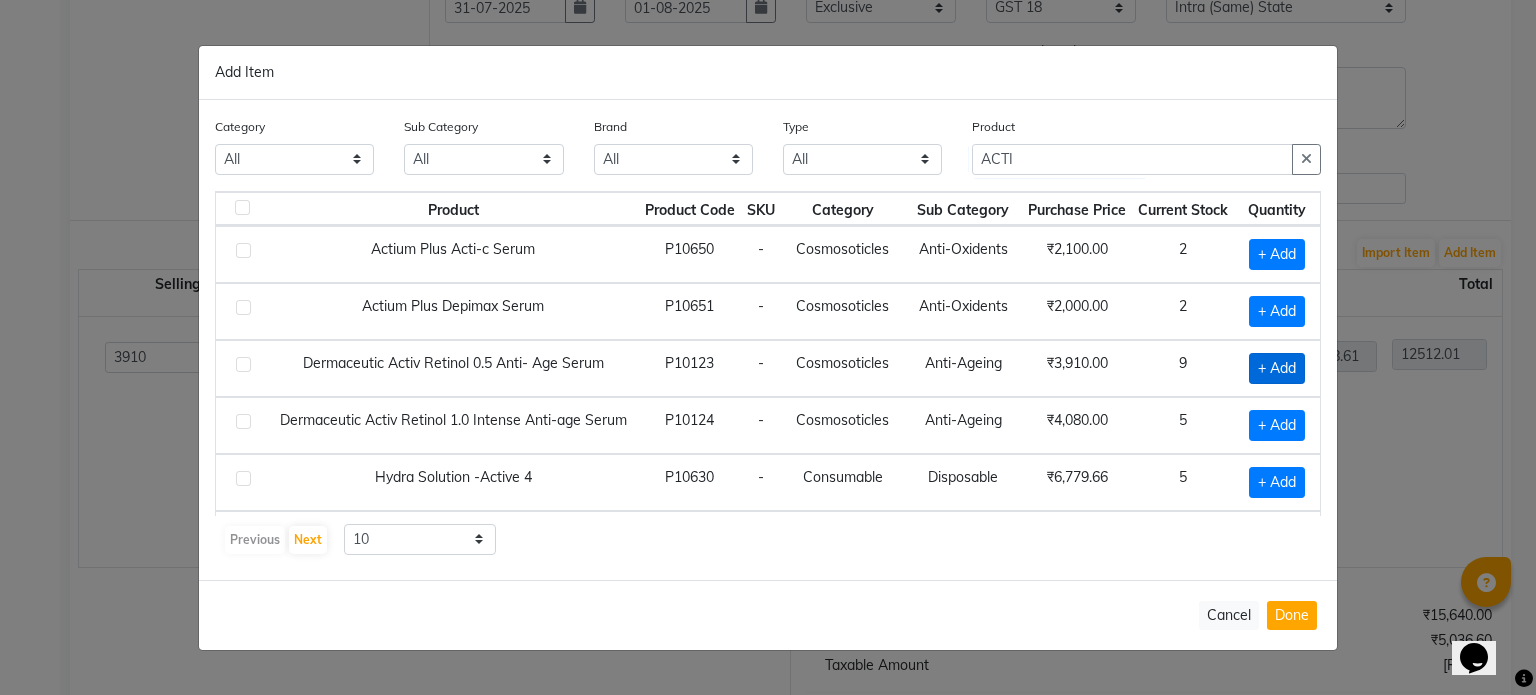 click on "+ Add" 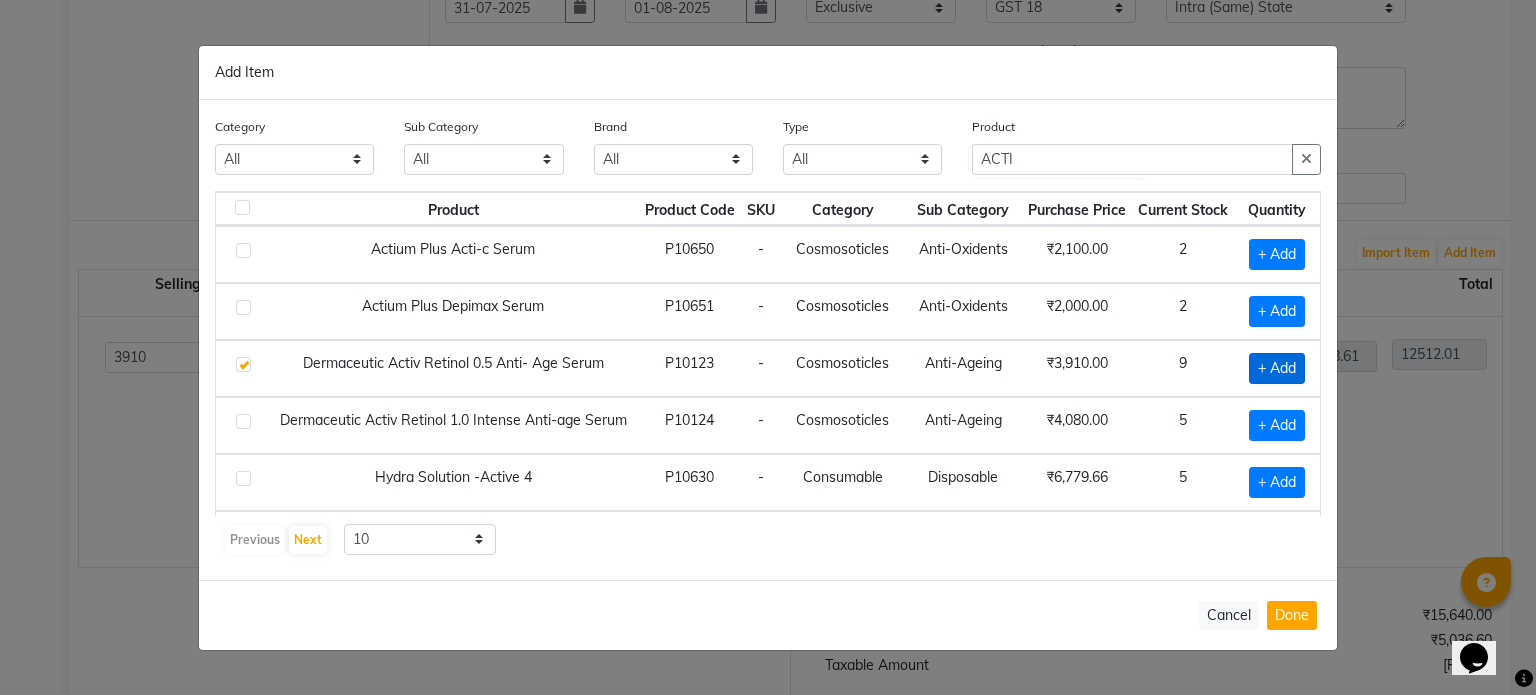 checkbox on "true" 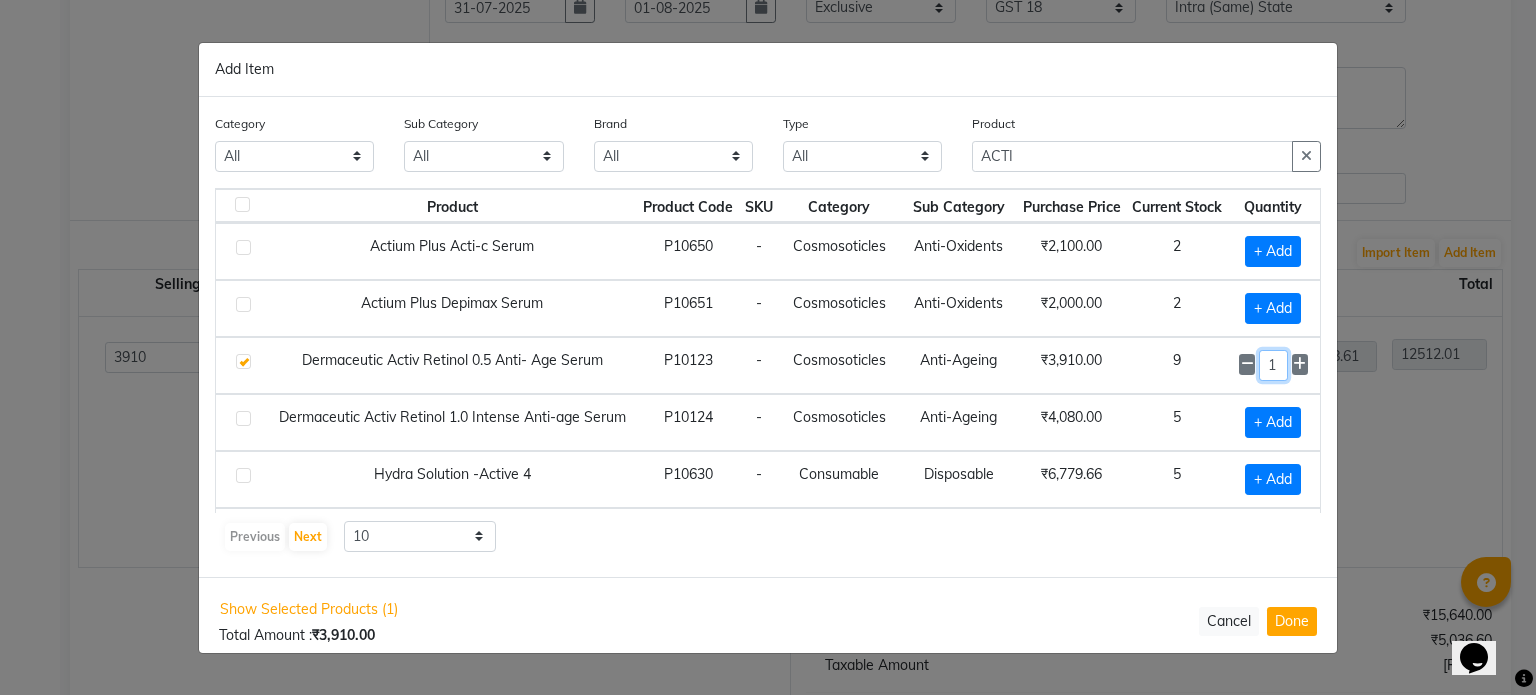 drag, startPoint x: 1263, startPoint y: 361, endPoint x: 1162, endPoint y: 389, distance: 104.80935 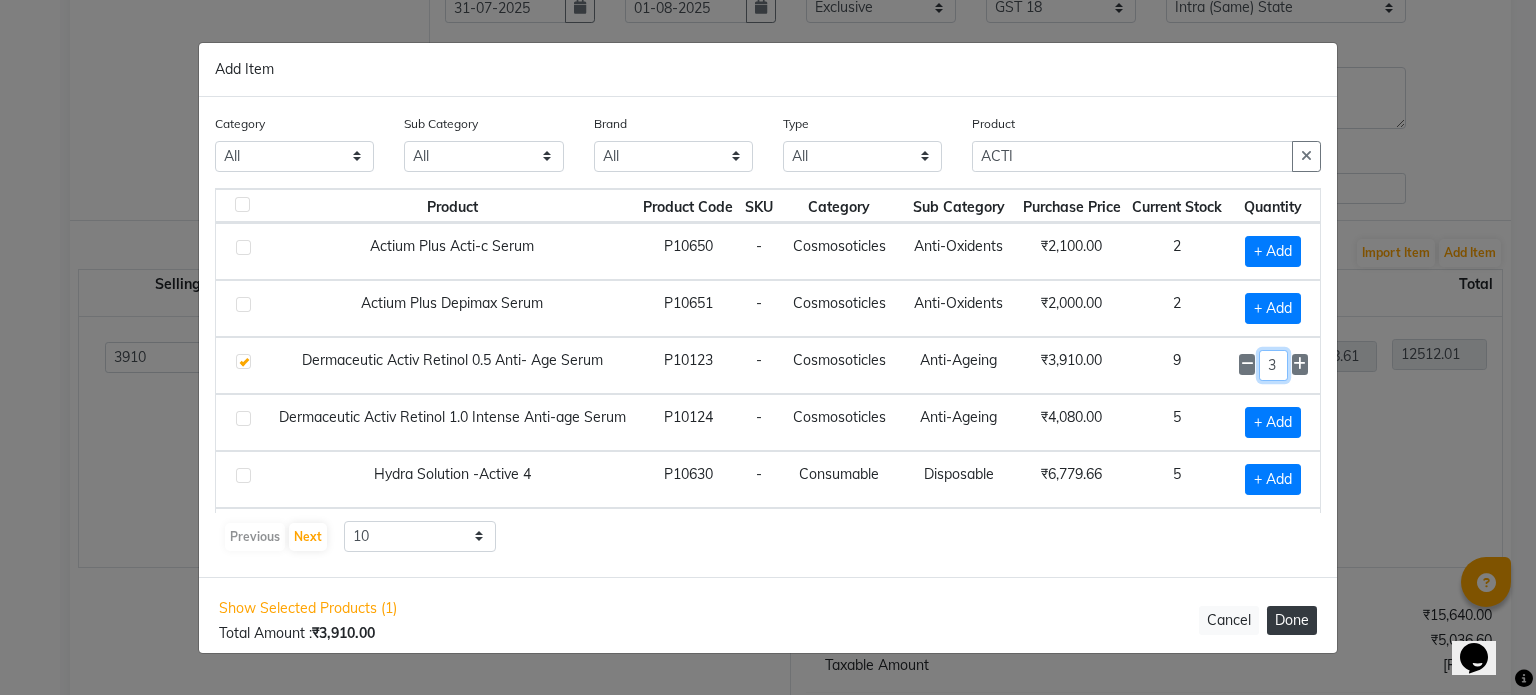 type on "3" 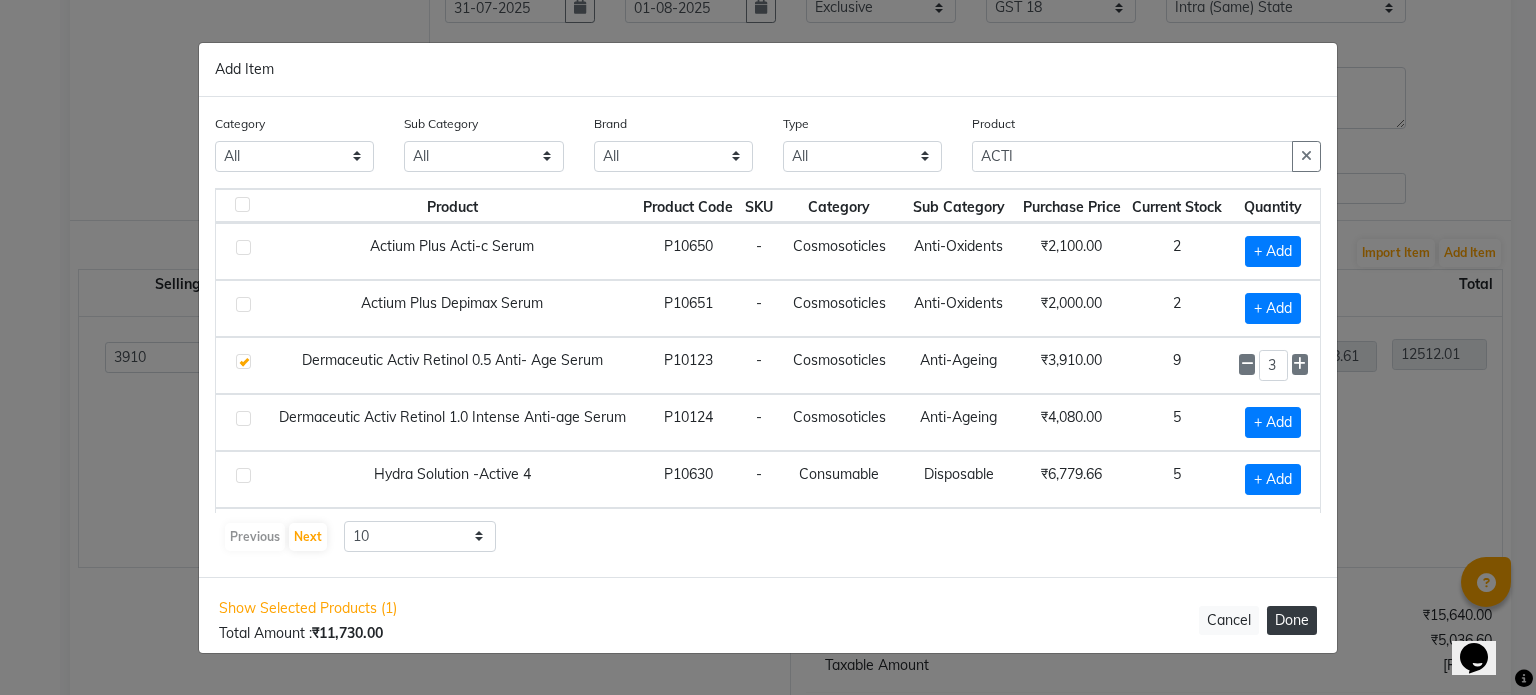 click on "Done" 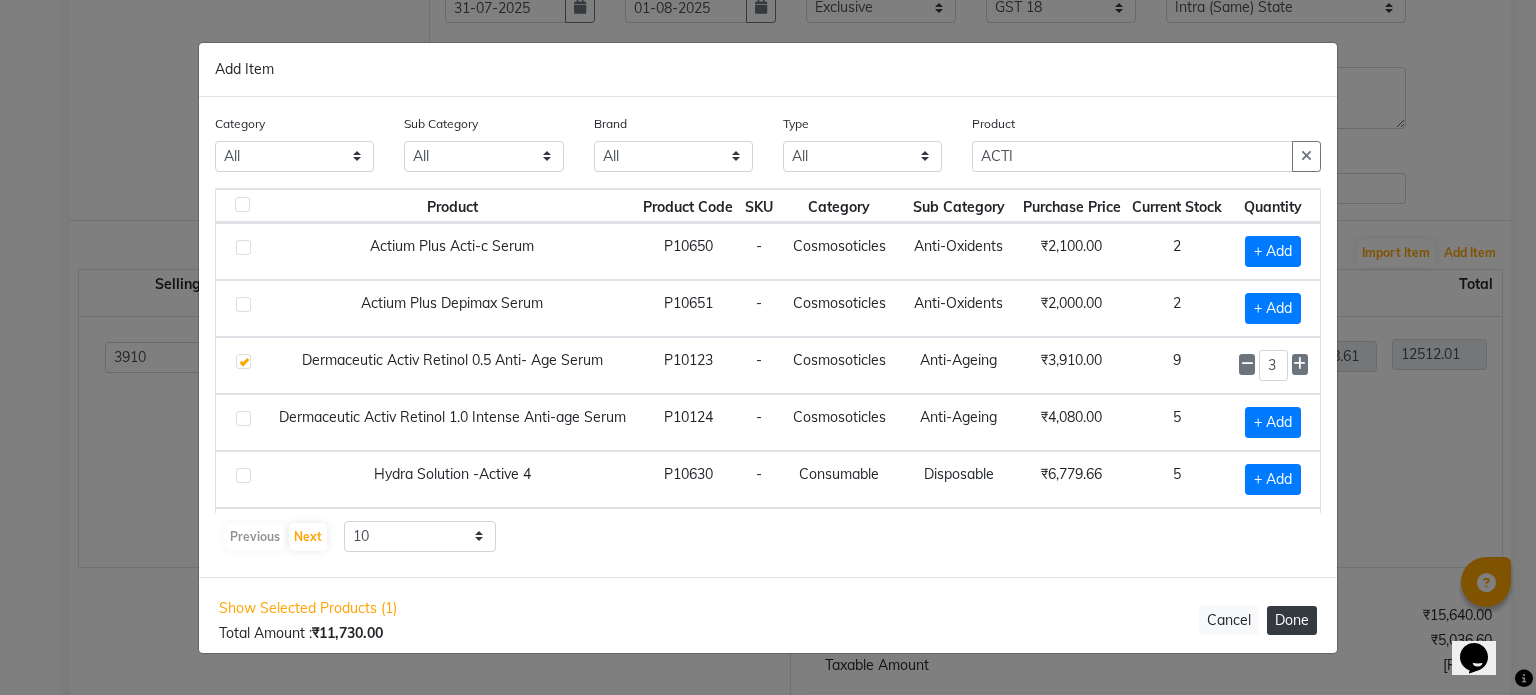 select on "908" 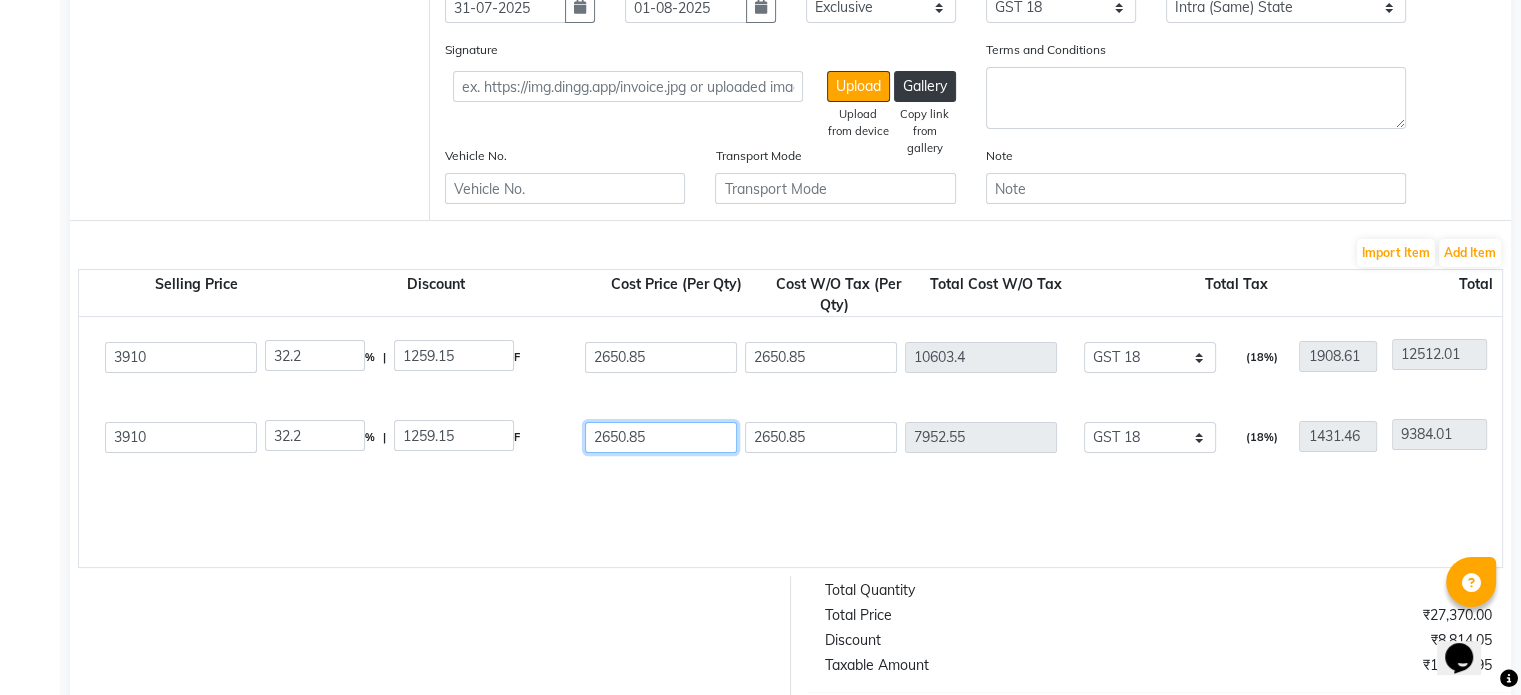 drag, startPoint x: 662, startPoint y: 447, endPoint x: 410, endPoint y: 506, distance: 258.8146 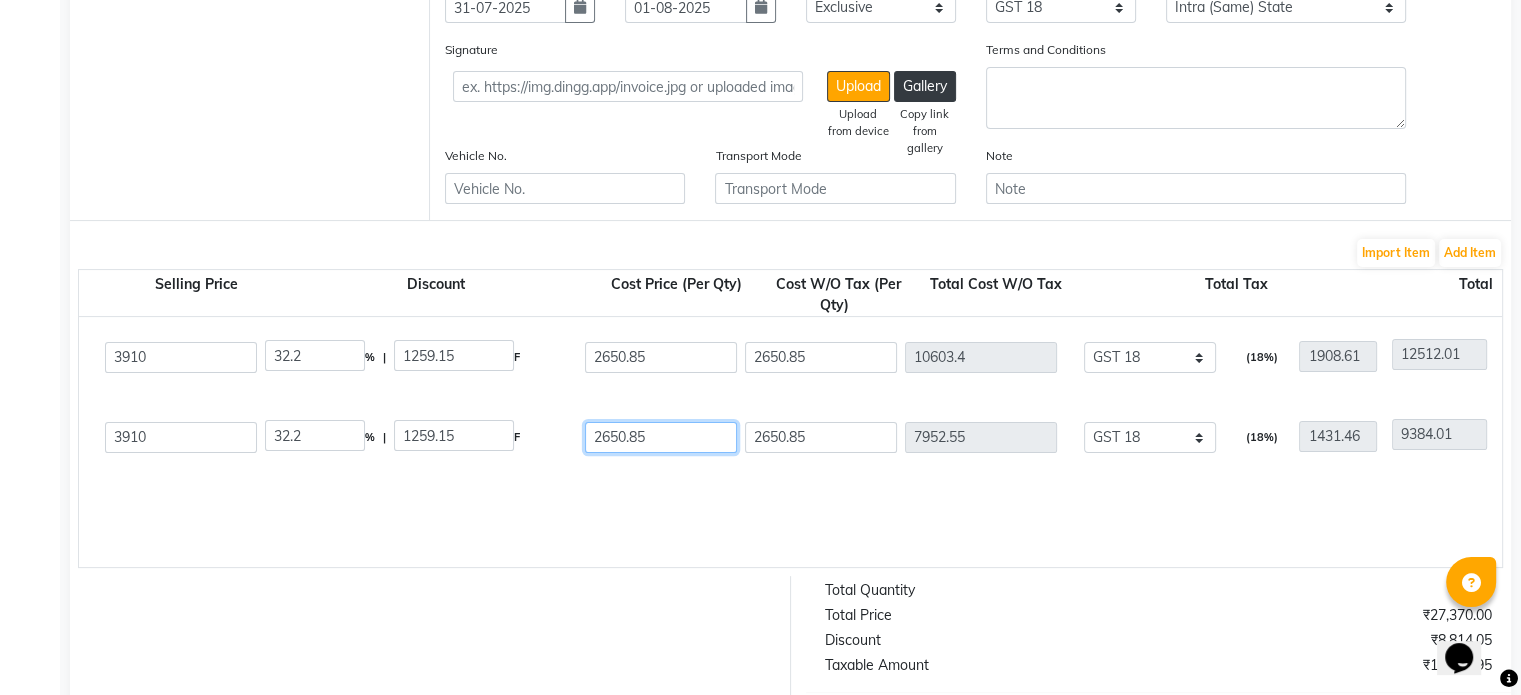 click on "Dermaceutic Activ Retinol 0.5 Anti- Age Serum  30 ML  P10123  4 4 4045A [DATE] 3910 32.2 % | 1259.15 F 2650.85 2650.85 10603.4 None 5% GST Exempted GST 12 GST 18  (18%)  1908.61 12512.01  Dermaceutic Activ Retinol 0.5 Anti- Age Serum  30 ML  P10123  3 3 3910 32.2 % | 1259.15 F 2650.85 2650.85 7952.55 None 5% GST Exempted GST 12 GST 18  (18%)  1431.46 9384.01" 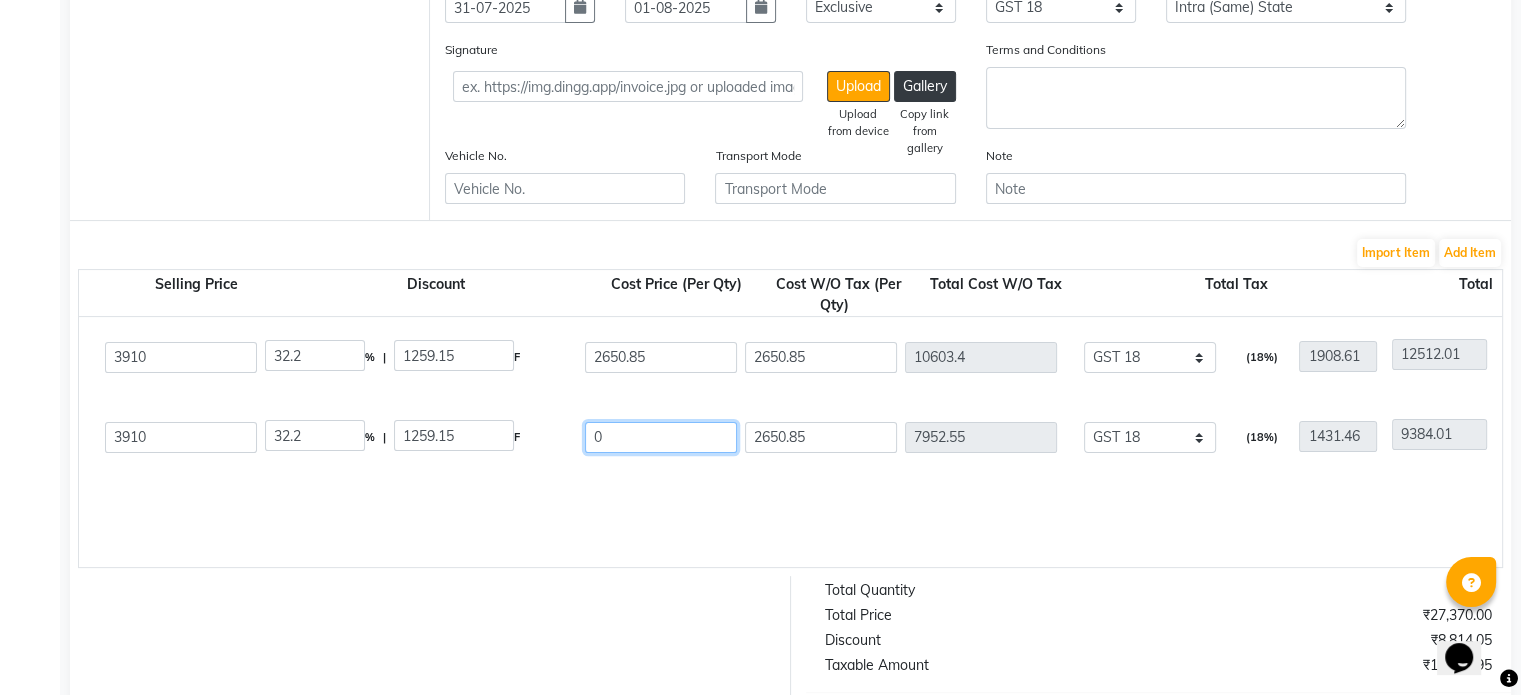 type on "0" 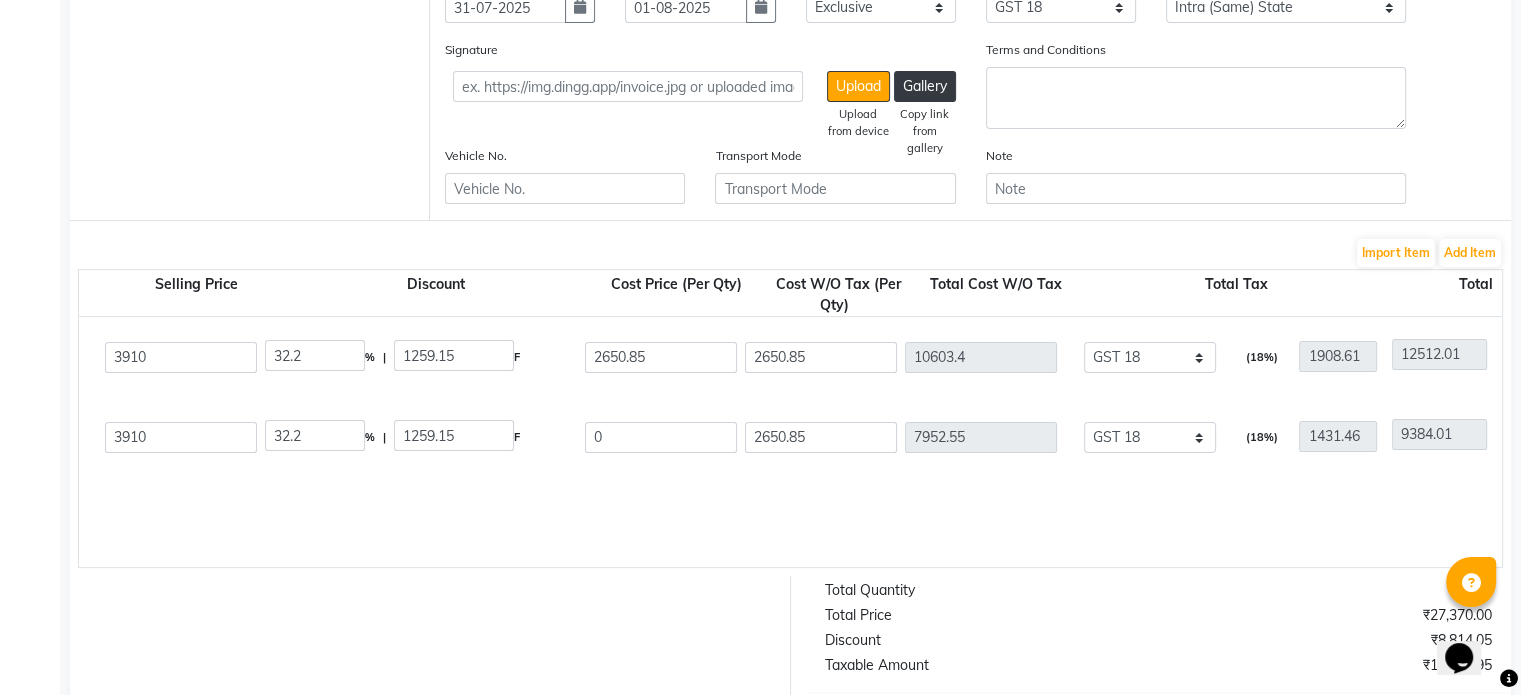 type on "100" 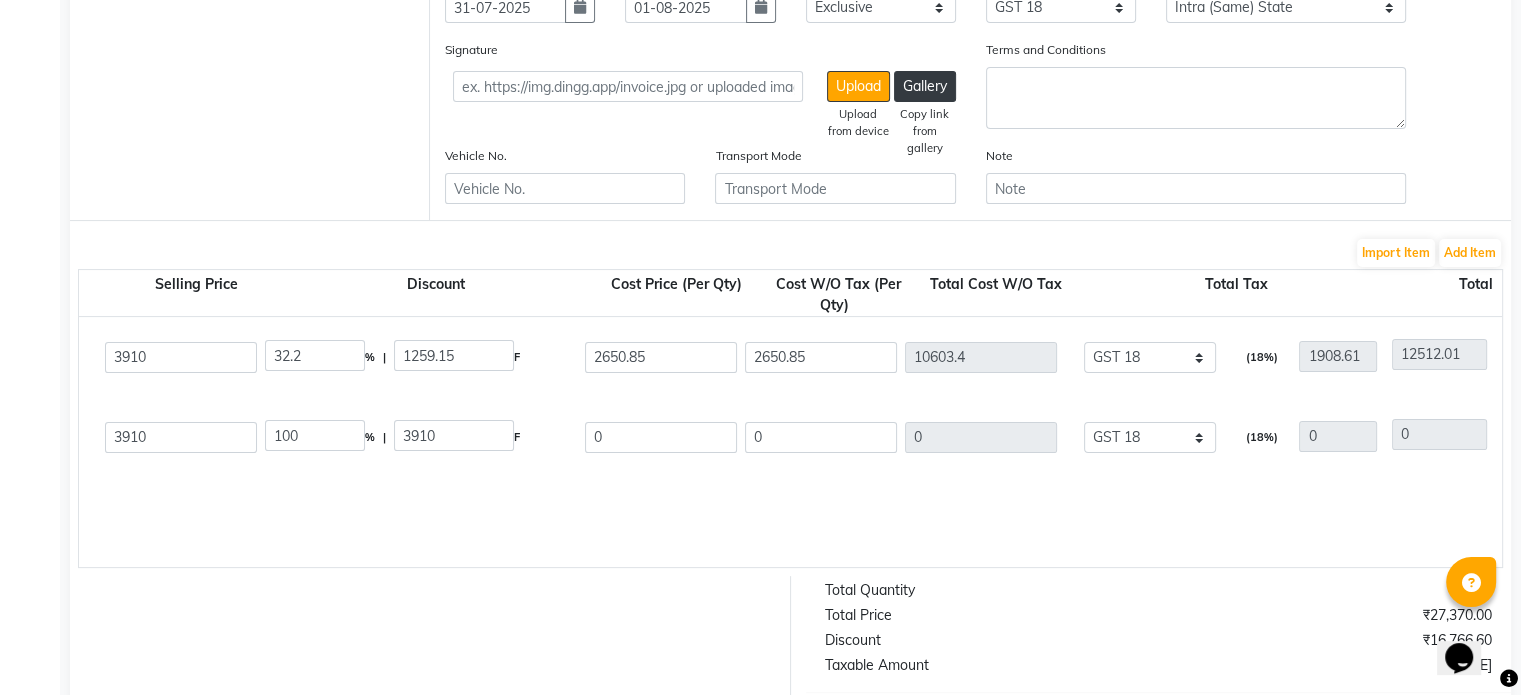 click on "Dermaceutic Activ Retinol 0.5 Anti- Age Serum  30 ML  P10123  4 4 4045A [DATE] 3910 32.2 % | 1259.15 F 2650.85 2650.85 10603.4 None 5% GST Exempted GST 12 GST 18  (18%)  1908.61 12512.01  Dermaceutic Activ Retinol 0.5 Anti- Age Serum  30 ML  P10123  3 3 3910 32.2 % | 1259.15 F 2650.85 2650.85 7952.55 None 5% GST Exempted GST 12 GST 18  (18%)  1431.46 9384.01" 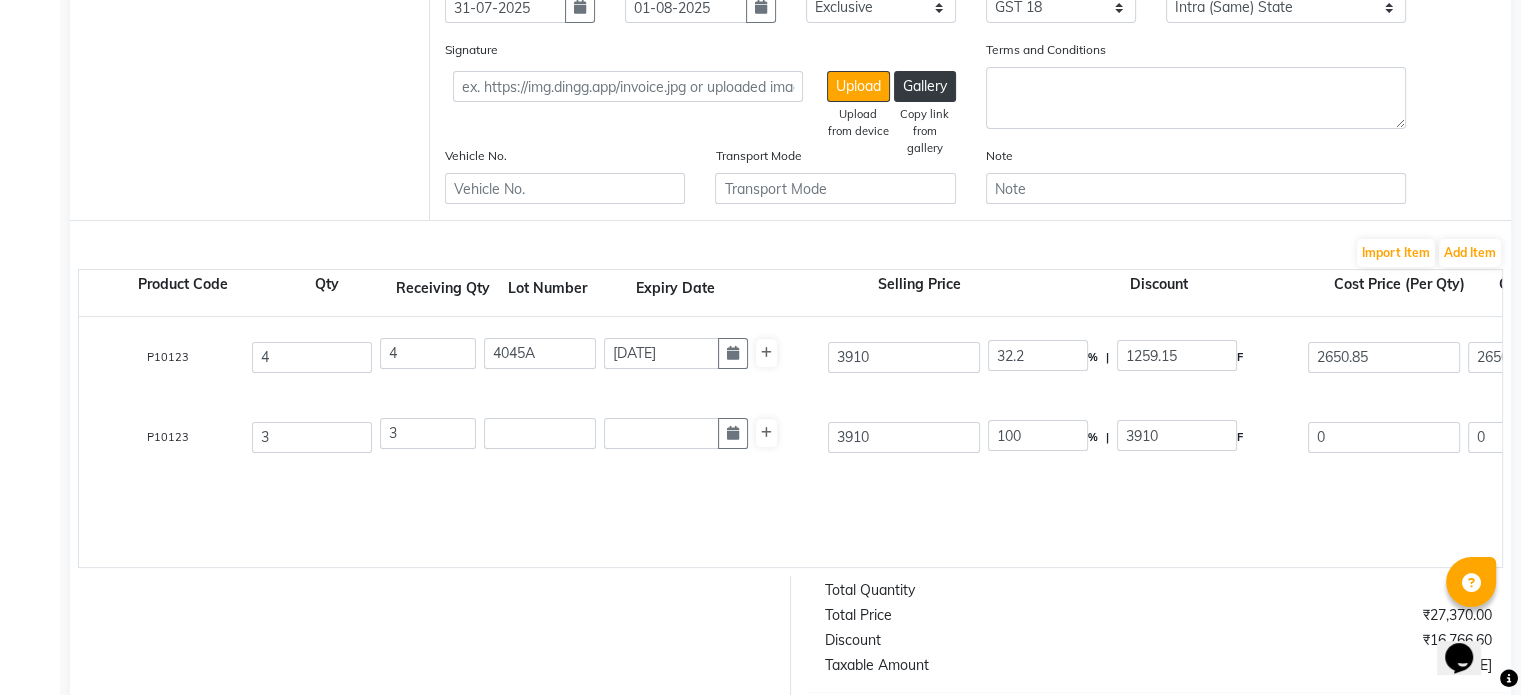 scroll, scrollTop: 0, scrollLeft: 0, axis: both 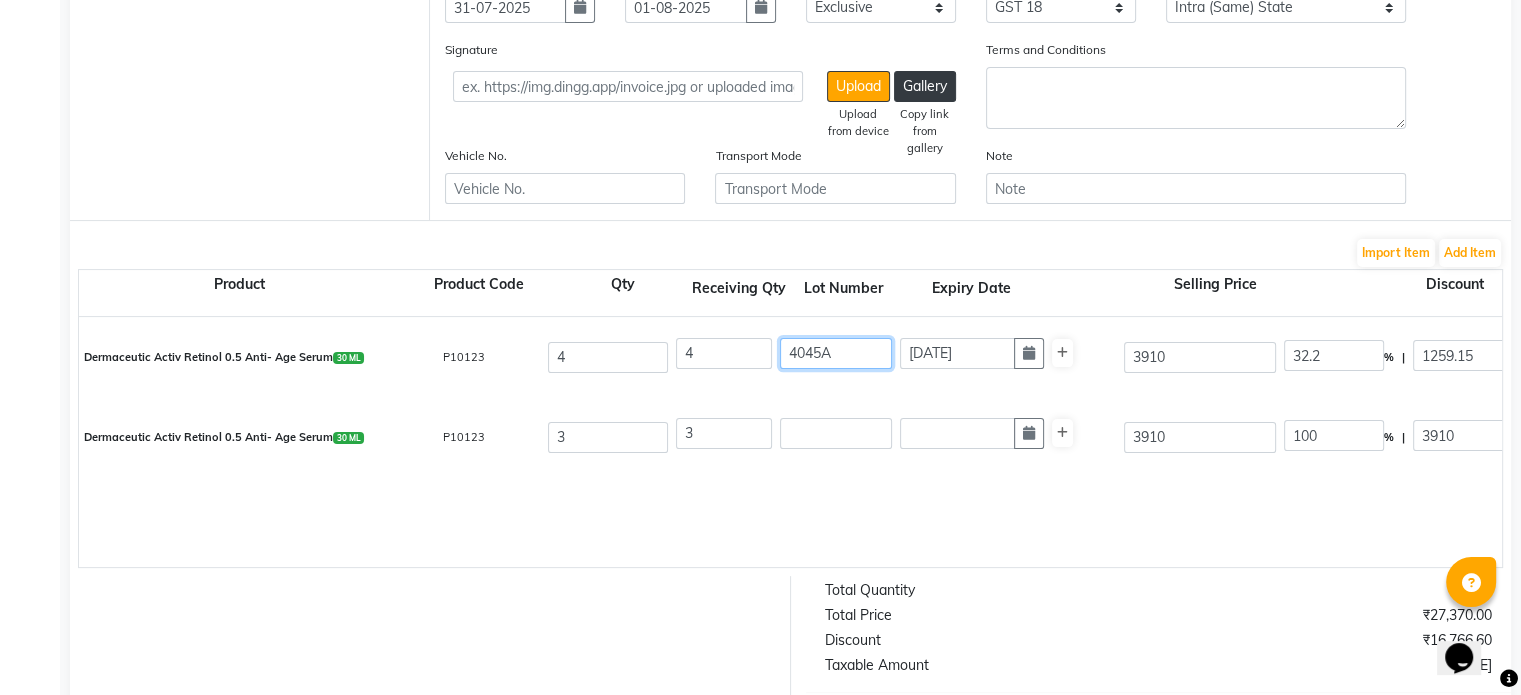 drag, startPoint x: 855, startPoint y: 353, endPoint x: 465, endPoint y: 384, distance: 391.2301 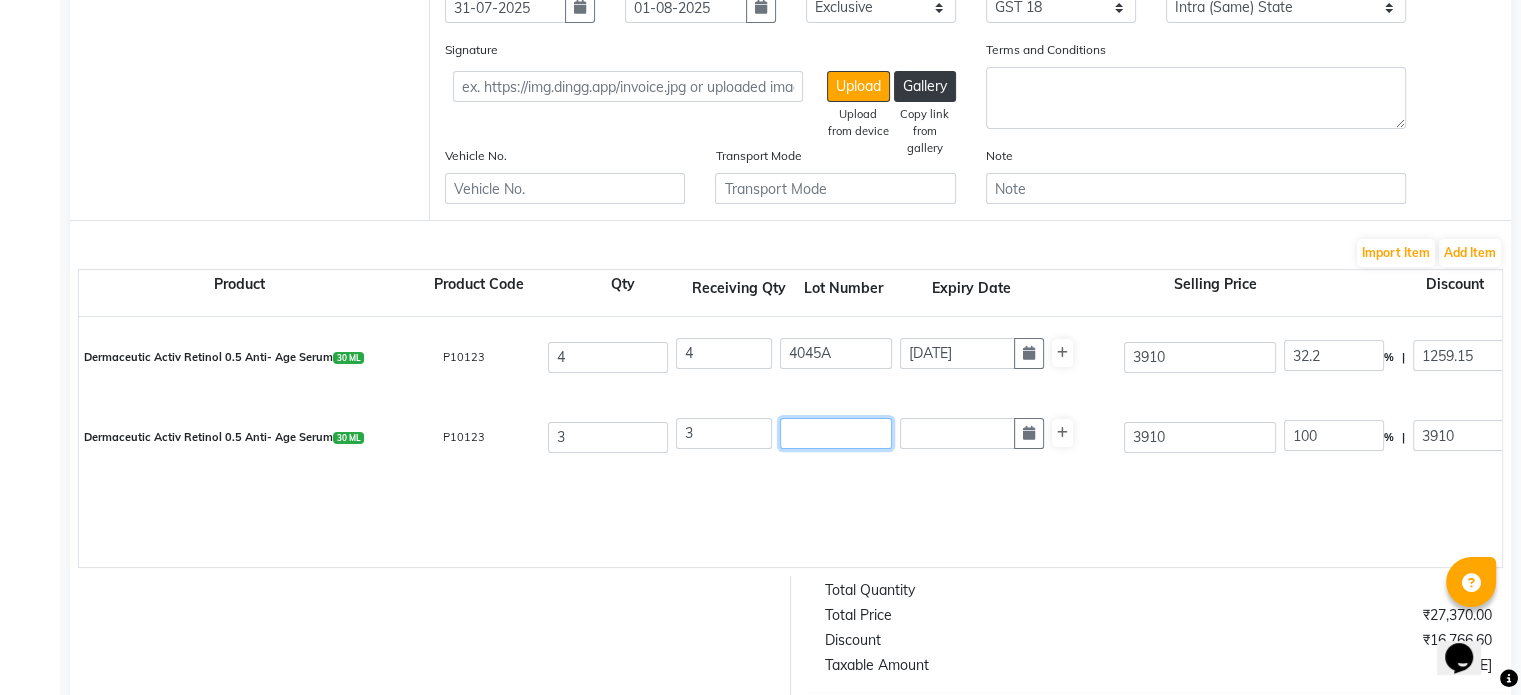 click 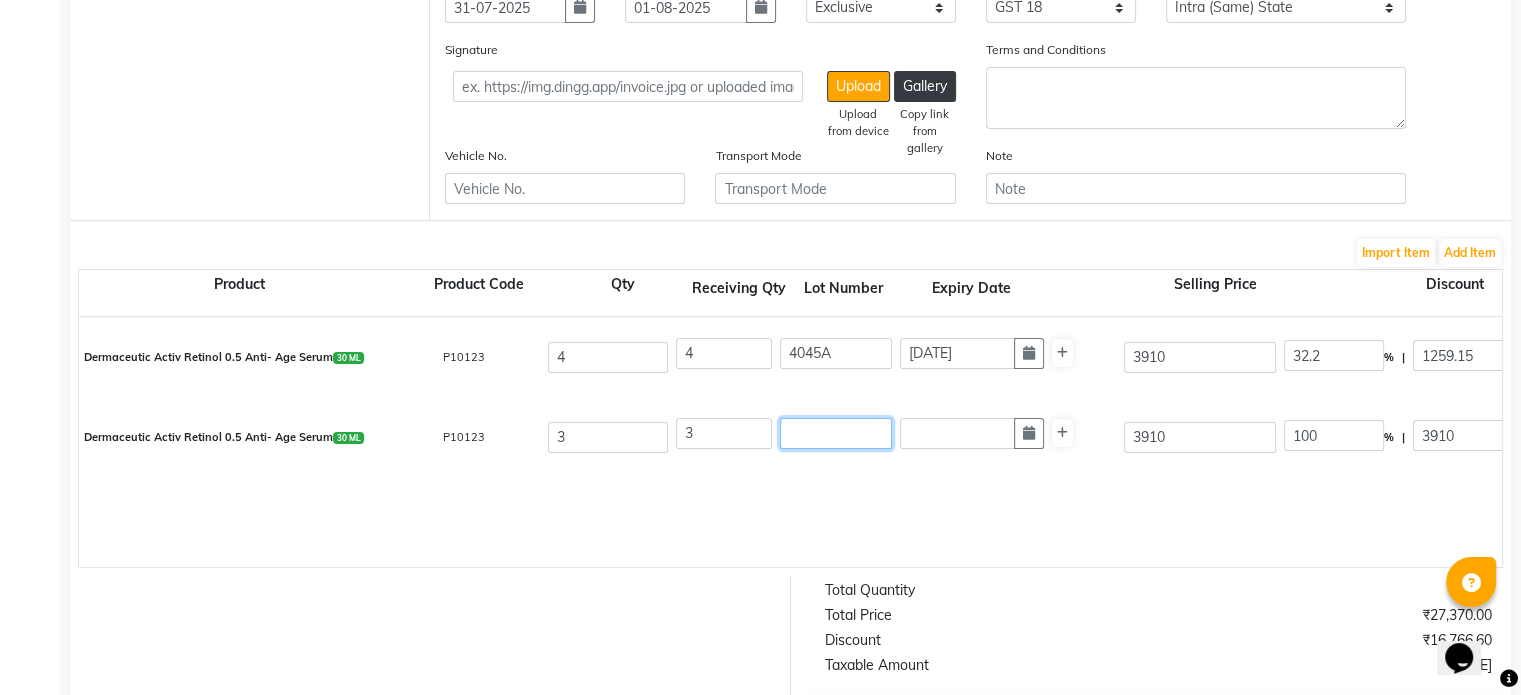 paste on "4045A" 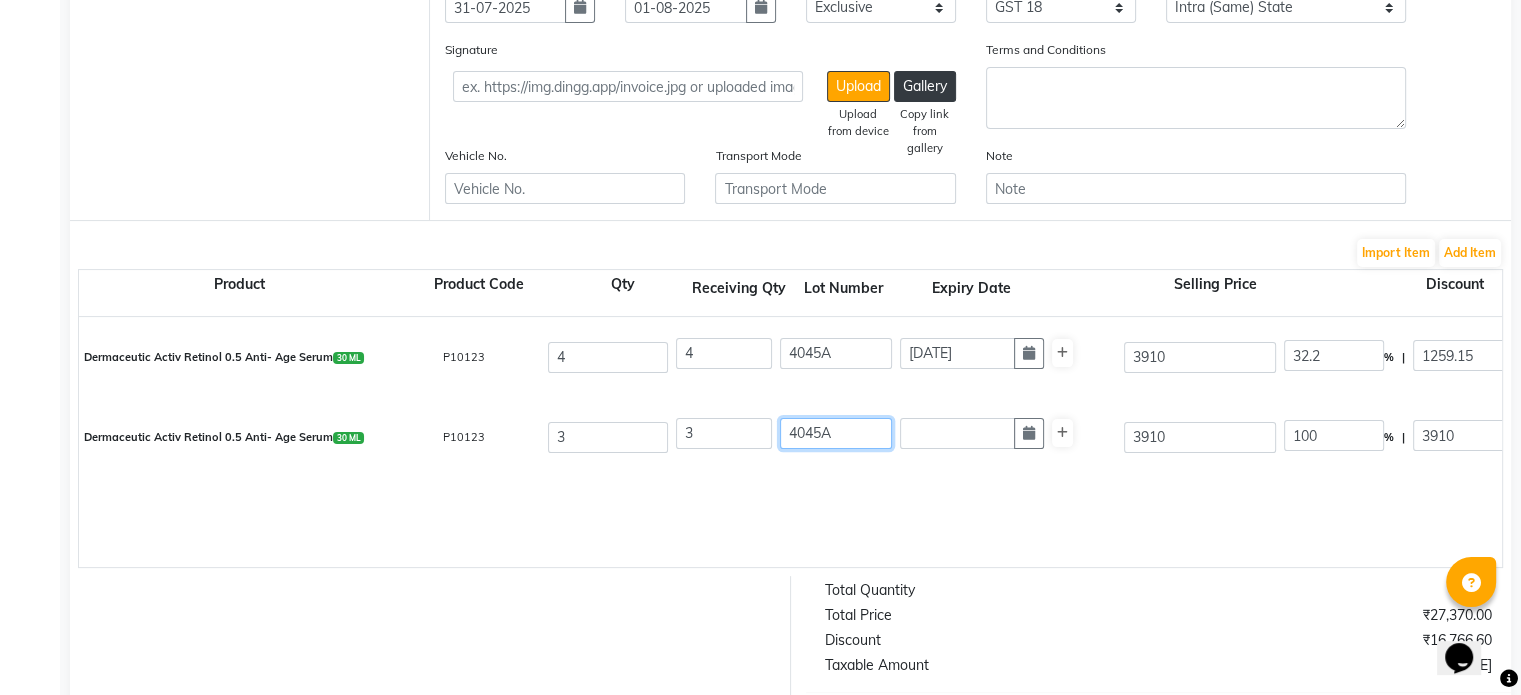 type on "4045A" 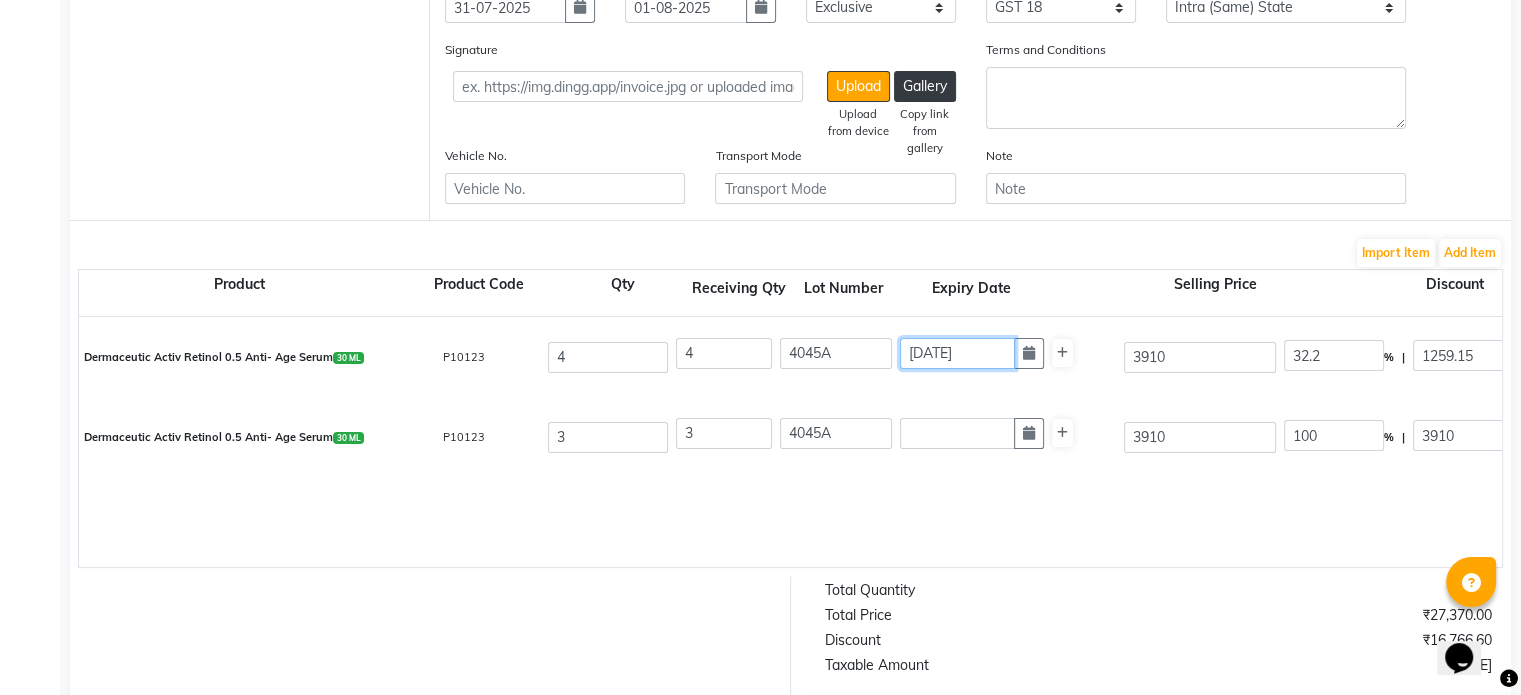 drag, startPoint x: 1000, startPoint y: 356, endPoint x: 628, endPoint y: 402, distance: 374.83328 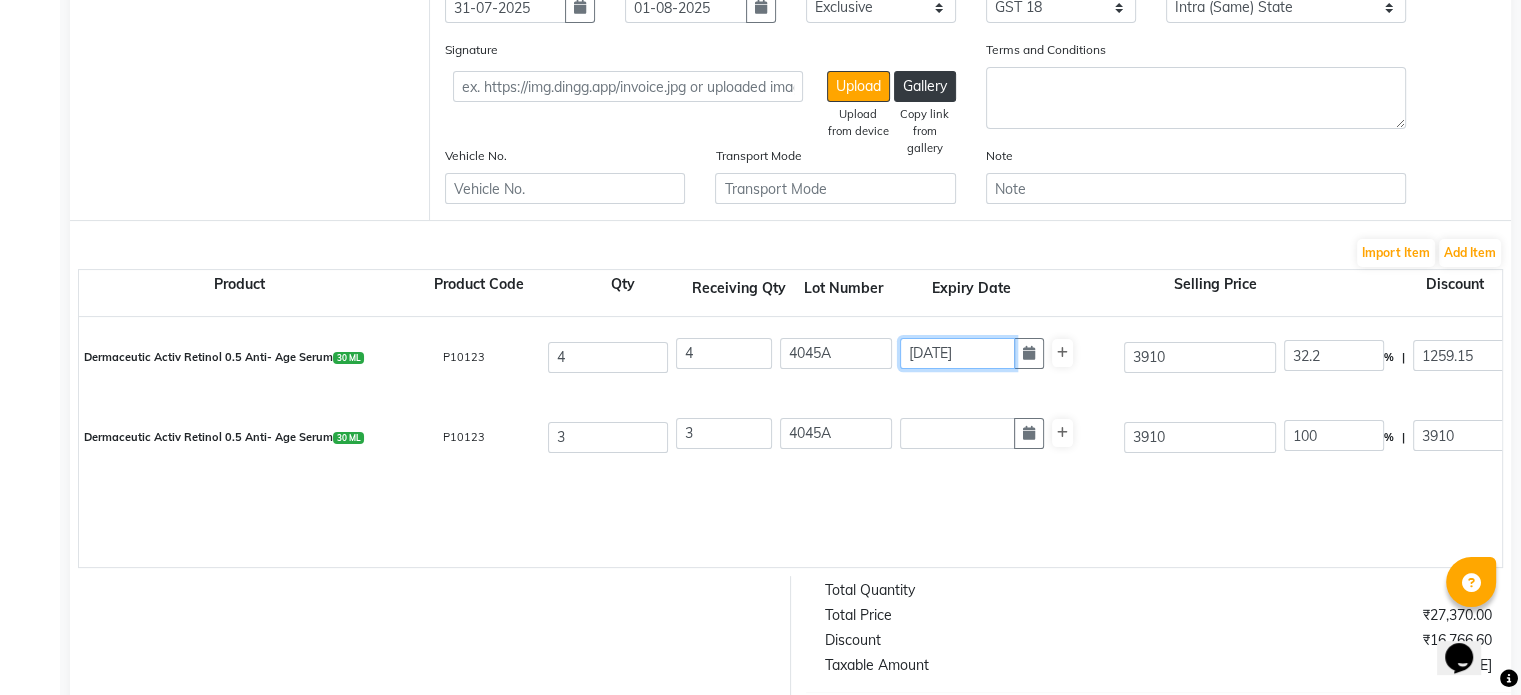 click on "Dermaceutic Activ Retinol 0.5 Anti- Age Serum  30 ML  P10123  4 4 4045A 30-10-2027 3910 32.2 % | 1259.15 F 2650.85 2650.85 10603.4 None 5% GST Exempted GST 12 GST 18  (18%)  1908.61 12512.01  Dermaceutic Activ Retinol 0.5 Anti- Age Serum  30 ML  P10123  3 3 4045A 3910 100 % | 3910 F 0 0 0 None 5% GST Exempted GST 12 GST 18  (18%)  0 0" 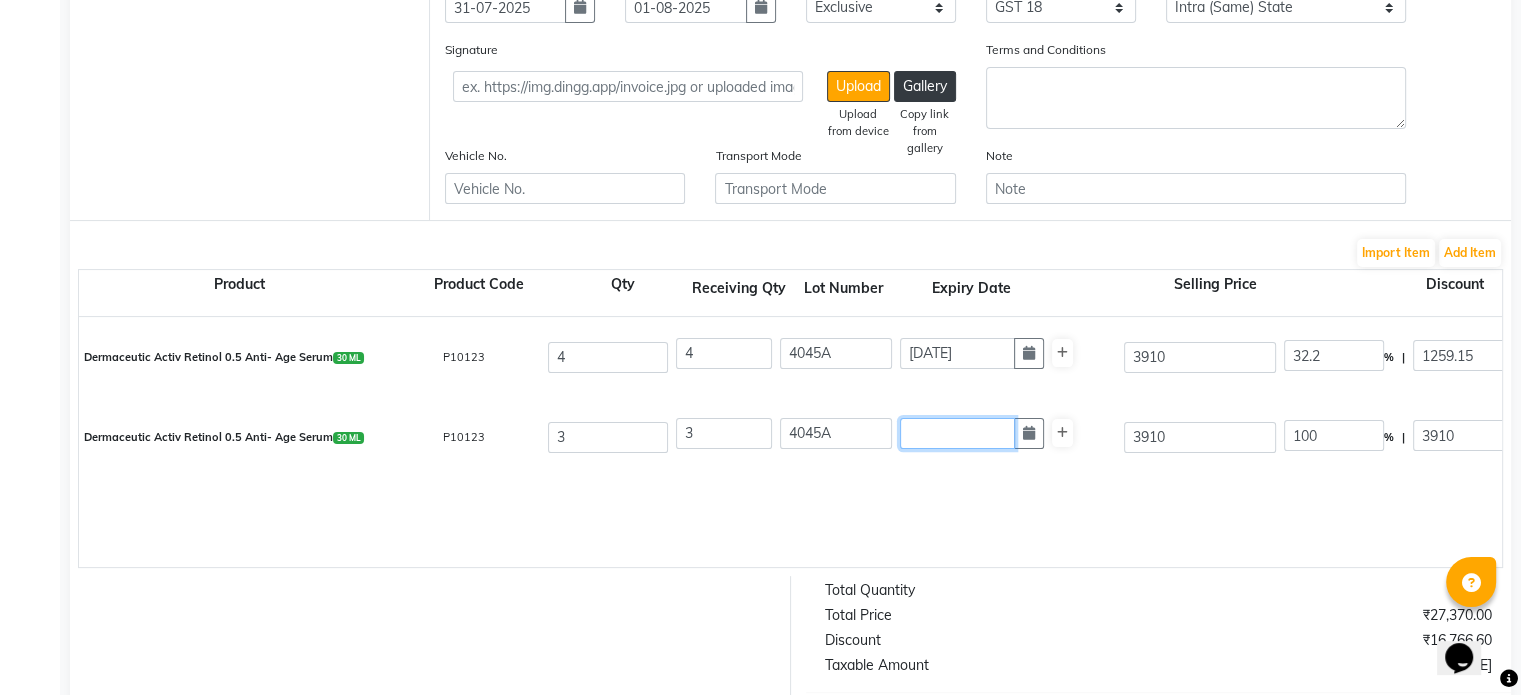 click 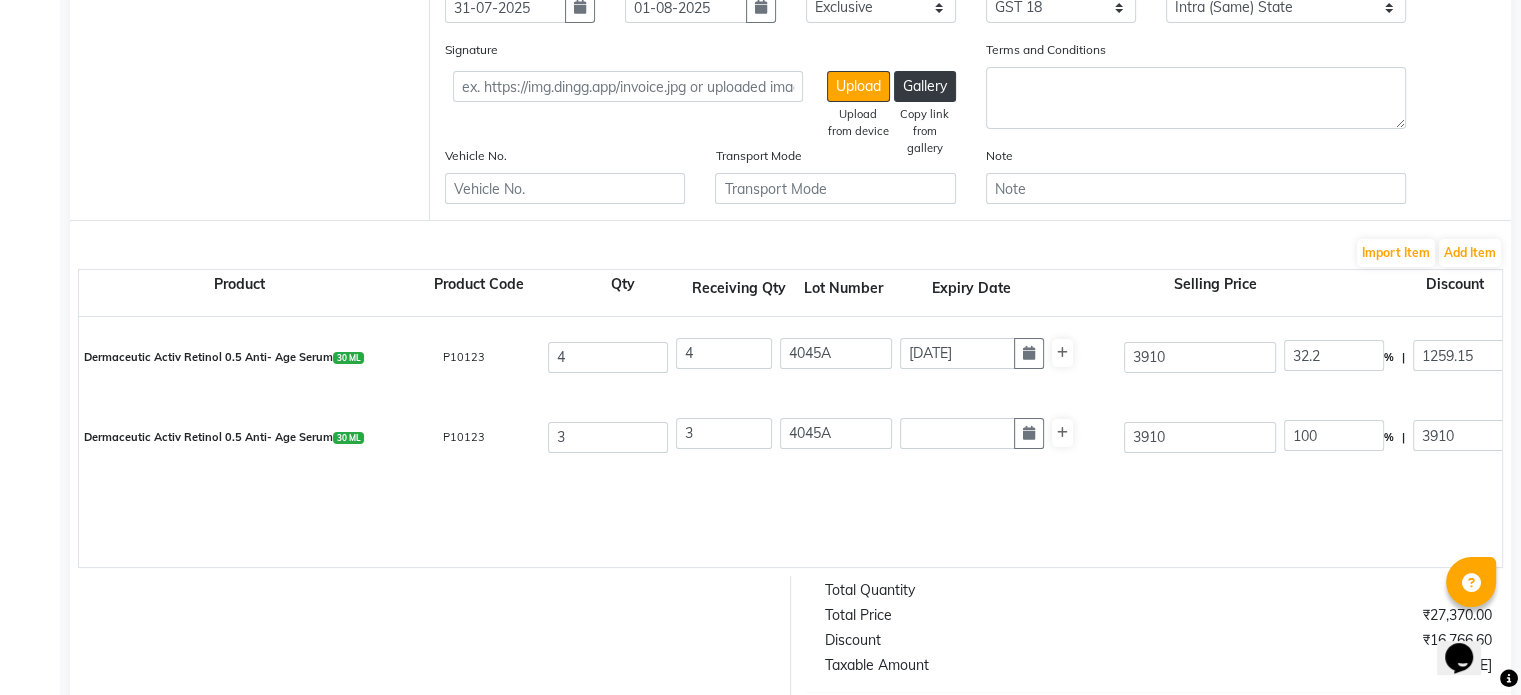 select on "8" 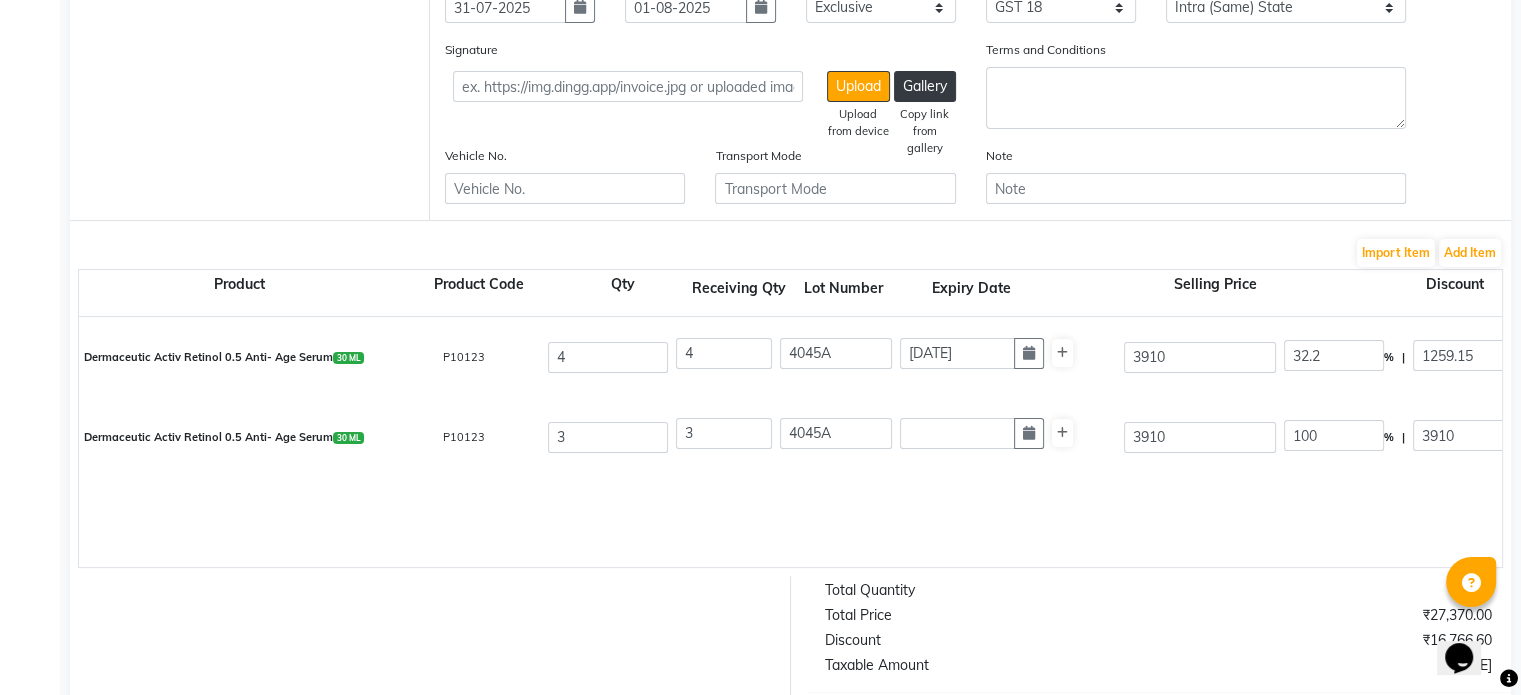 select on "2025" 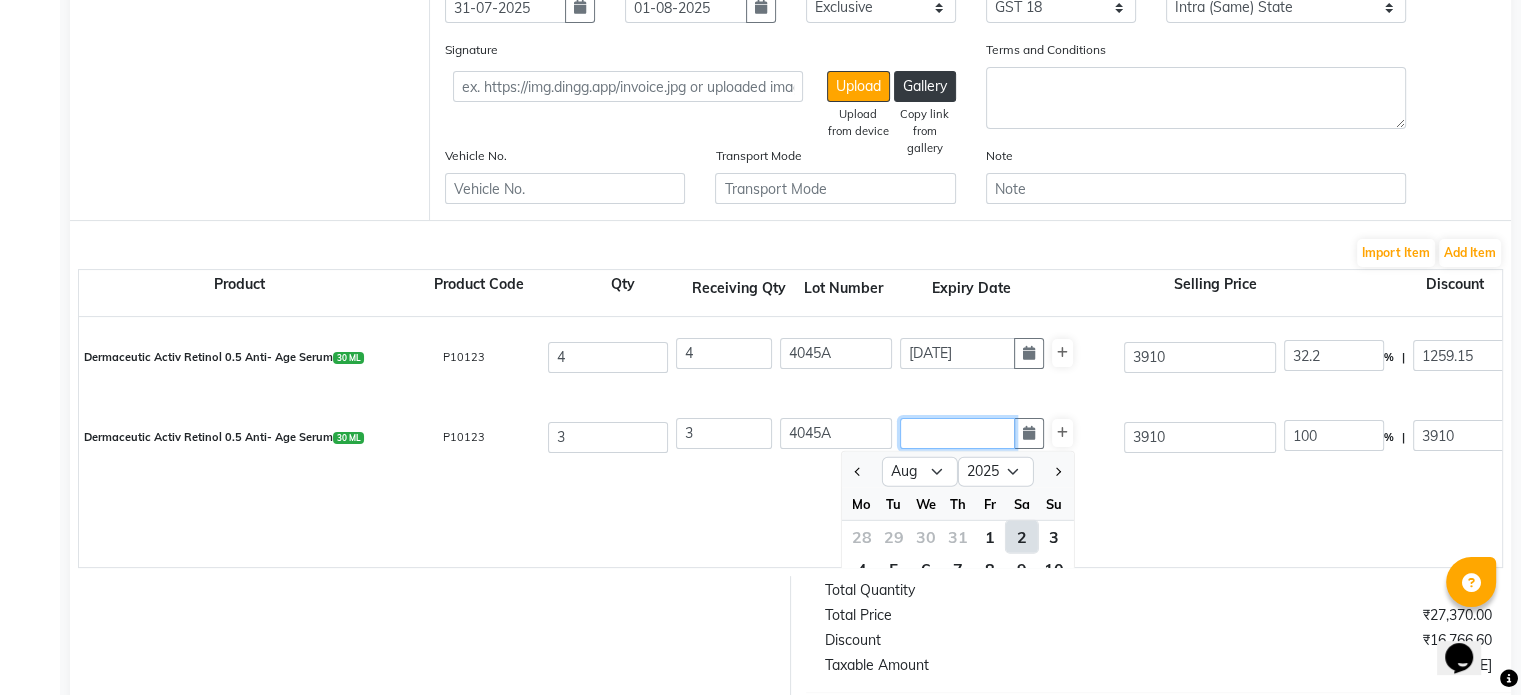 click 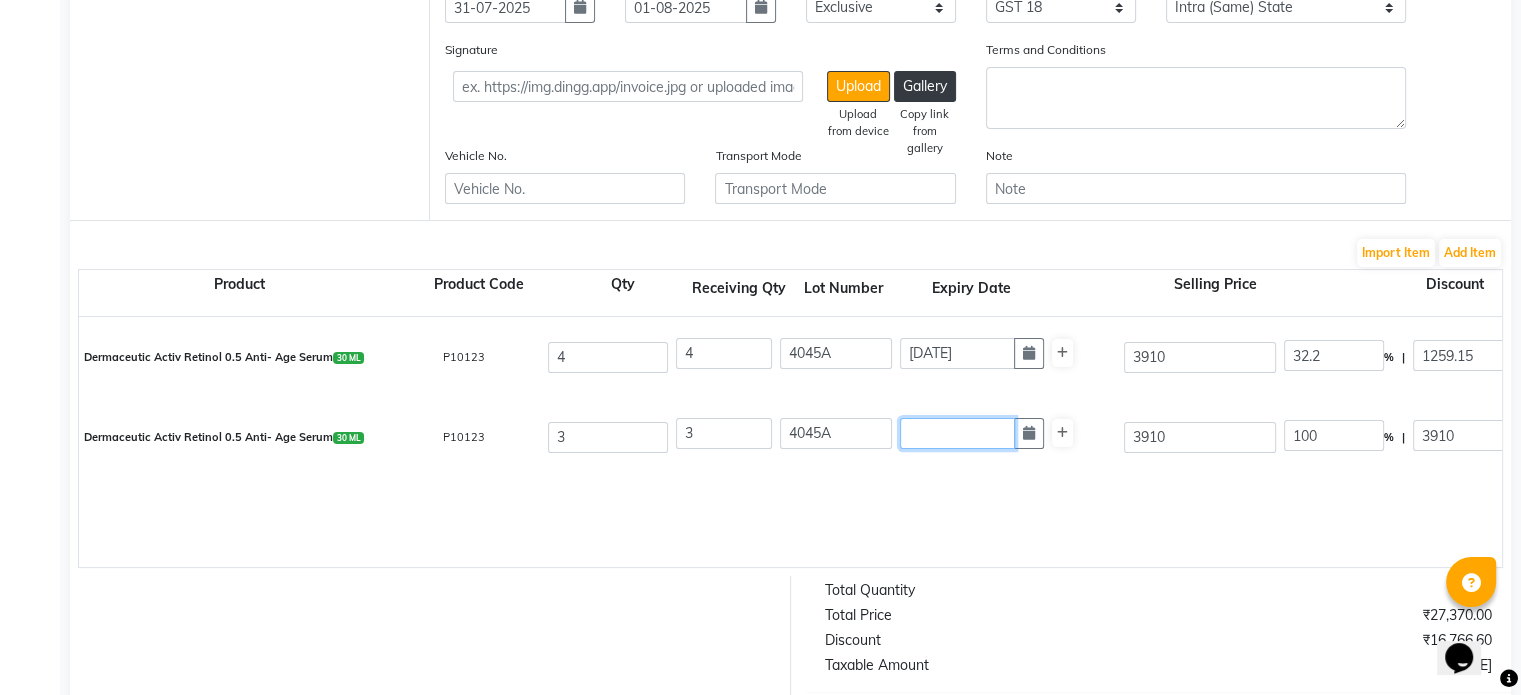 paste on "[DATE]" 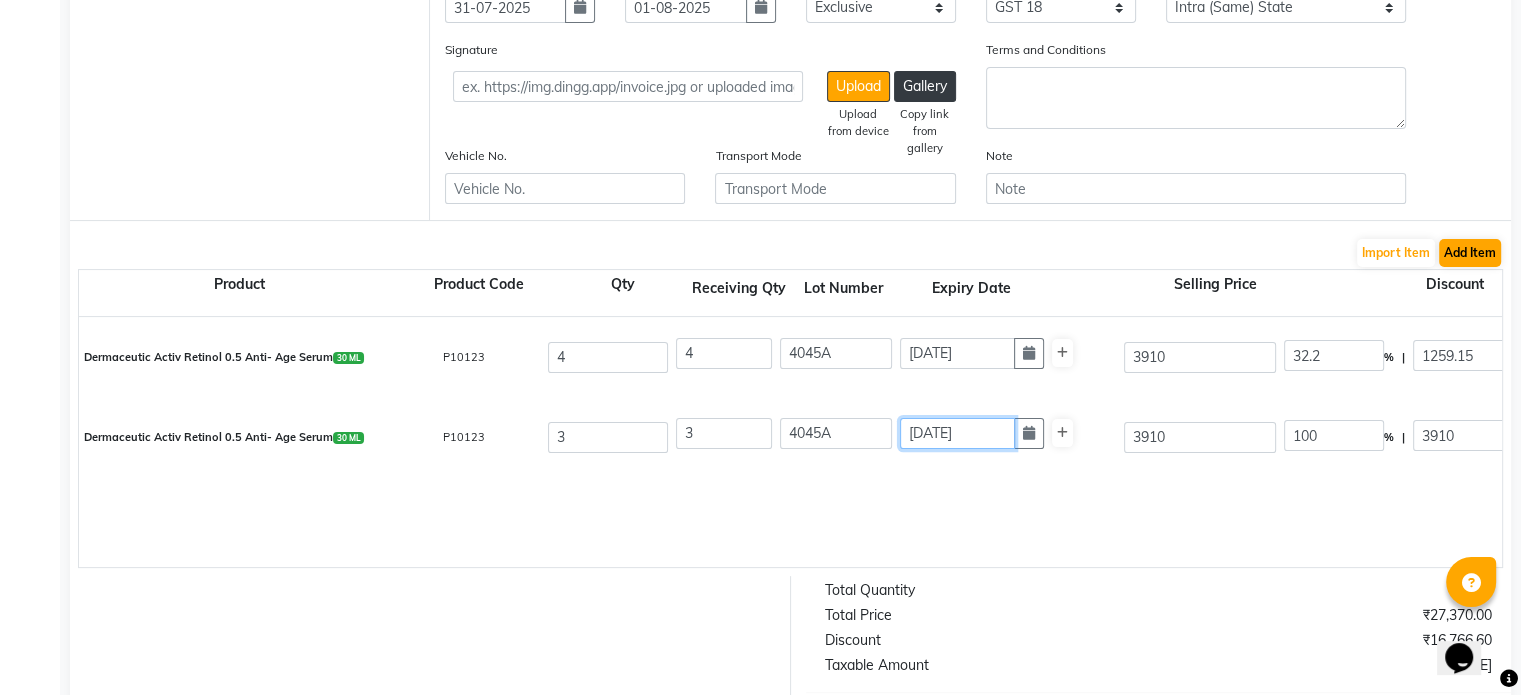 type on "[DATE]" 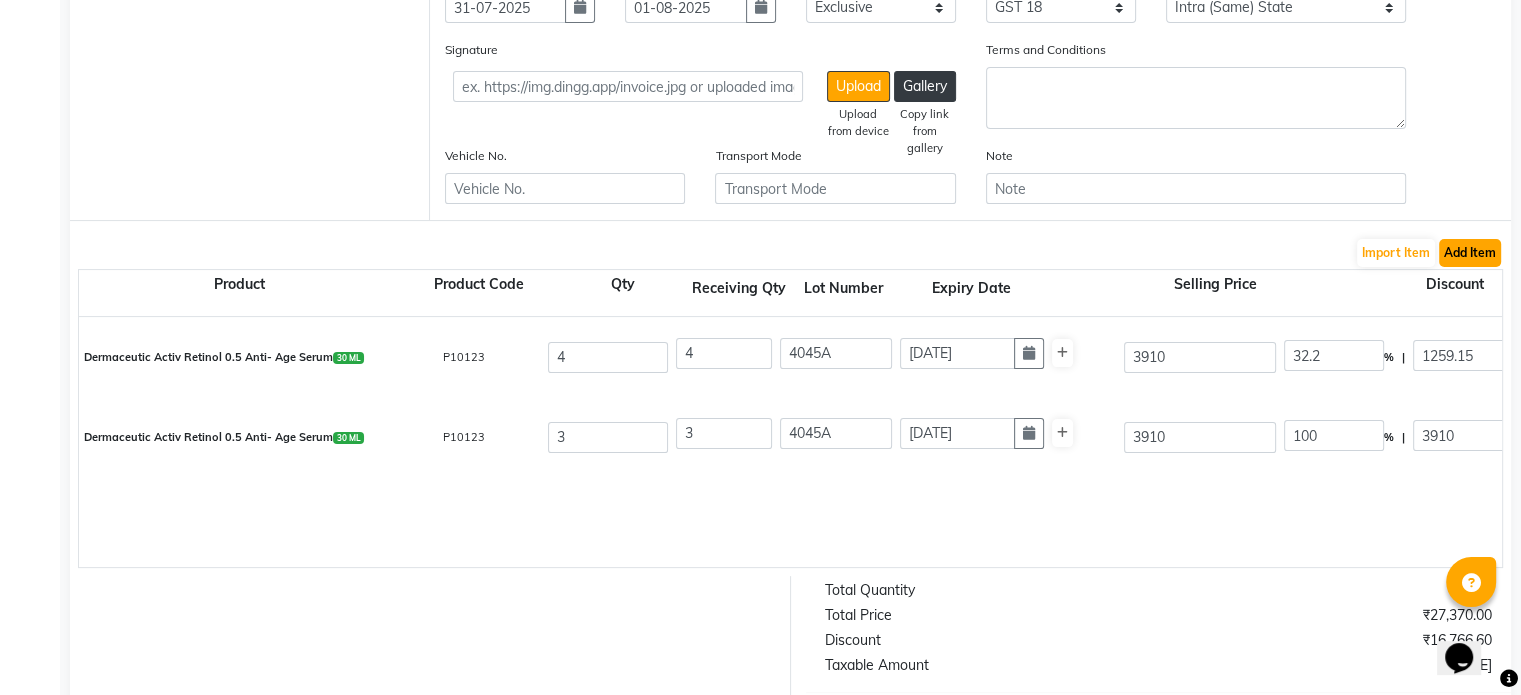click on "Add Item" 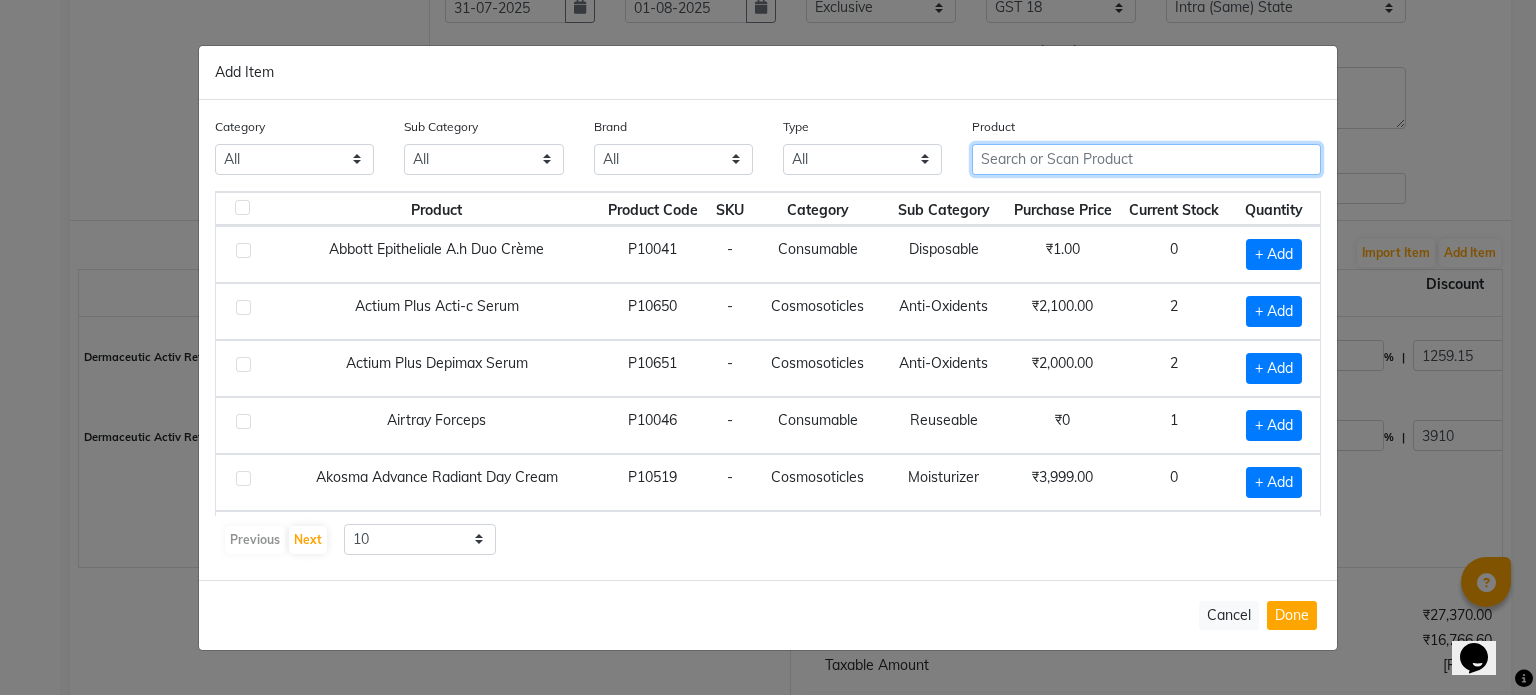 click 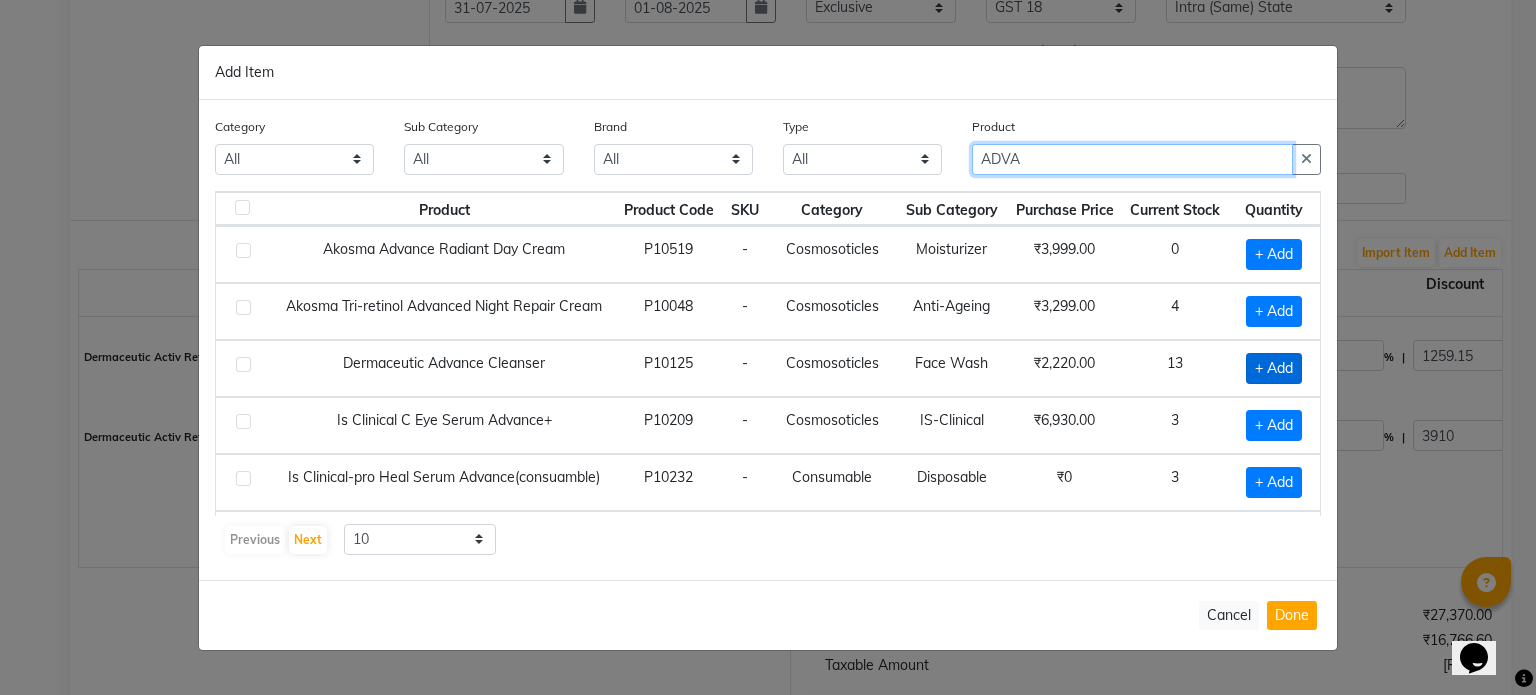 type on "ADVA" 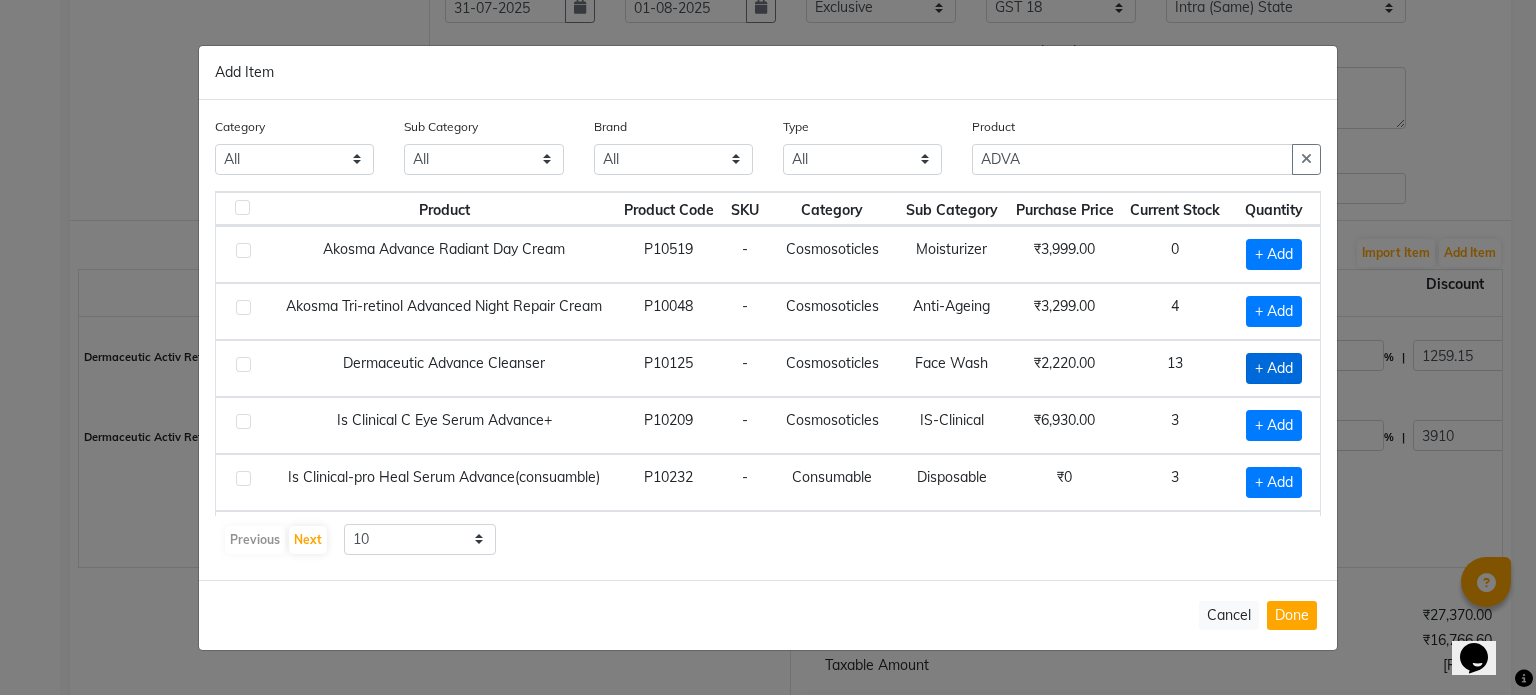 click on "+ Add" 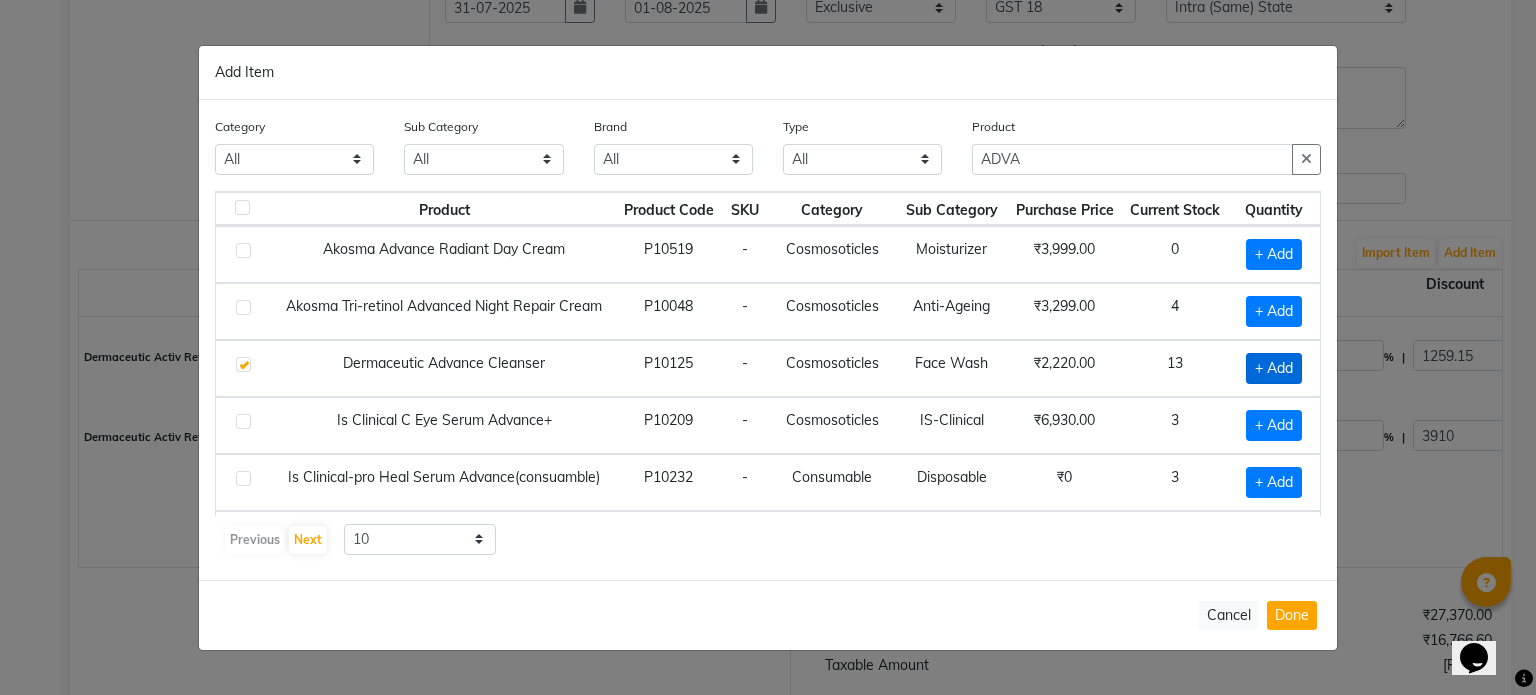 checkbox on "true" 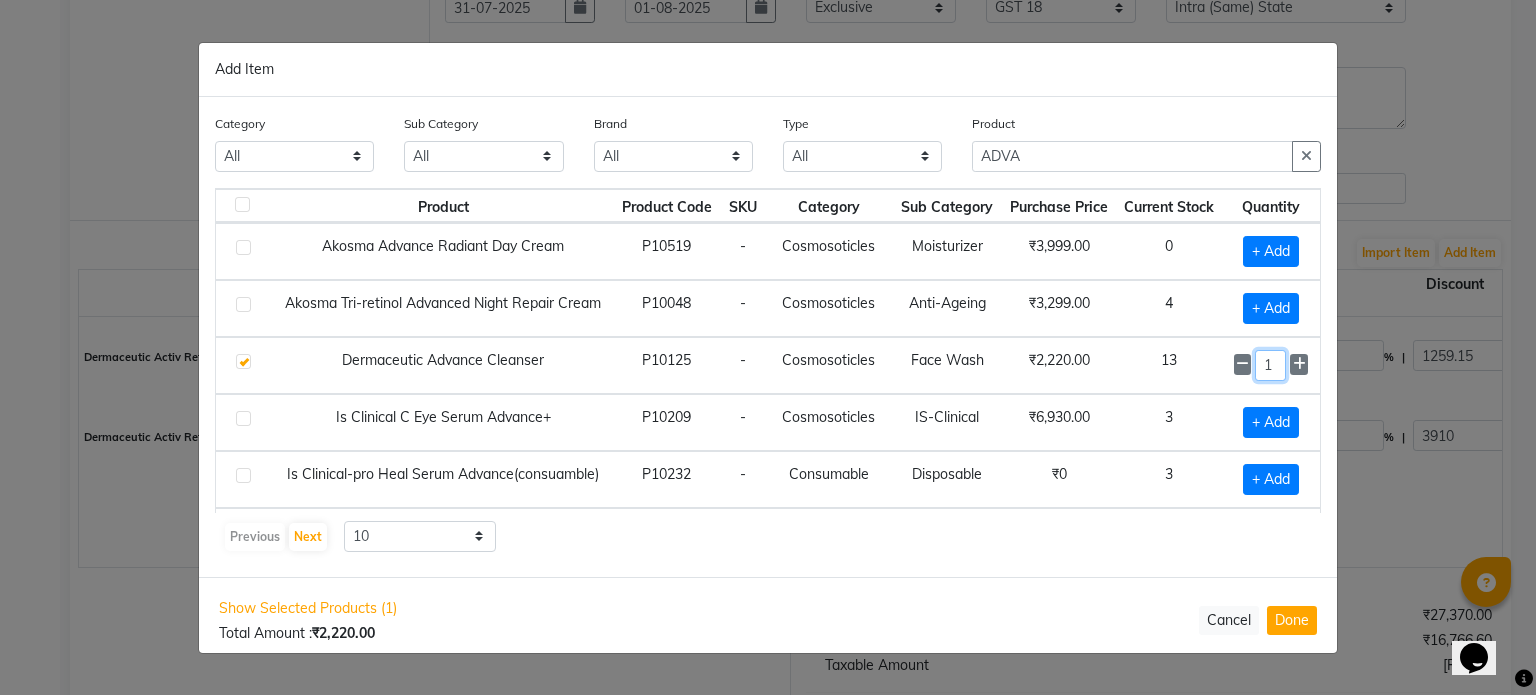 drag, startPoint x: 1259, startPoint y: 371, endPoint x: 1220, endPoint y: 374, distance: 39.115215 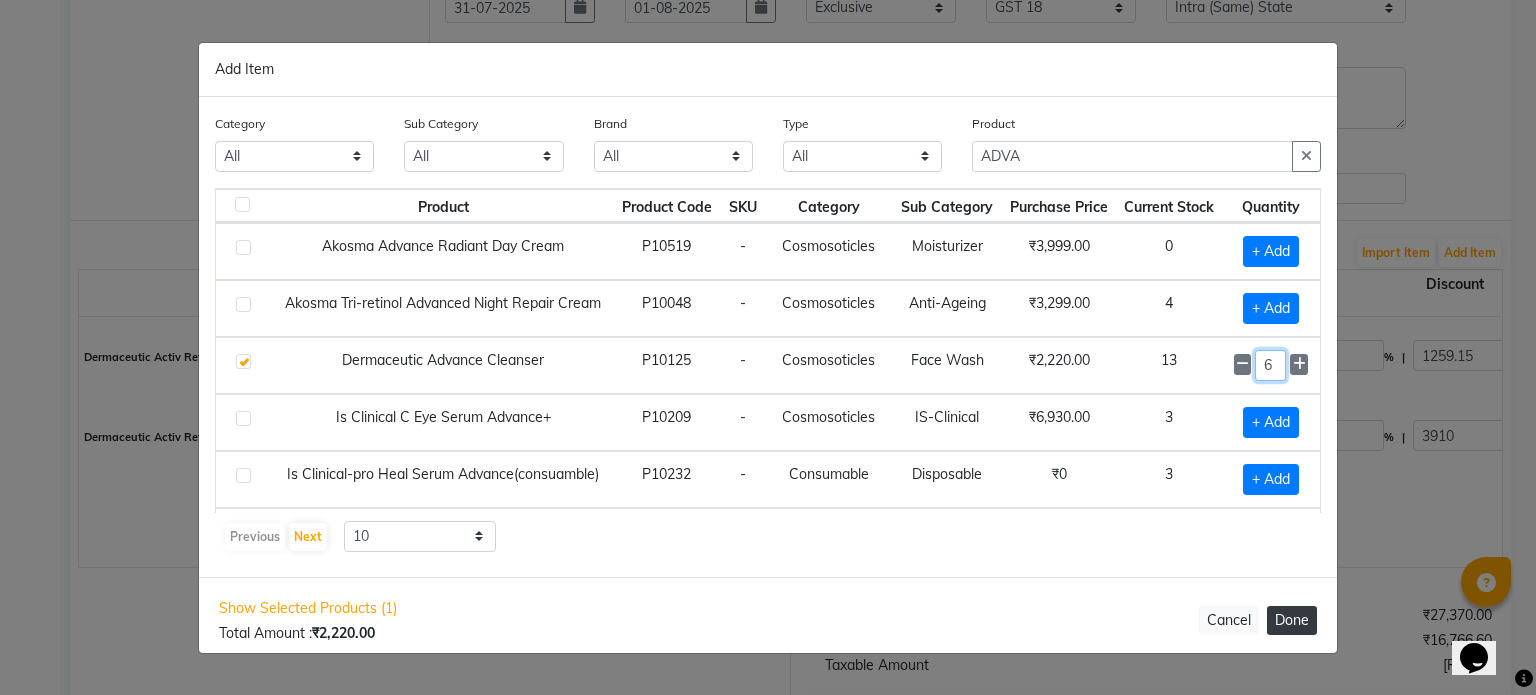 type on "6" 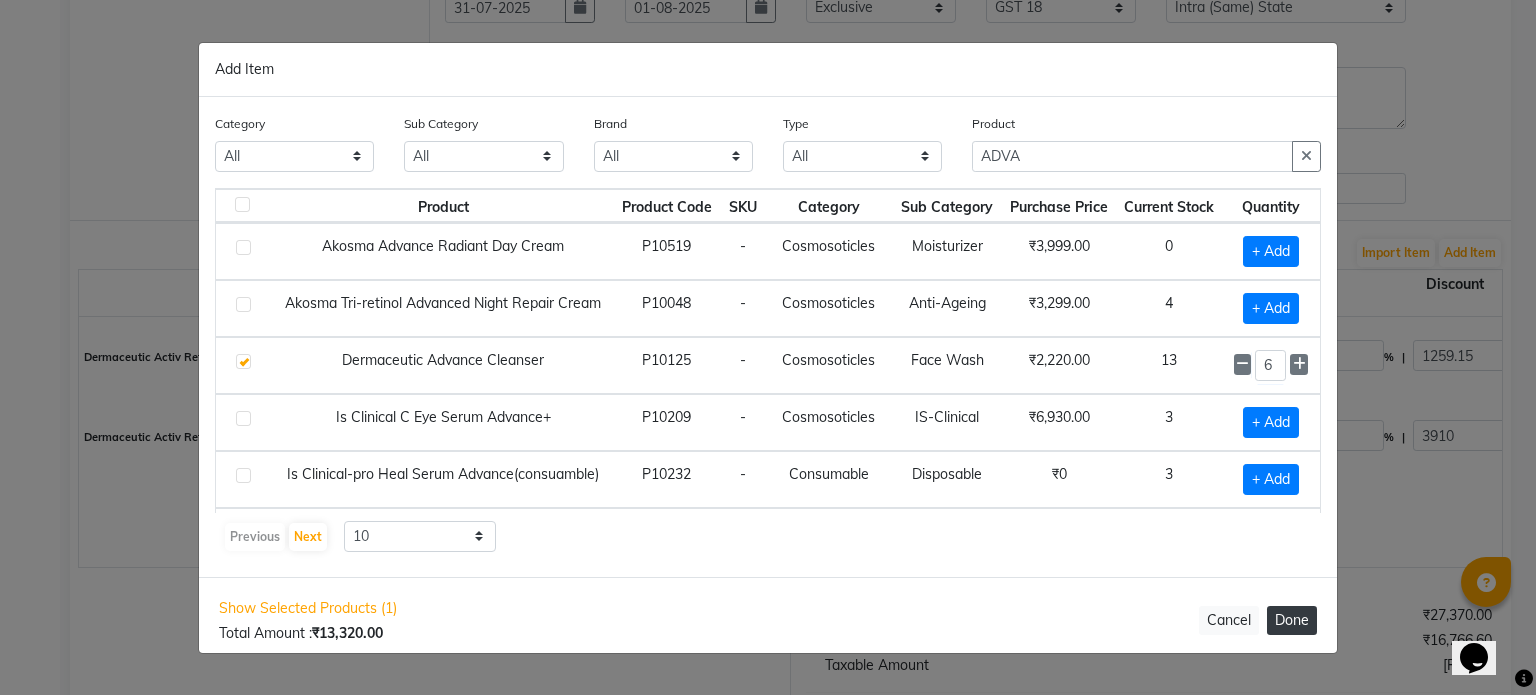 click on "Done" 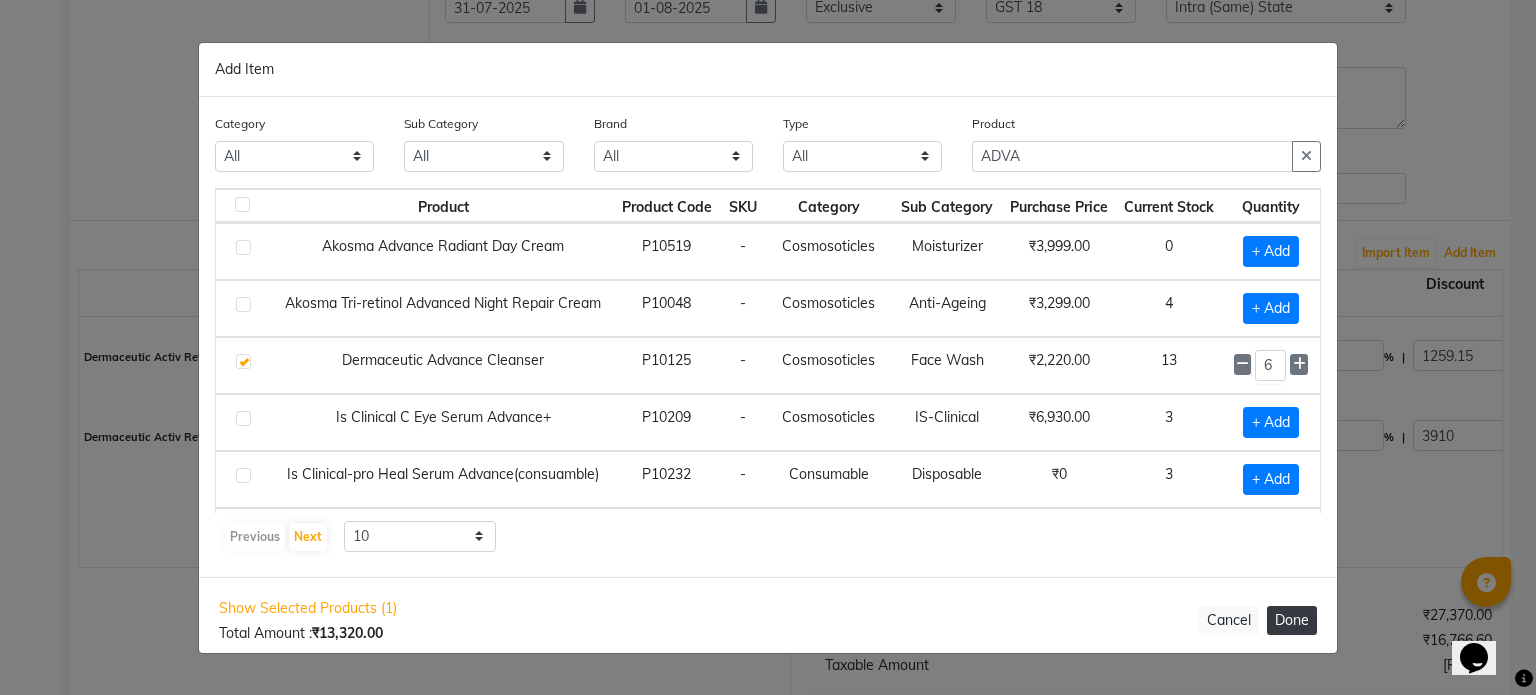 select on "908" 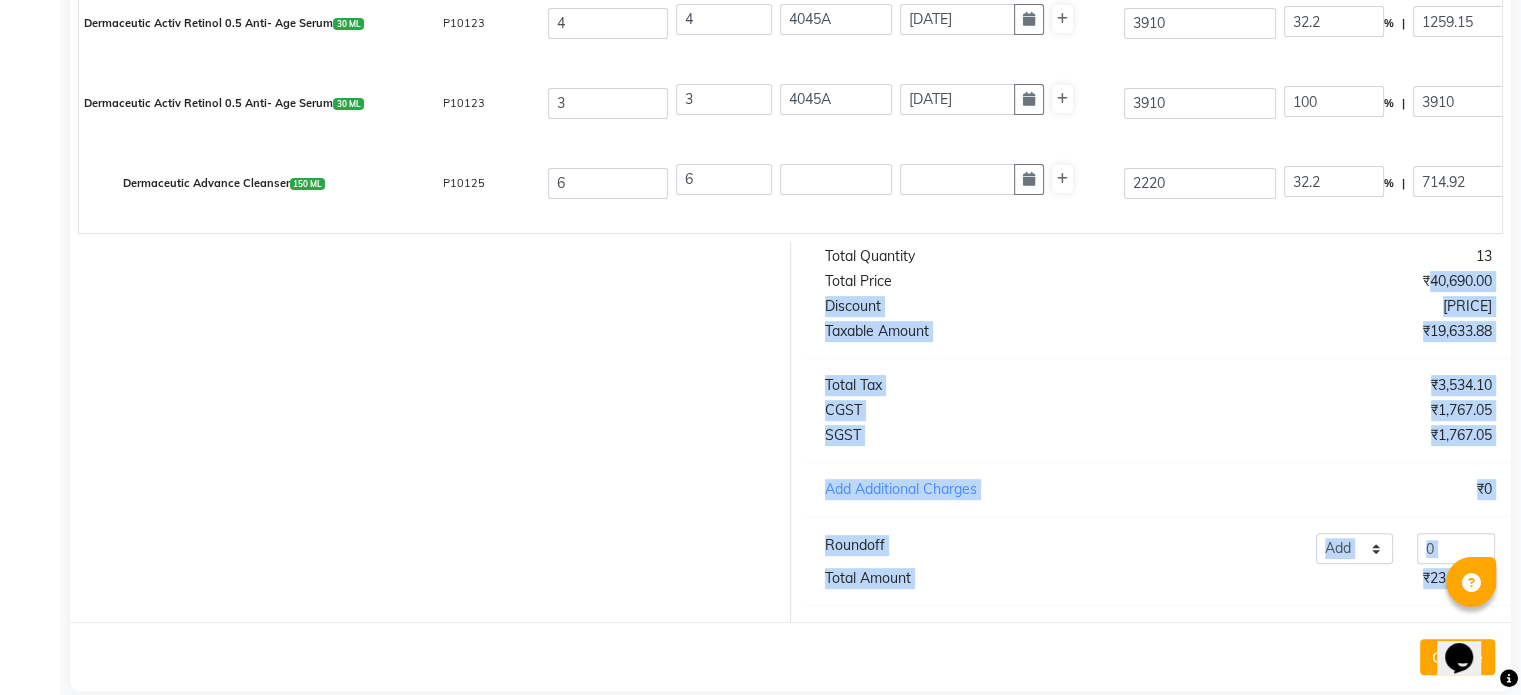 scroll, scrollTop: 764, scrollLeft: 0, axis: vertical 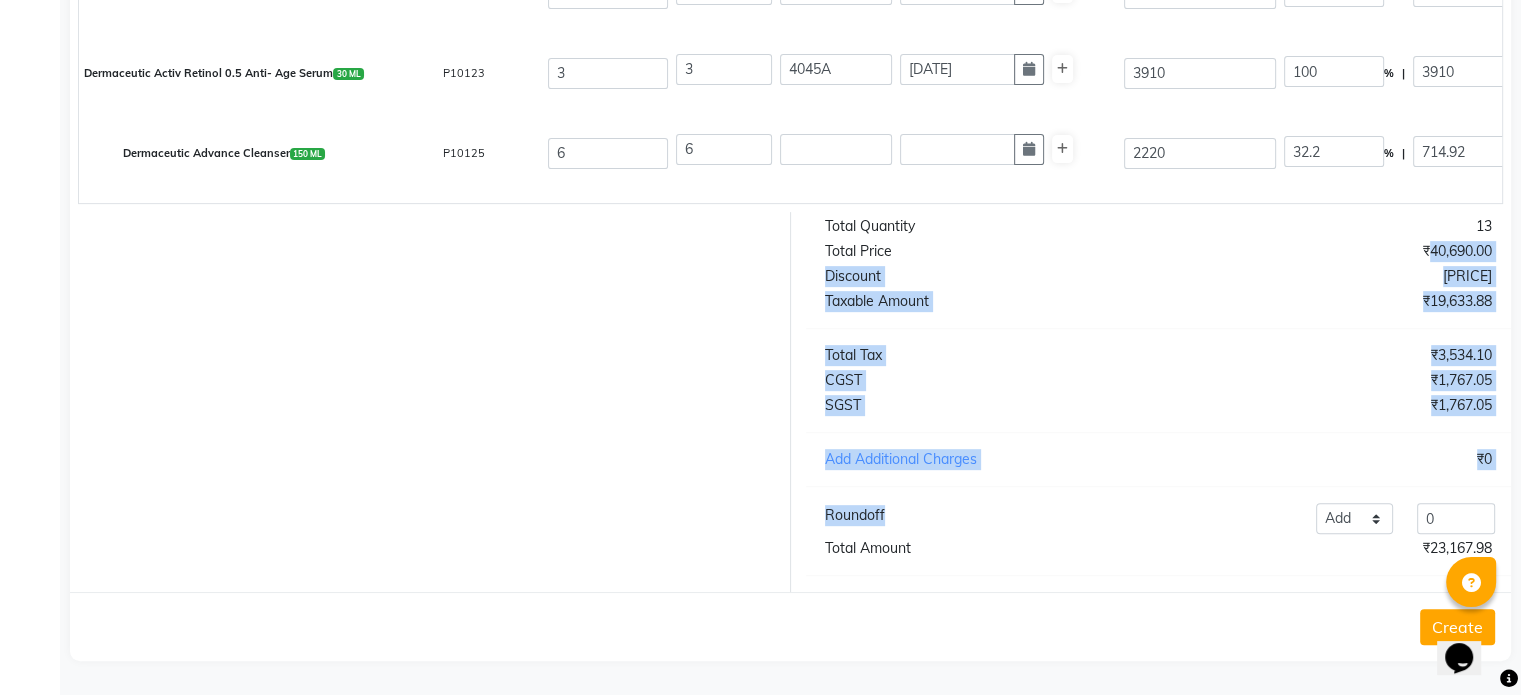 drag, startPoint x: 1286, startPoint y: 620, endPoint x: 1180, endPoint y: 527, distance: 141.01419 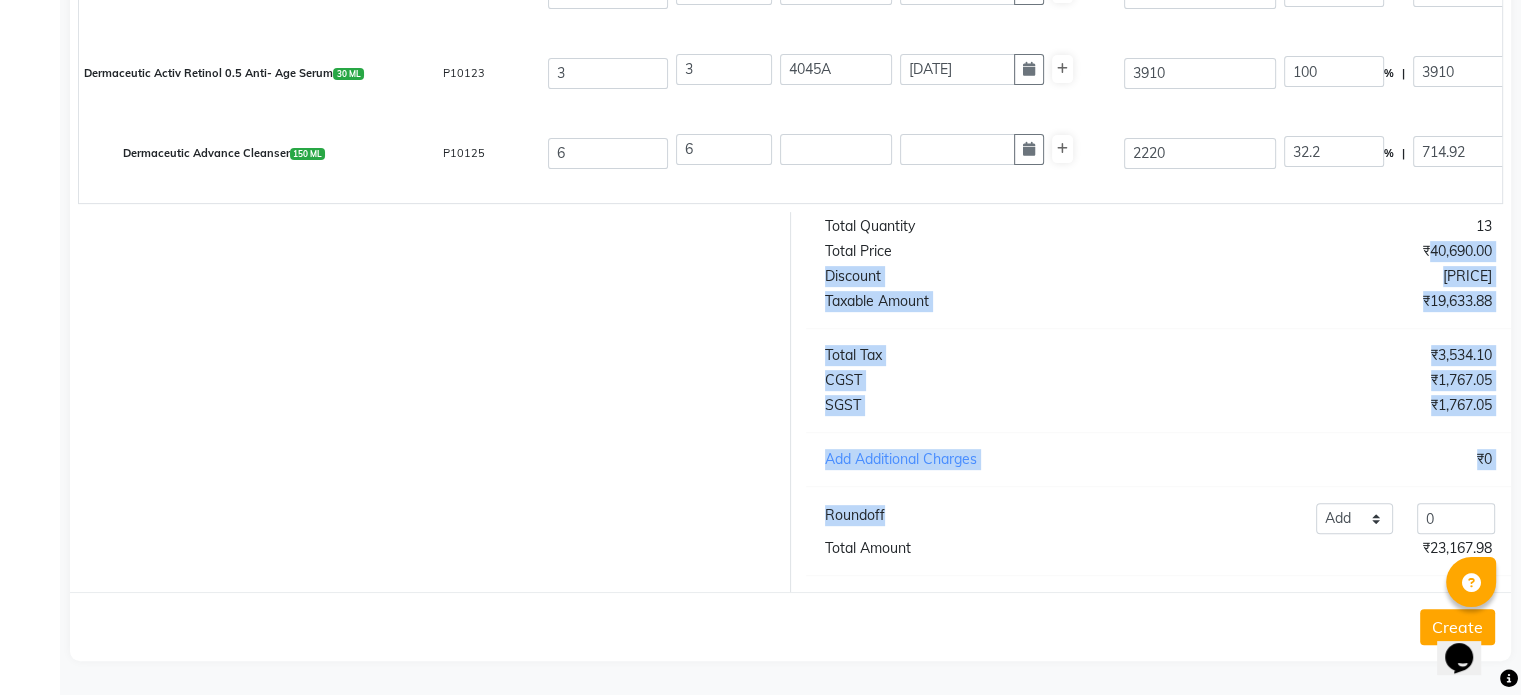 click on "Total Quantity 13 Total Price ₹40,690.00 Discount ₹21,056.12 Taxable Amount ₹19,633.88 Total Tax ₹3,534.10 CGST ₹1,767.05 SGST ₹1,767.05 Add Additional Charges ₹0 Roundoff Add Reduce 0 Total Amount ₹23,167.98" 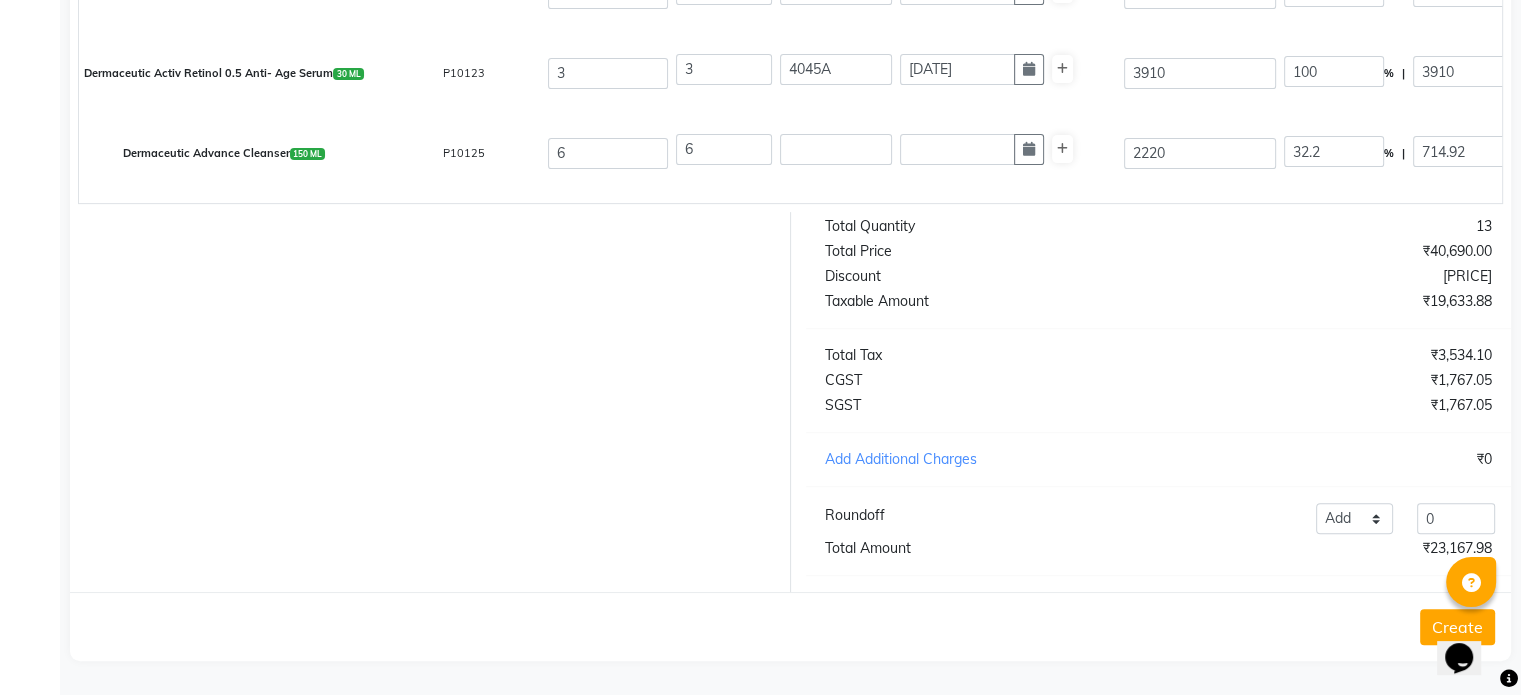 click 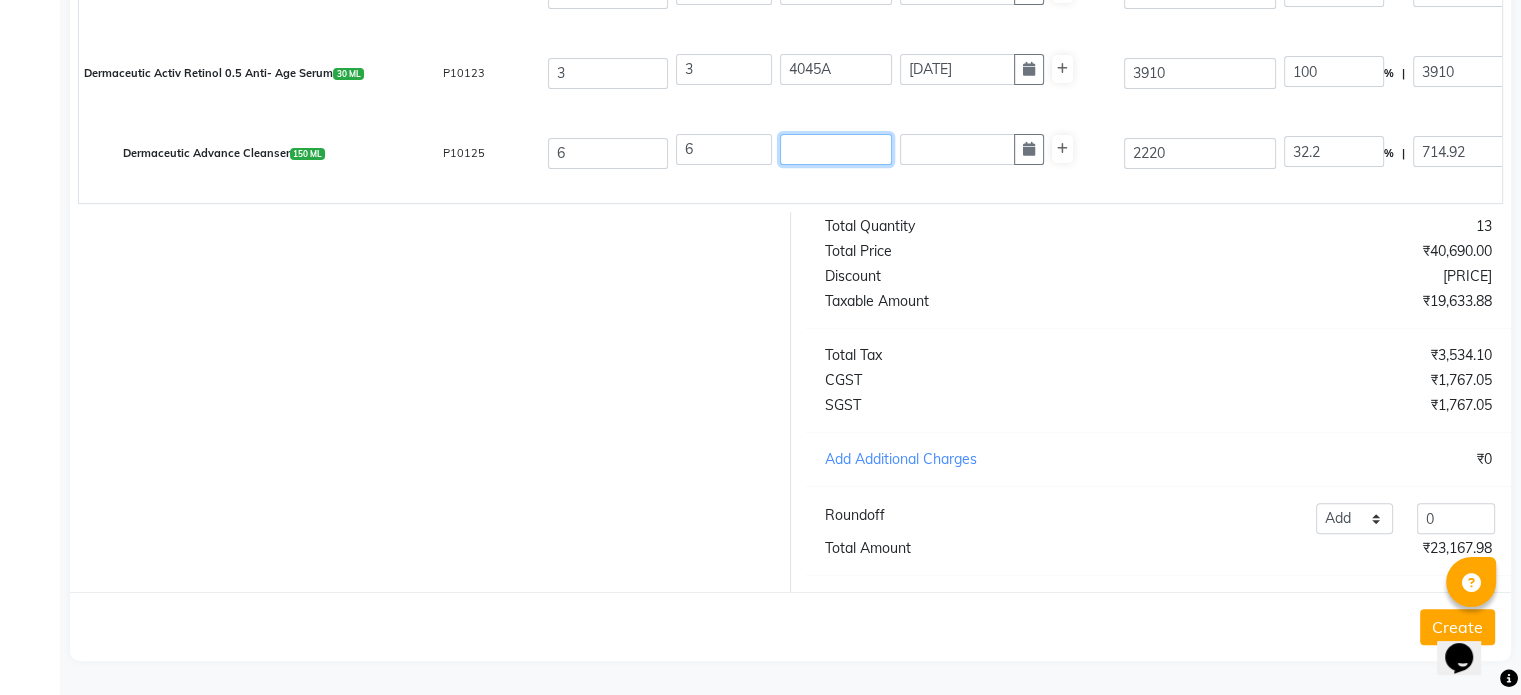 click 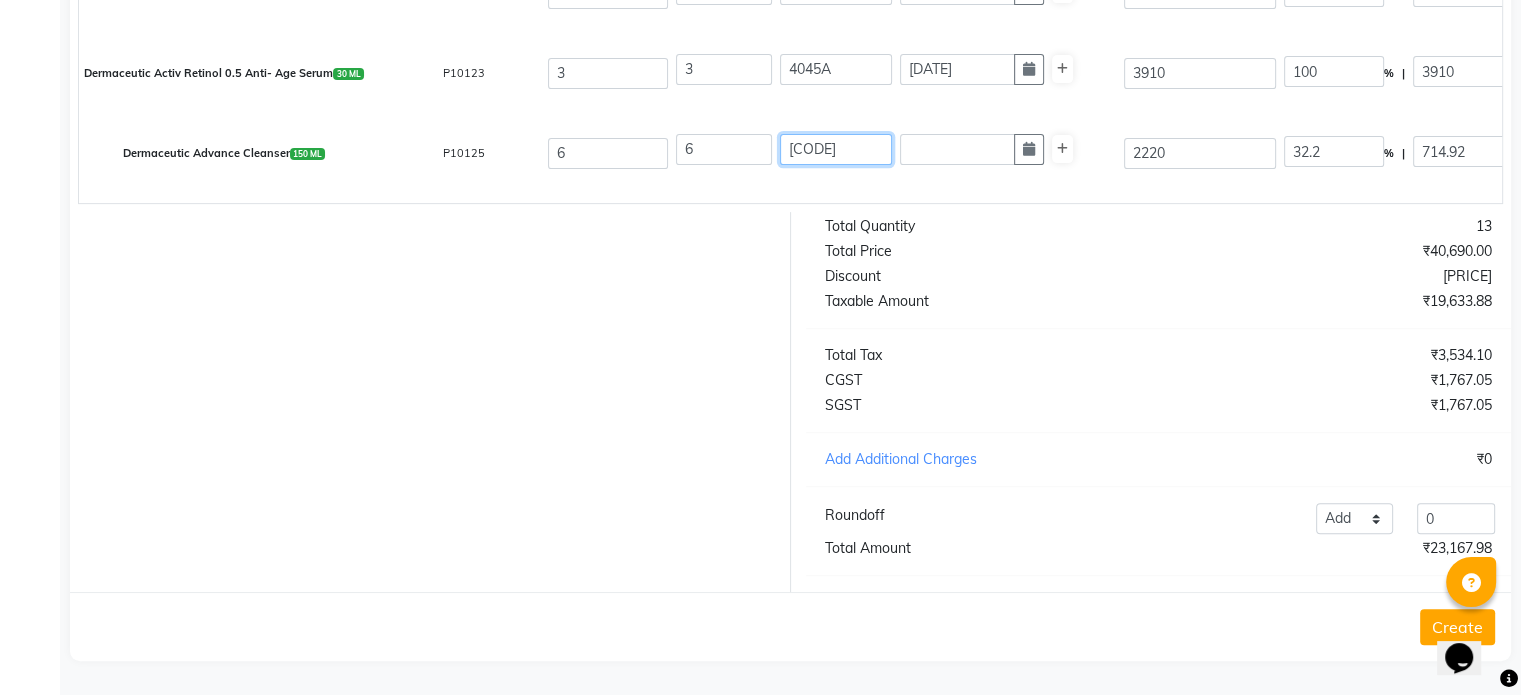type on "[CODE]" 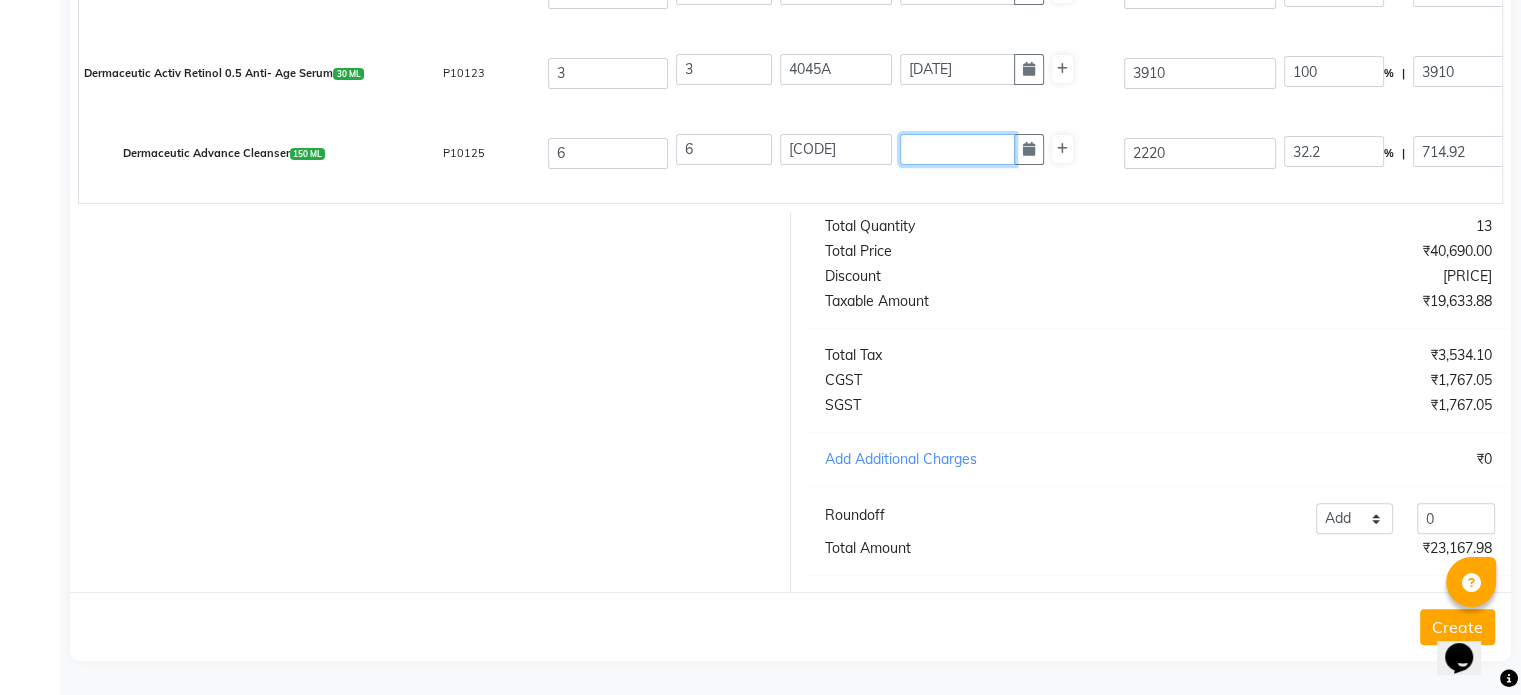 click 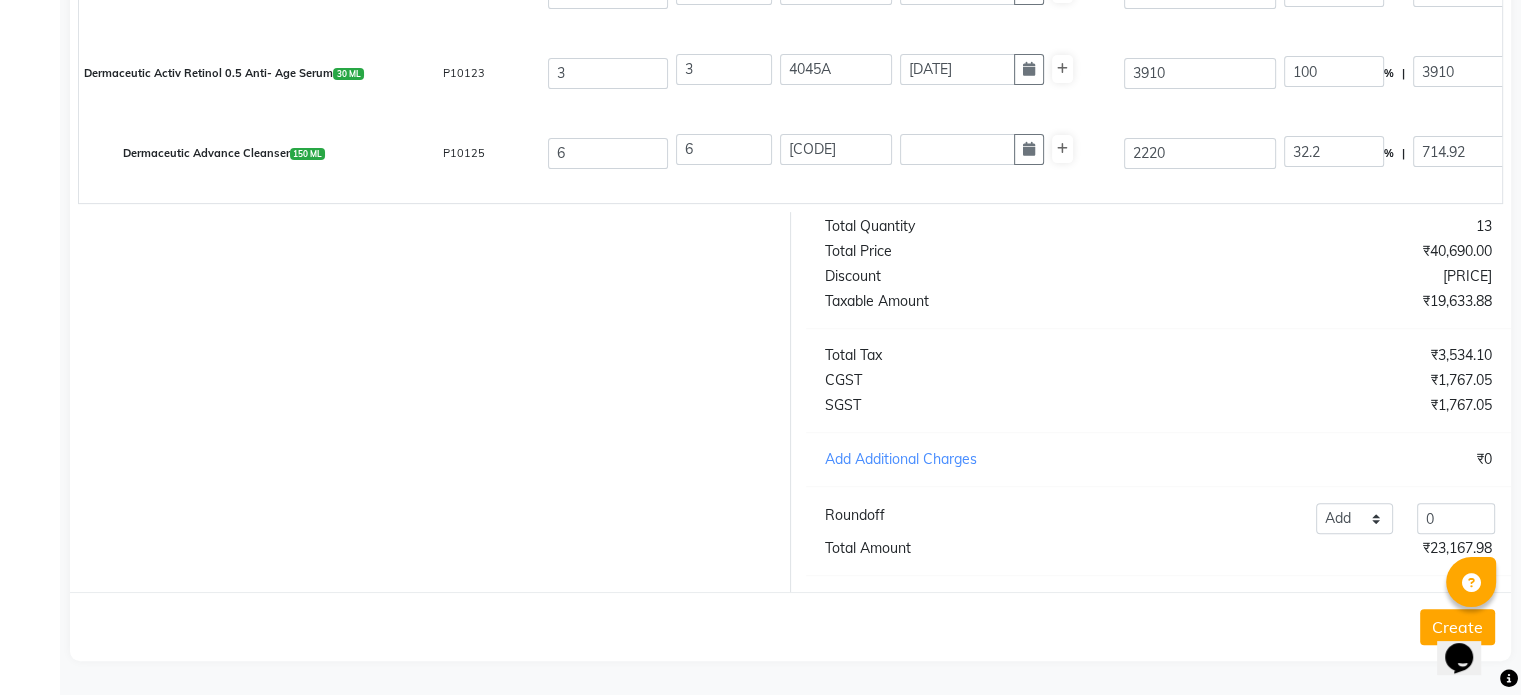 scroll, scrollTop: 173, scrollLeft: 0, axis: vertical 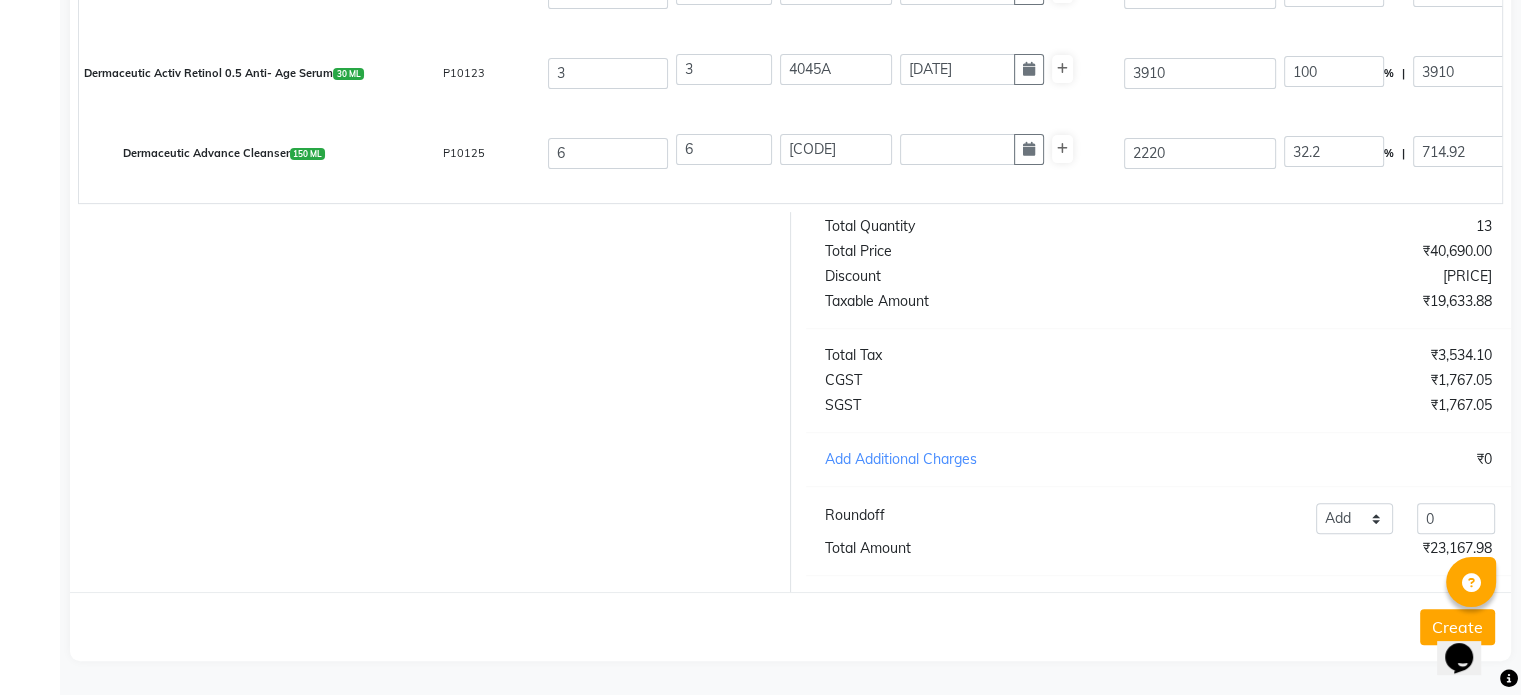 select on "8" 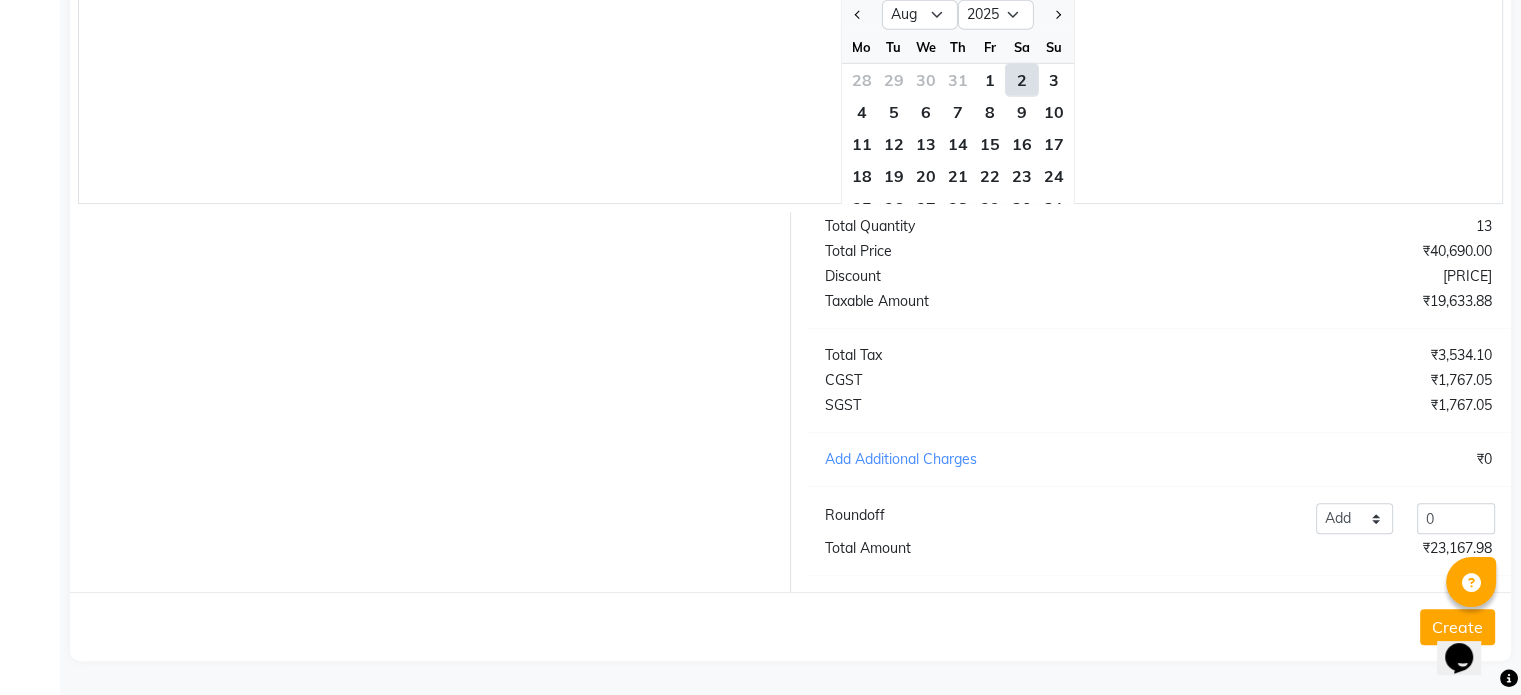 click on "13" 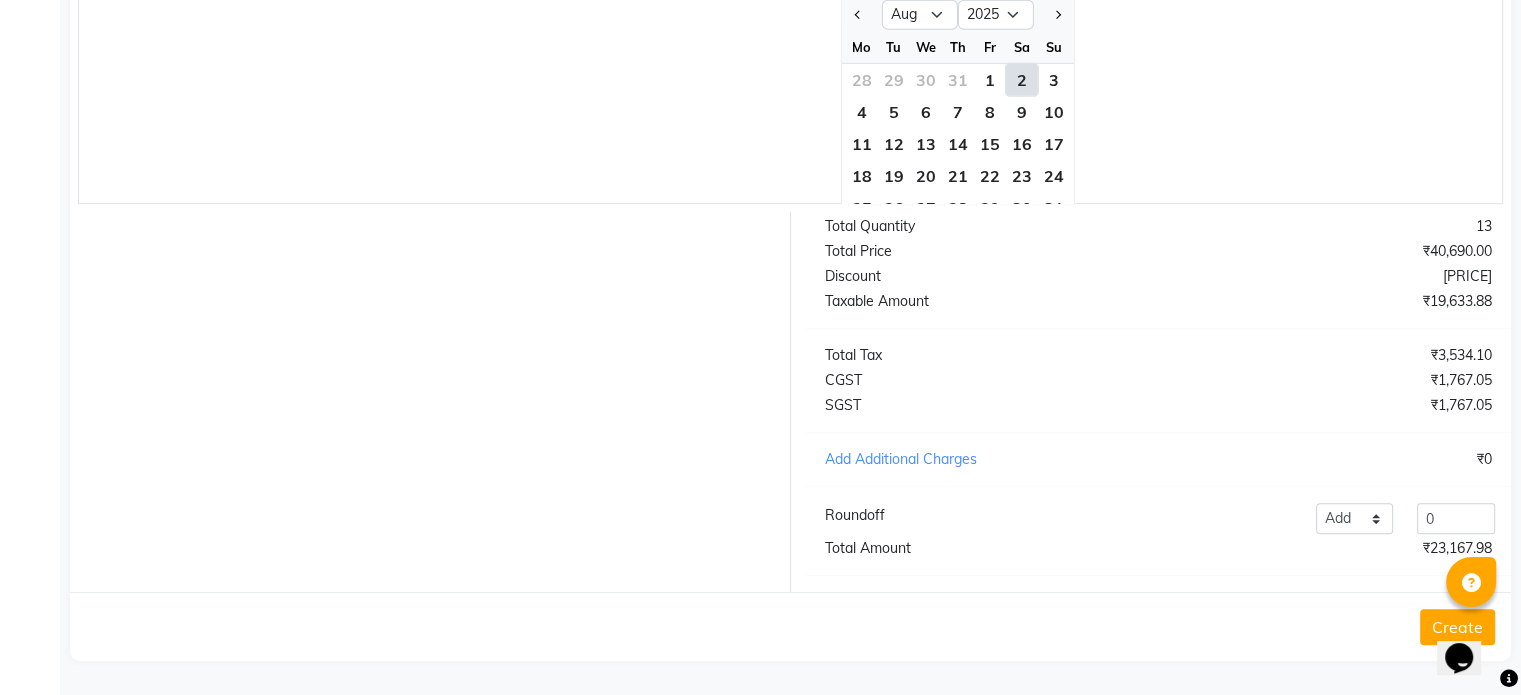 scroll, scrollTop: 0, scrollLeft: 0, axis: both 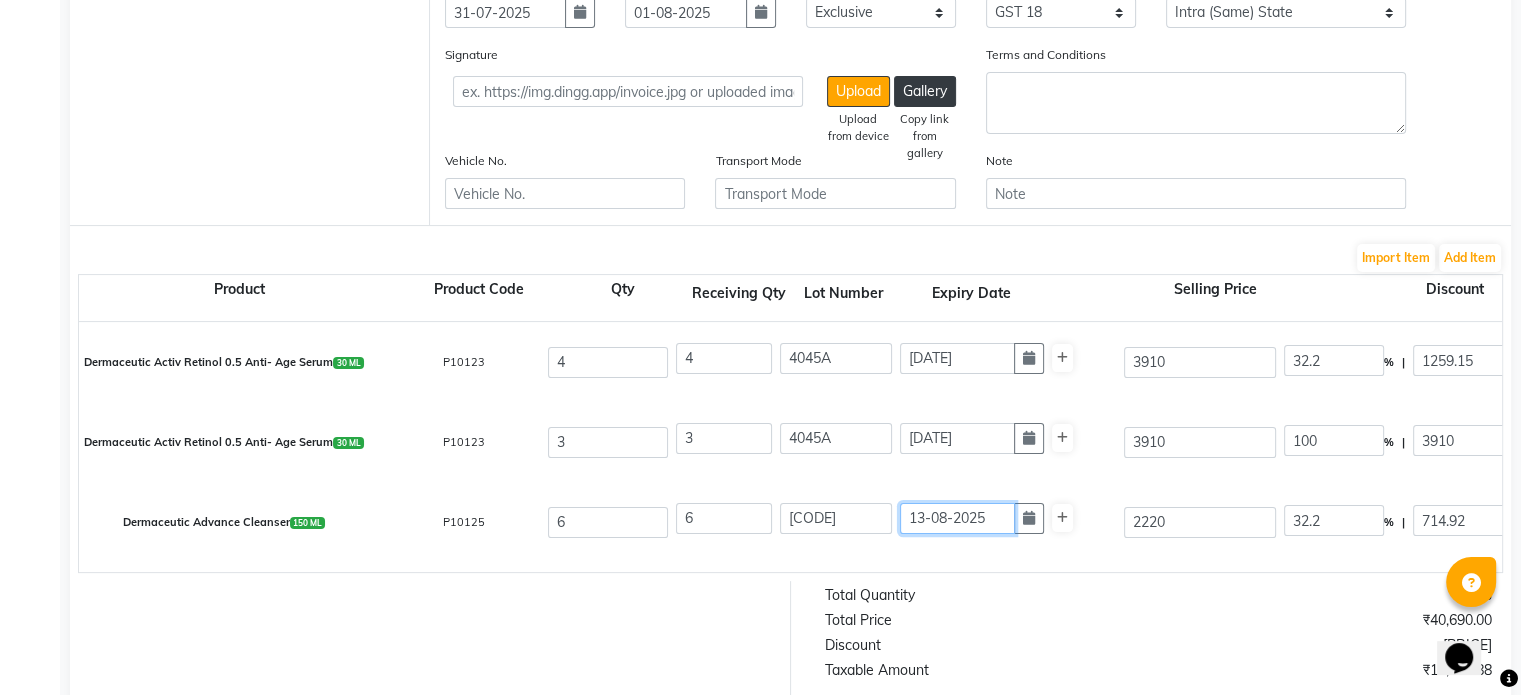 drag, startPoint x: 993, startPoint y: 515, endPoint x: 717, endPoint y: 539, distance: 277.0415 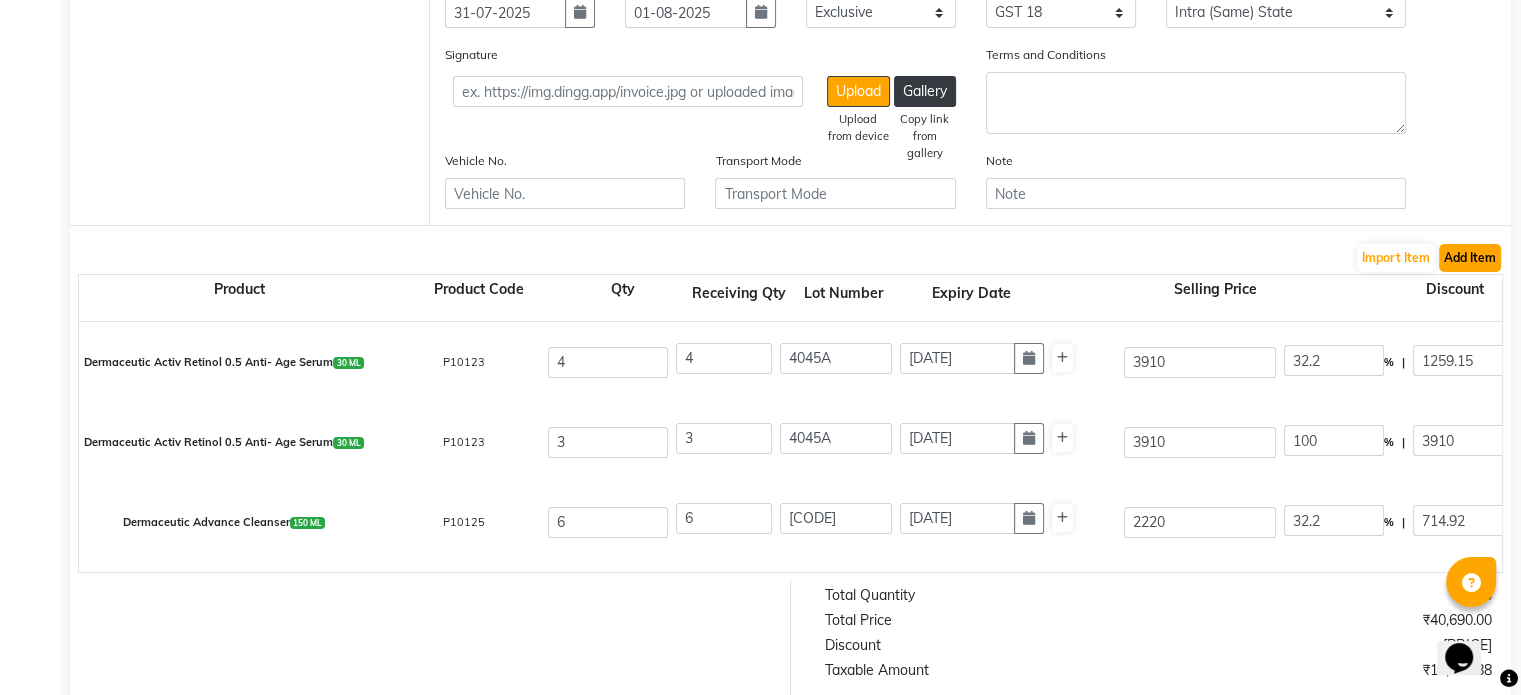 type on "[DATE]" 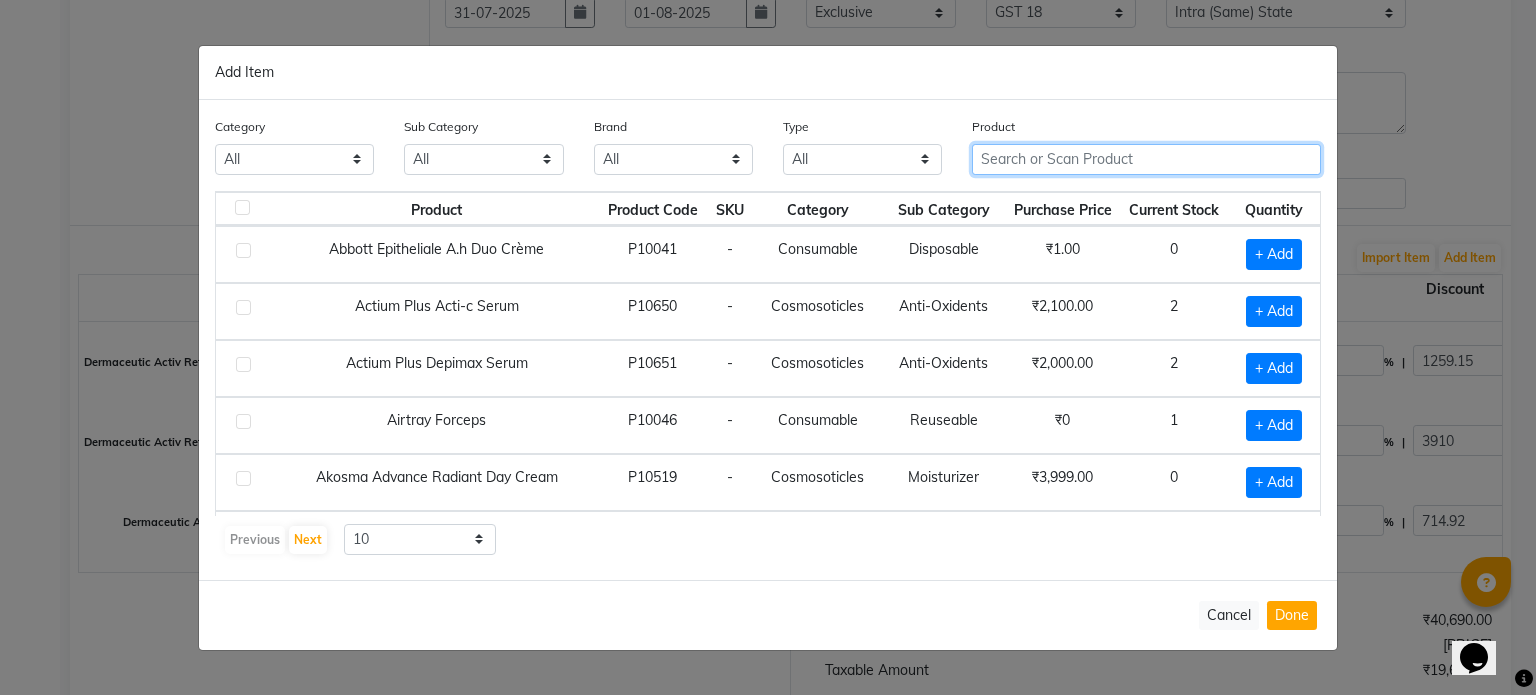 click 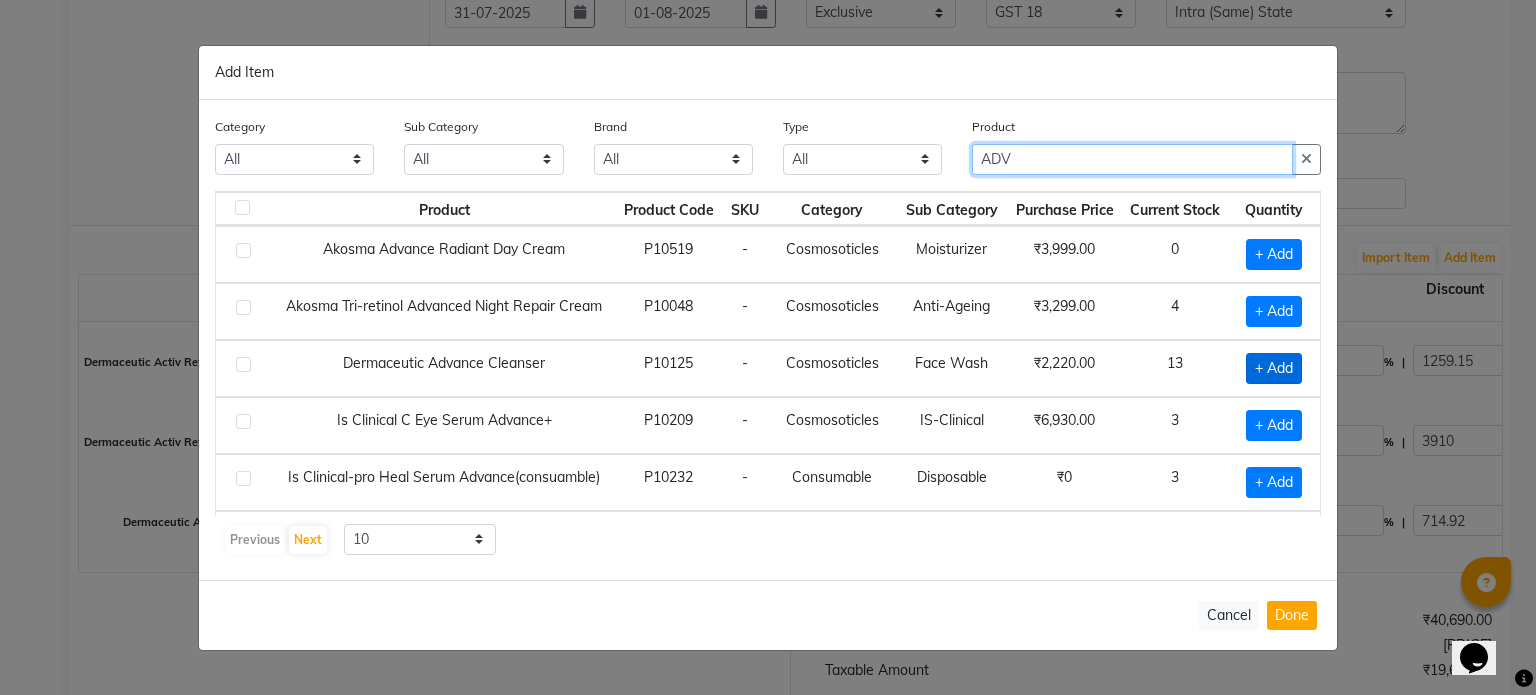 type on "ADV" 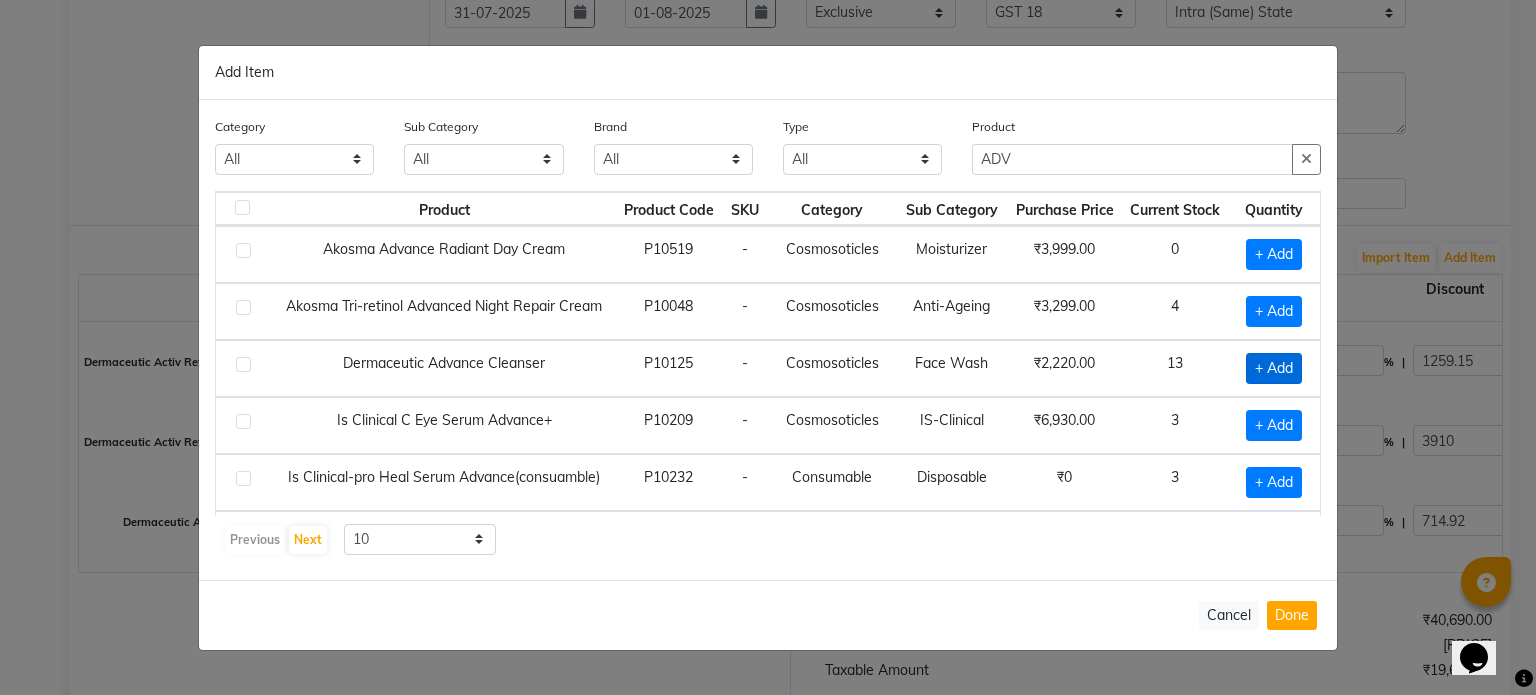 click on "+ Add" 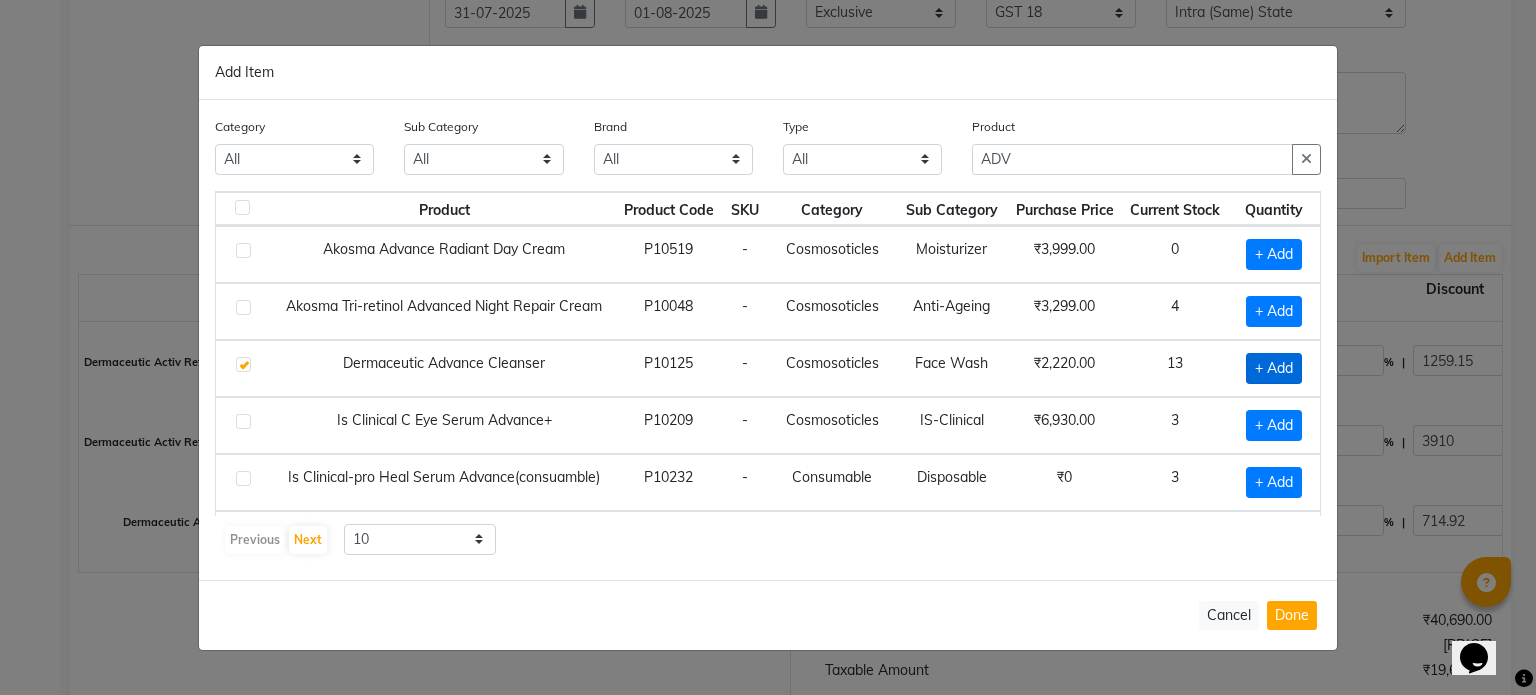 checkbox on "true" 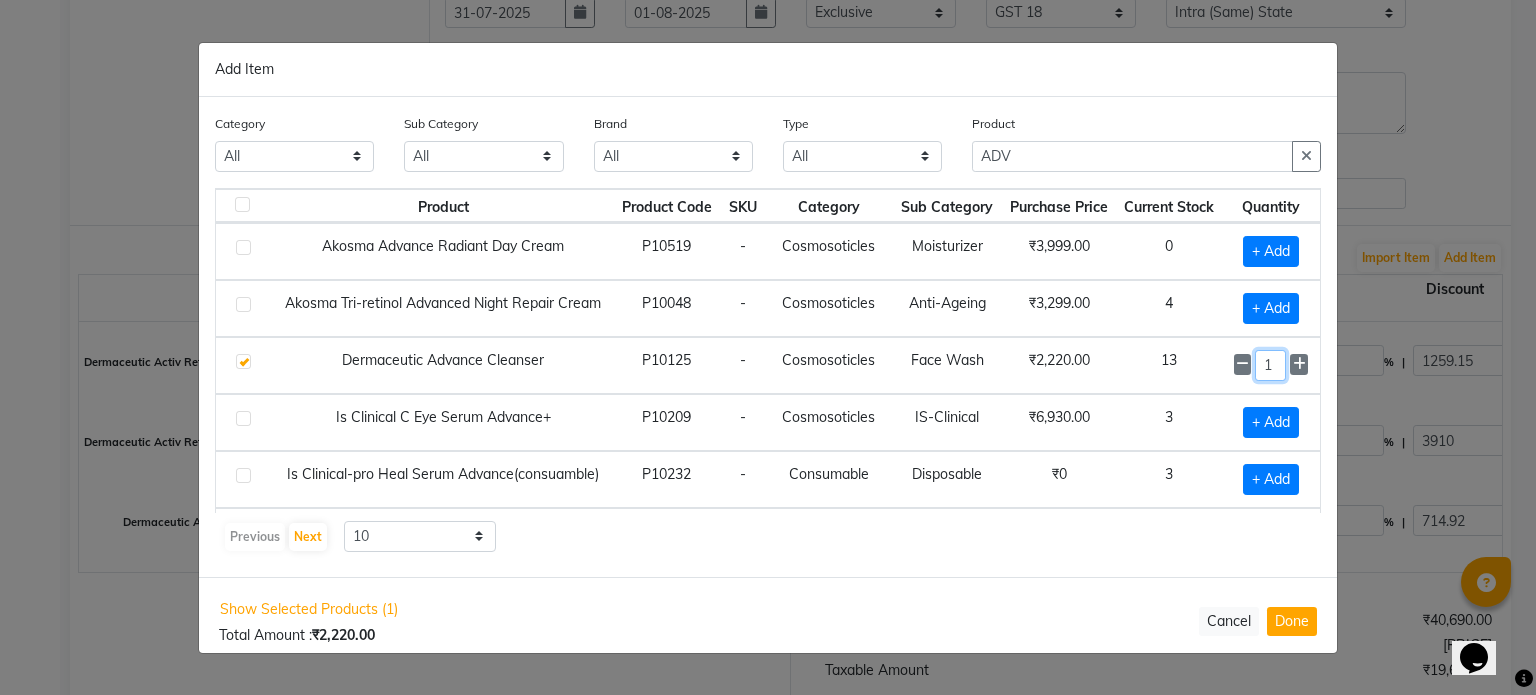 click on "1" 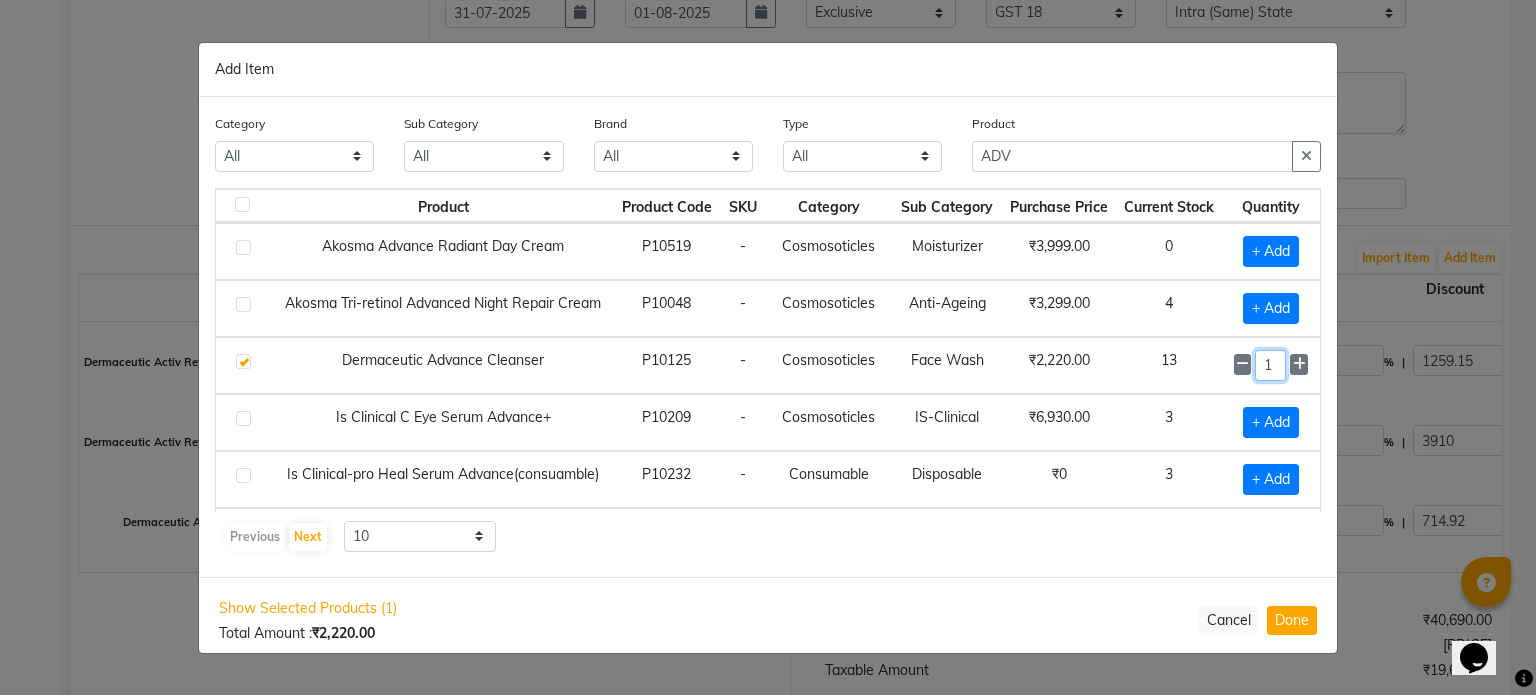 drag, startPoint x: 1264, startPoint y: 367, endPoint x: 1240, endPoint y: 373, distance: 24.738634 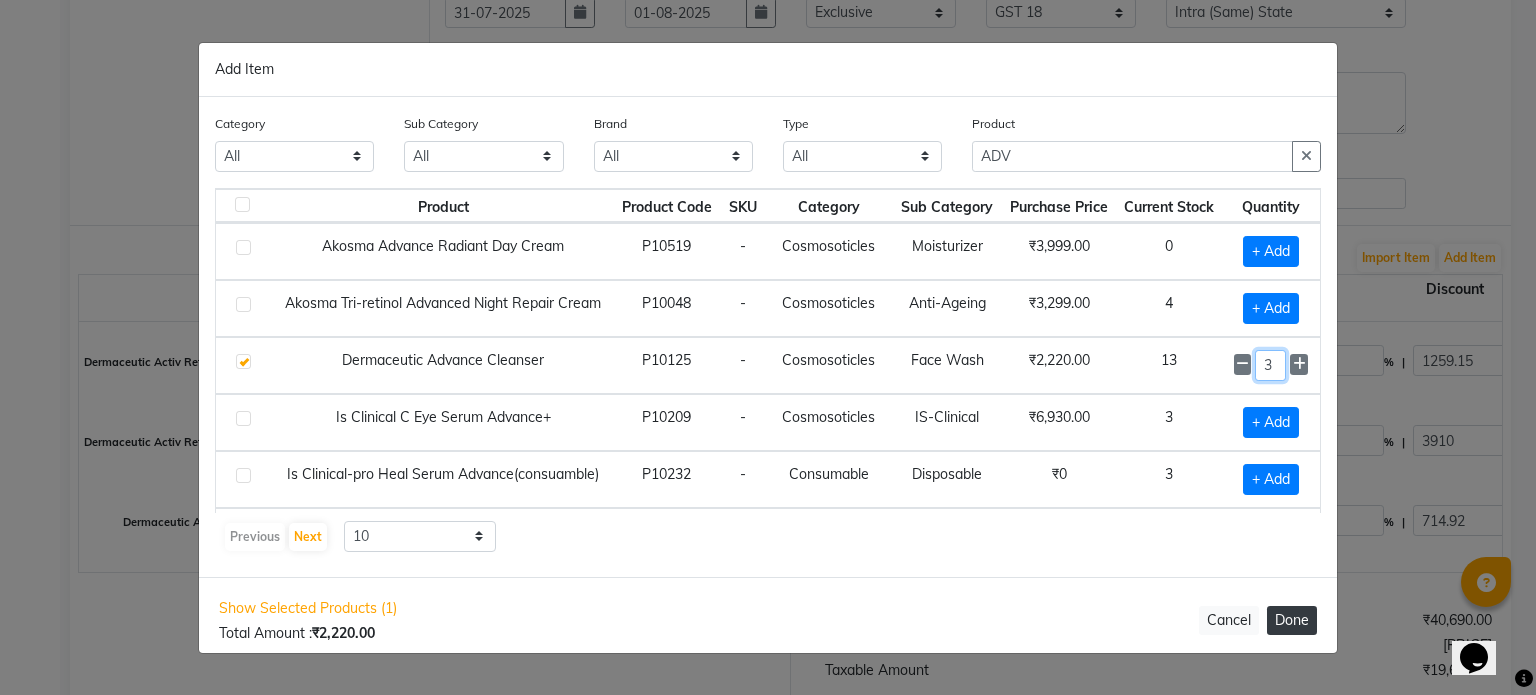 type on "3" 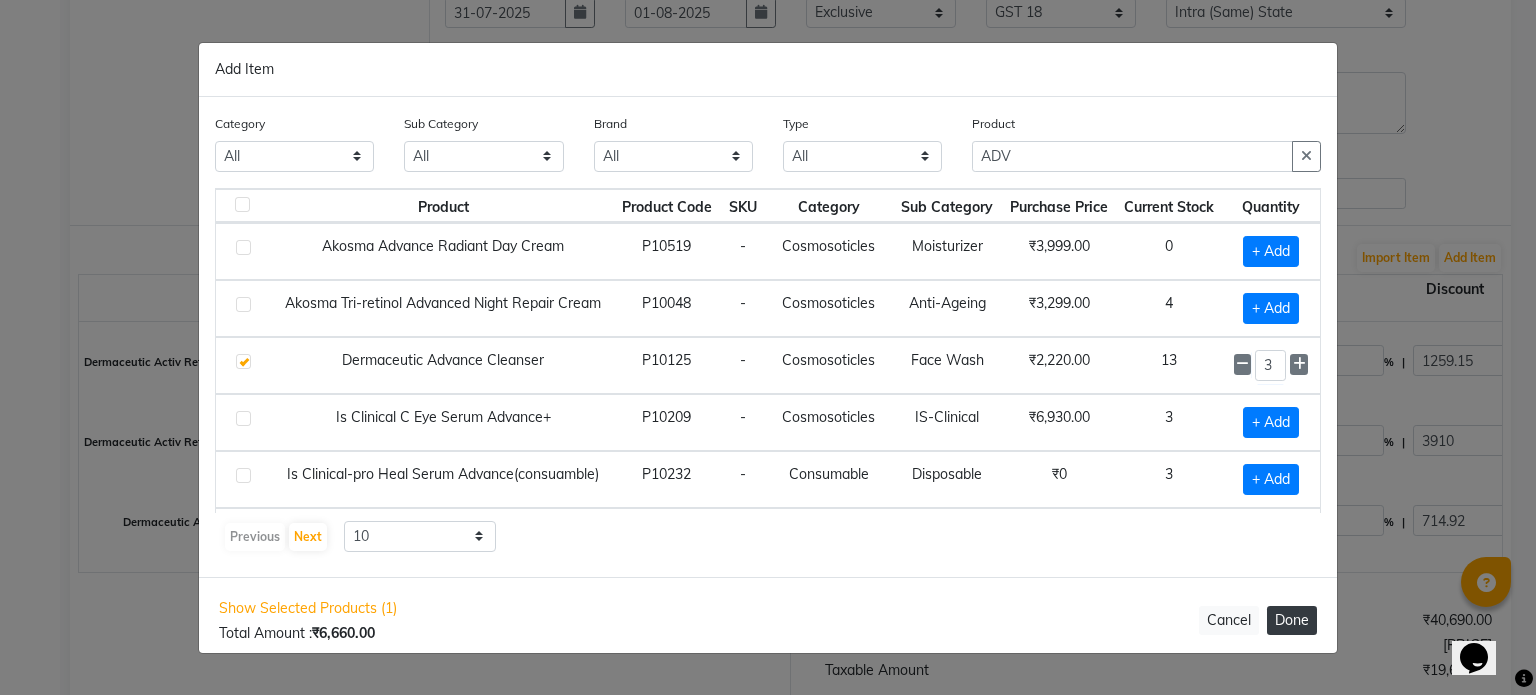 click on "Done" 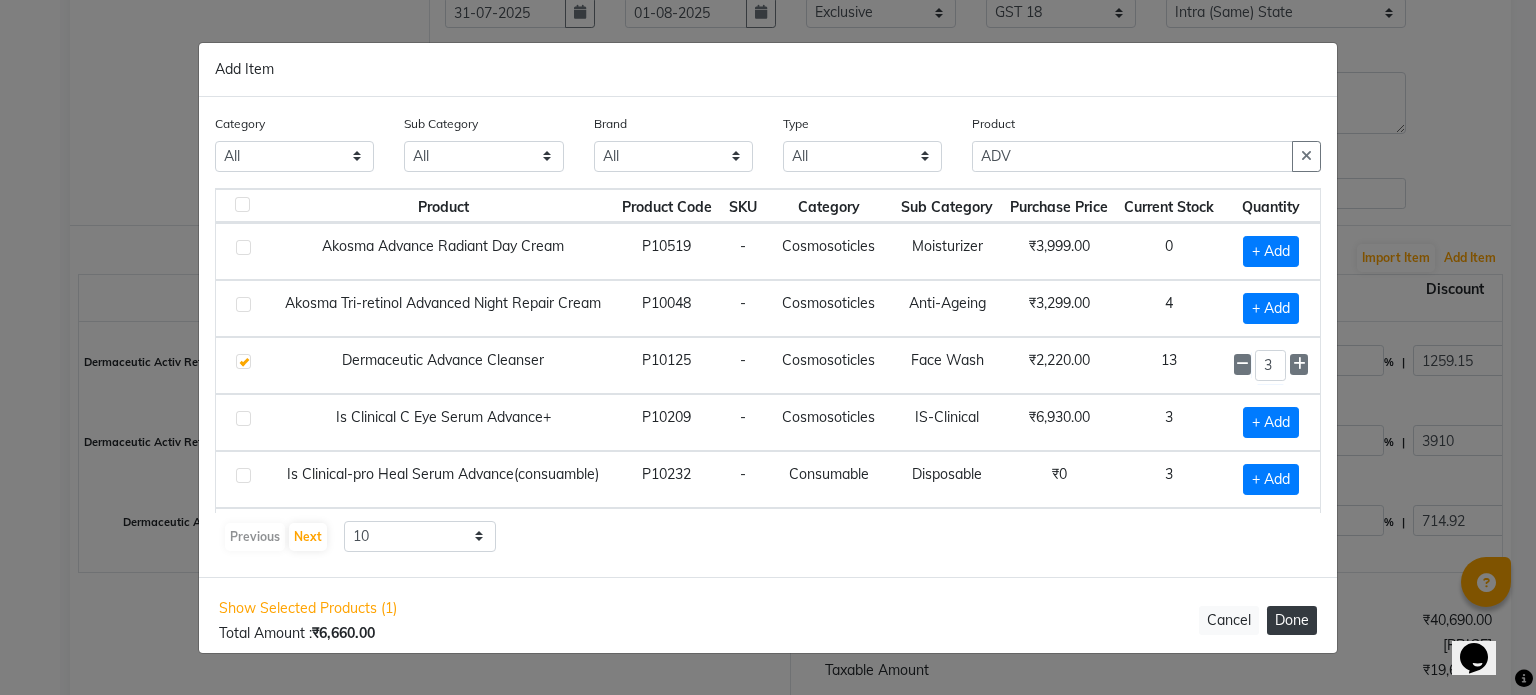select on "908" 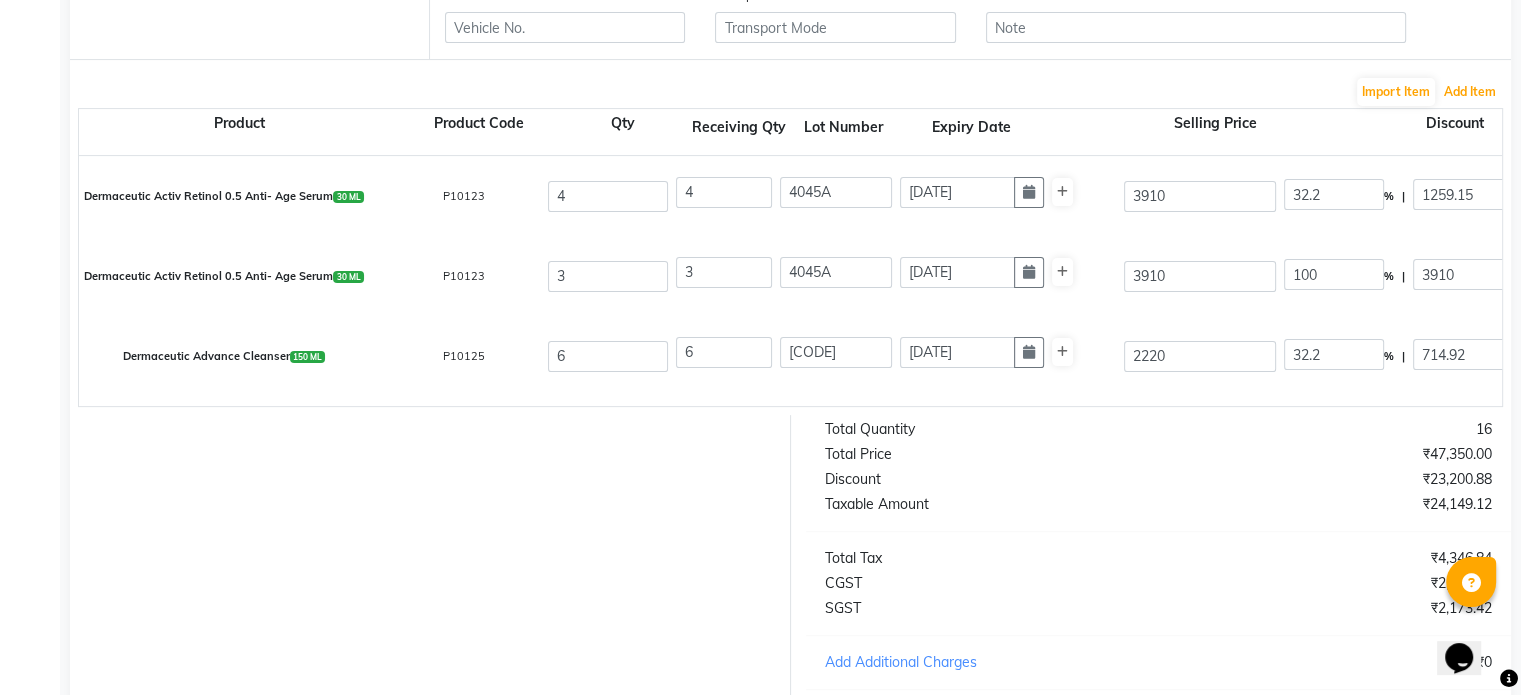 scroll, scrollTop: 544, scrollLeft: 0, axis: vertical 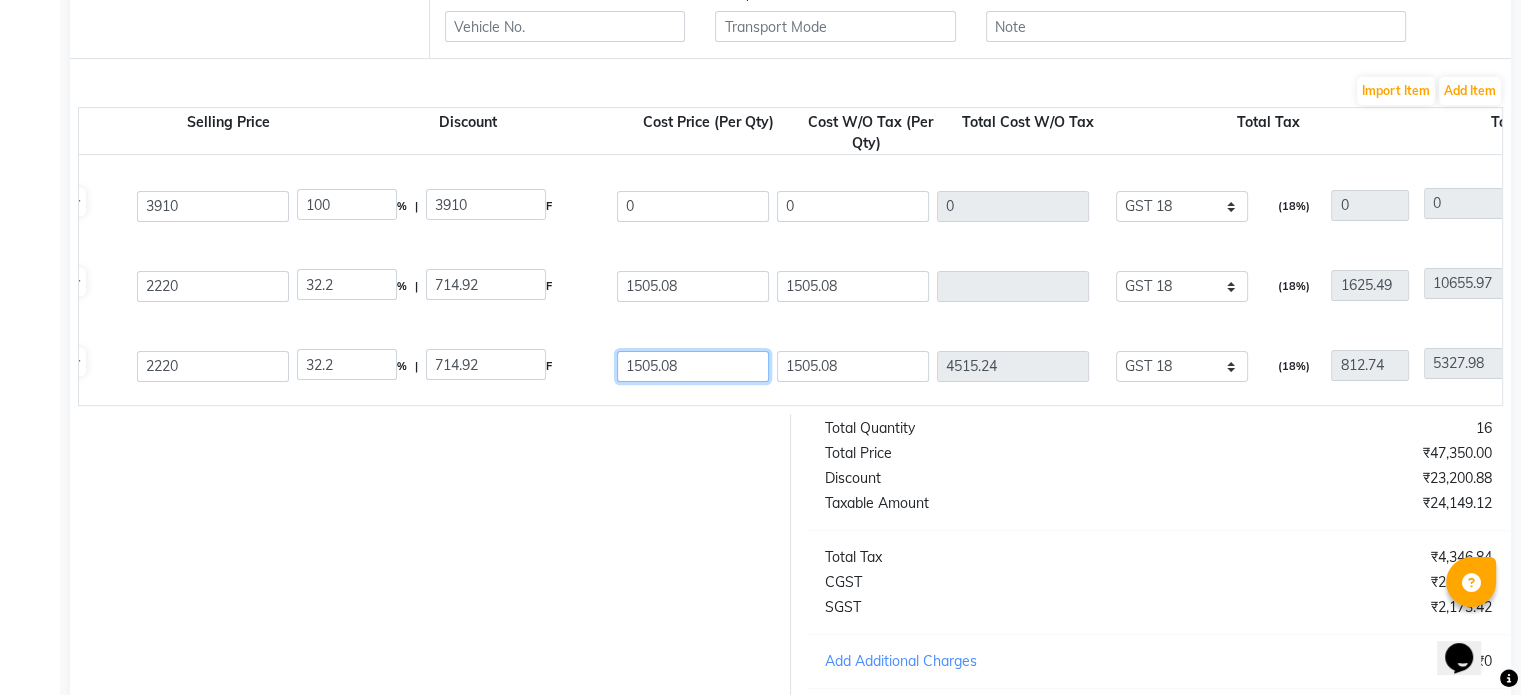 drag, startPoint x: 705, startPoint y: 369, endPoint x: 641, endPoint y: 378, distance: 64.629715 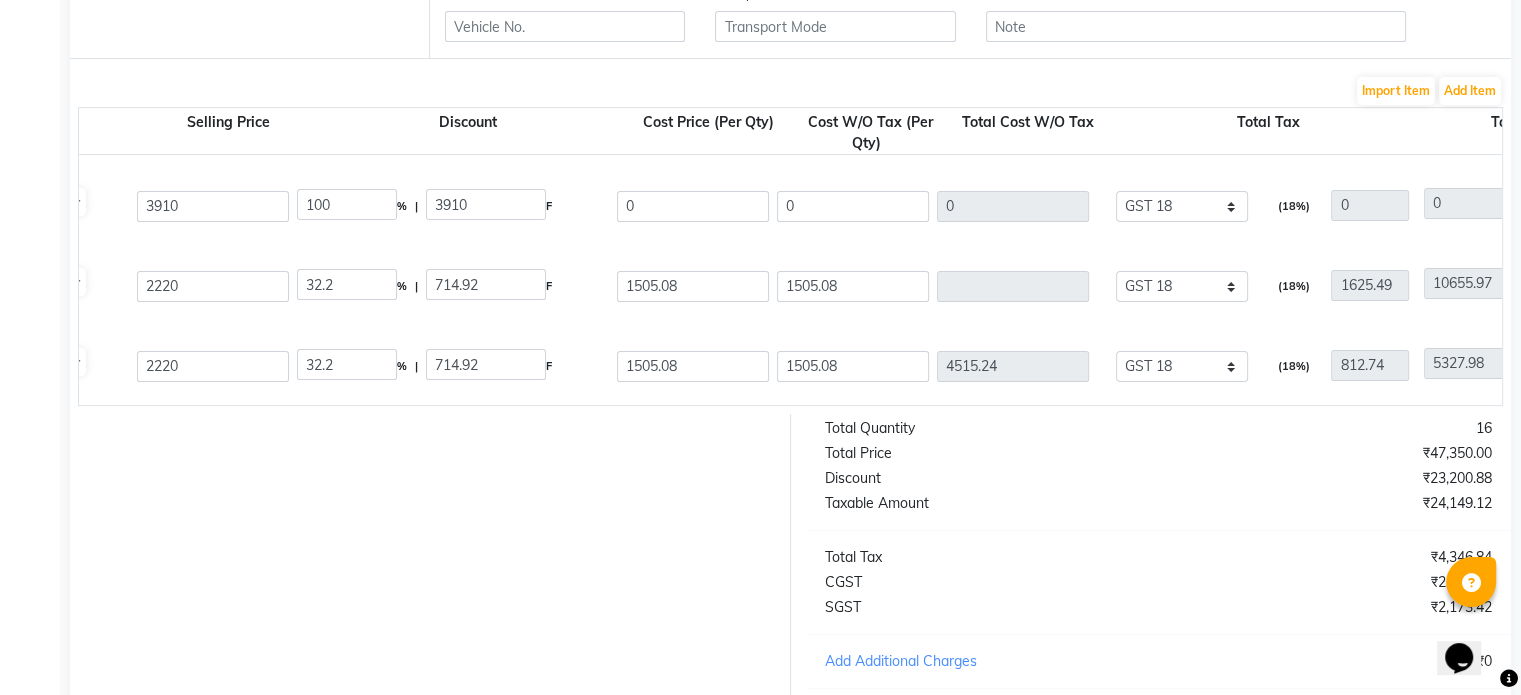 click 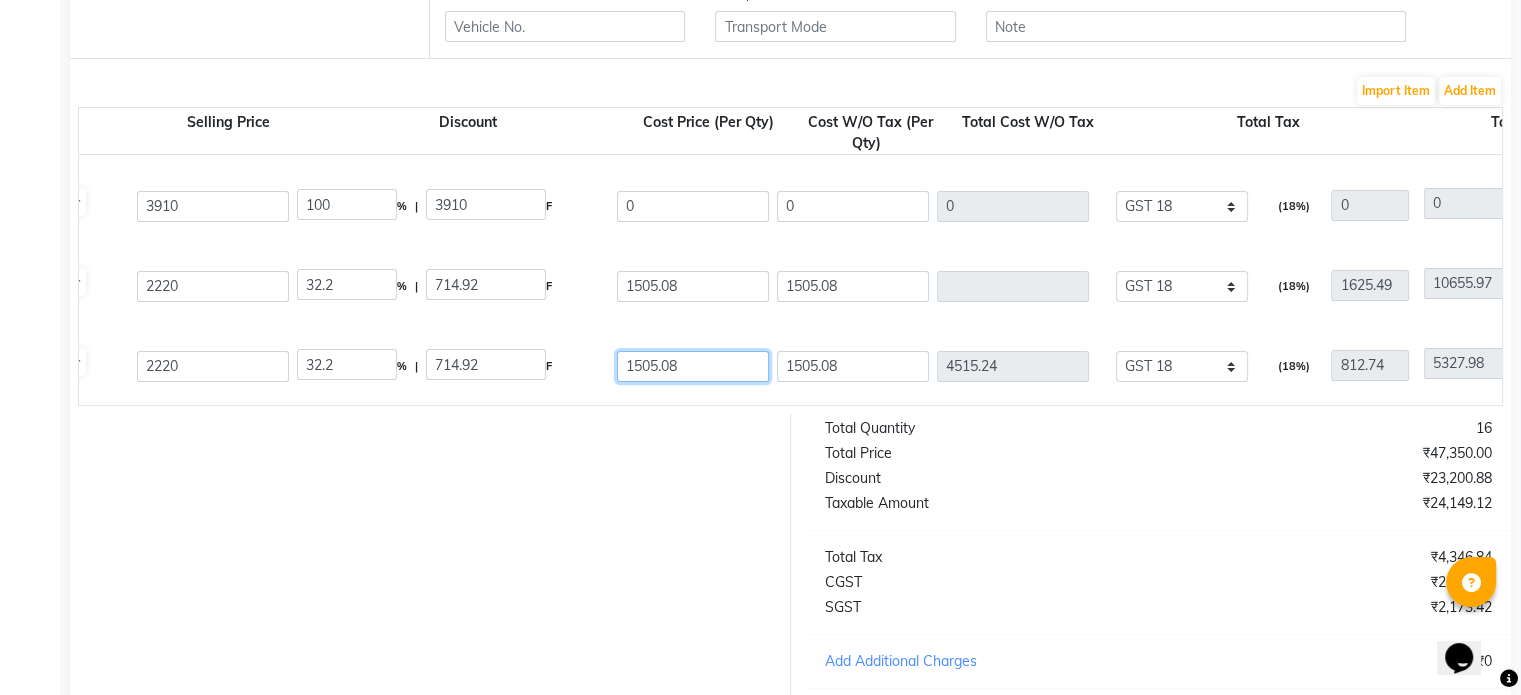 drag, startPoint x: 684, startPoint y: 372, endPoint x: 392, endPoint y: 430, distance: 297.70456 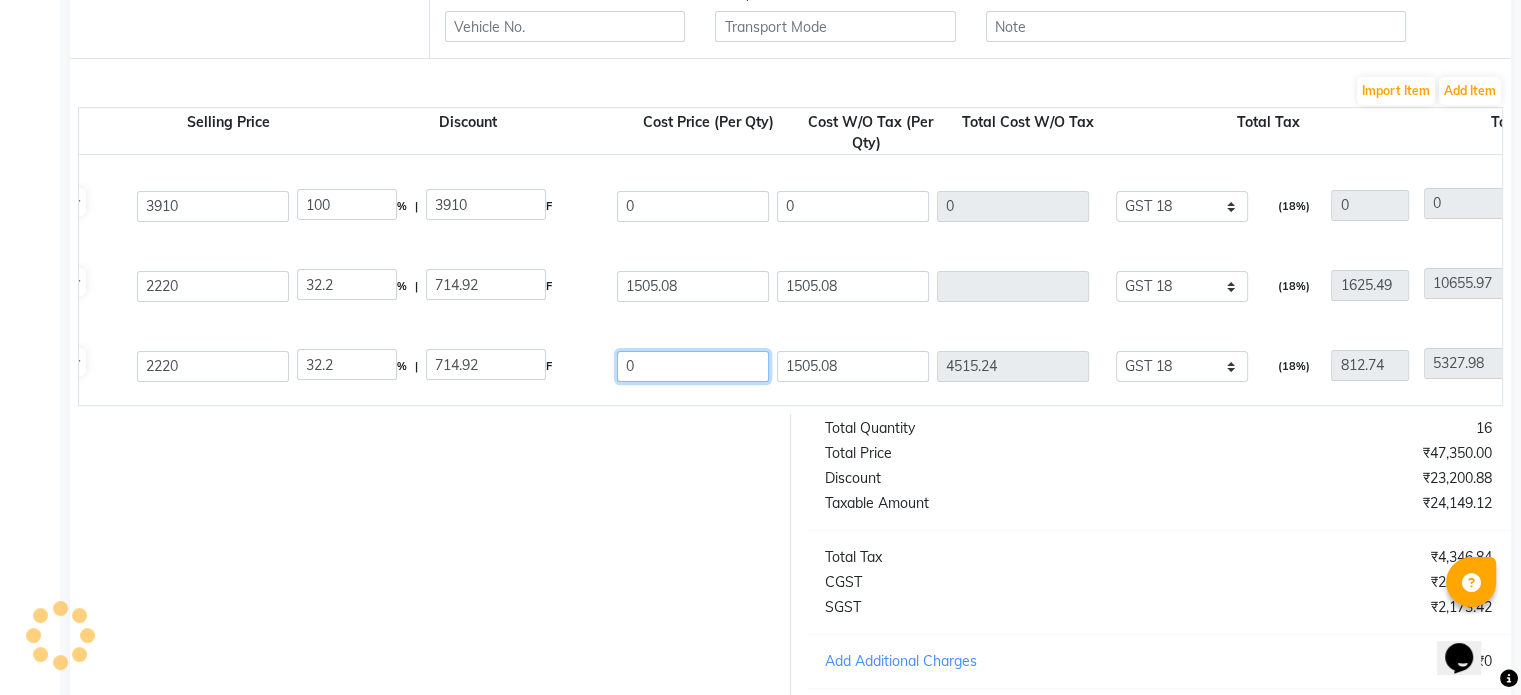 type on "0" 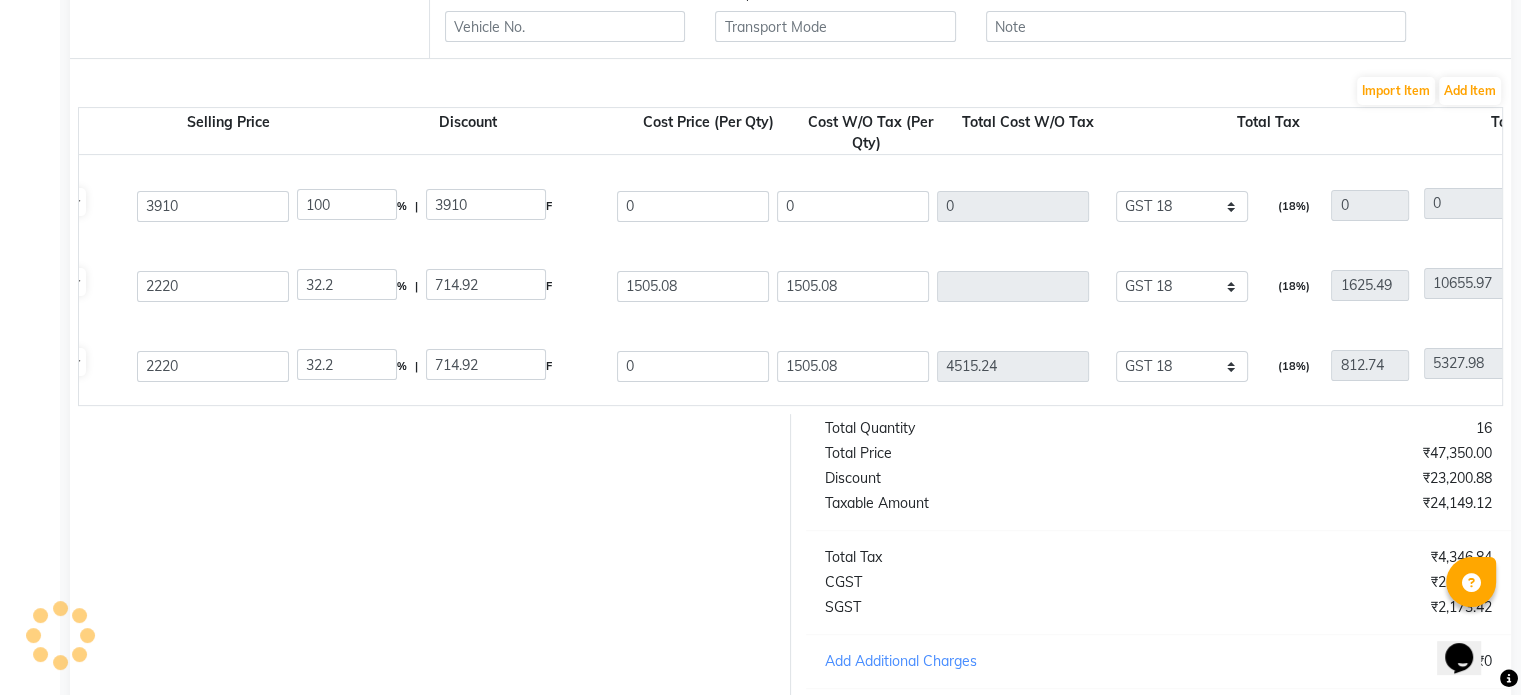 type on "100" 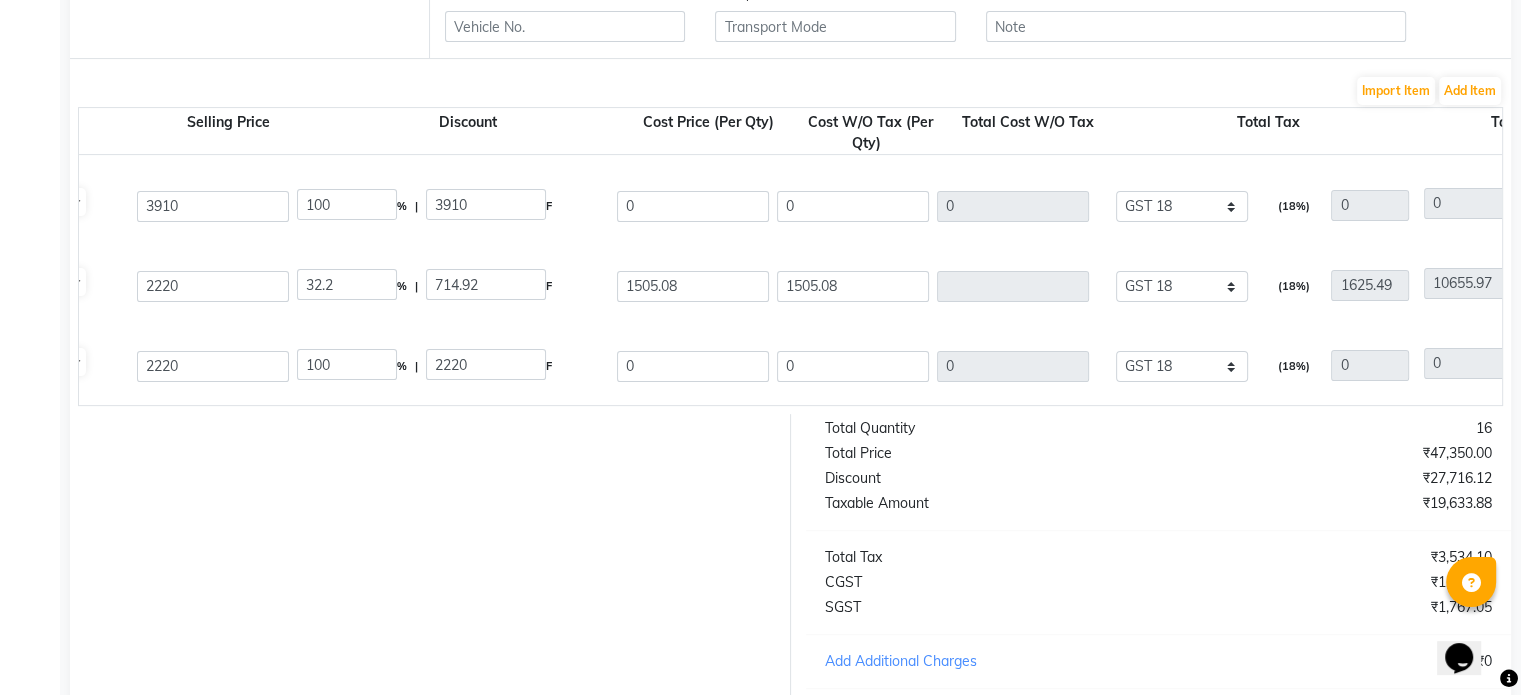 click on "Dermaceutic Advance Cleanser  150 ML  P10125  3 3 2220 100 % | 2220 F 0 0 0 None 5% GST Exempted GST 12 GST 18  (18%)  0 0" 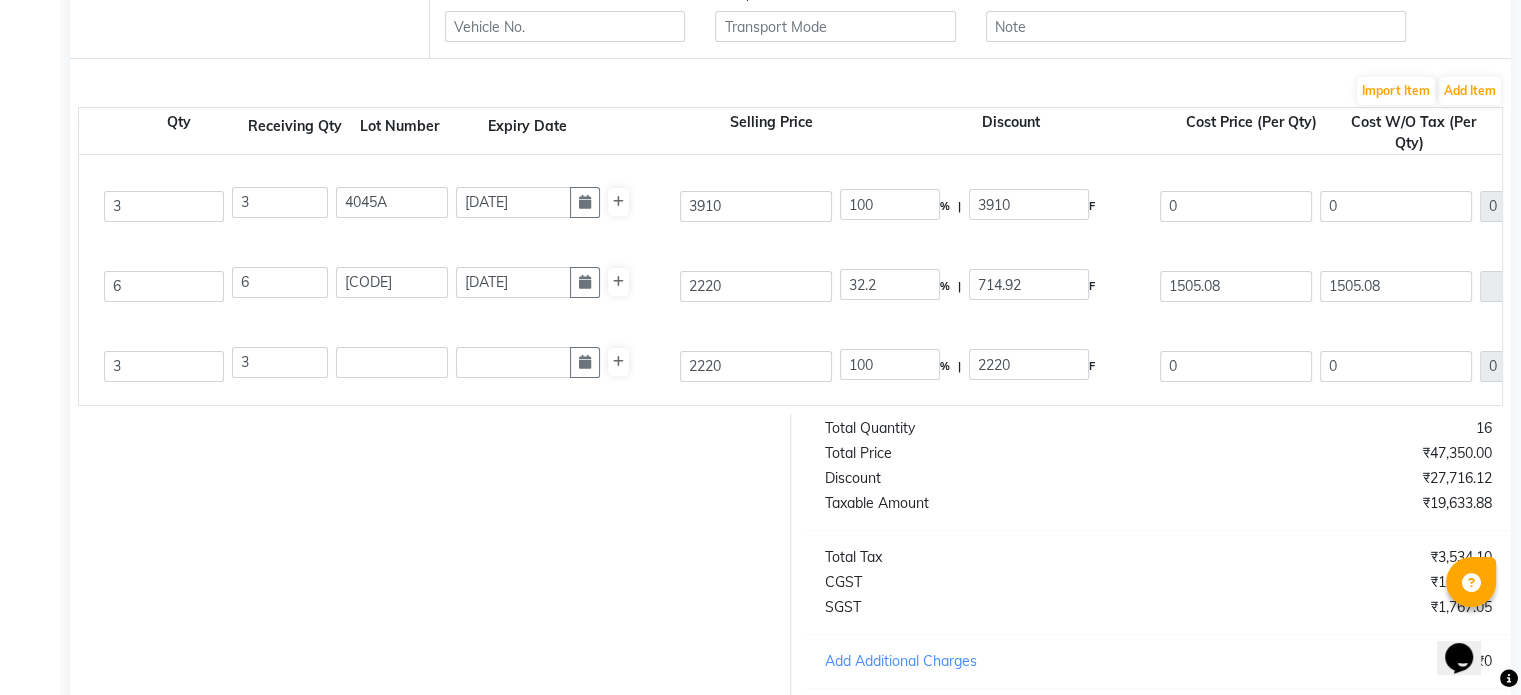 scroll, scrollTop: 0, scrollLeft: 0, axis: both 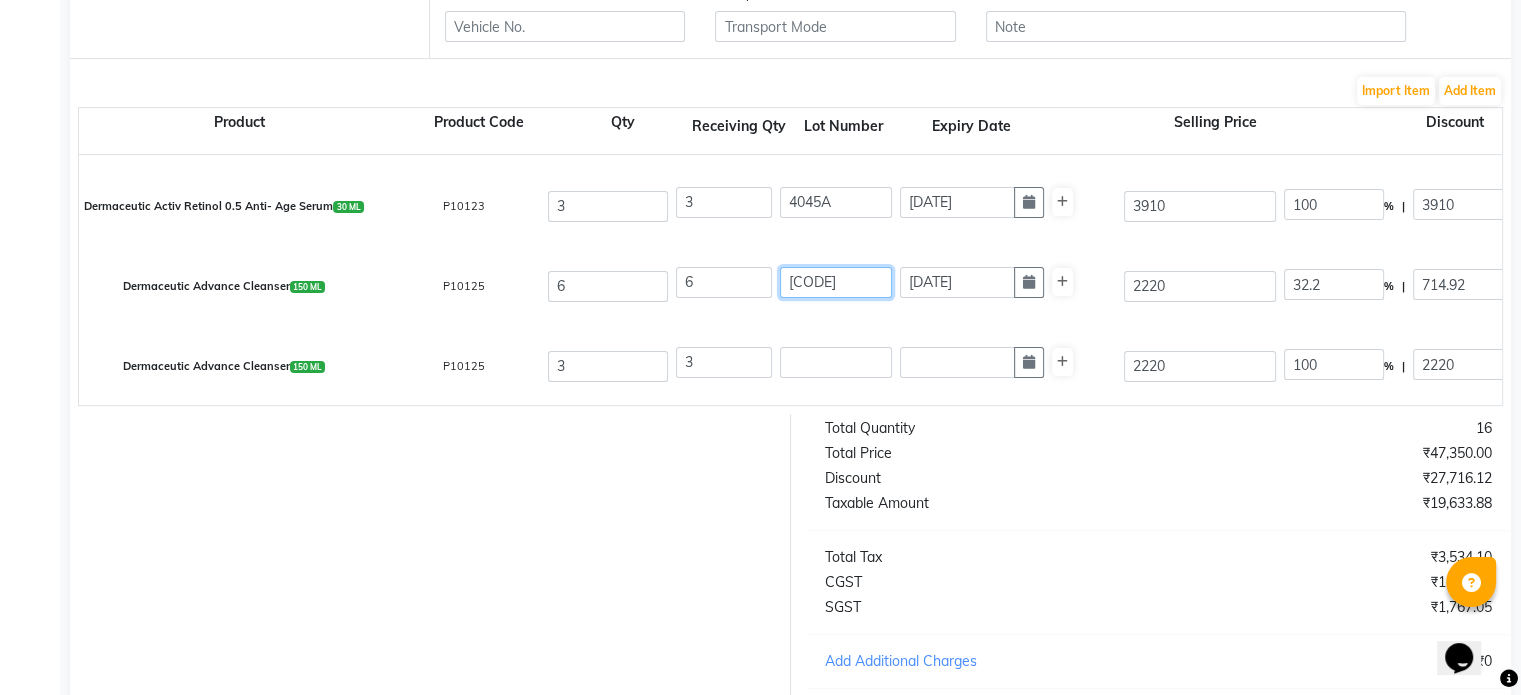 drag, startPoint x: 844, startPoint y: 285, endPoint x: 508, endPoint y: 355, distance: 343.21423 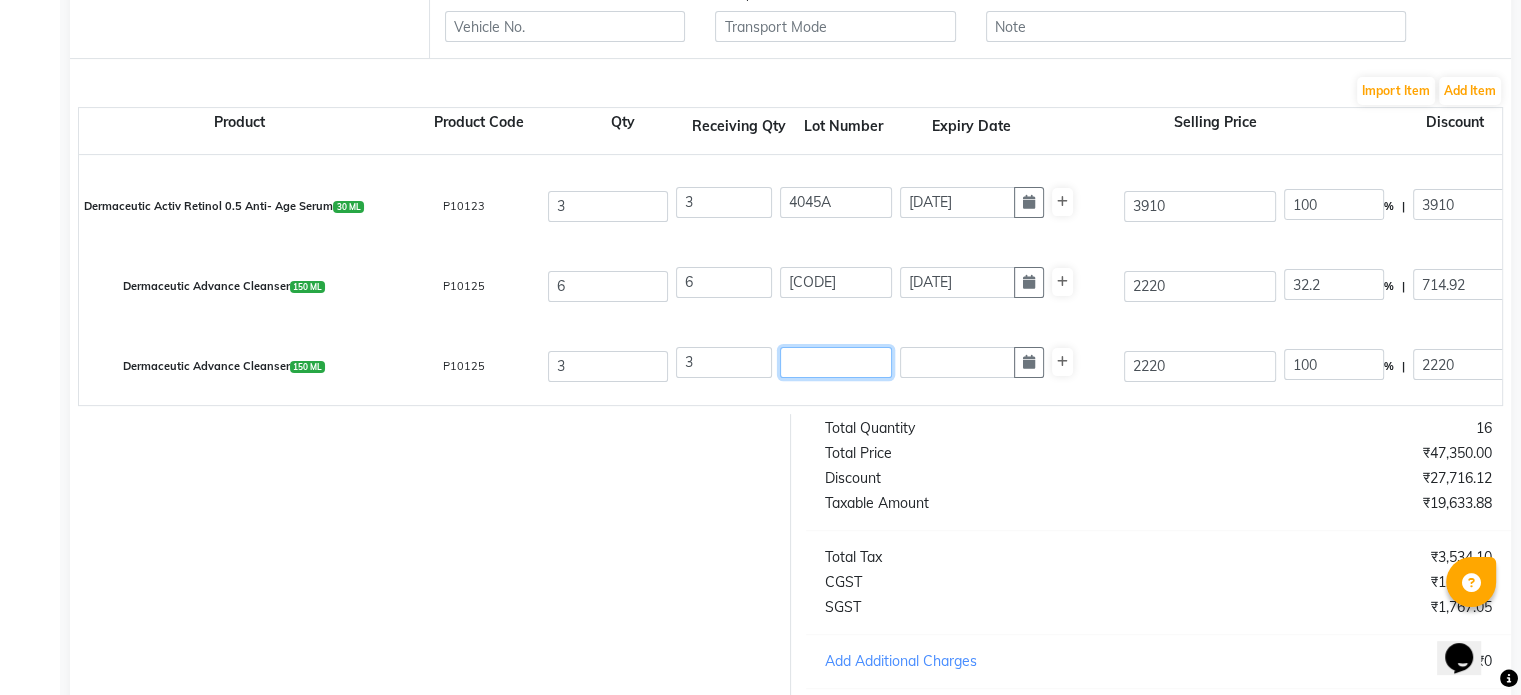 click 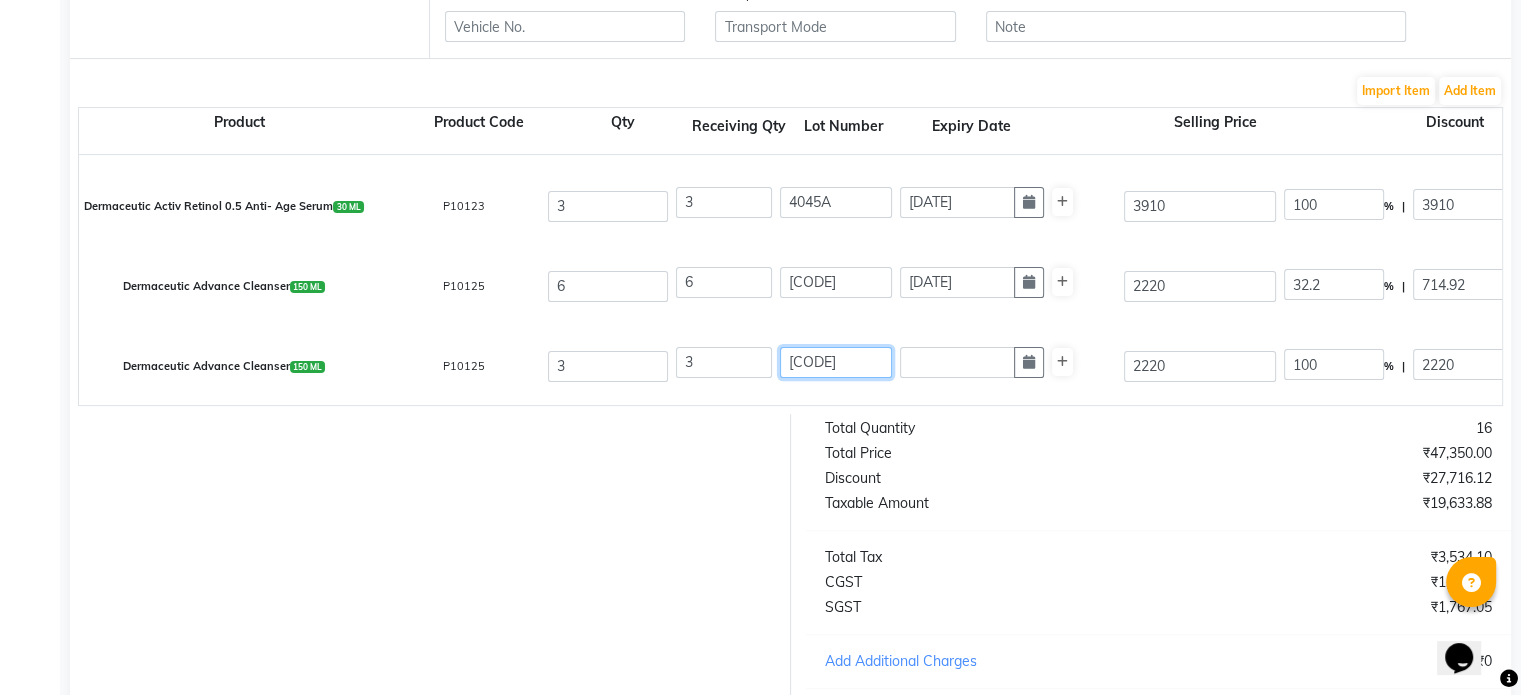 click on "[CODE]" 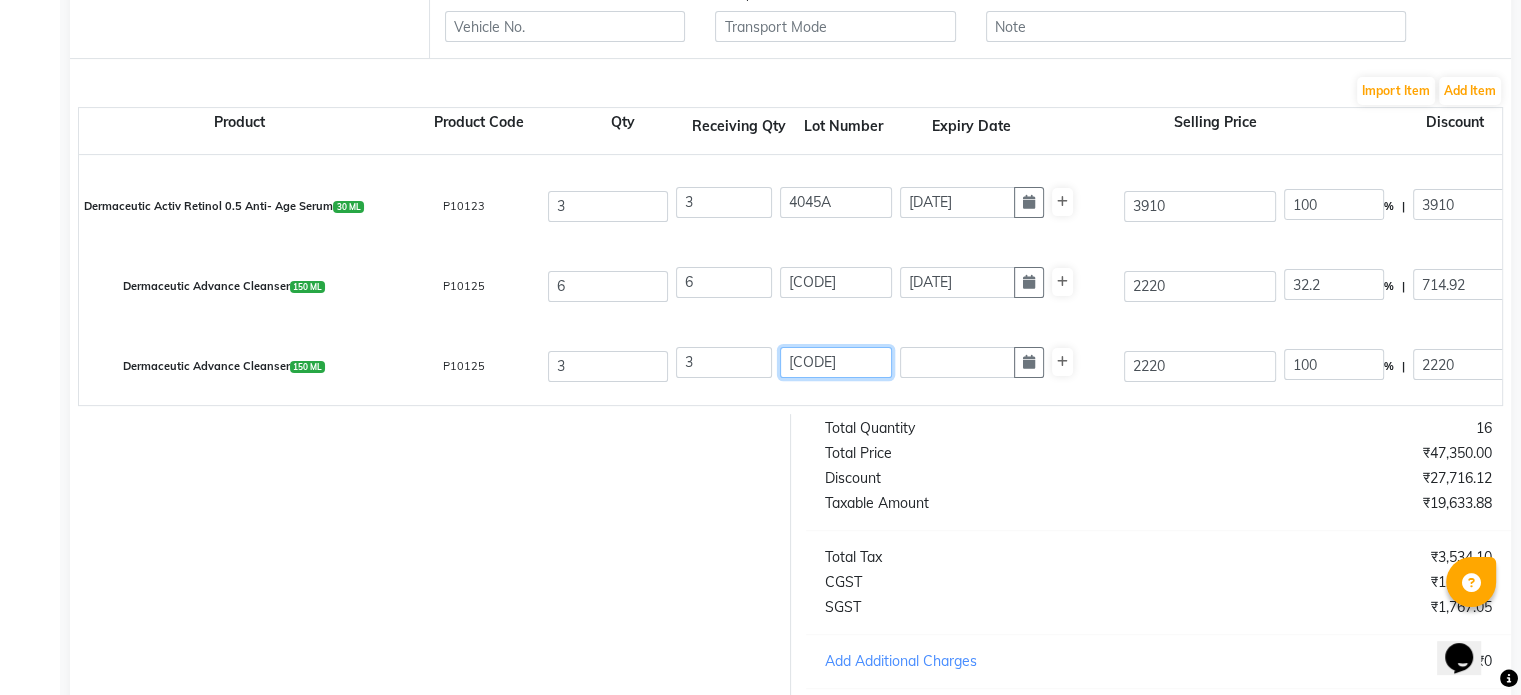 type on "[CODE]" 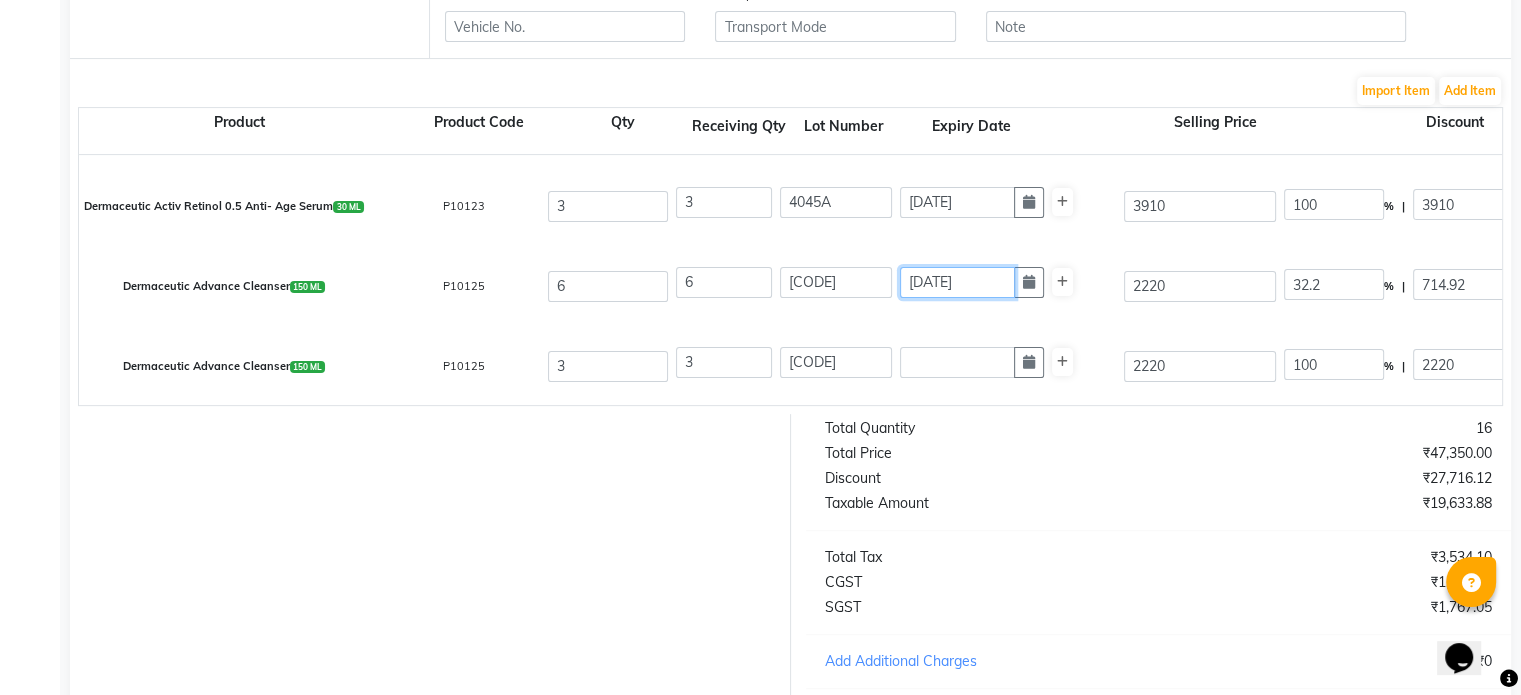 drag, startPoint x: 1010, startPoint y: 275, endPoint x: 474, endPoint y: 445, distance: 562.3131 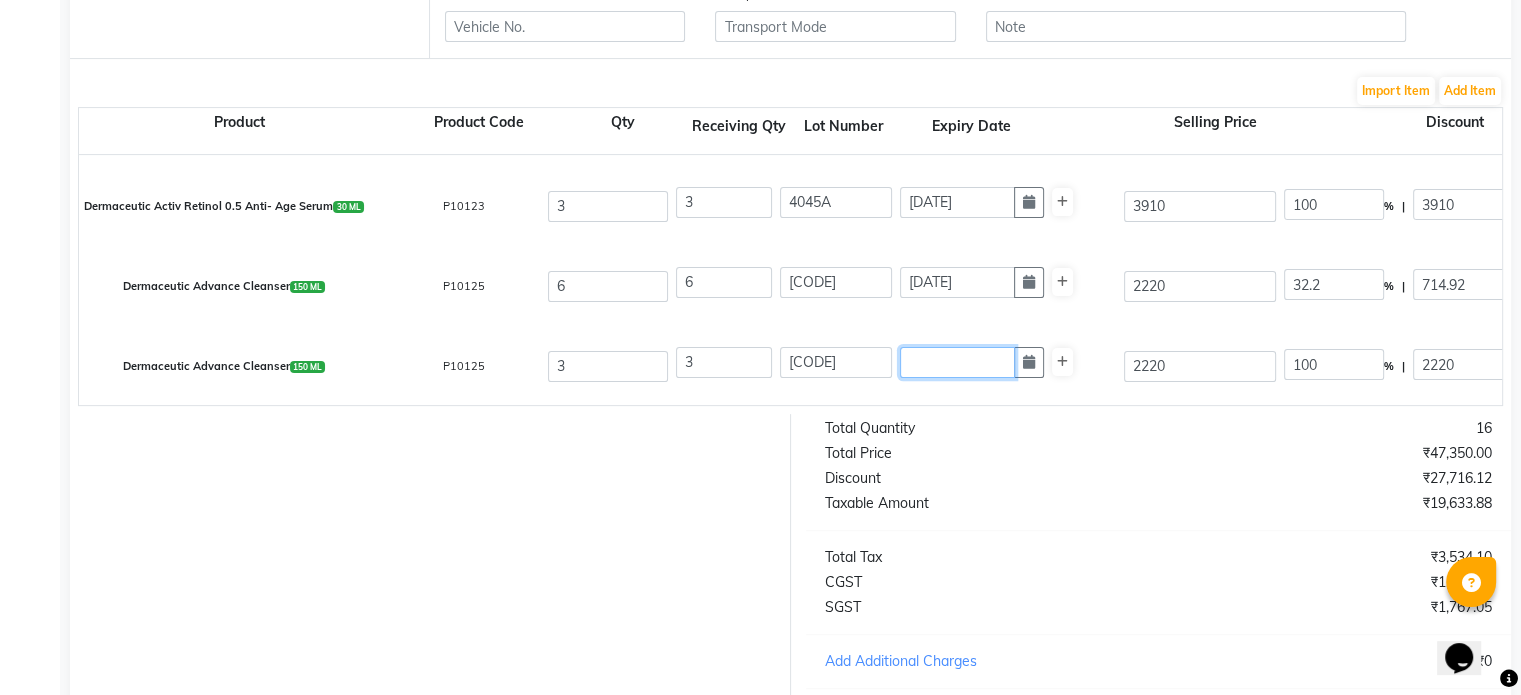 click 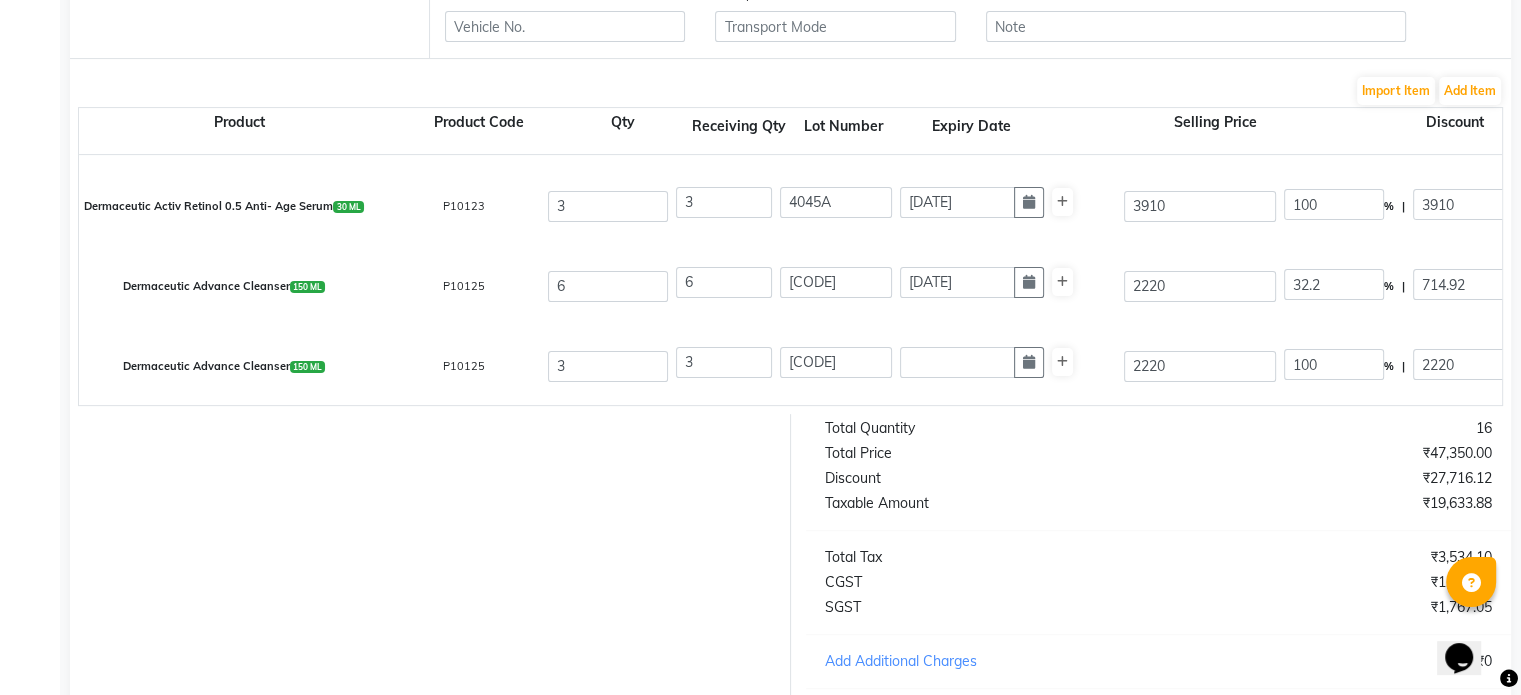 select on "8" 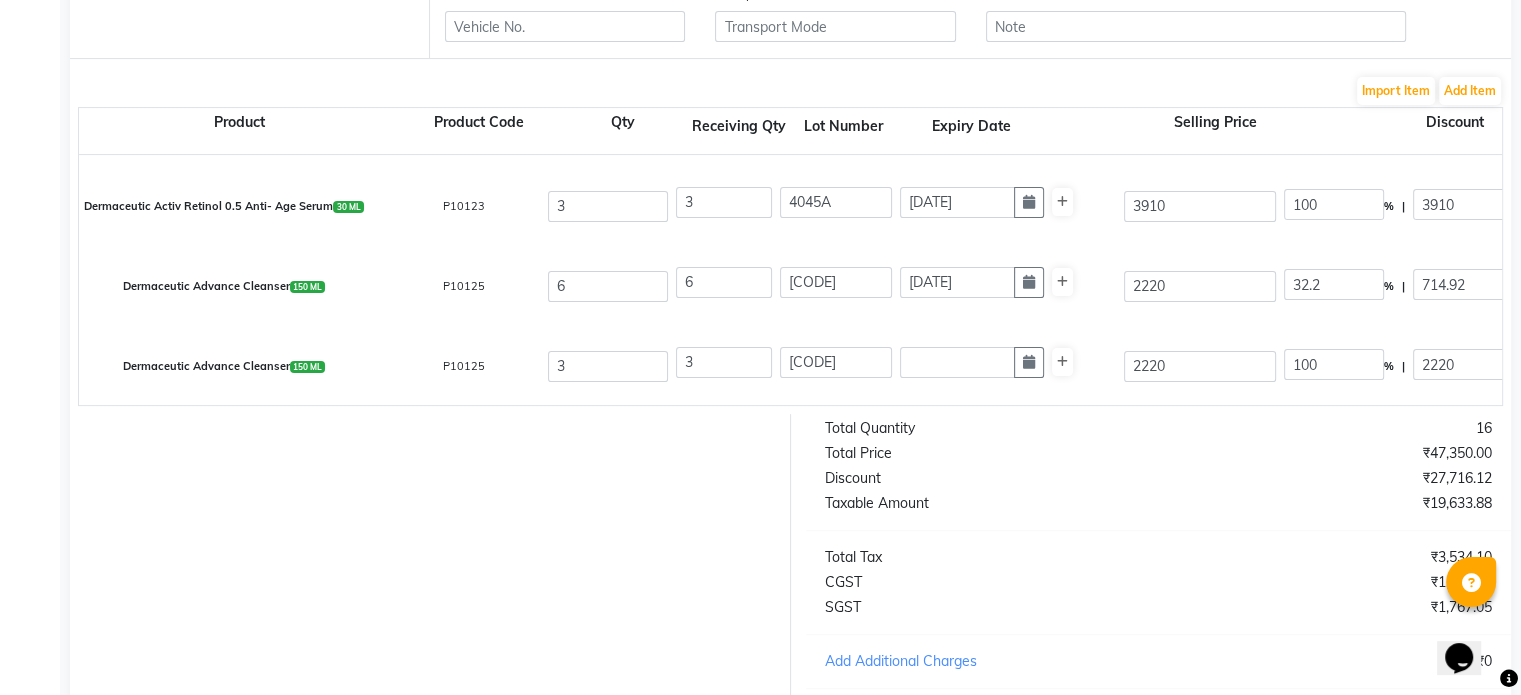 select on "2025" 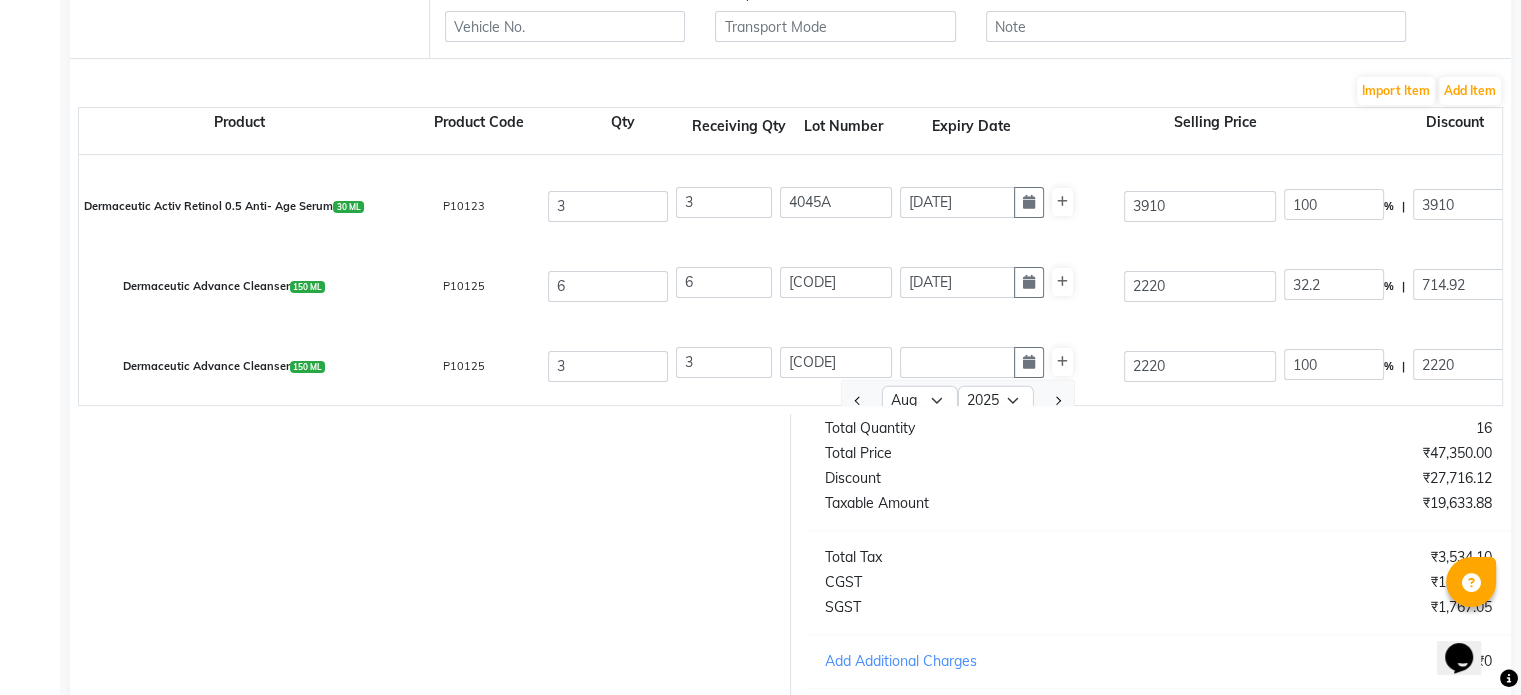 scroll, scrollTop: 253, scrollLeft: 0, axis: vertical 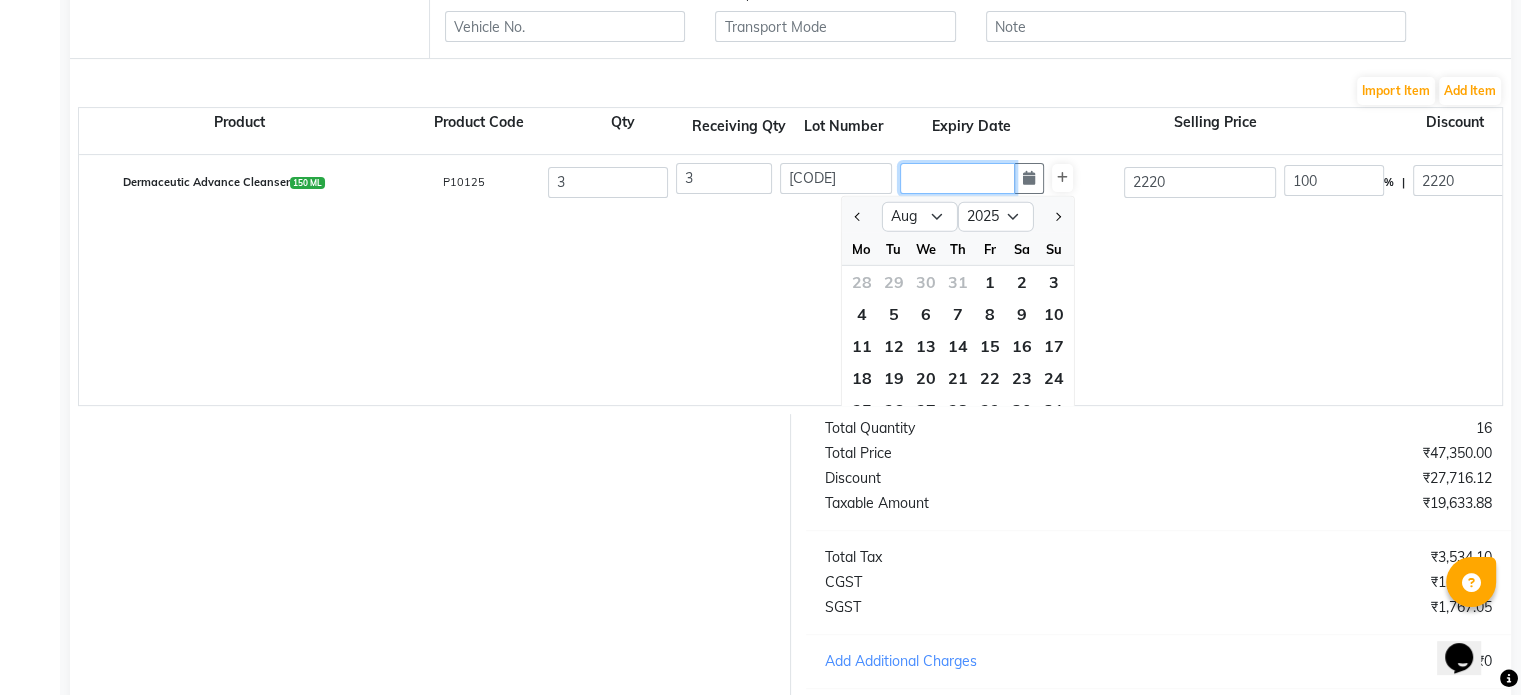 click 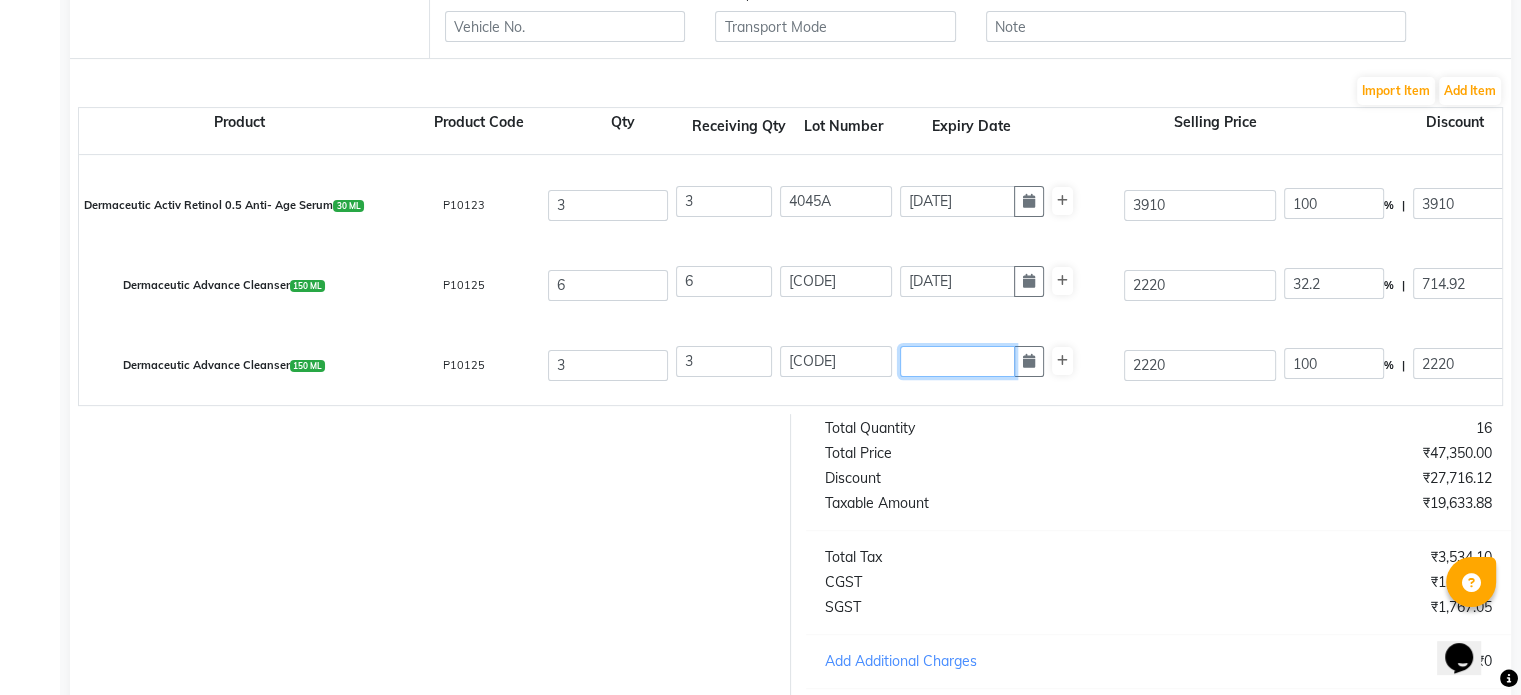 scroll, scrollTop: 69, scrollLeft: 0, axis: vertical 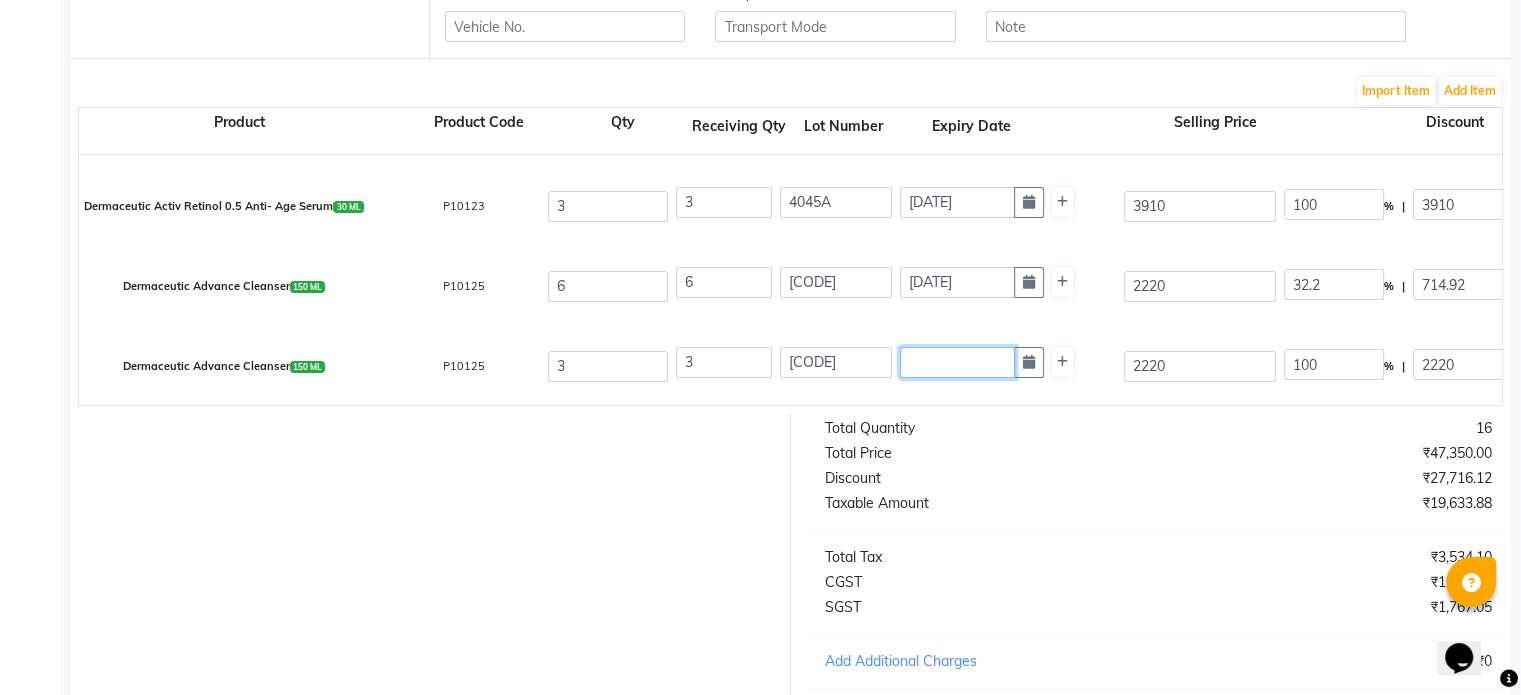paste on "[DATE]" 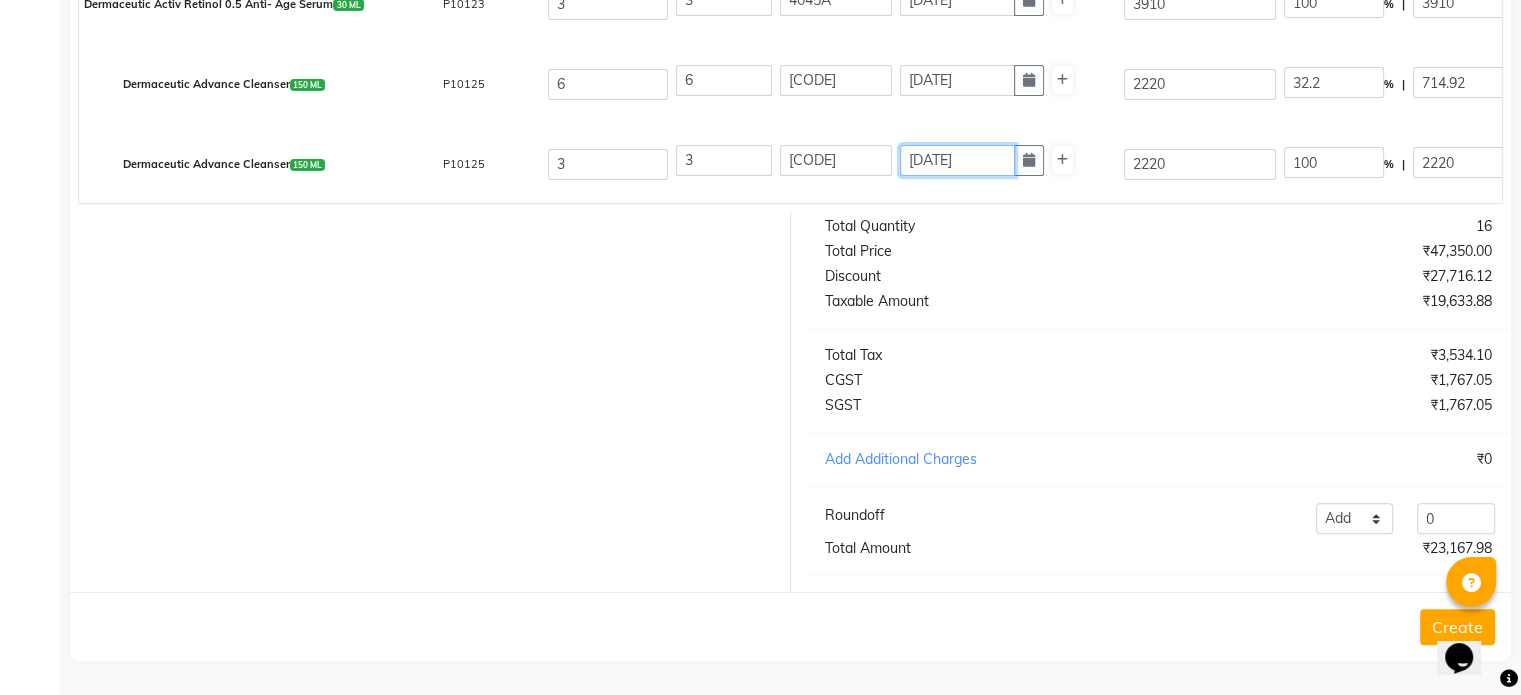 scroll, scrollTop: 764, scrollLeft: 0, axis: vertical 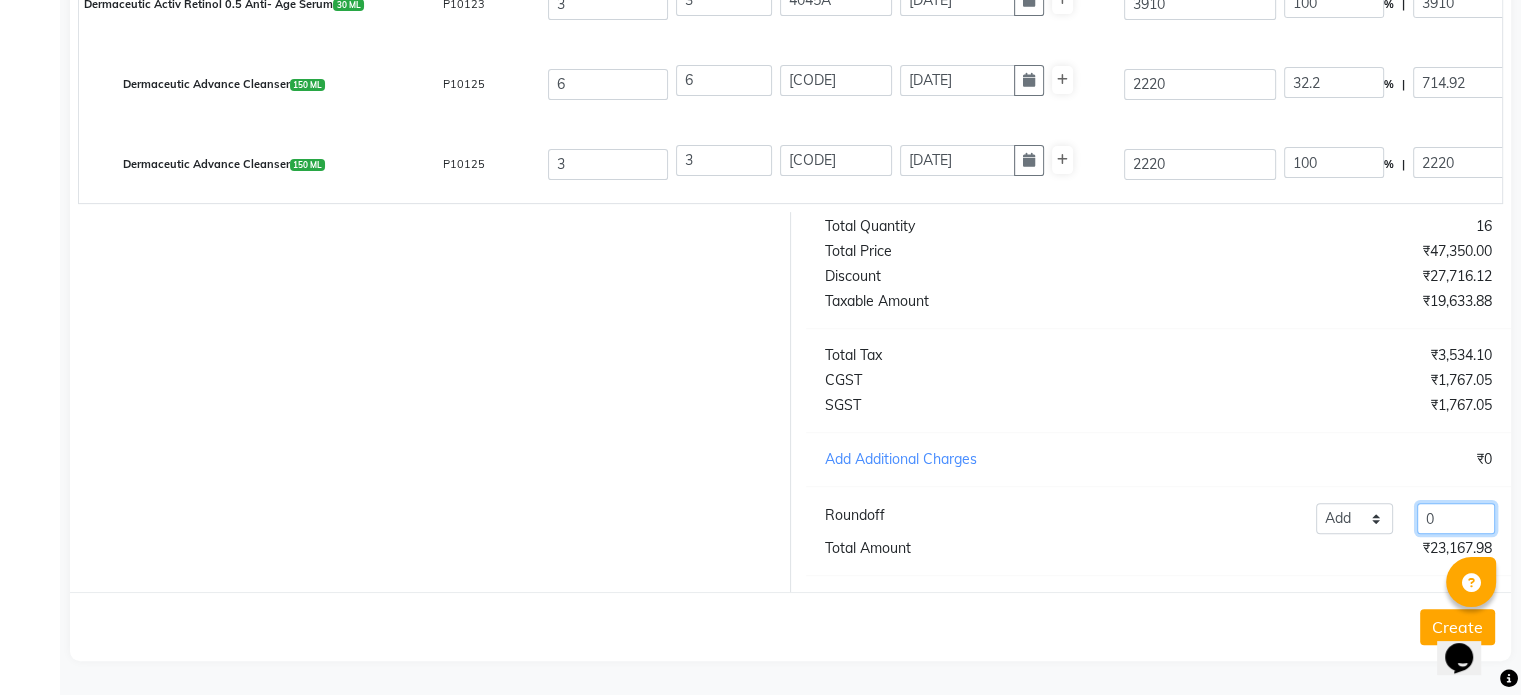 drag, startPoint x: 1448, startPoint y: 527, endPoint x: 1295, endPoint y: 537, distance: 153.32645 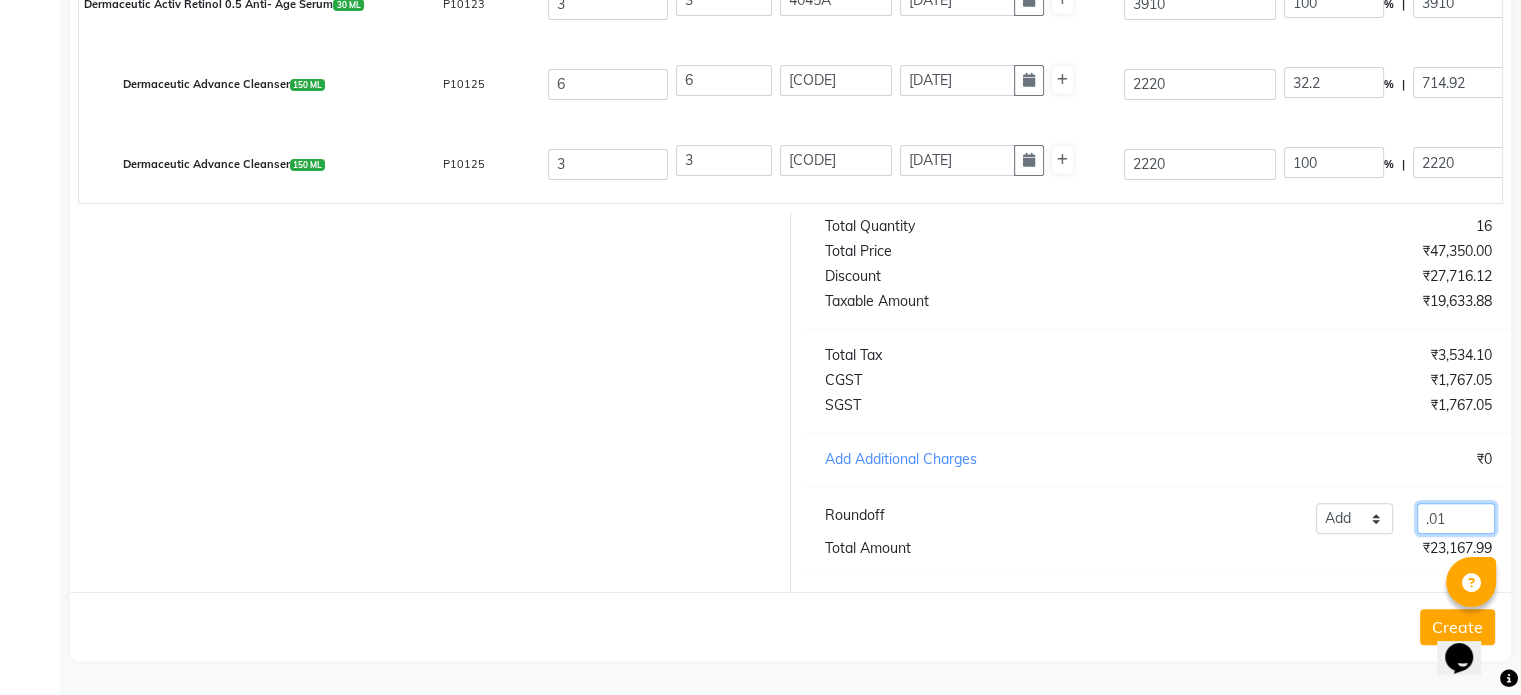 type on ".0" 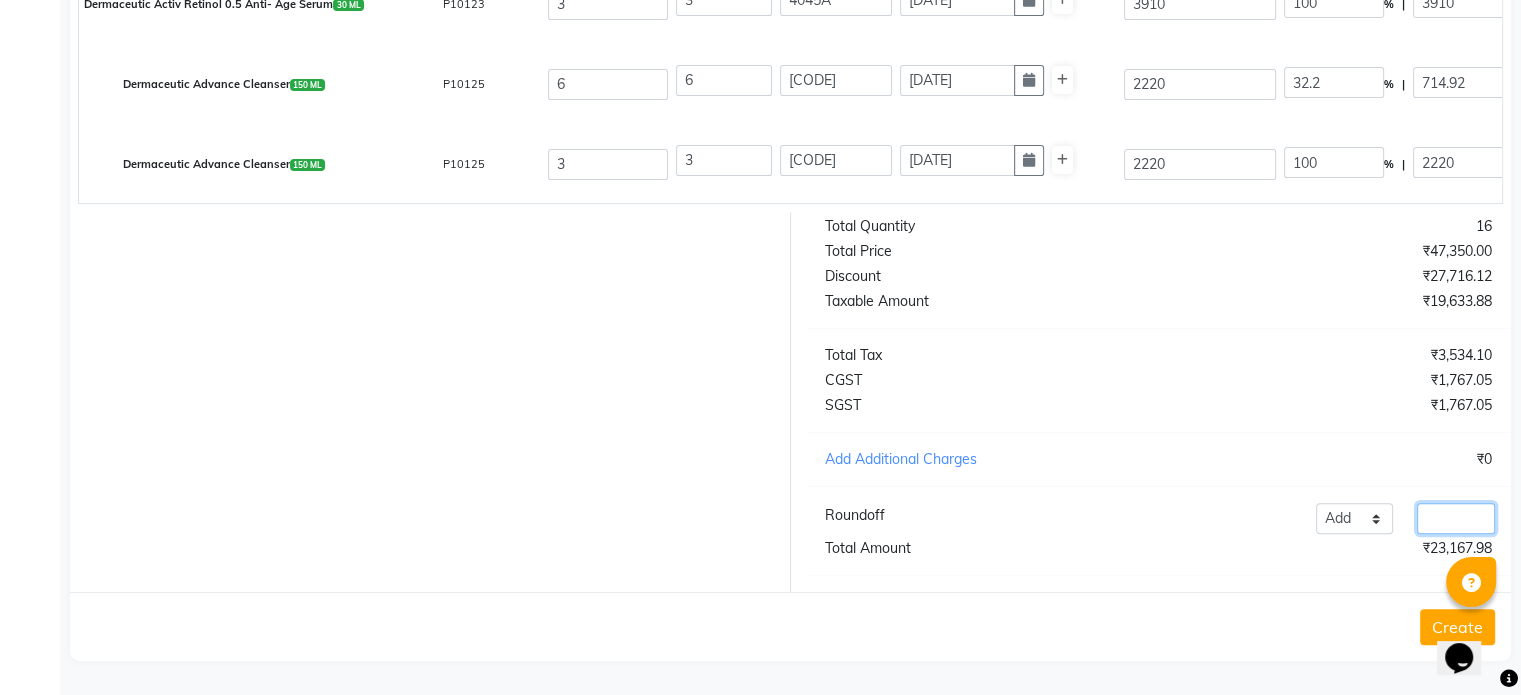 type on ".1" 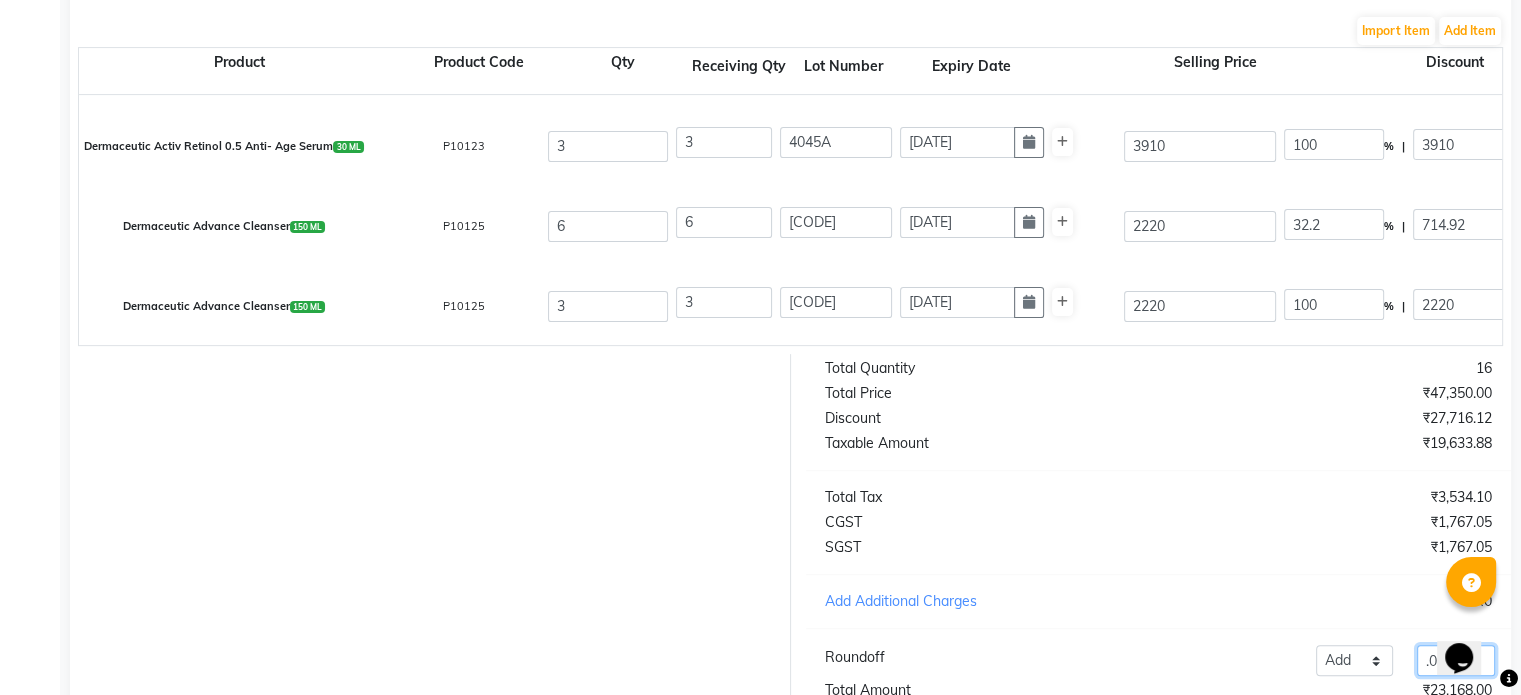 scroll, scrollTop: 599, scrollLeft: 0, axis: vertical 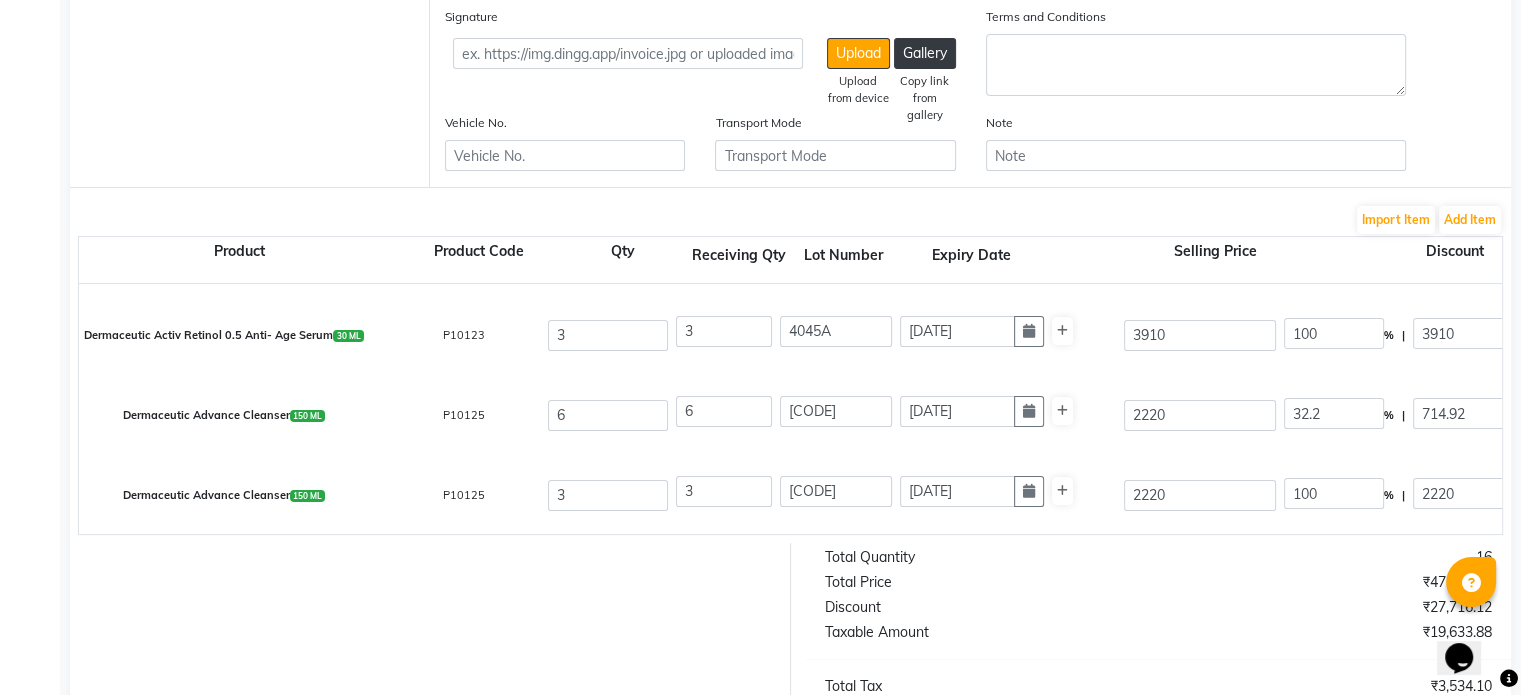 type on ".02" 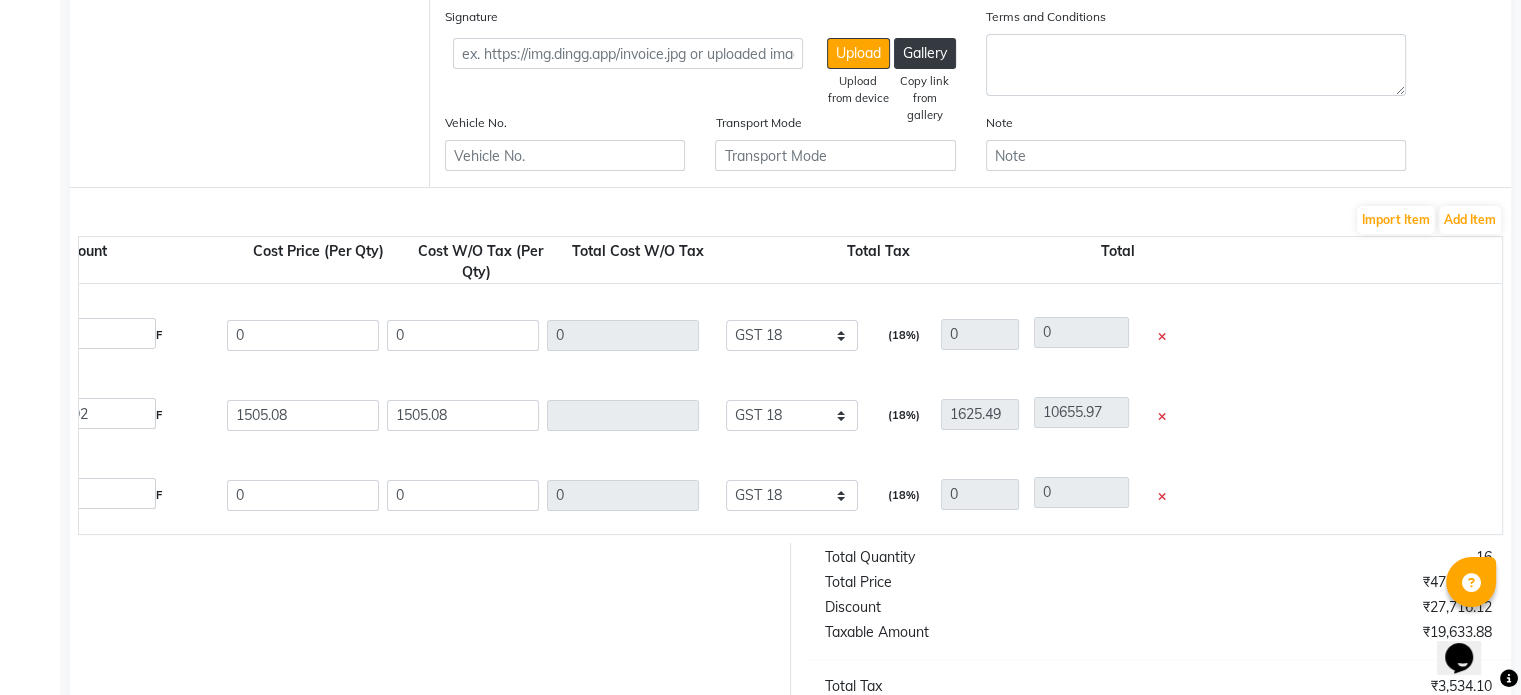 scroll, scrollTop: 0, scrollLeft: 1423, axis: horizontal 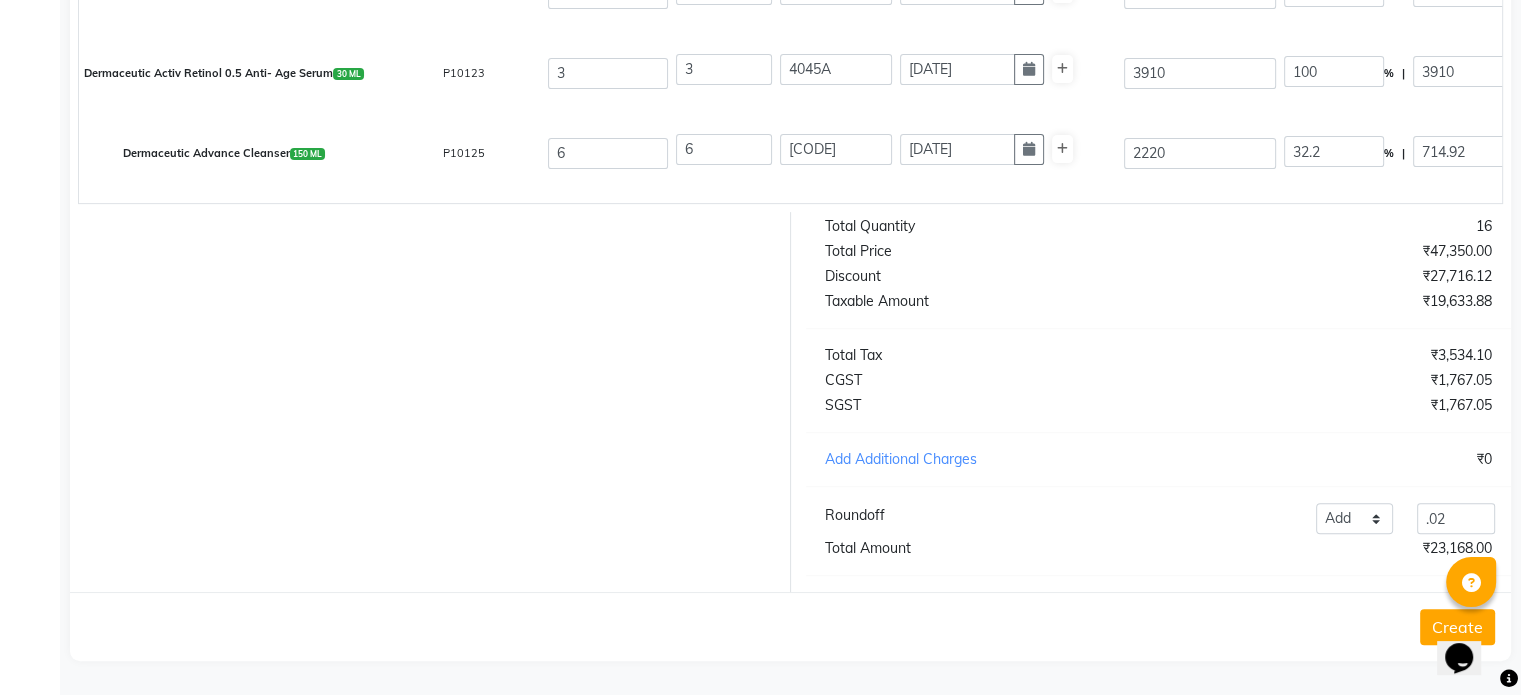 click on "Create" 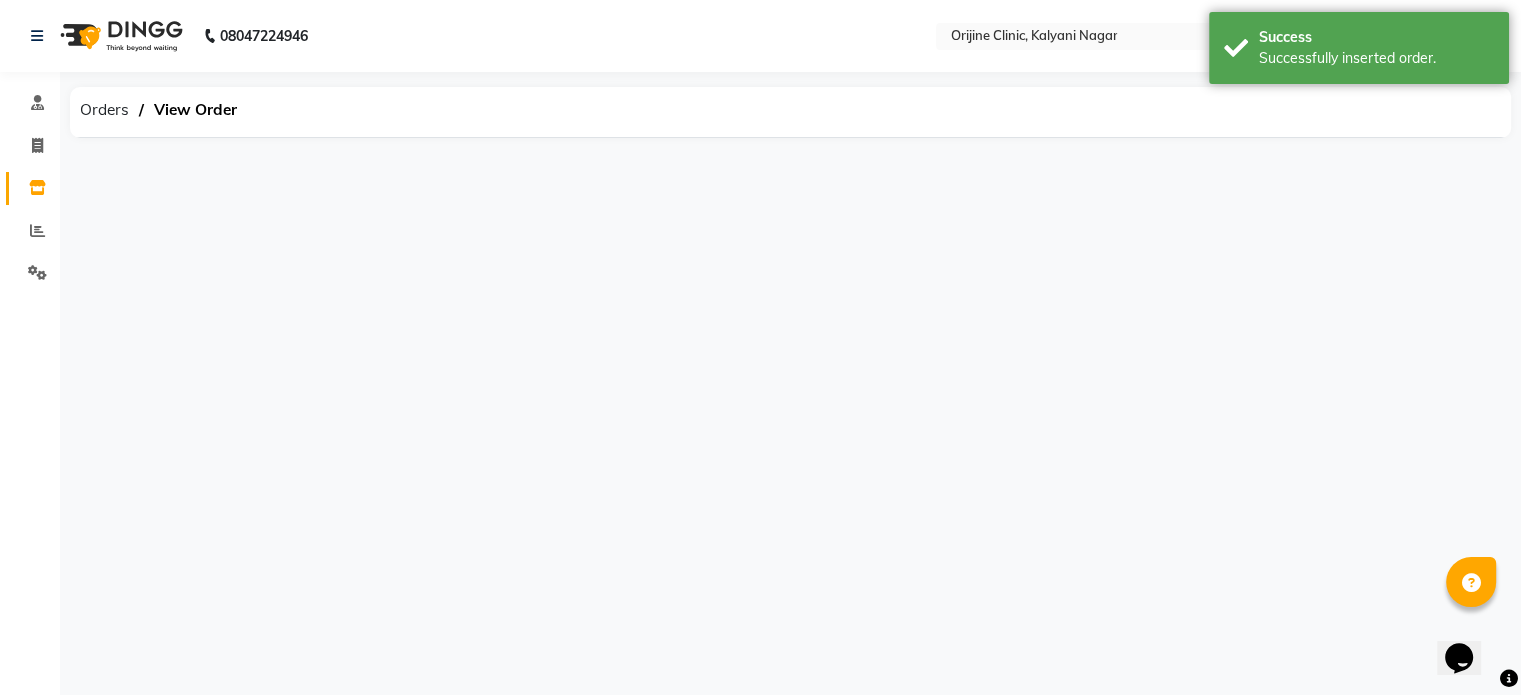scroll, scrollTop: 0, scrollLeft: 0, axis: both 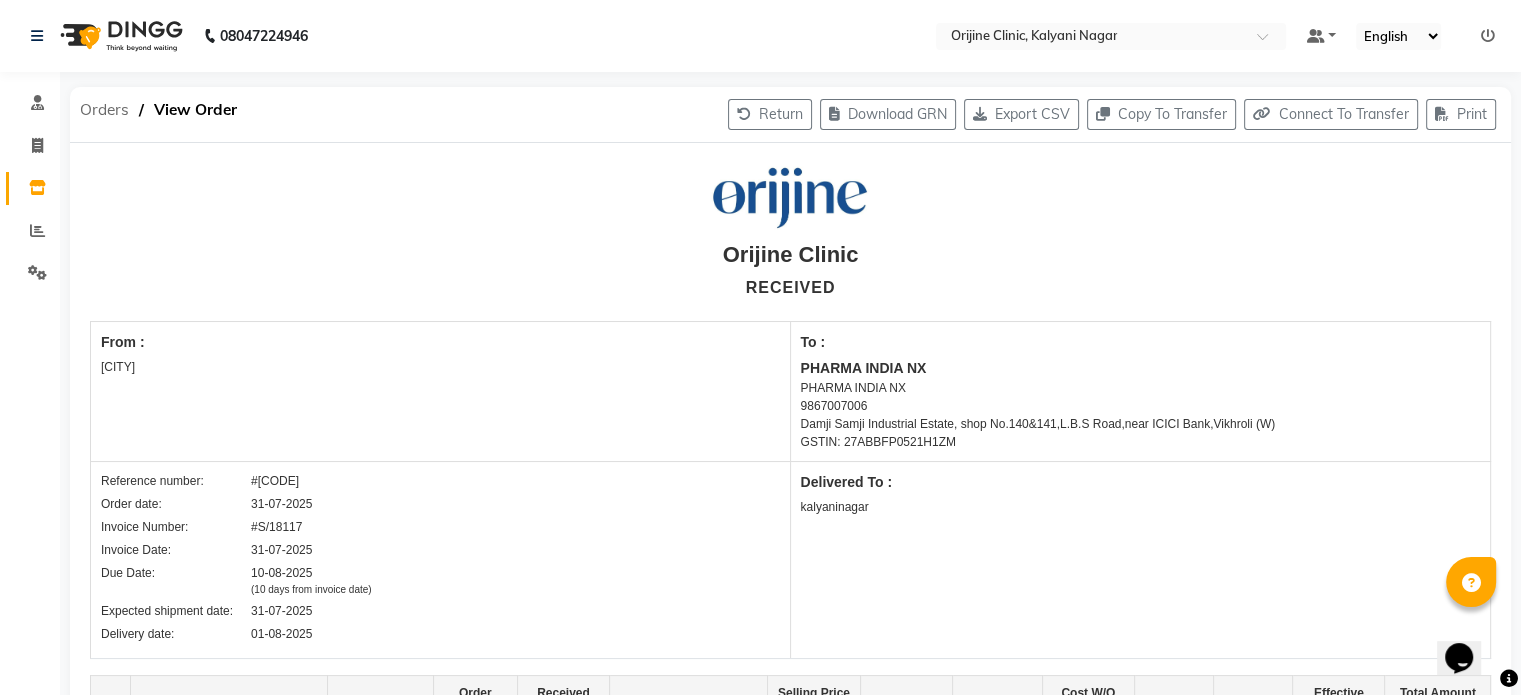 click on "Orders" 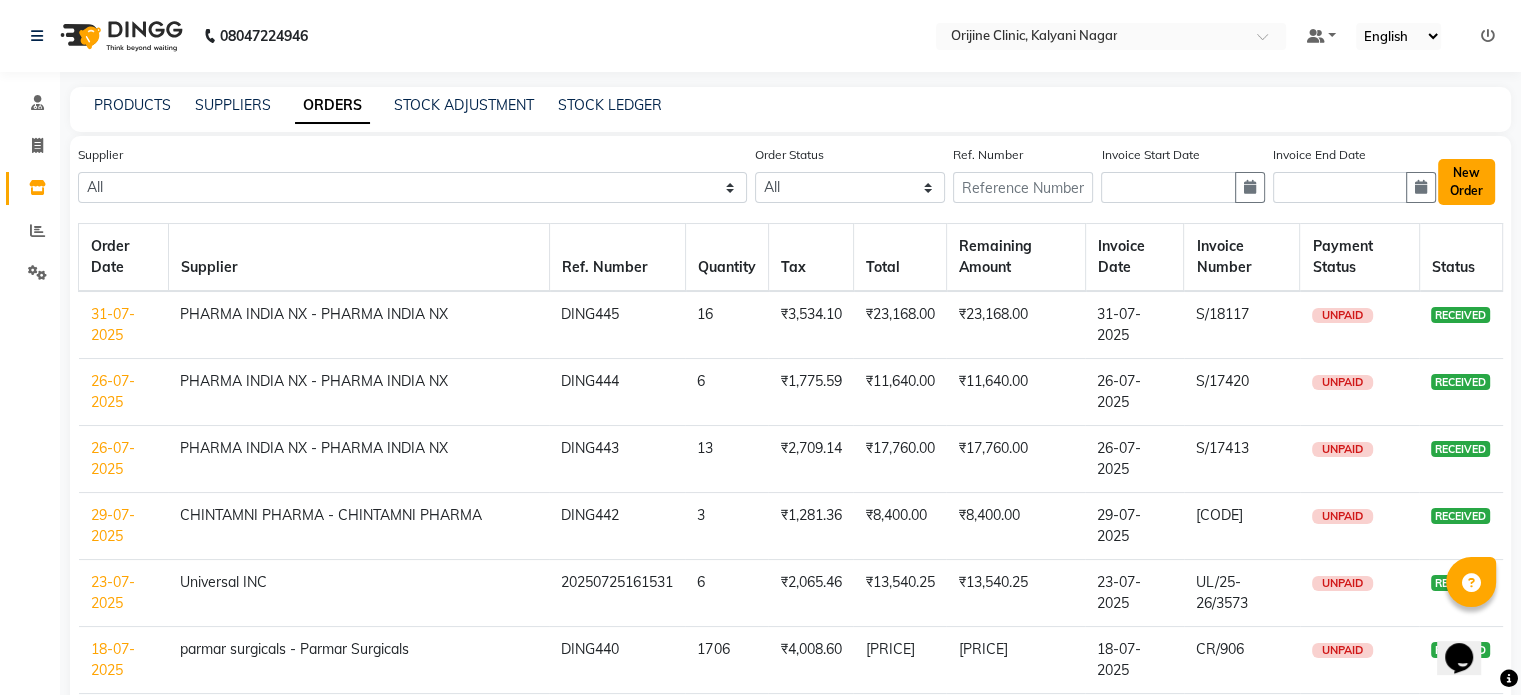 click on "New Order" 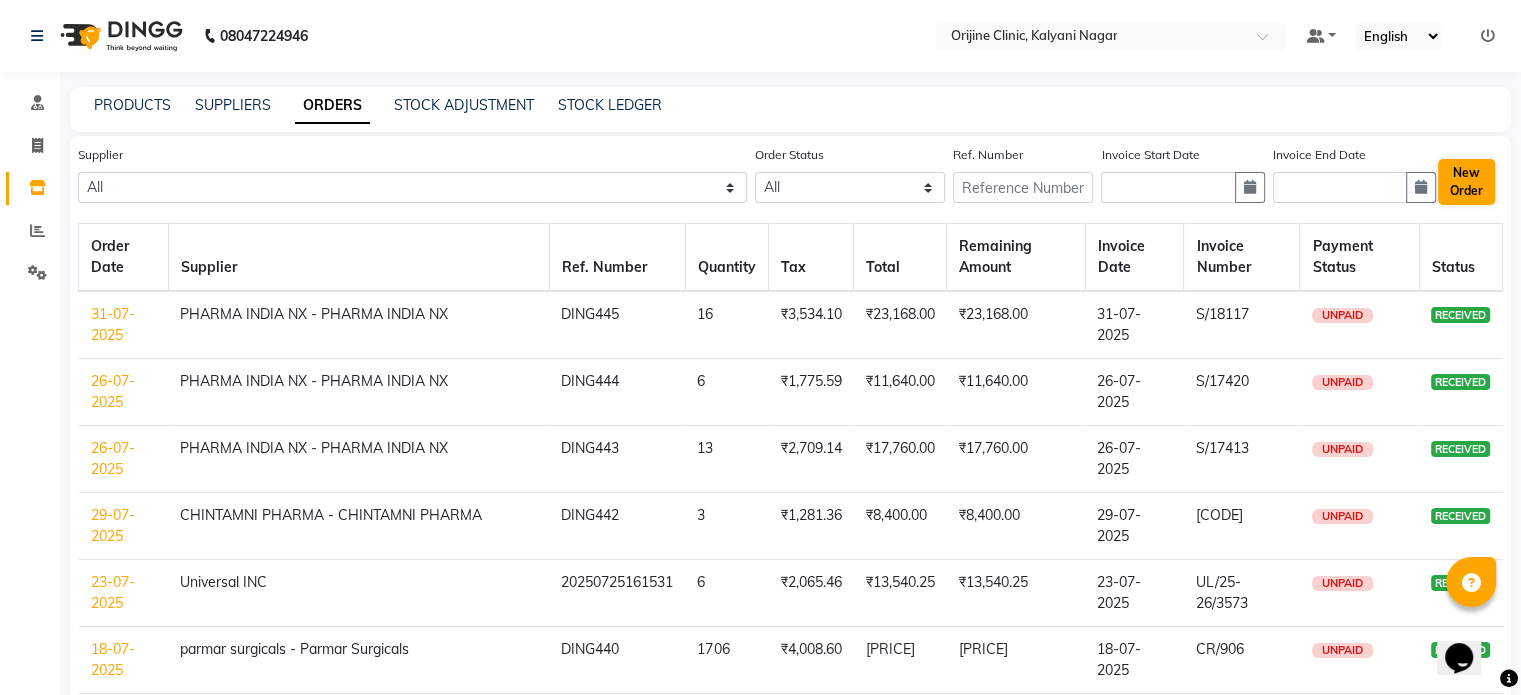 select on "true" 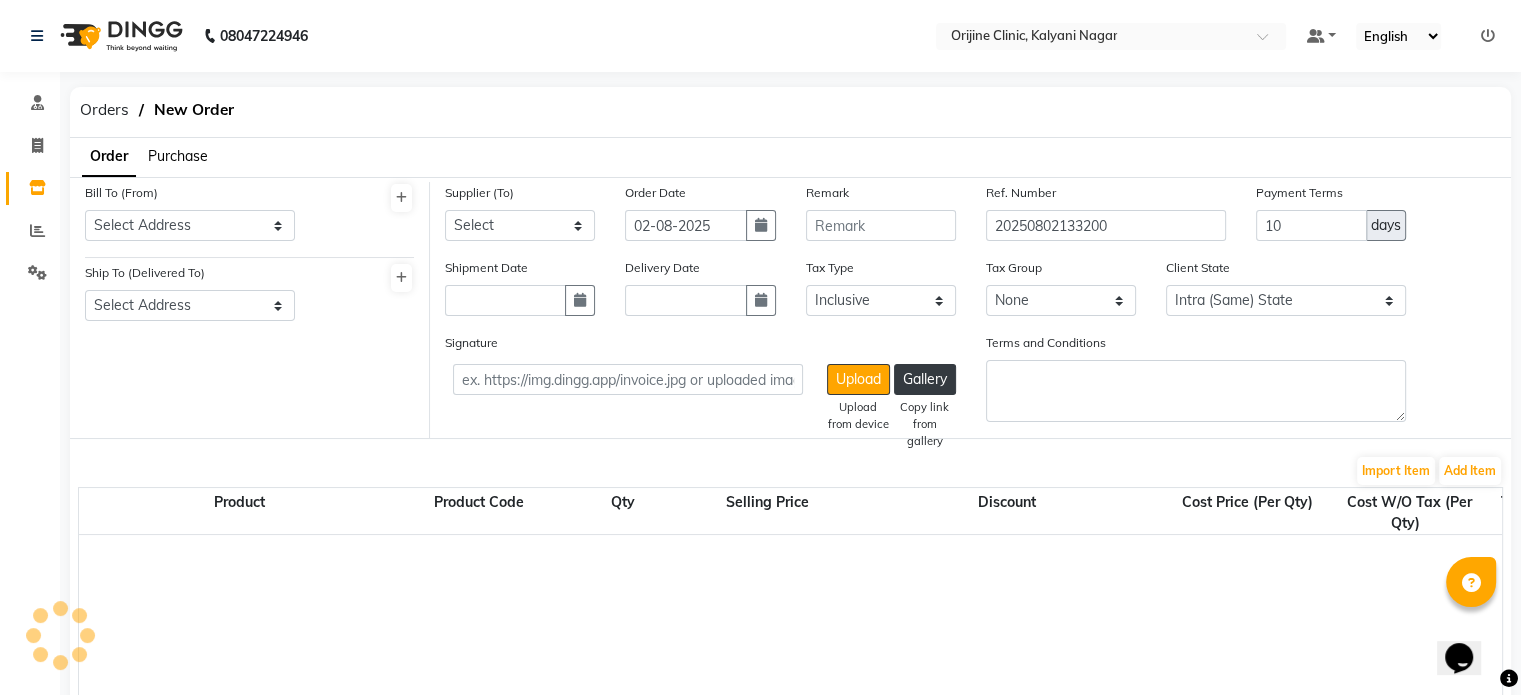 select on "908" 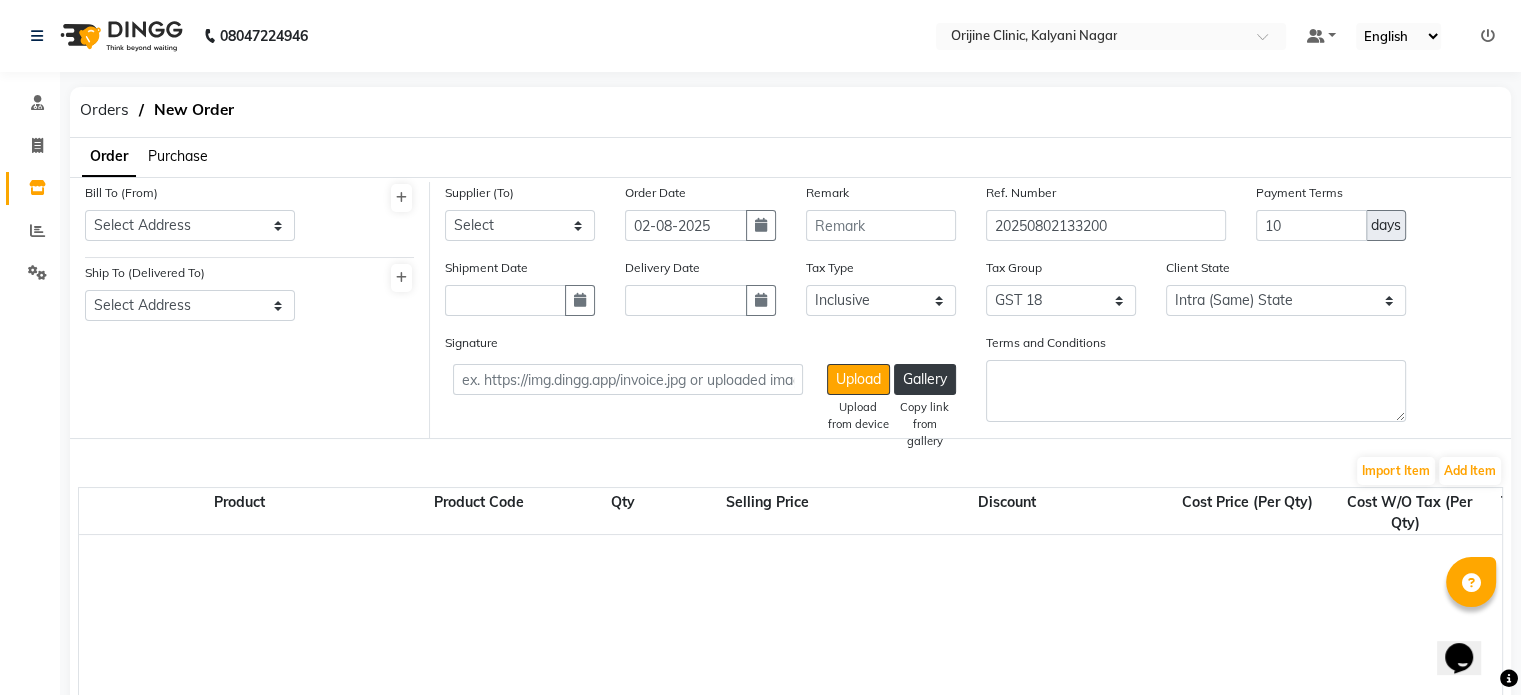 click on "Purchase" 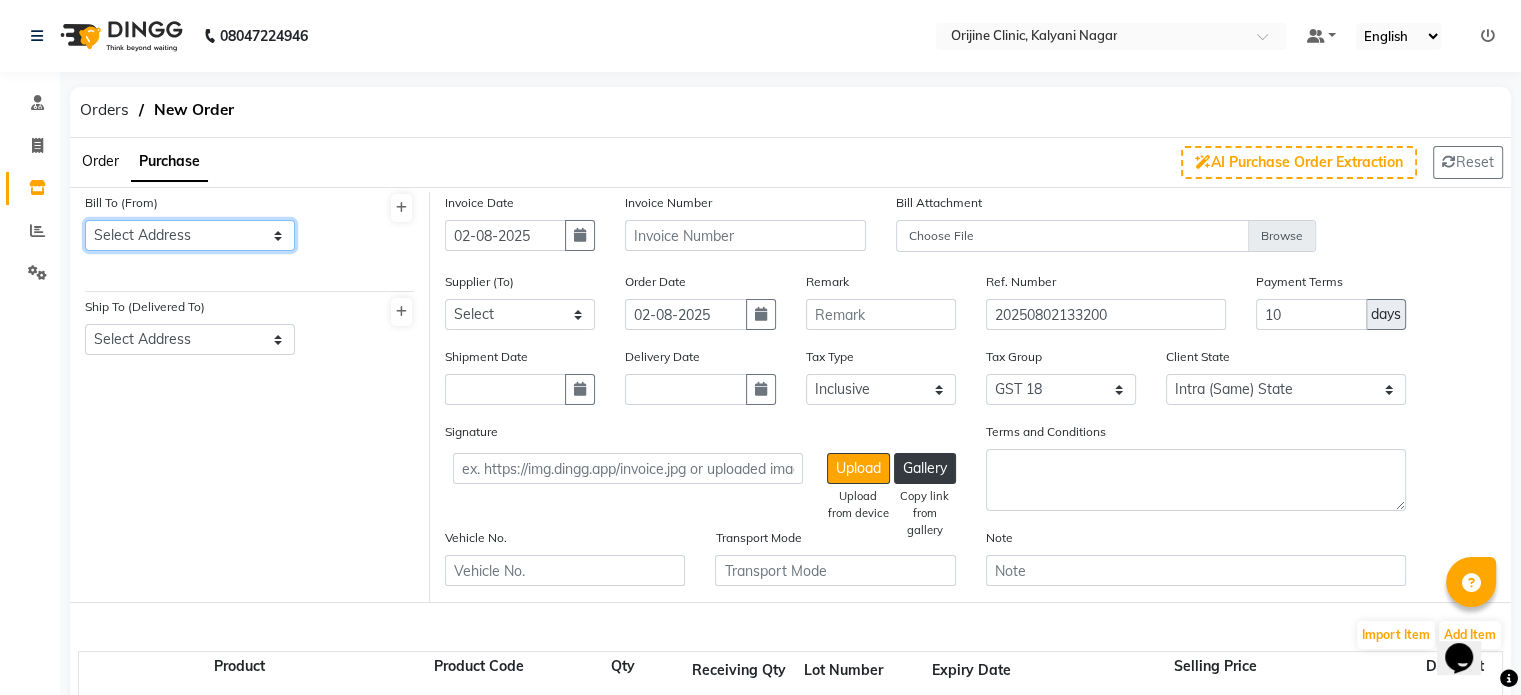 click on "Select Address [CITY] [CITY] [CITY] [CITY] [CITY] [CITY] [CITY] [CITY] [CITY] [CITY] [CITY] [CITY] [CITY] [CITY] [CITY] [CITY]" 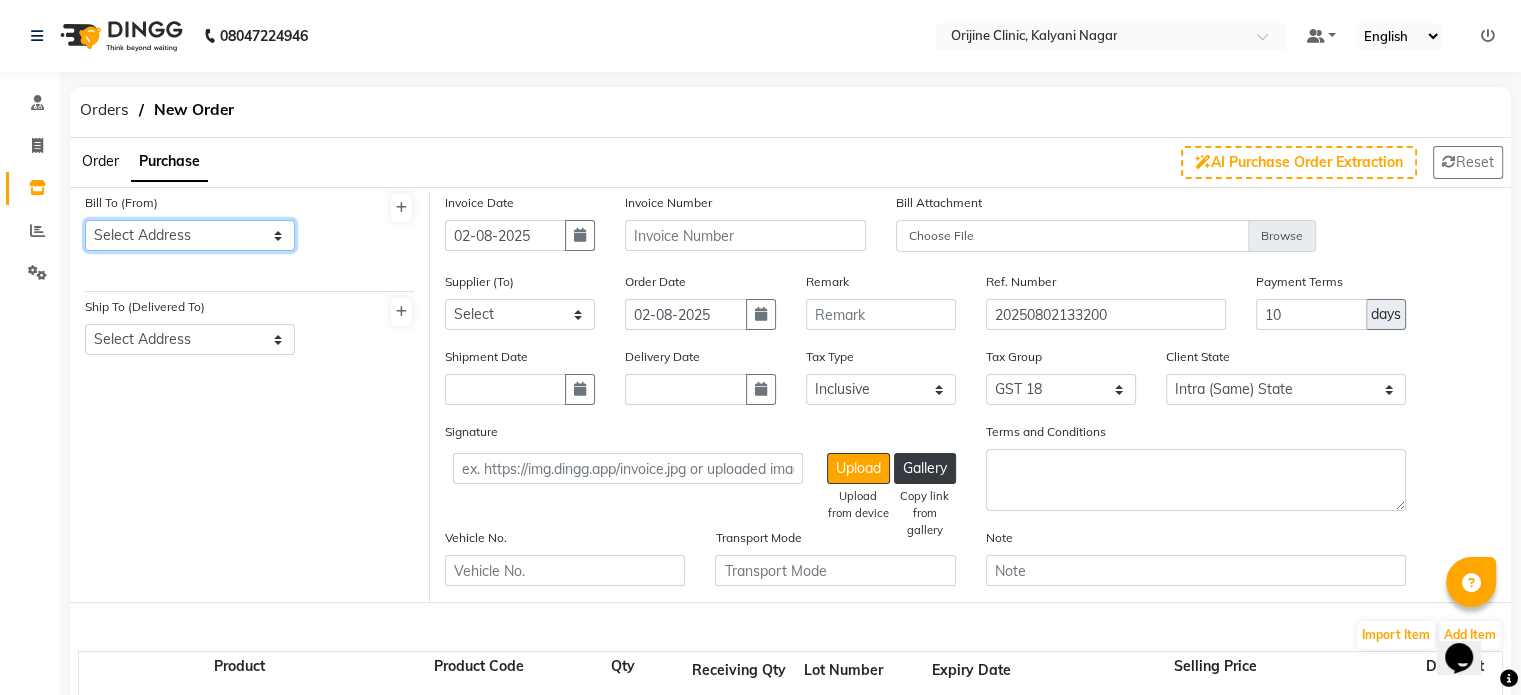 select on "905" 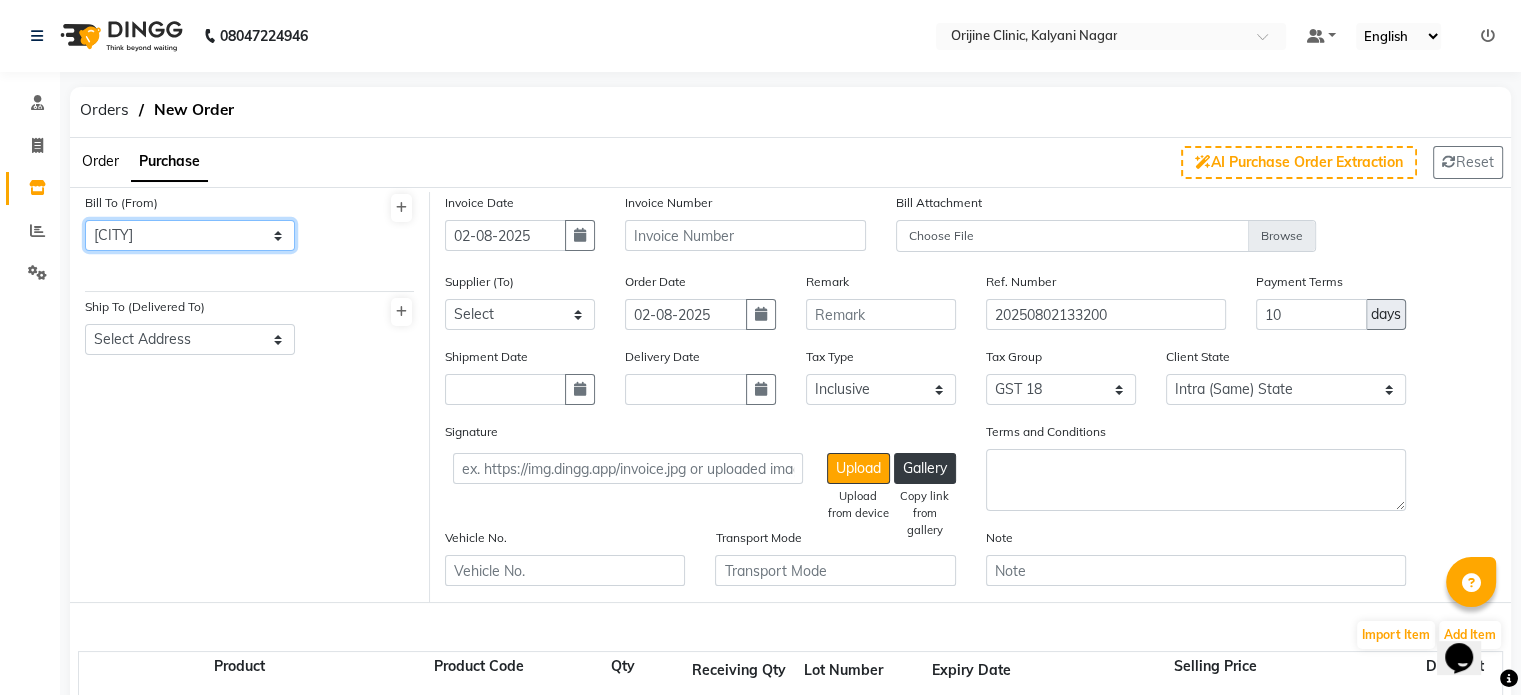 click on "Select Address [CITY] [CITY] [CITY] [CITY] [CITY] [CITY] [CITY] [CITY] [CITY] [CITY] [CITY] [CITY] [CITY] [CITY] [CITY] [CITY]" 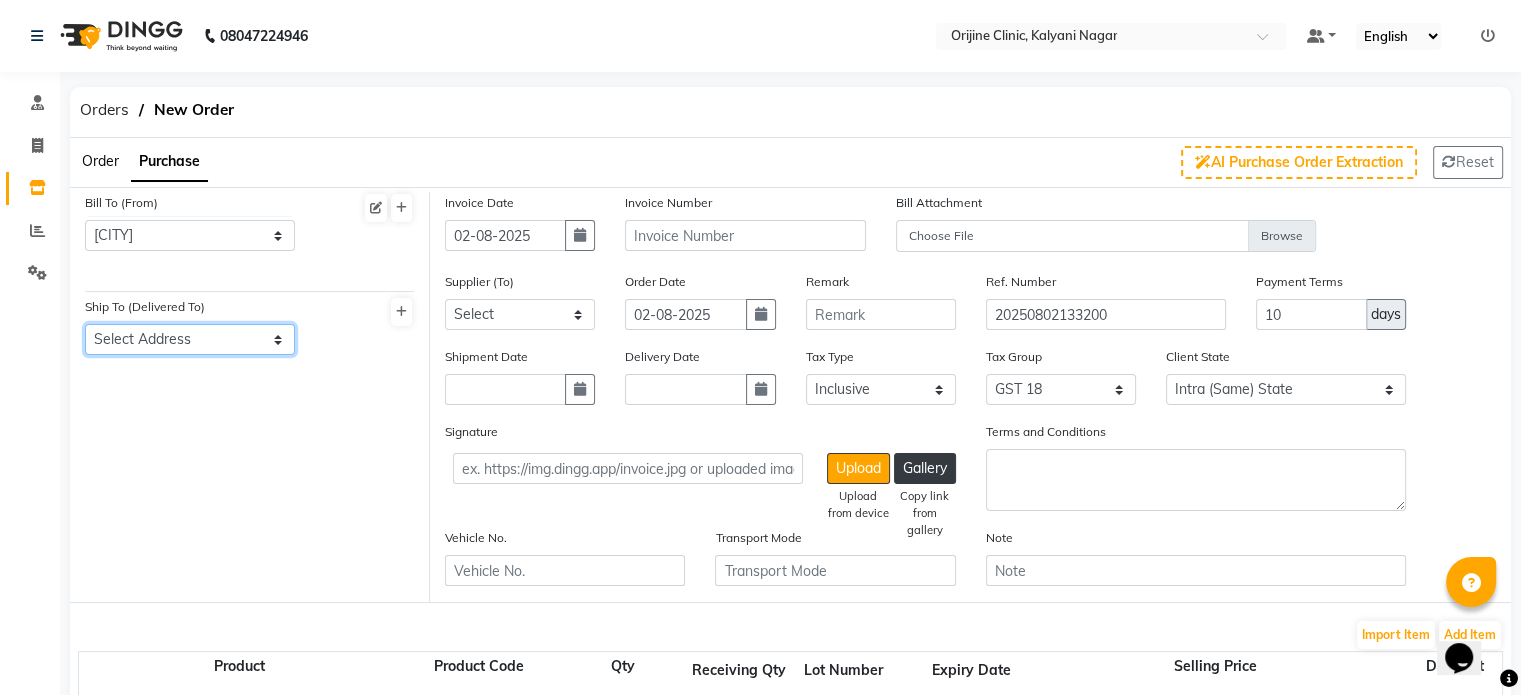 click on "Select Address [CITY]" 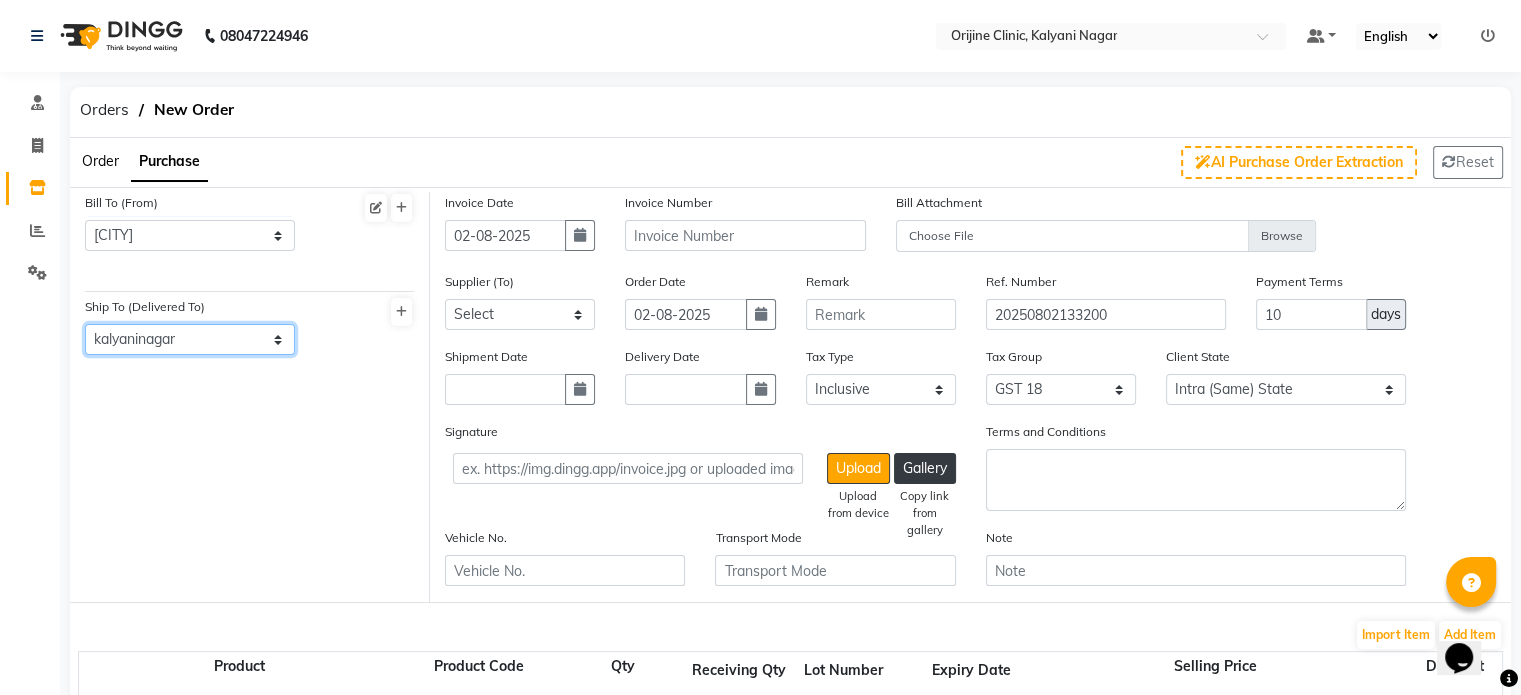 click on "Select Address [CITY]" 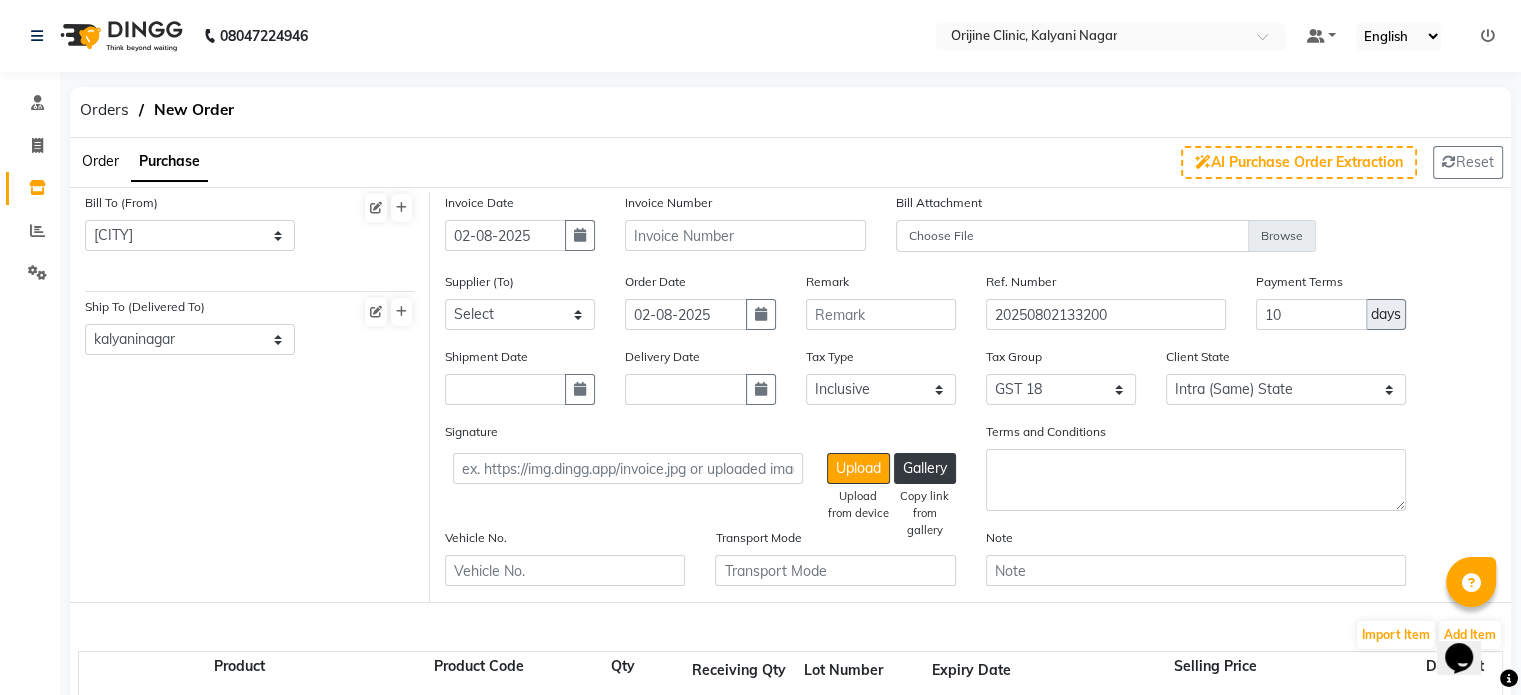 click on "Invoice Date [DATE]" 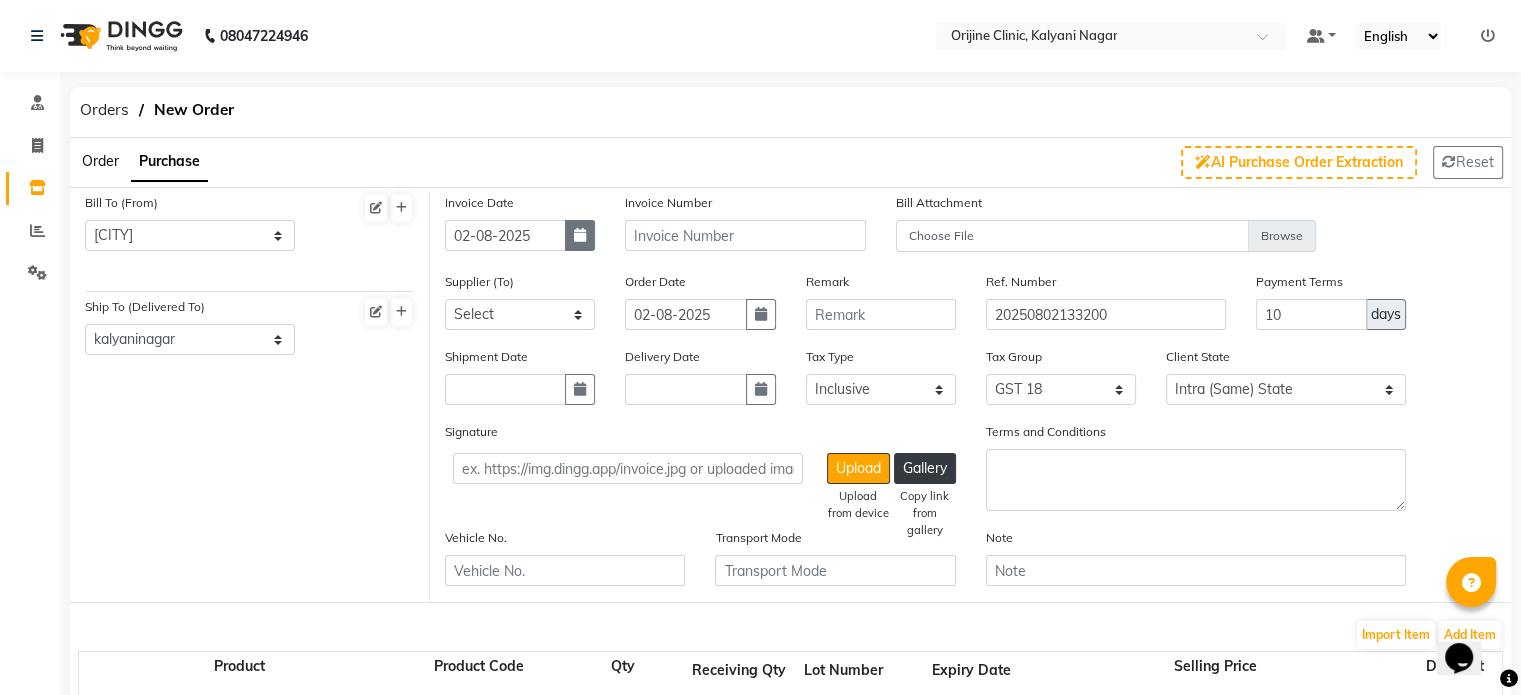 click 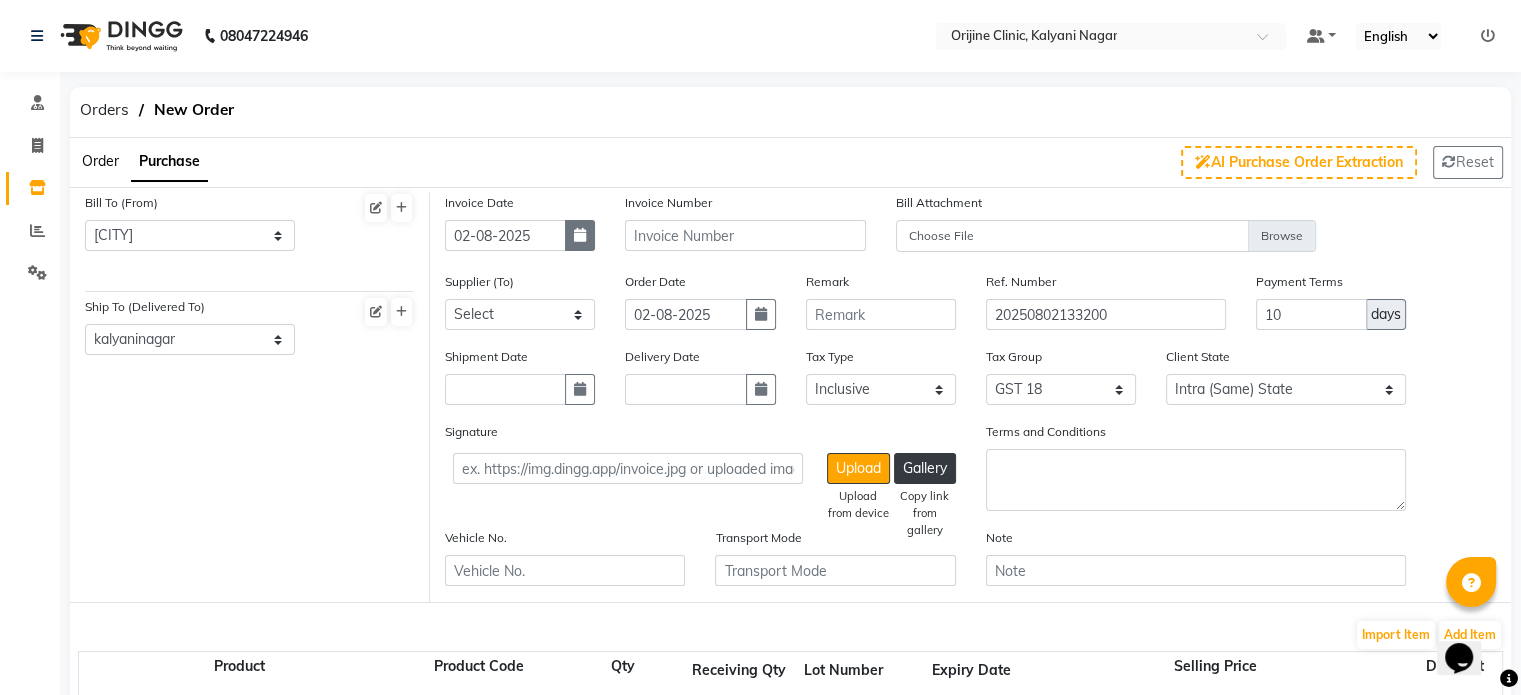 select on "8" 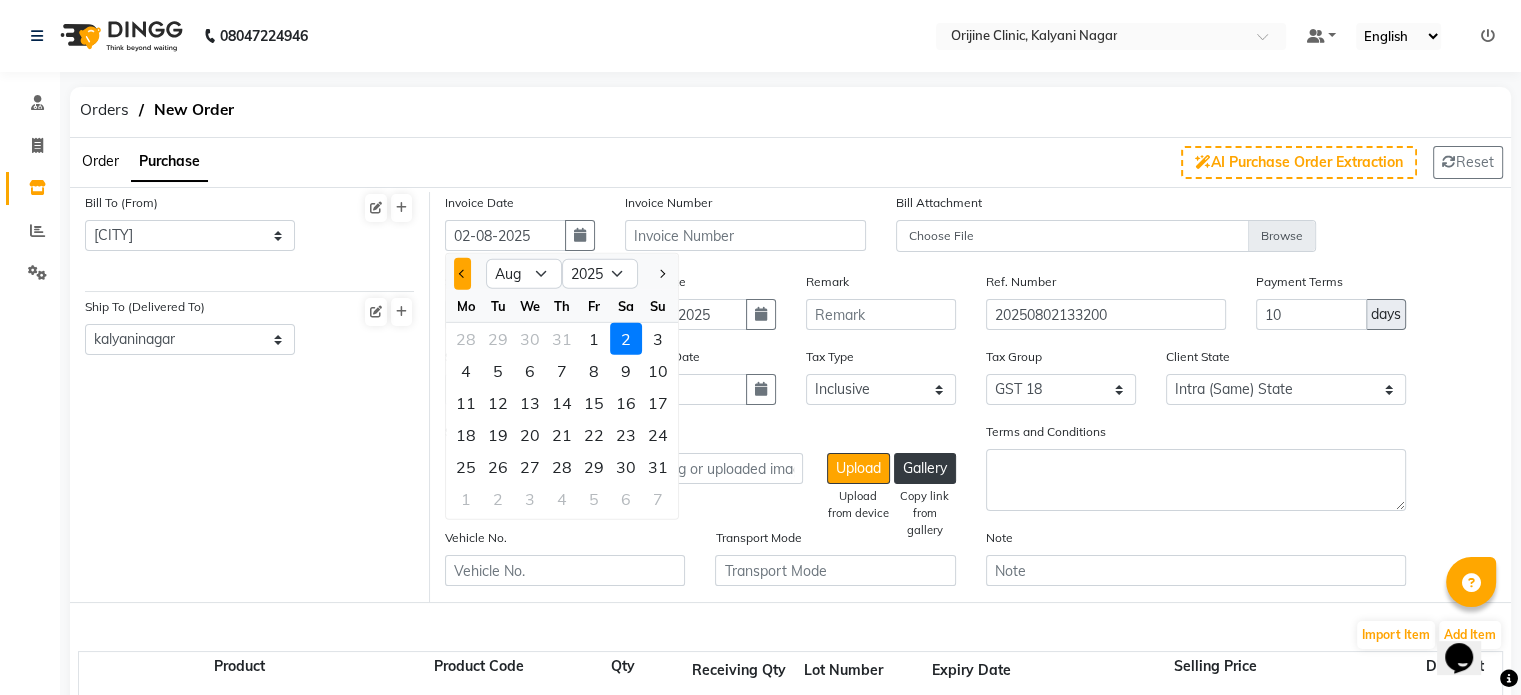 click 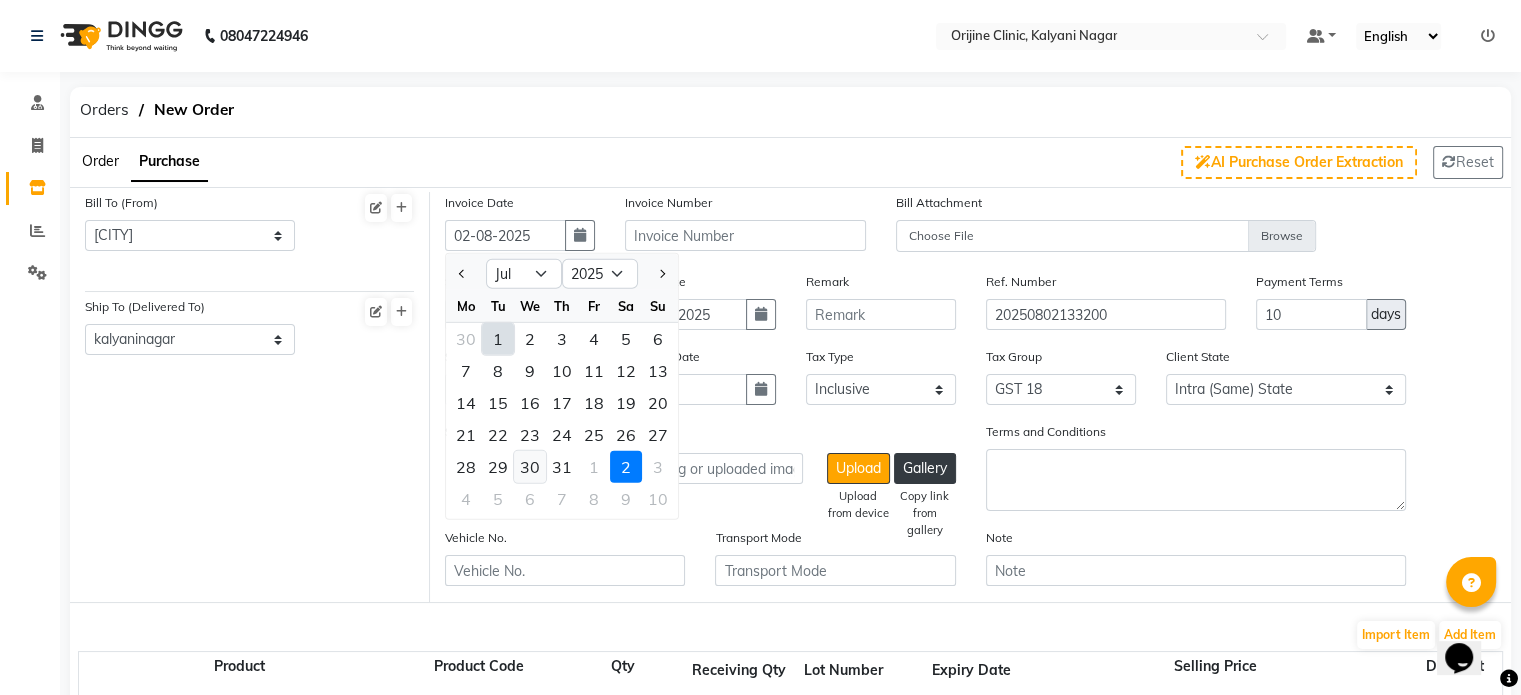 click on "30" 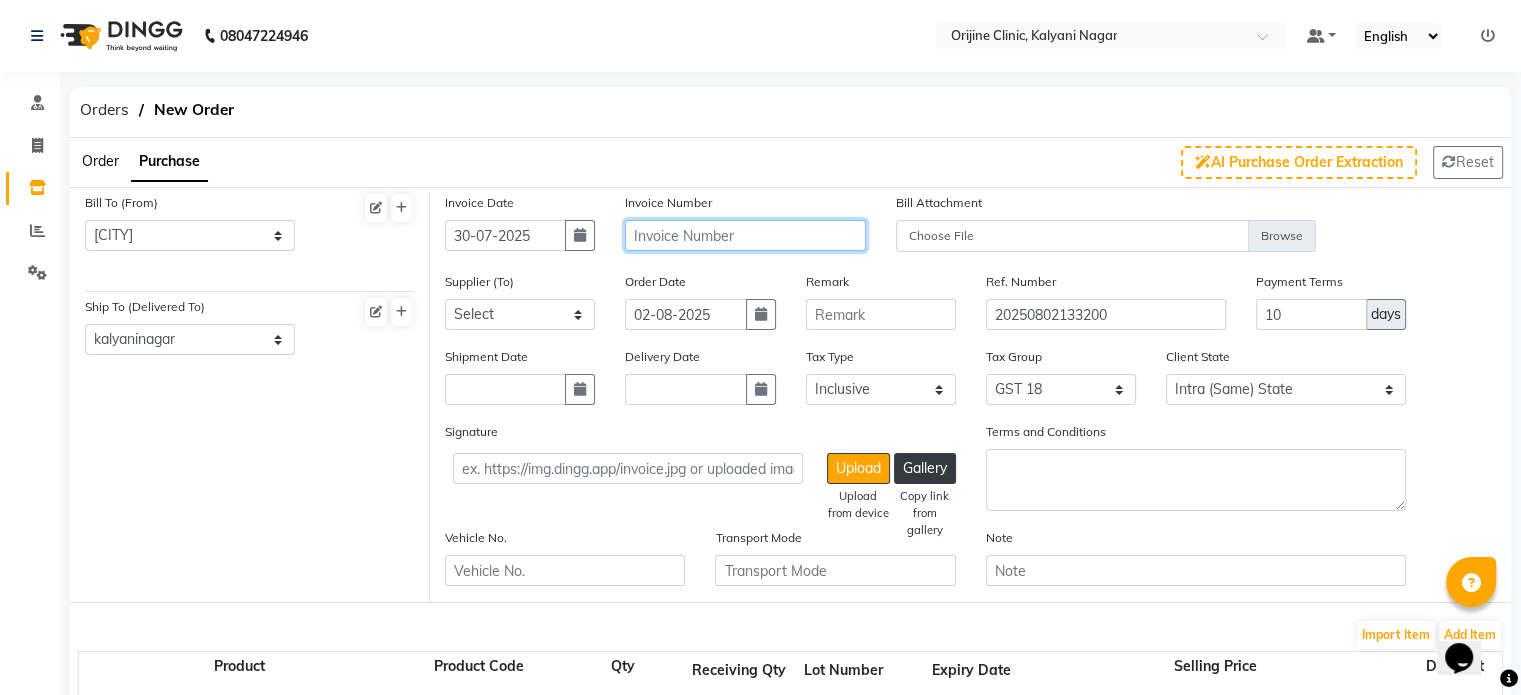 click 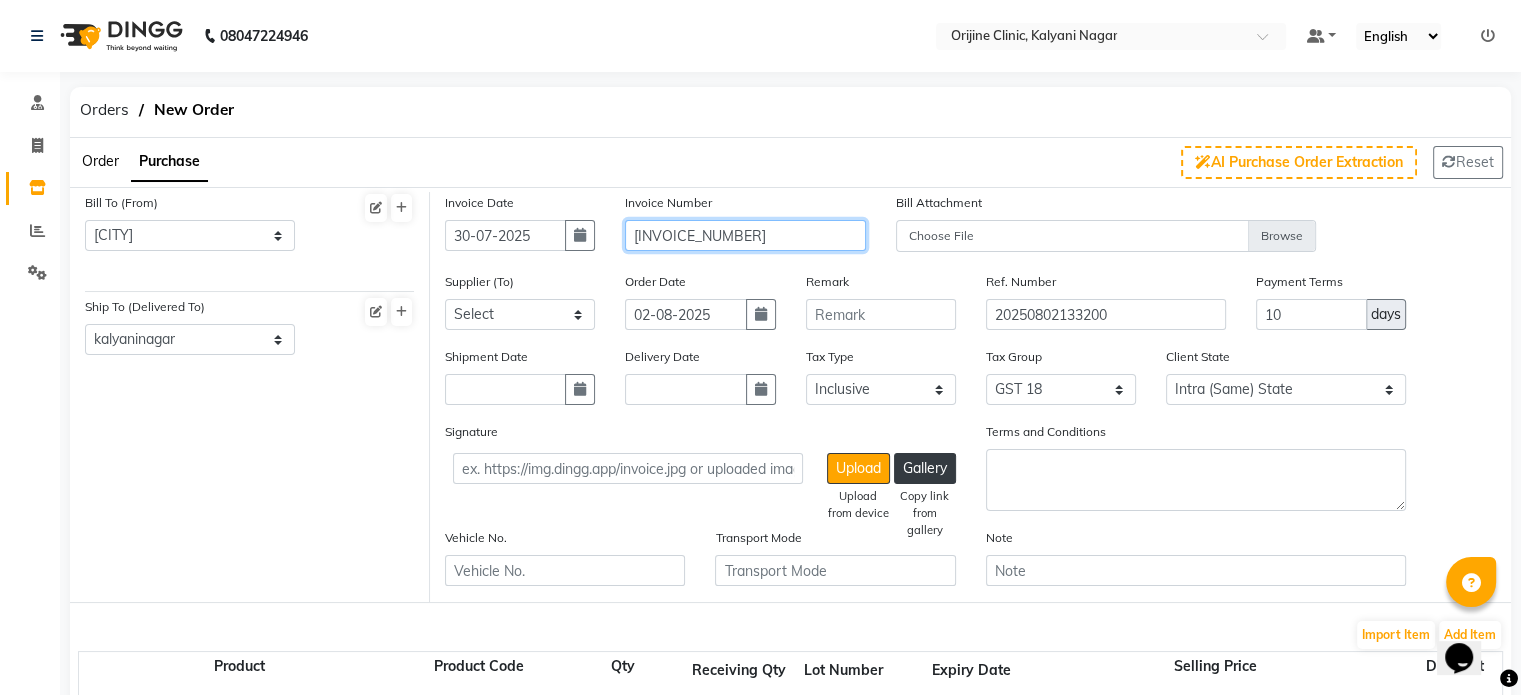 type on "[INVOICE_NUMBER]" 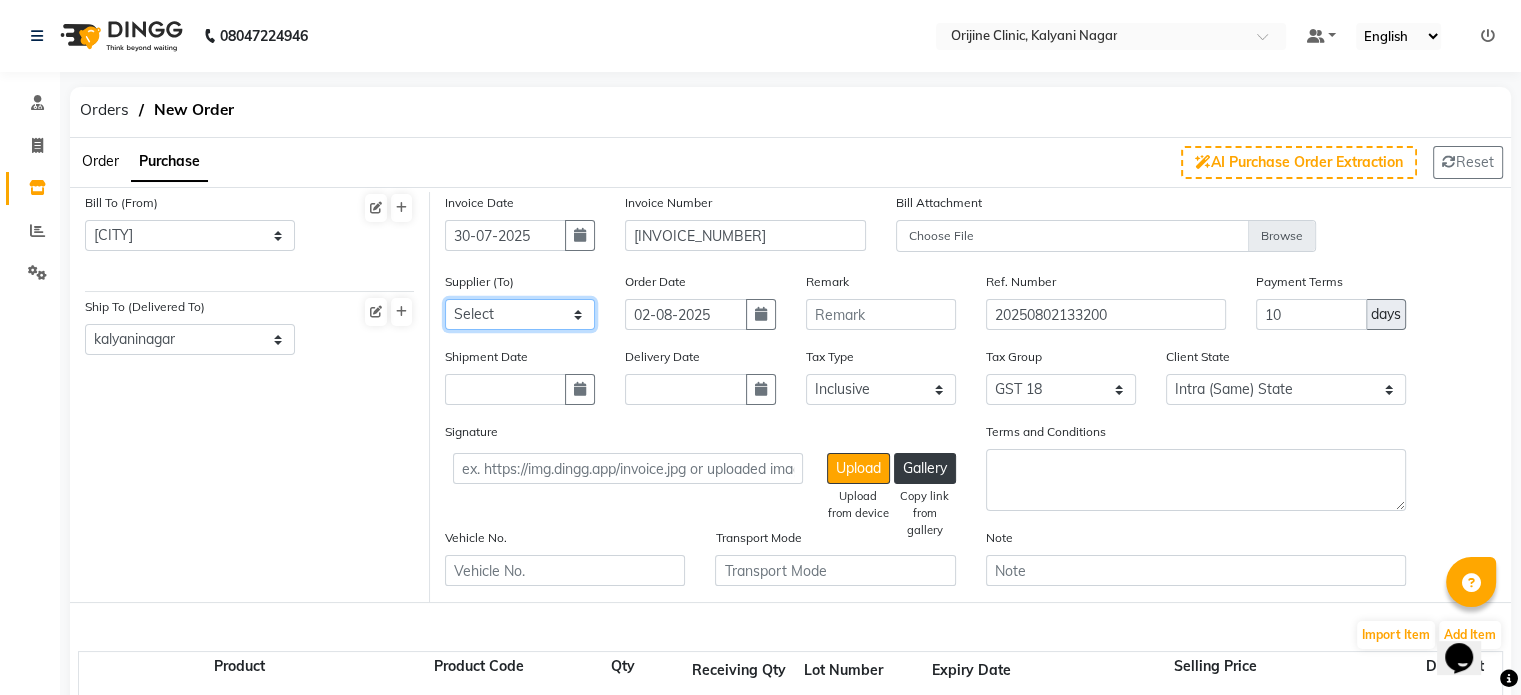 click on "Select Universal INC leader medical system - Leader Medical System PHARMA INDIA NX - PHARMA INDIA NX ETERNO DISTRIBUTORS - ETERNO DISTIBUTORS PVT LTD DIOS SALES AND MARKETING AGENCY - DIOA SALES AND MARKETING AGENCY G3 Medical System Private Limited - G3 Medical System Private Limited parmar surgicals - Parmar Surgicals Spectra Medicals - SPECTRA MEDICALS INDIA RAJAN SALES CORPORATION - RAJAN SALES CORPORATION SURGICARE DISTRIBUTORS - SURGICARE DISTRIBUTORS SHAUNON ENTERPRISES - SHAUNON ENTERPRISES REMI SALES & ENGINEERING LIMITED - REMI SALES & ENGINEERING LIMITED KGB LOGISTICS - KGB LOGISTICS ORIJINE CLINIC - ORIJINE CLINIC Goa Medical Distributors - Goa Medical Distributors Bioquest Pharmaceuticals - Bioquest Pharmaceuticals PVT  RIESSA ENTERPRISE INC - RIESSA ENTERPRISE INC NORDEN - DERMA PHARMA VIE PHARMA LLP - VIE PHARMA LLP G.R.K Enterprises - G.R.K Enterprises AVIVA PHARMAZHONE PRIVATE LIMITED - AVIVA PHARMAZHONE PRIVATE LIMITED ORBIT PHARMA - ORBIT PHARMA VIE PHARMA LL[ - VIE PHARMA LLP GLOW - GLOW" 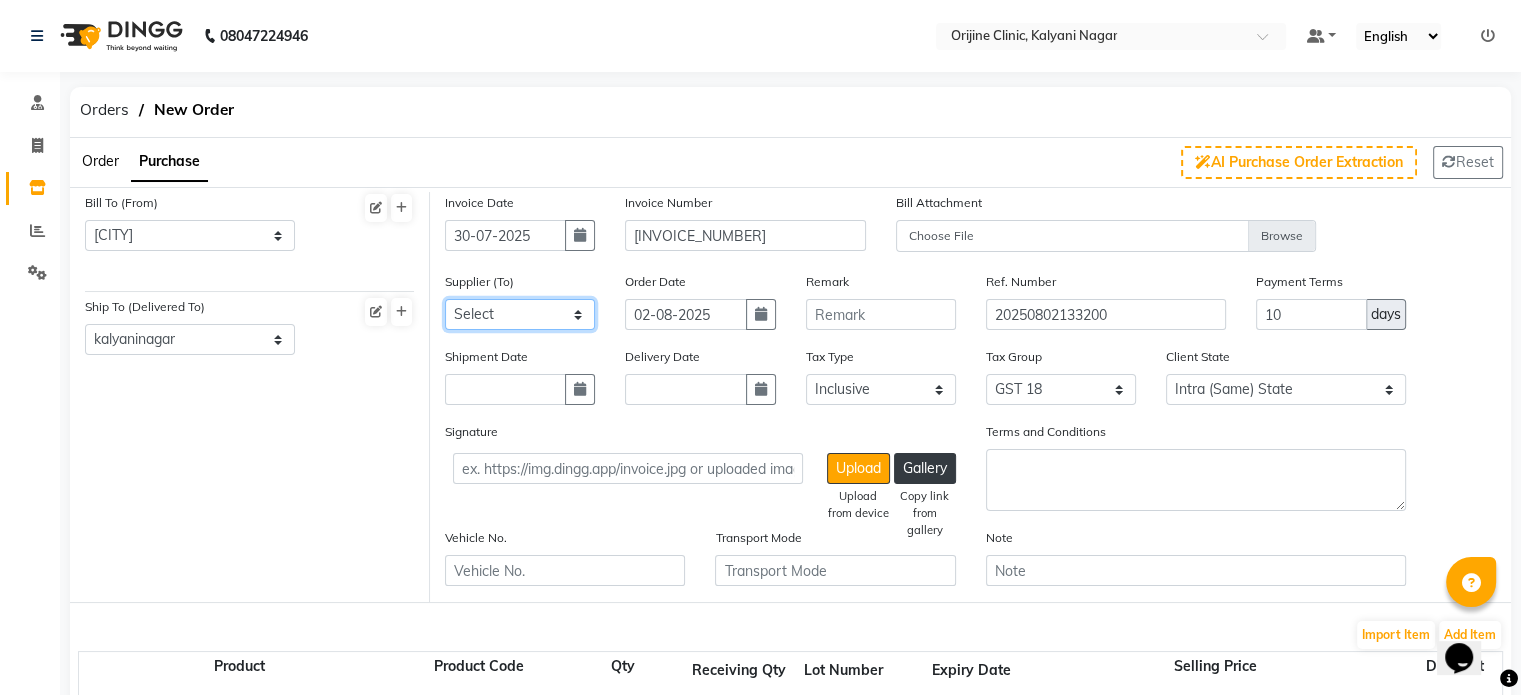 select on "2411" 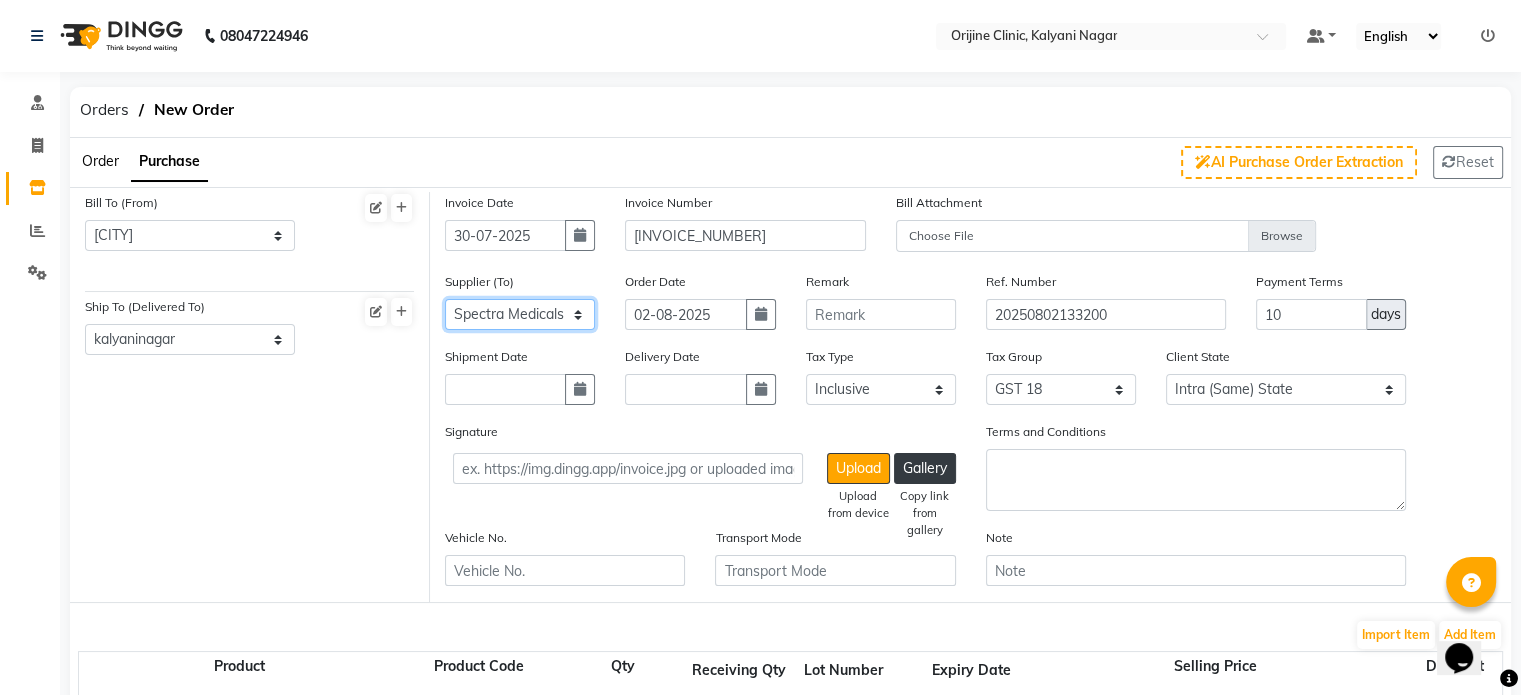 click on "Select Universal INC leader medical system - Leader Medical System PHARMA INDIA NX - PHARMA INDIA NX ETERNO DISTRIBUTORS - ETERNO DISTIBUTORS PVT LTD DIOS SALES AND MARKETING AGENCY - DIOA SALES AND MARKETING AGENCY G3 Medical System Private Limited - G3 Medical System Private Limited parmar surgicals - Parmar Surgicals Spectra Medicals - SPECTRA MEDICALS INDIA RAJAN SALES CORPORATION - RAJAN SALES CORPORATION SURGICARE DISTRIBUTORS - SURGICARE DISTRIBUTORS SHAUNON ENTERPRISES - SHAUNON ENTERPRISES REMI SALES & ENGINEERING LIMITED - REMI SALES & ENGINEERING LIMITED KGB LOGISTICS - KGB LOGISTICS ORIJINE CLINIC - ORIJINE CLINIC Goa Medical Distributors - Goa Medical Distributors Bioquest Pharmaceuticals - Bioquest Pharmaceuticals PVT  RIESSA ENTERPRISE INC - RIESSA ENTERPRISE INC NORDEN - DERMA PHARMA VIE PHARMA LLP - VIE PHARMA LLP G.R.K Enterprises - G.R.K Enterprises AVIVA PHARMAZHONE PRIVATE LIMITED - AVIVA PHARMAZHONE PRIVATE LIMITED ORBIT PHARMA - ORBIT PHARMA VIE PHARMA LL[ - VIE PHARMA LLP GLOW - GLOW" 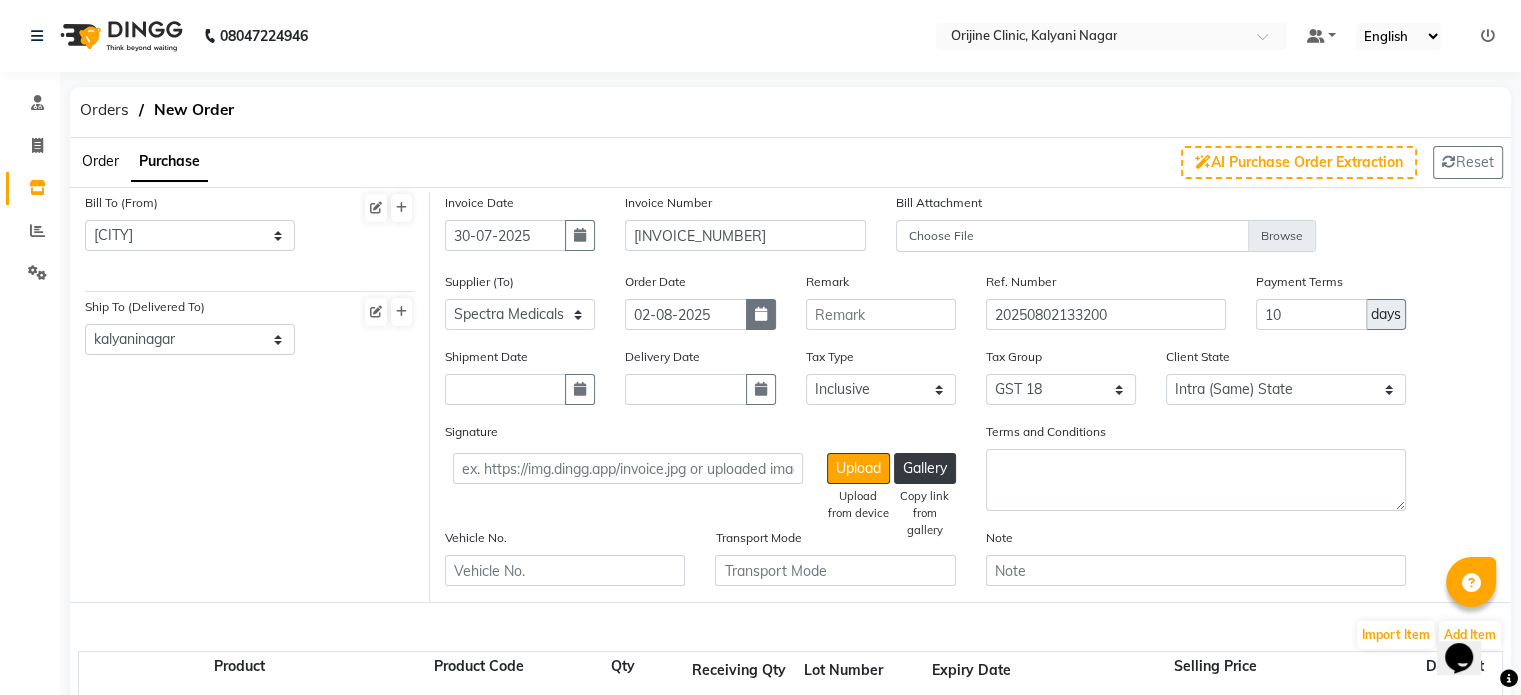 click 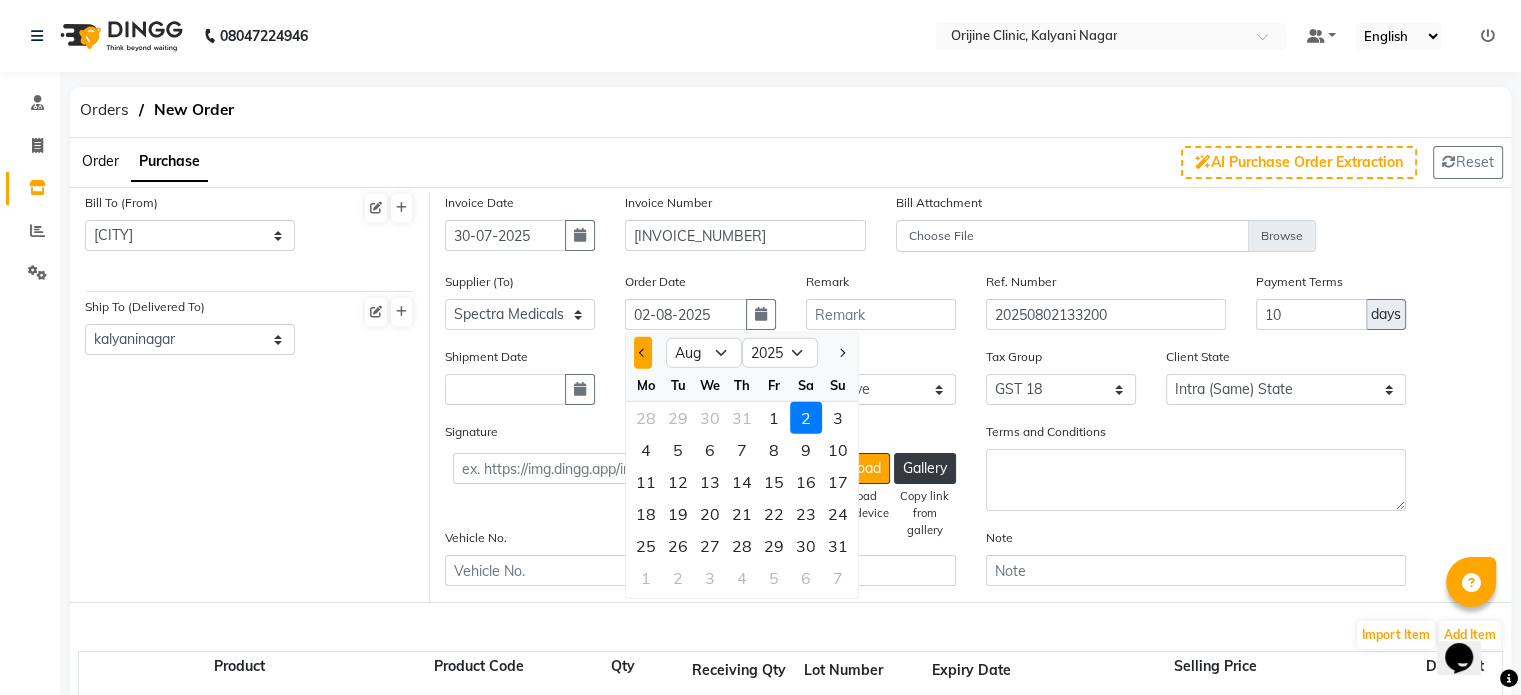click 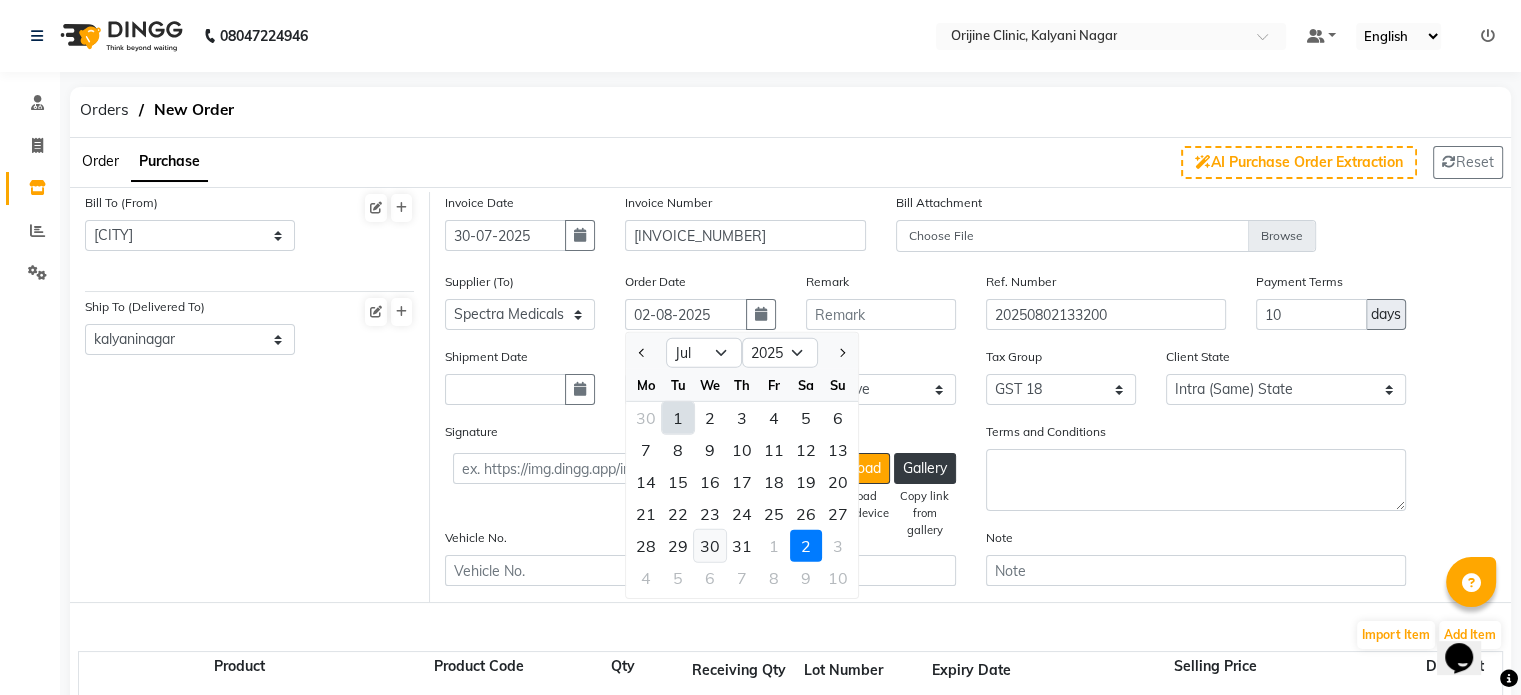 click on "30" 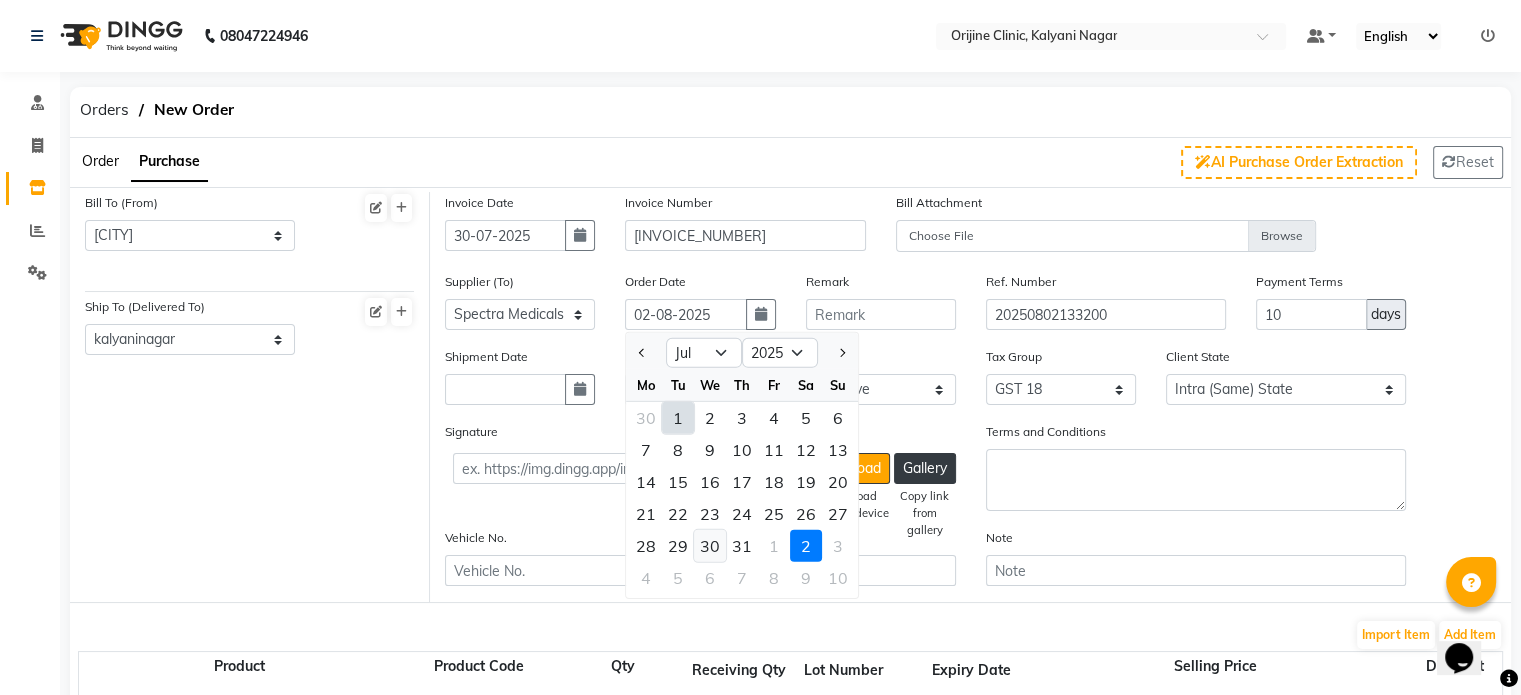 type on "30-07-2025" 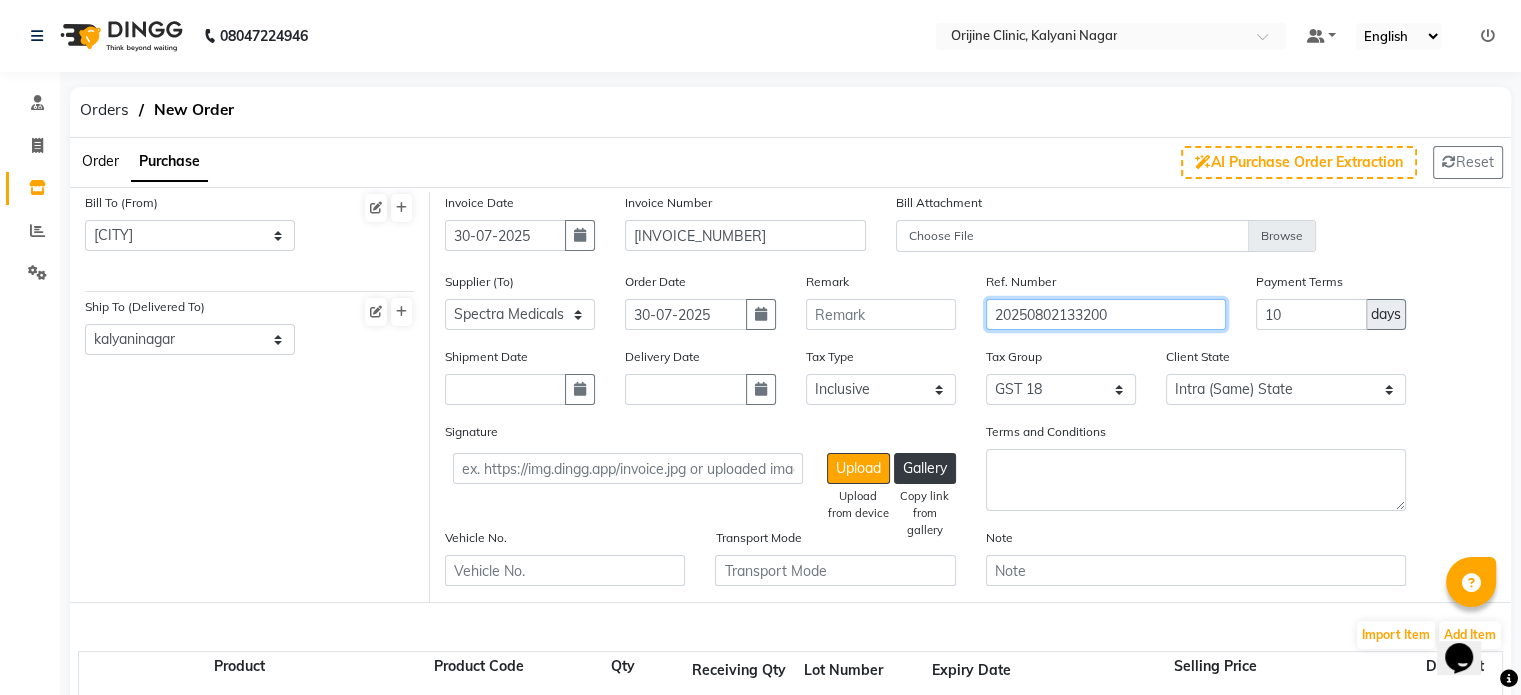drag, startPoint x: 1144, startPoint y: 311, endPoint x: 769, endPoint y: 359, distance: 378.0595 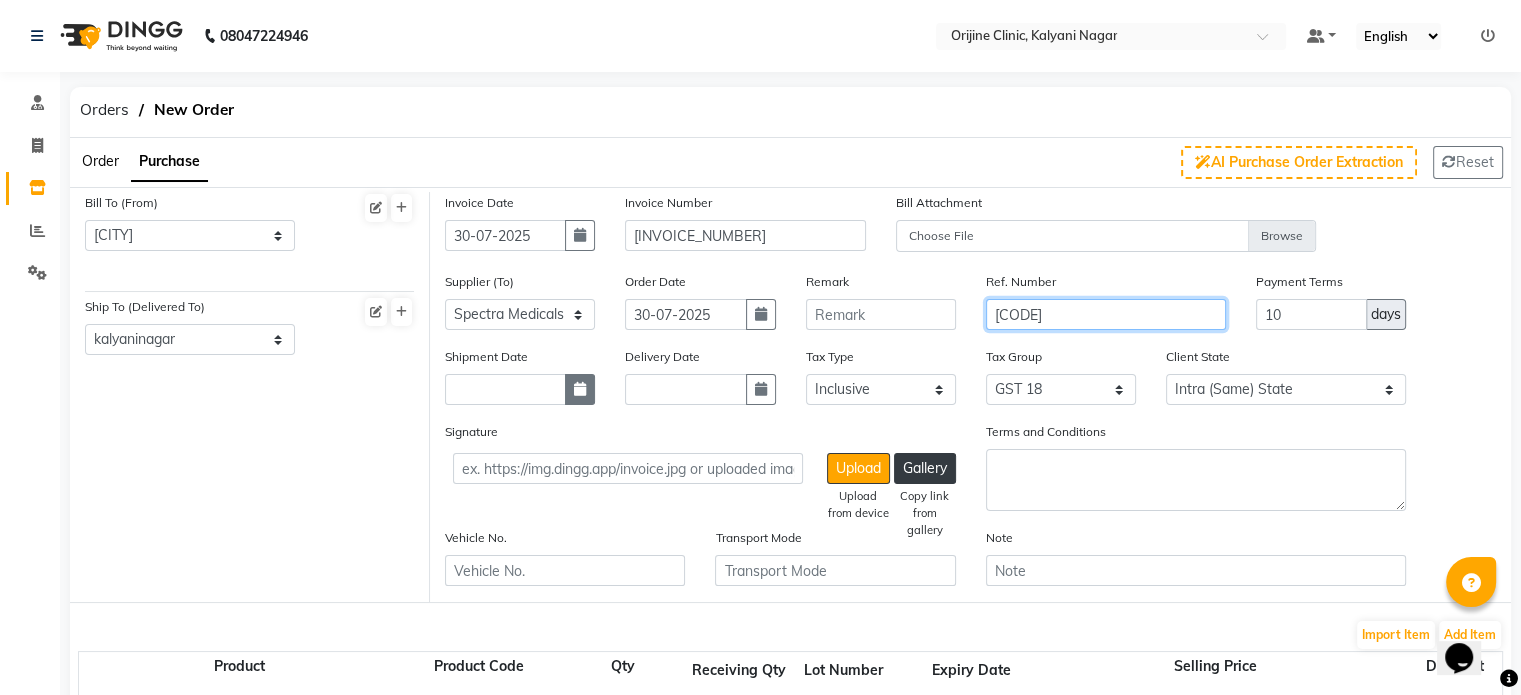 type on "[CODE]" 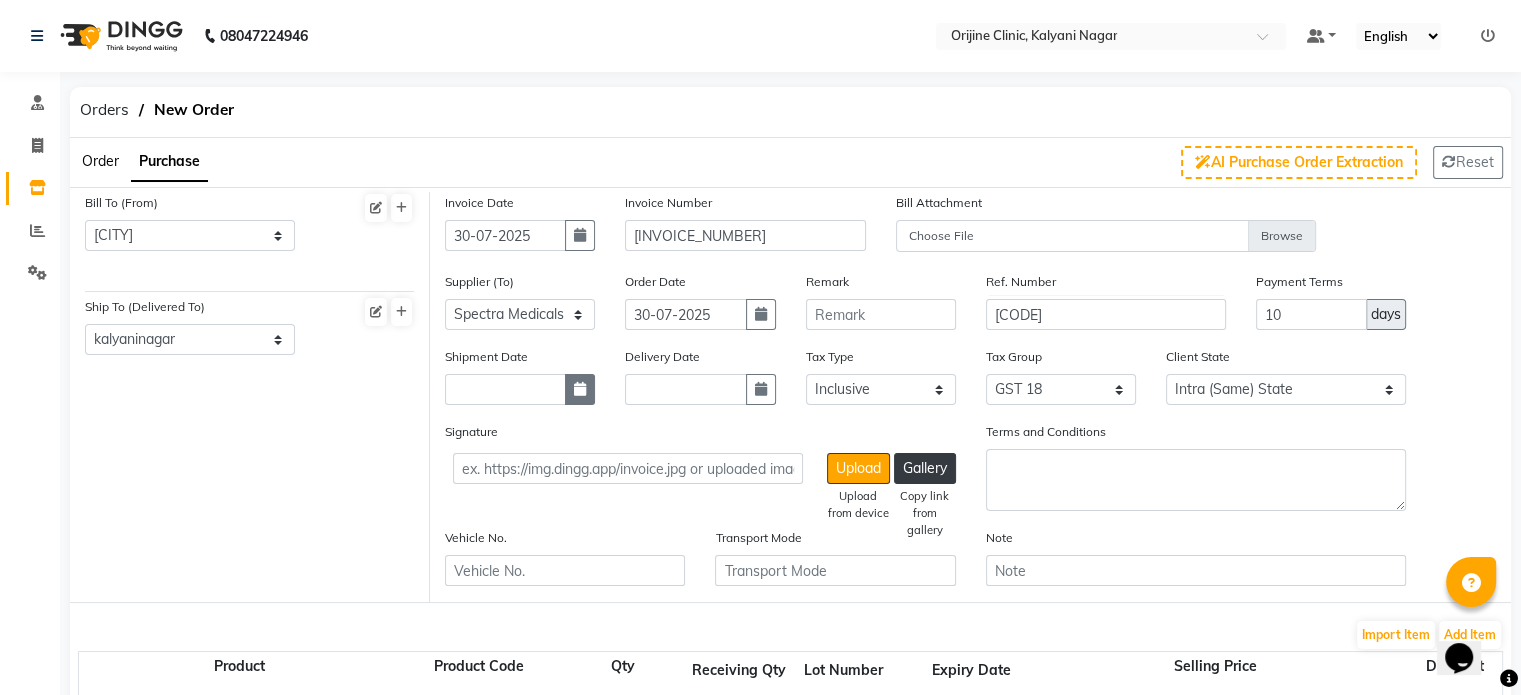 click 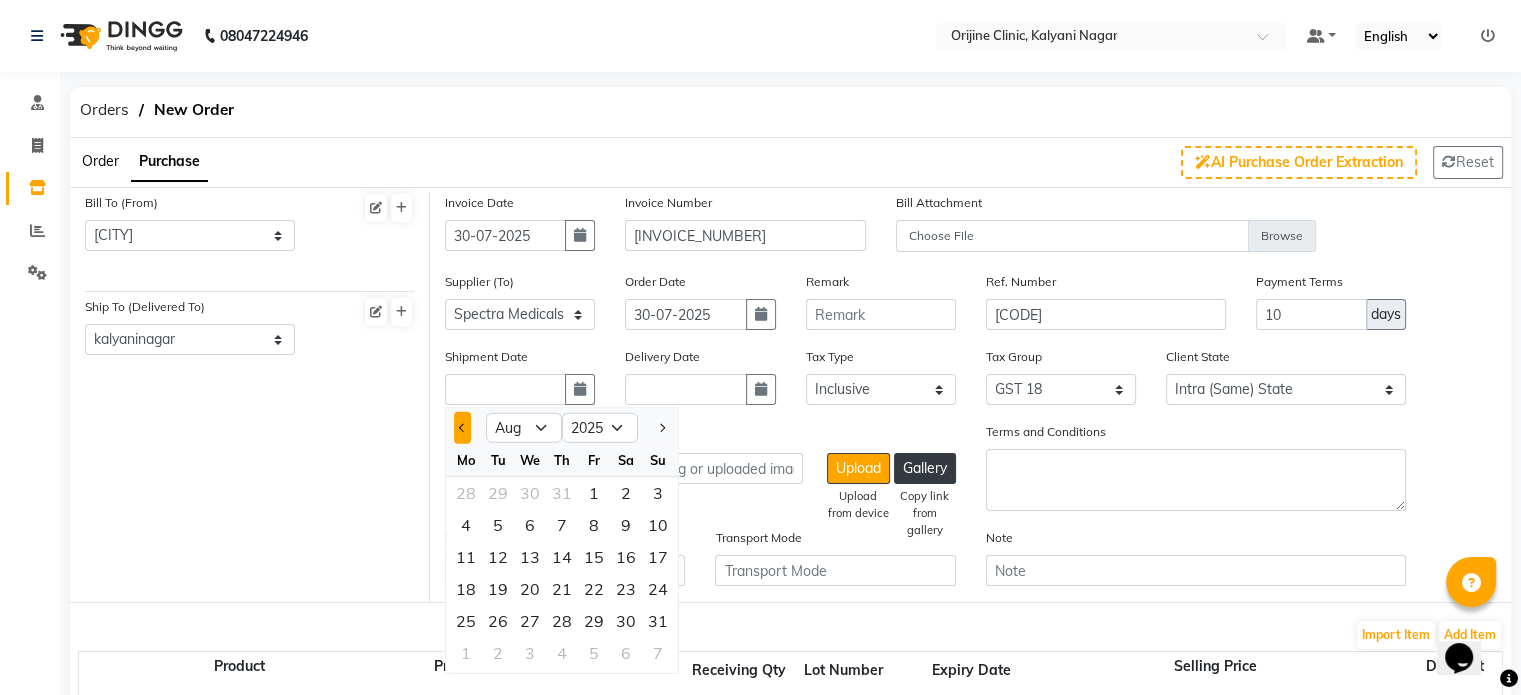 click 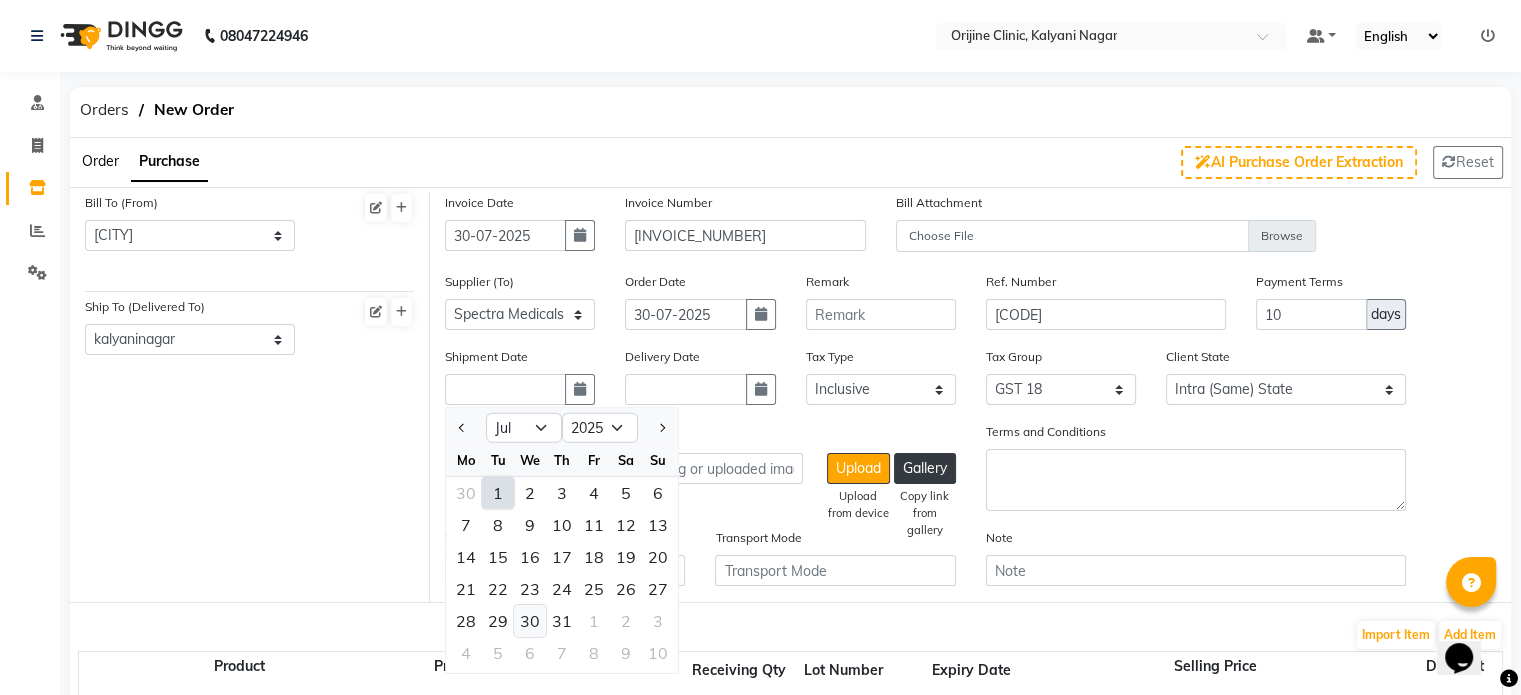 click on "30" 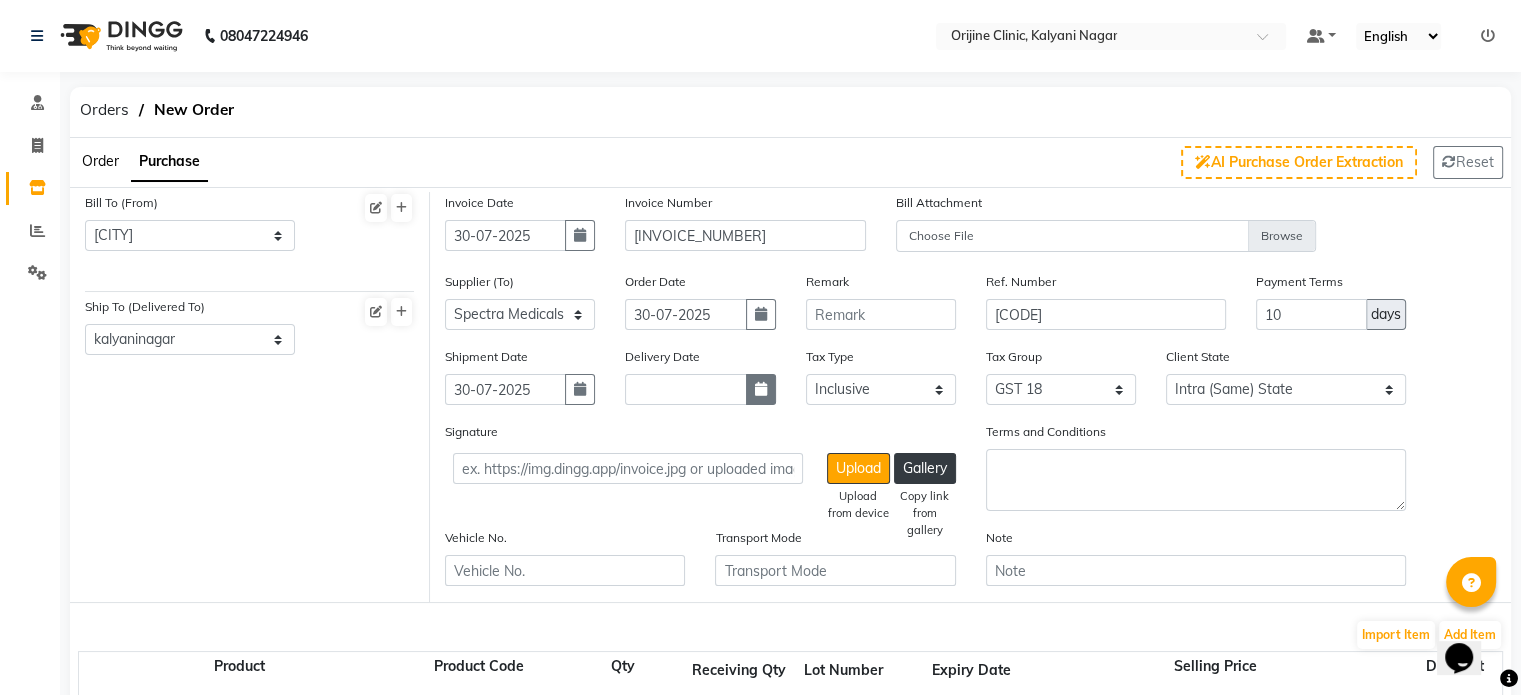 click 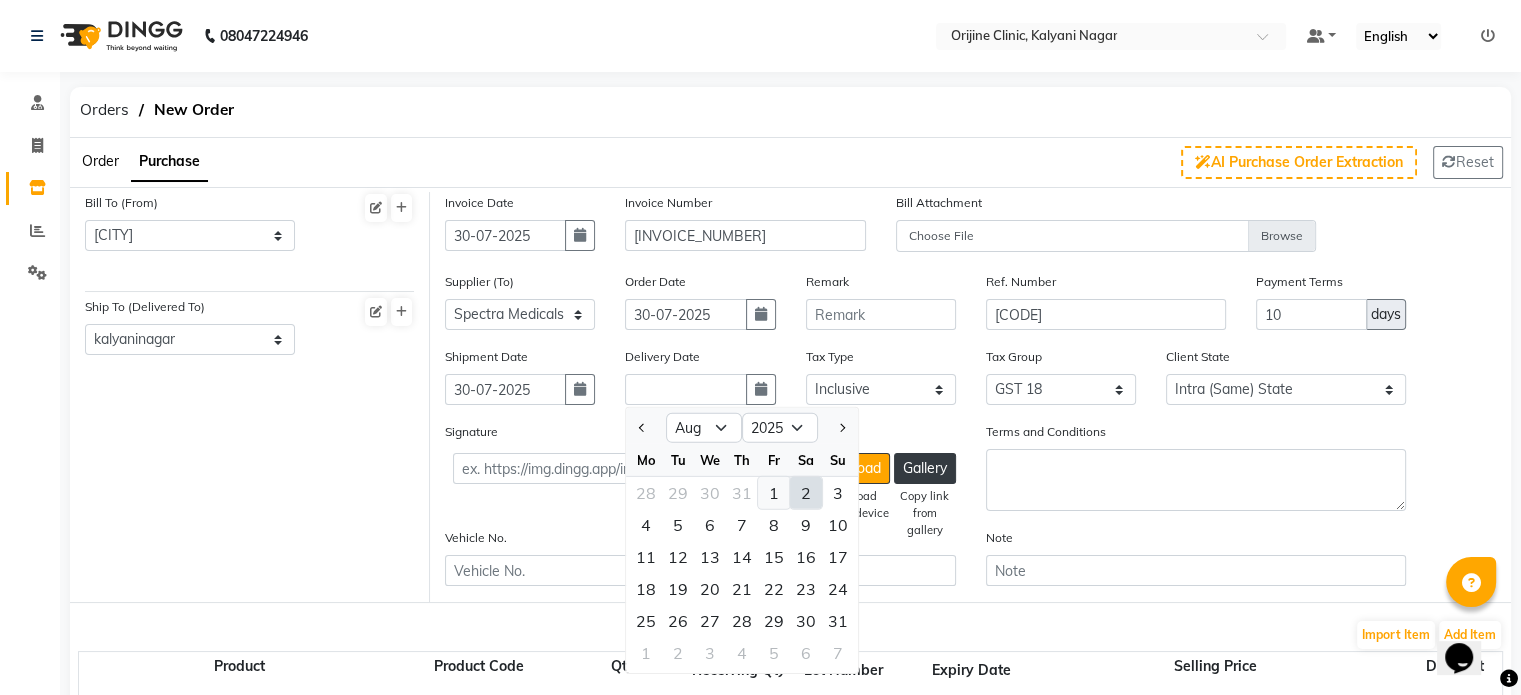 click on "1" 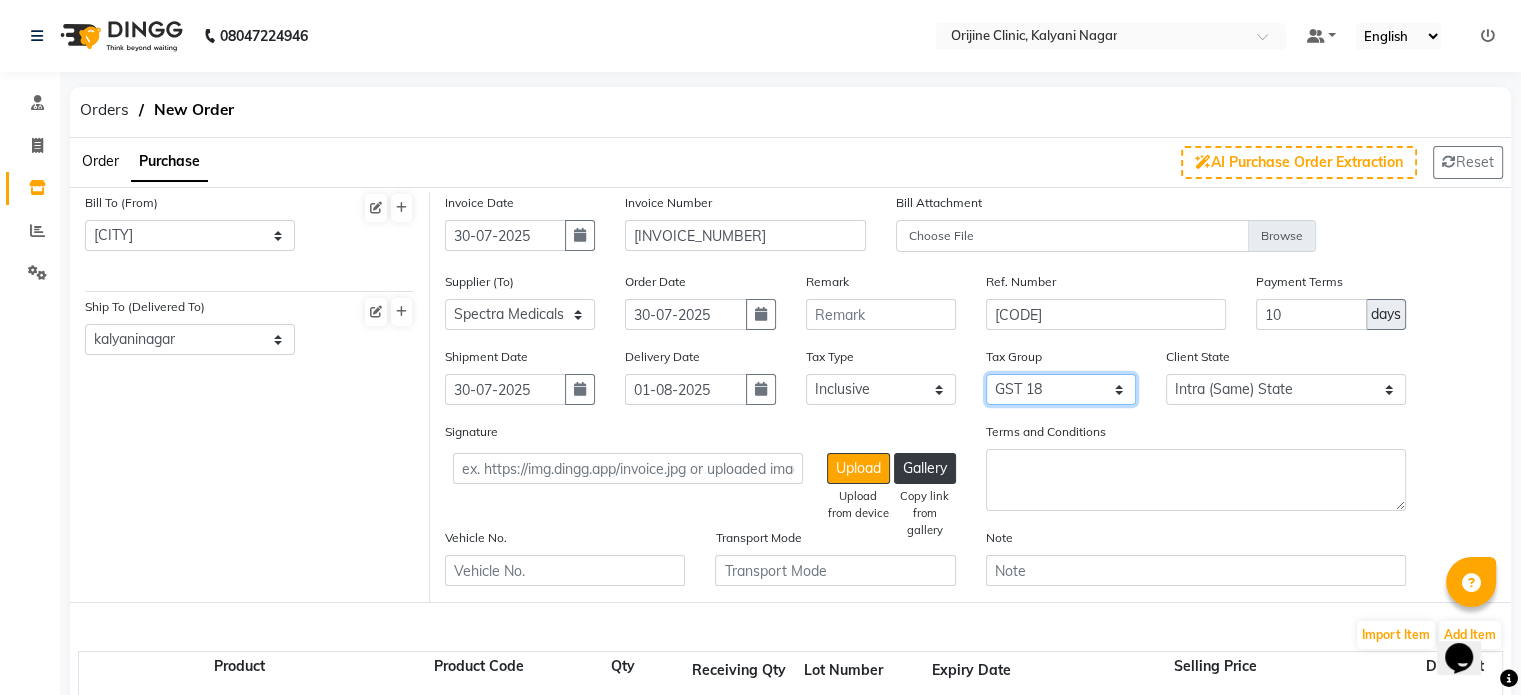 click on "None 5% GST Exempted GST 12 GST 18" 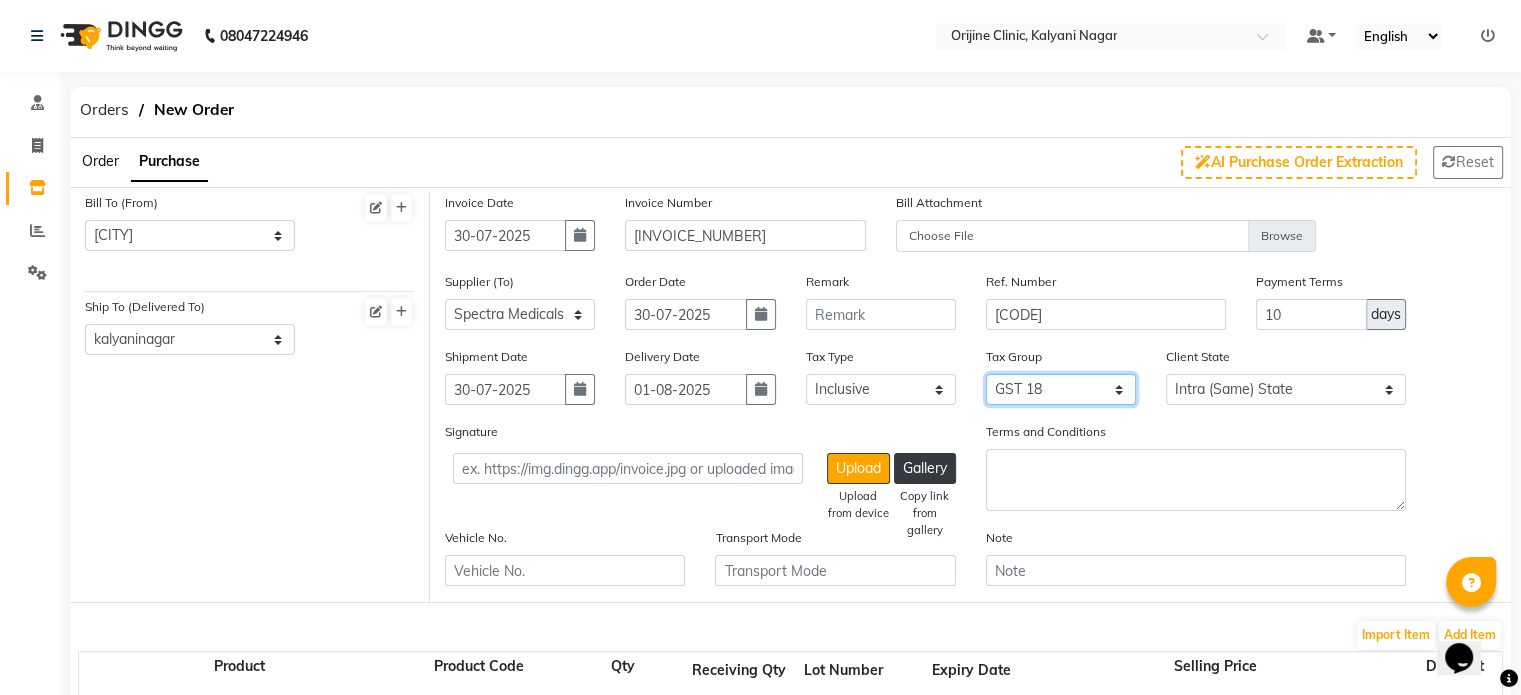 click on "None 5% GST Exempted GST 12 GST 18" 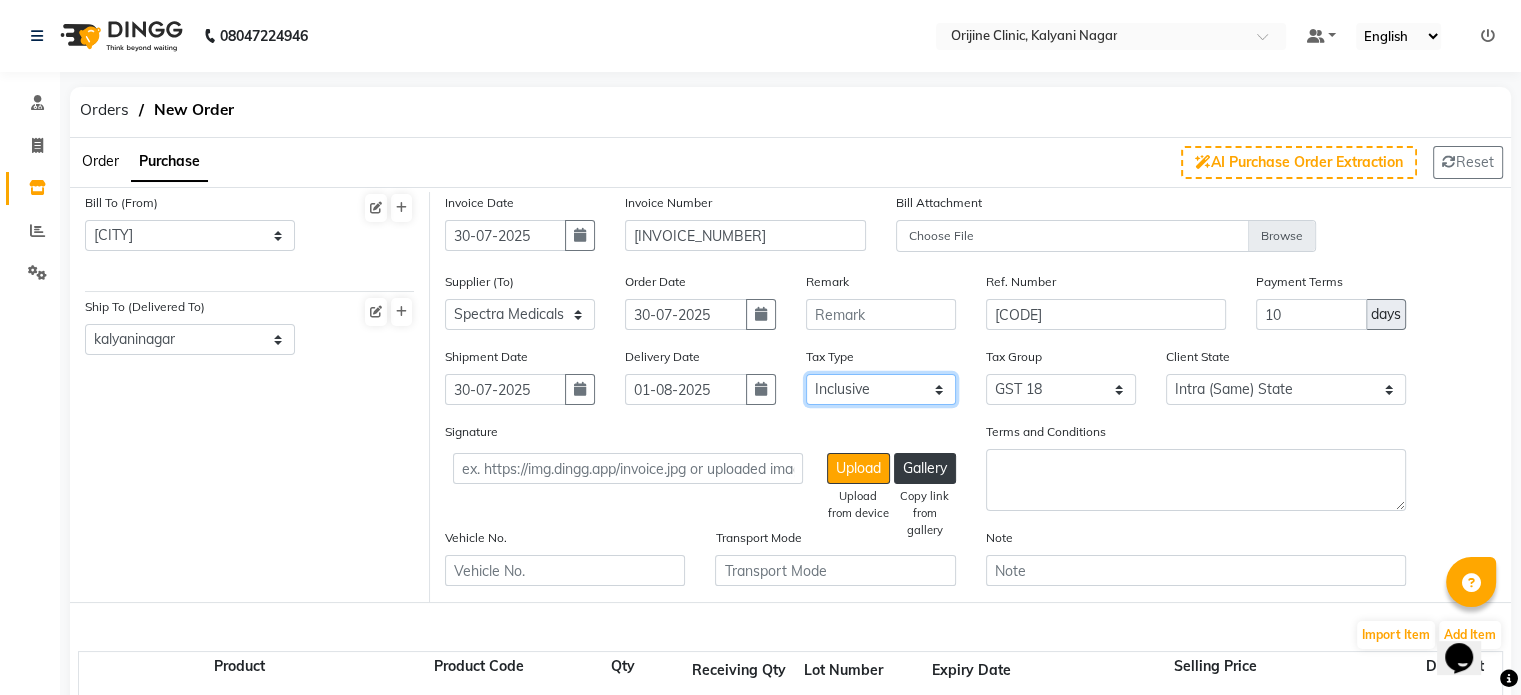 click on "Select Inclusive Exclusive" 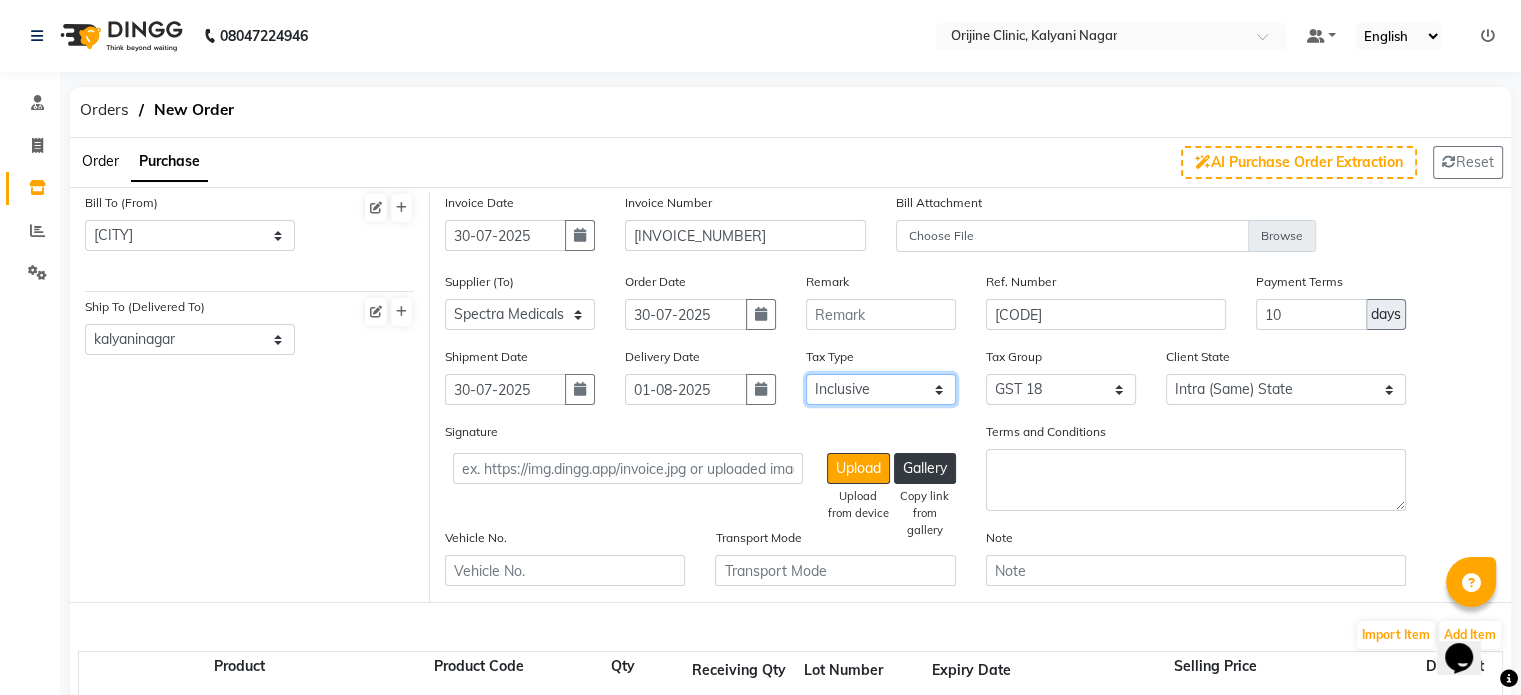 select on "false" 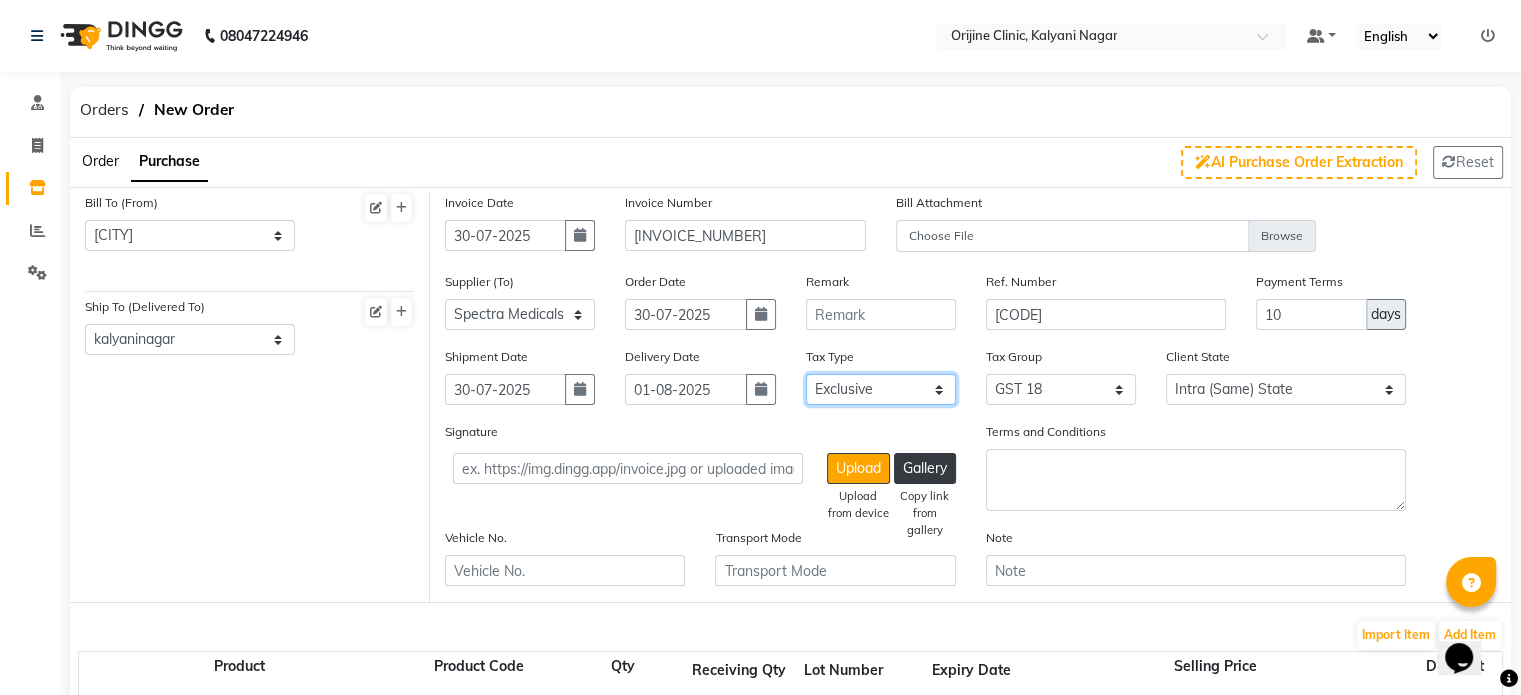 click on "Select Inclusive Exclusive" 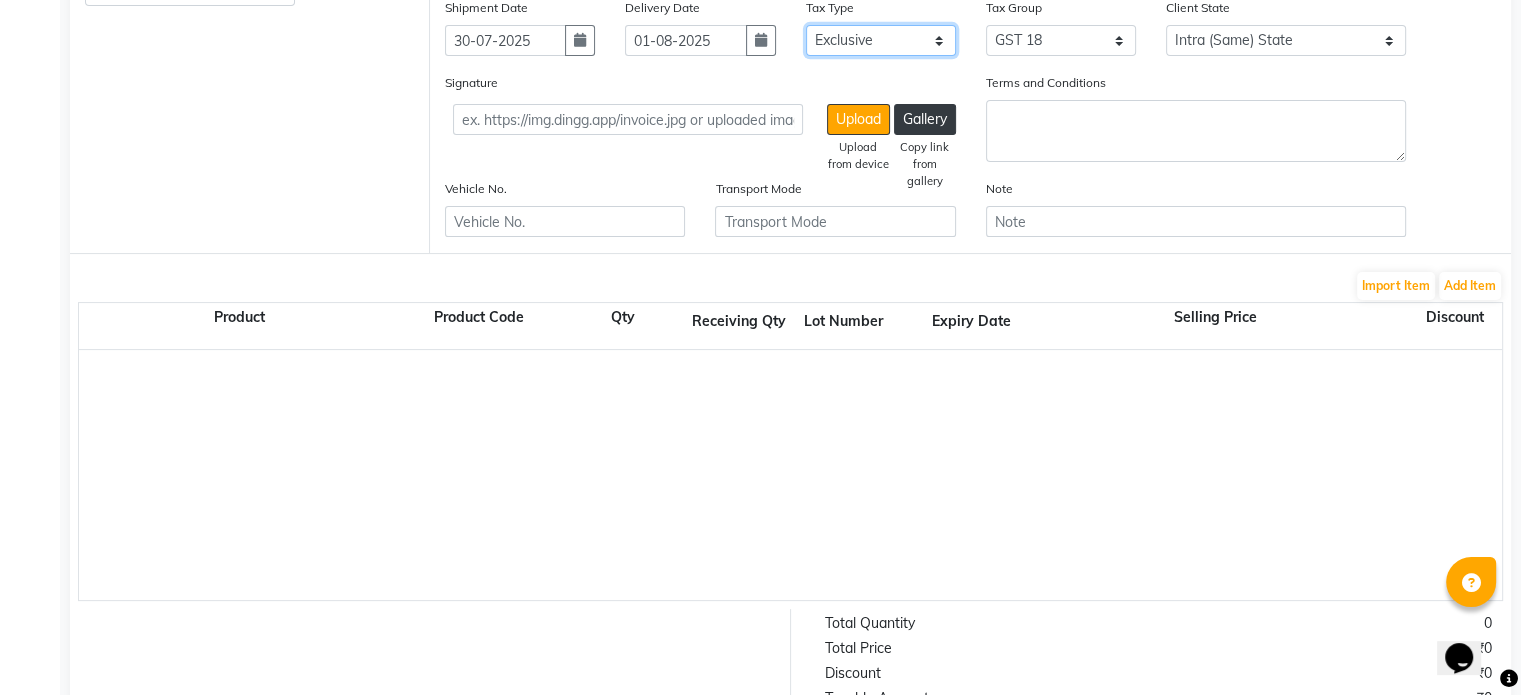 scroll, scrollTop: 424, scrollLeft: 0, axis: vertical 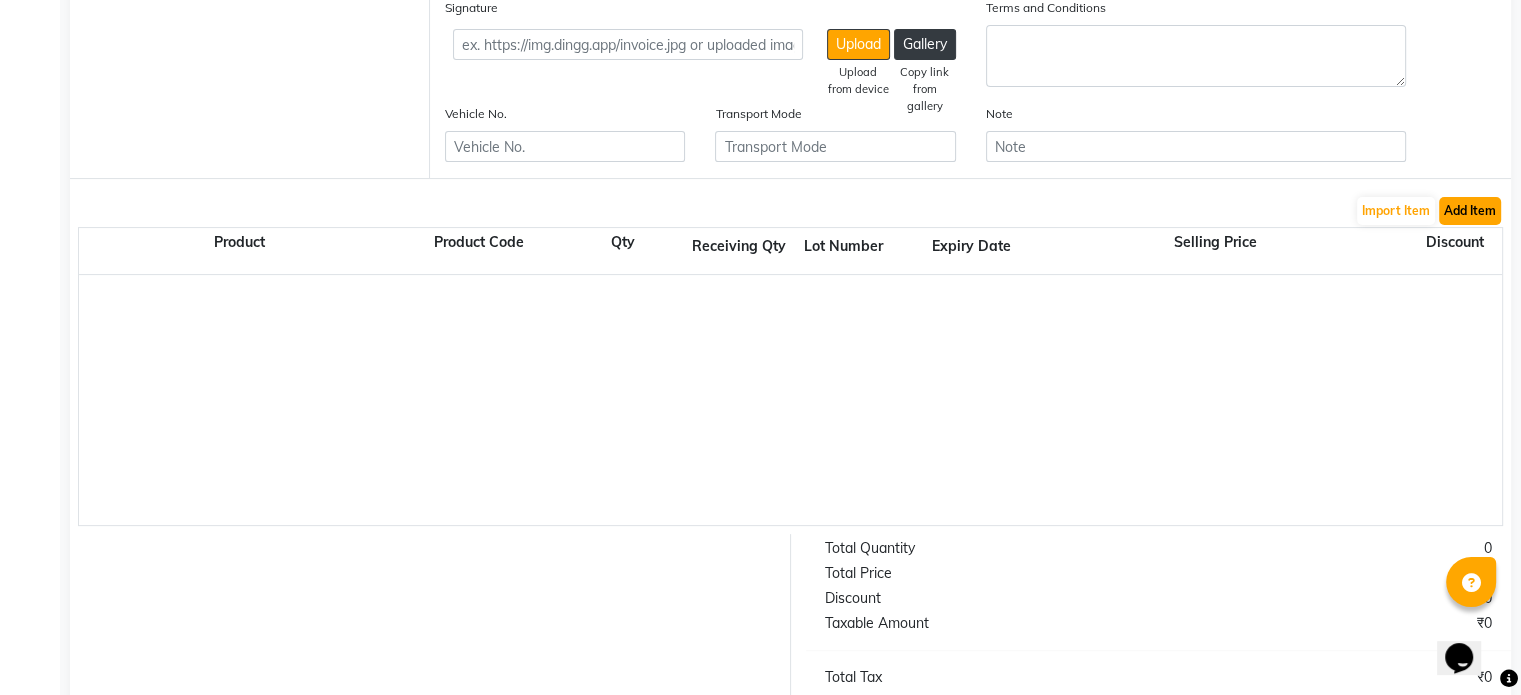 click on "Add Item" 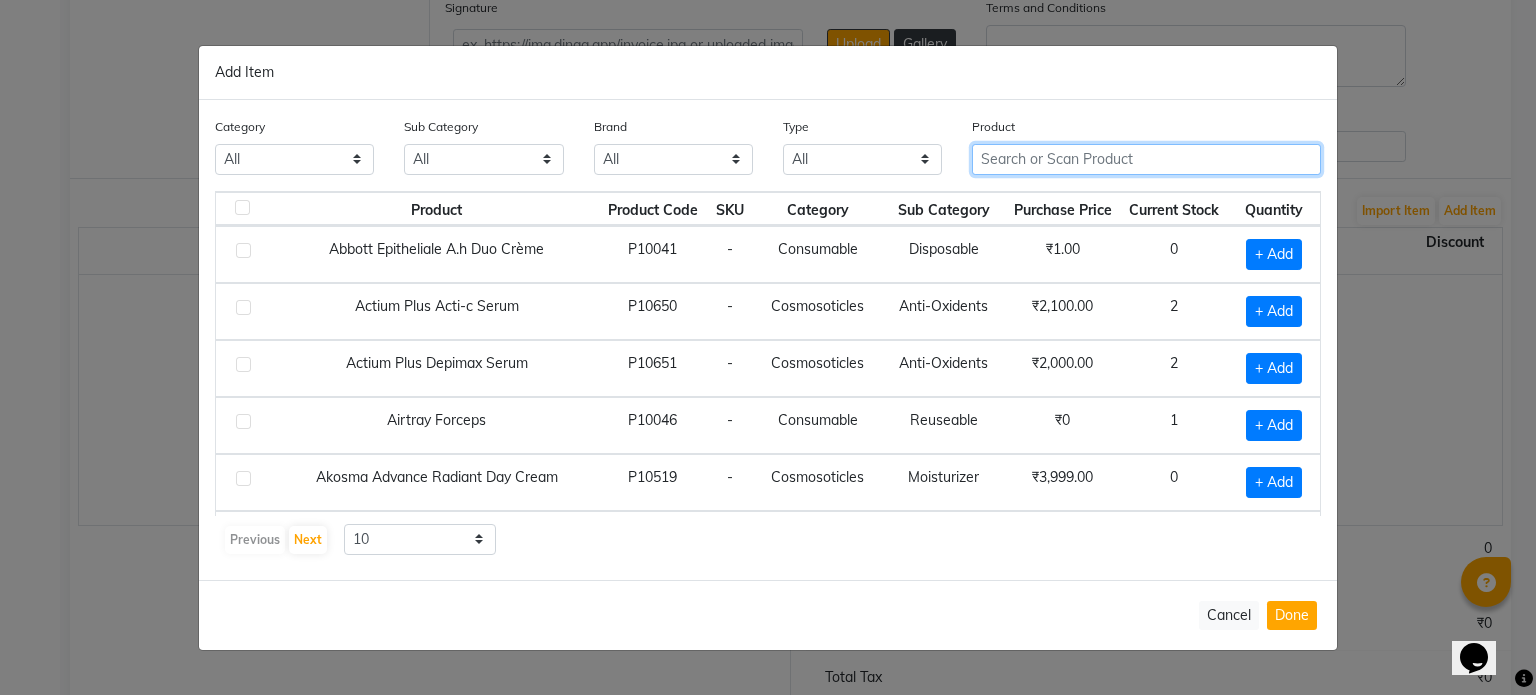 click 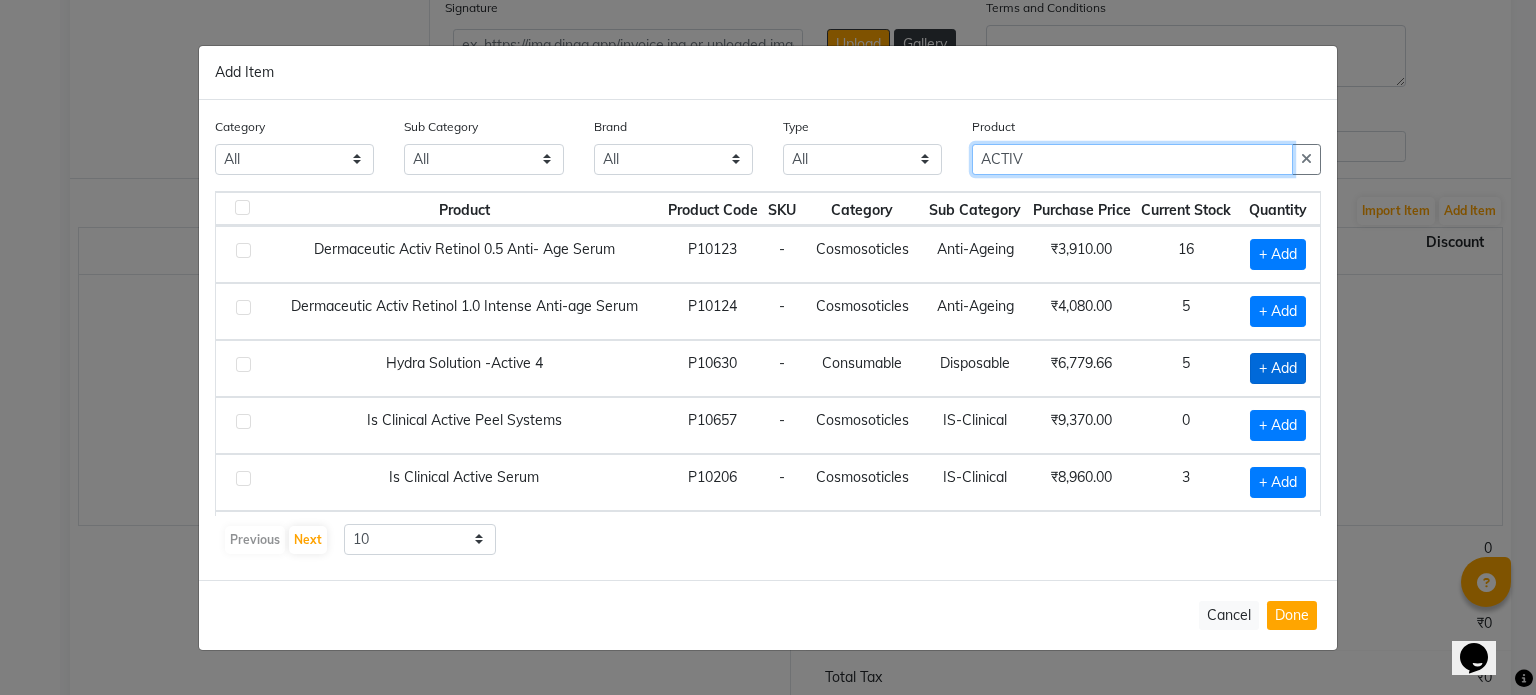 type on "ACTIV" 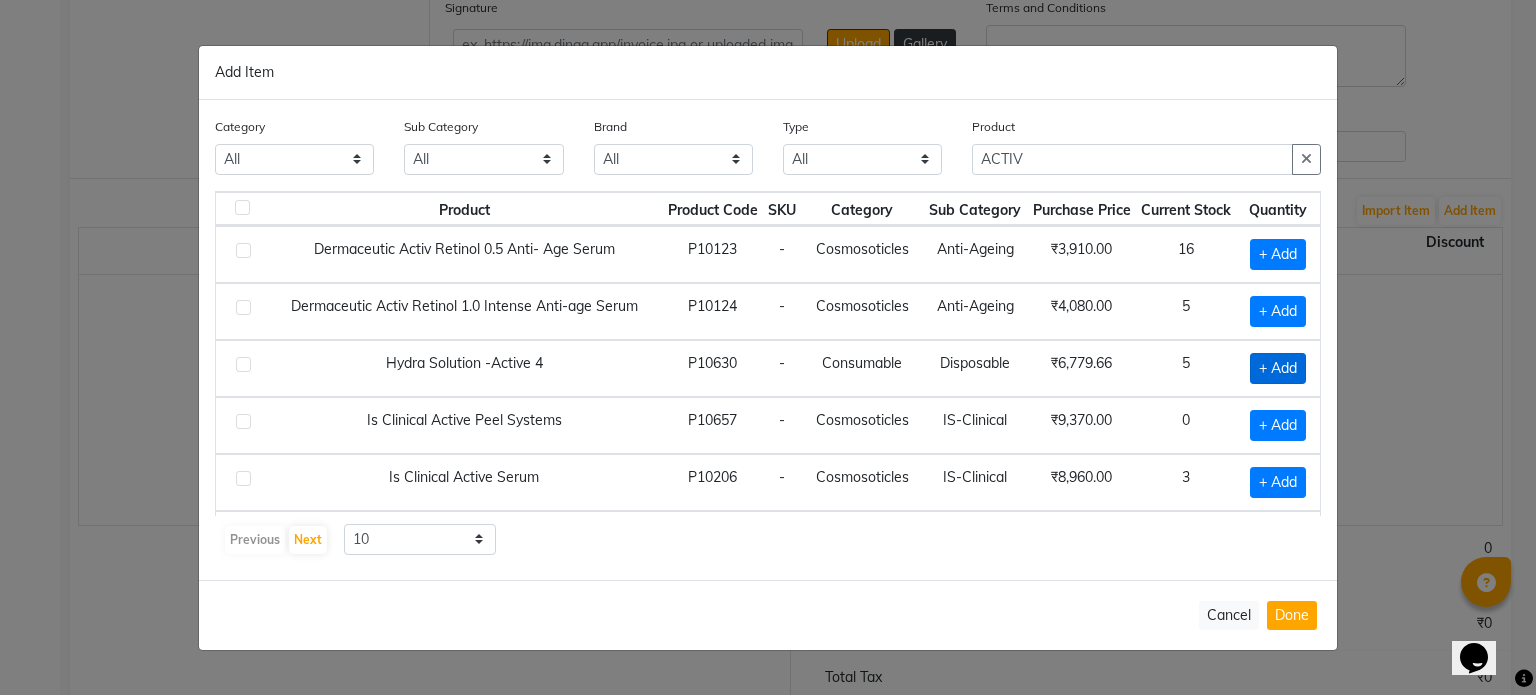 click on "+ Add" 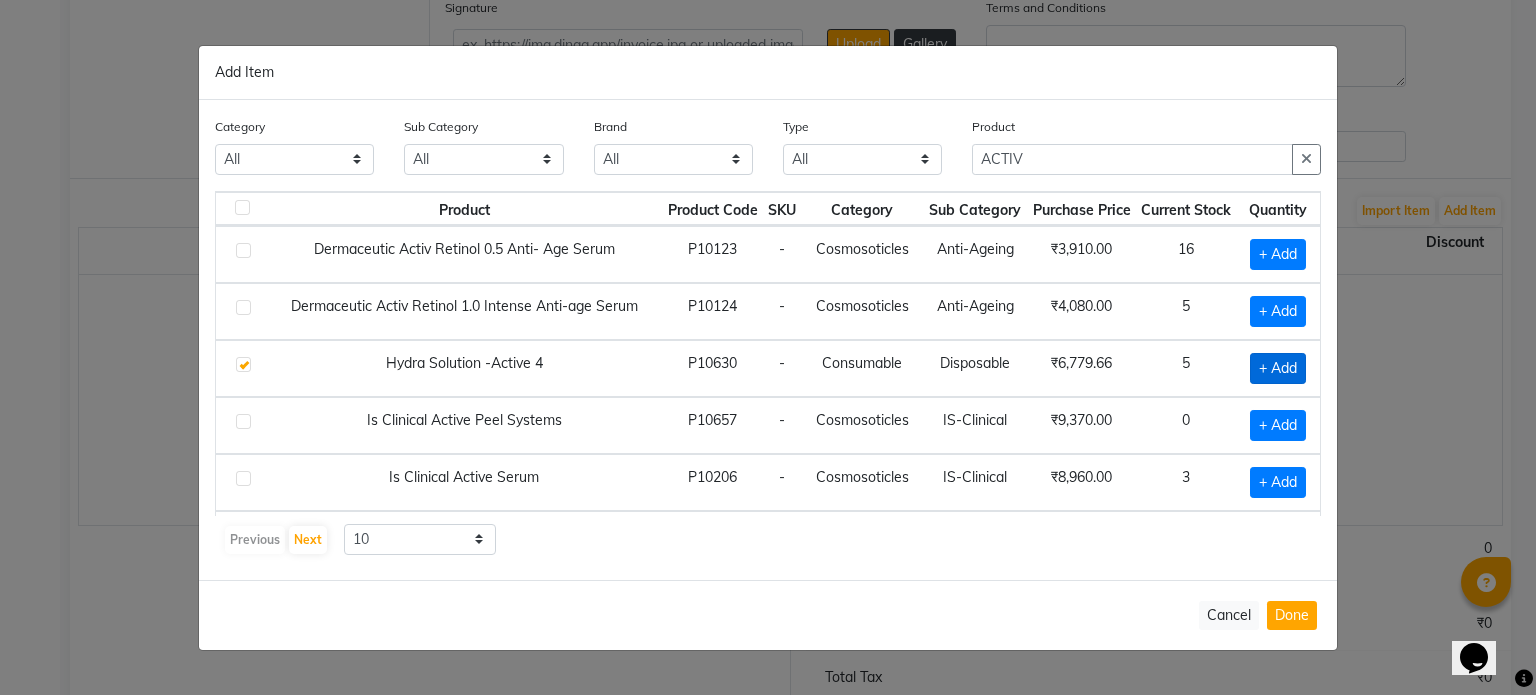 checkbox on "true" 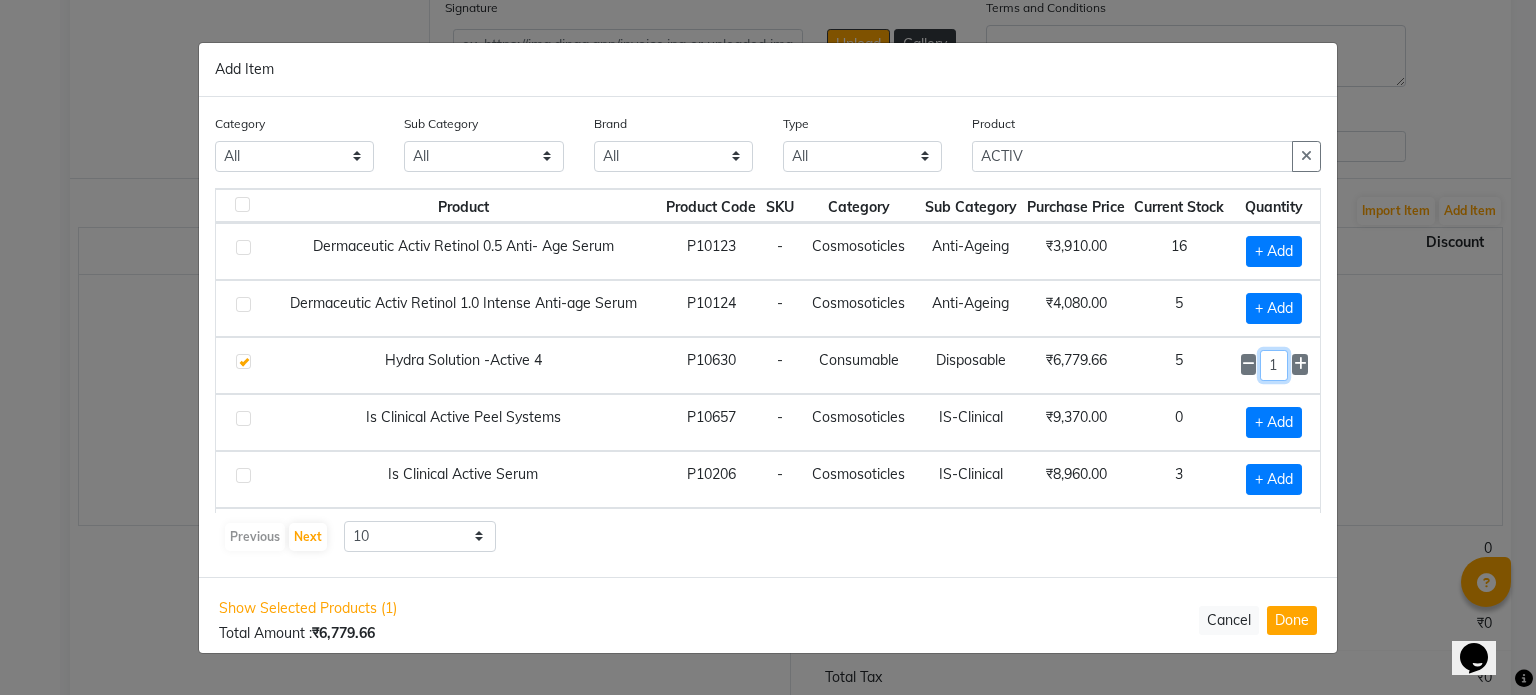 drag, startPoint x: 1268, startPoint y: 363, endPoint x: 1194, endPoint y: 376, distance: 75.13322 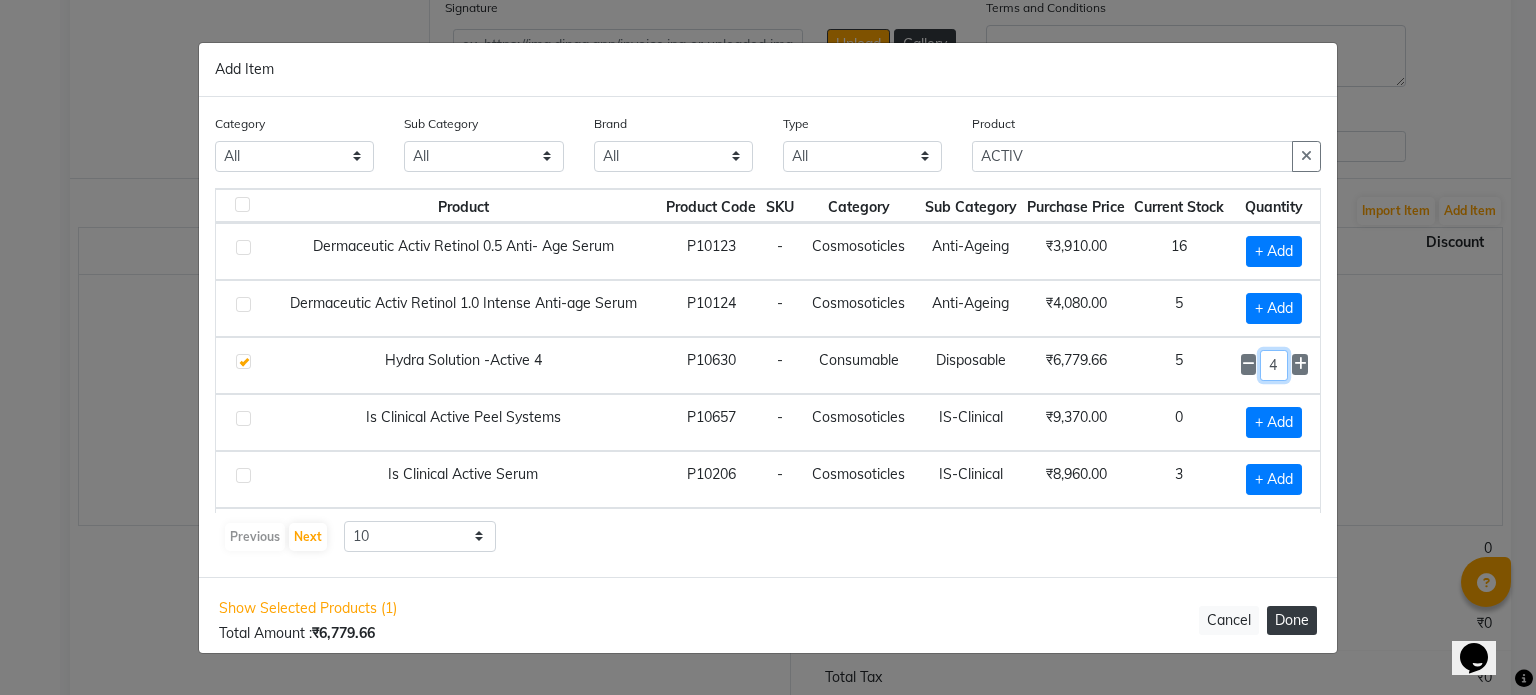 type on "4" 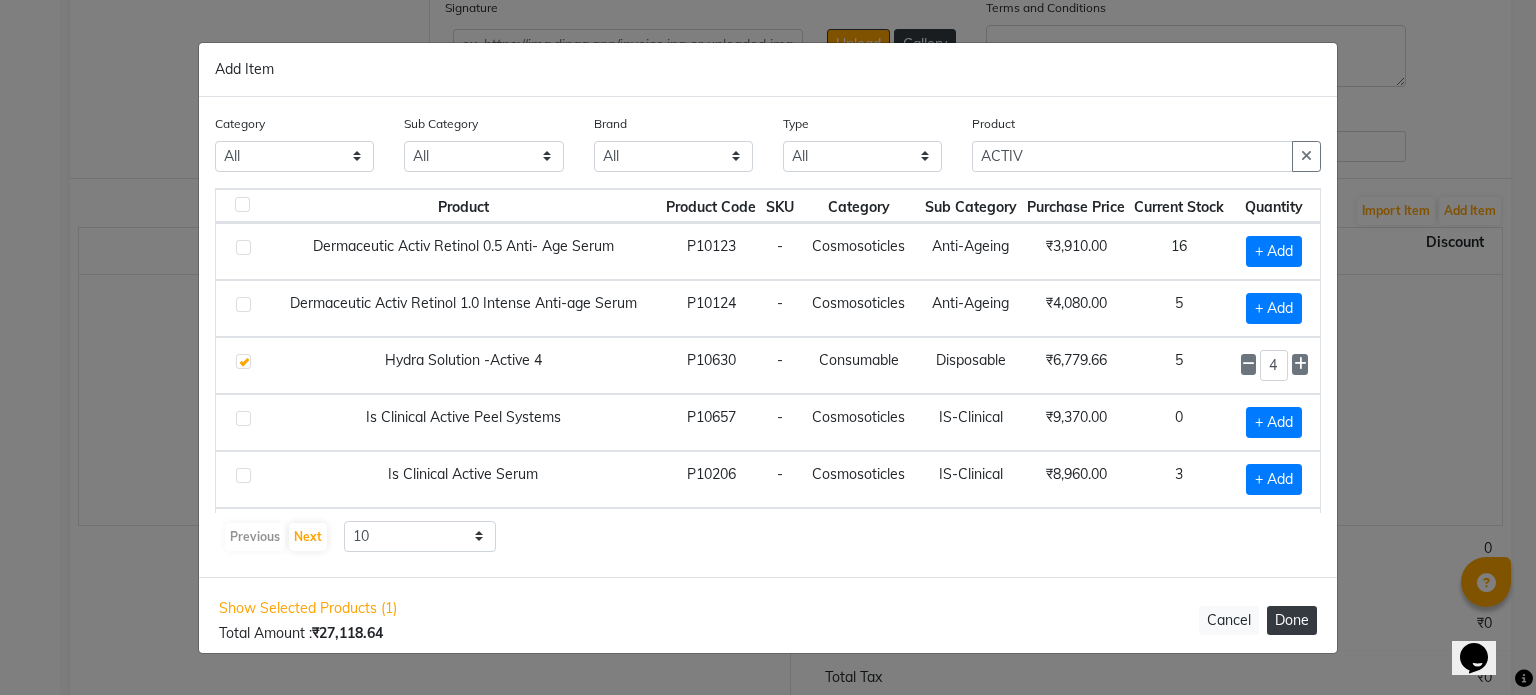 click on "Done" 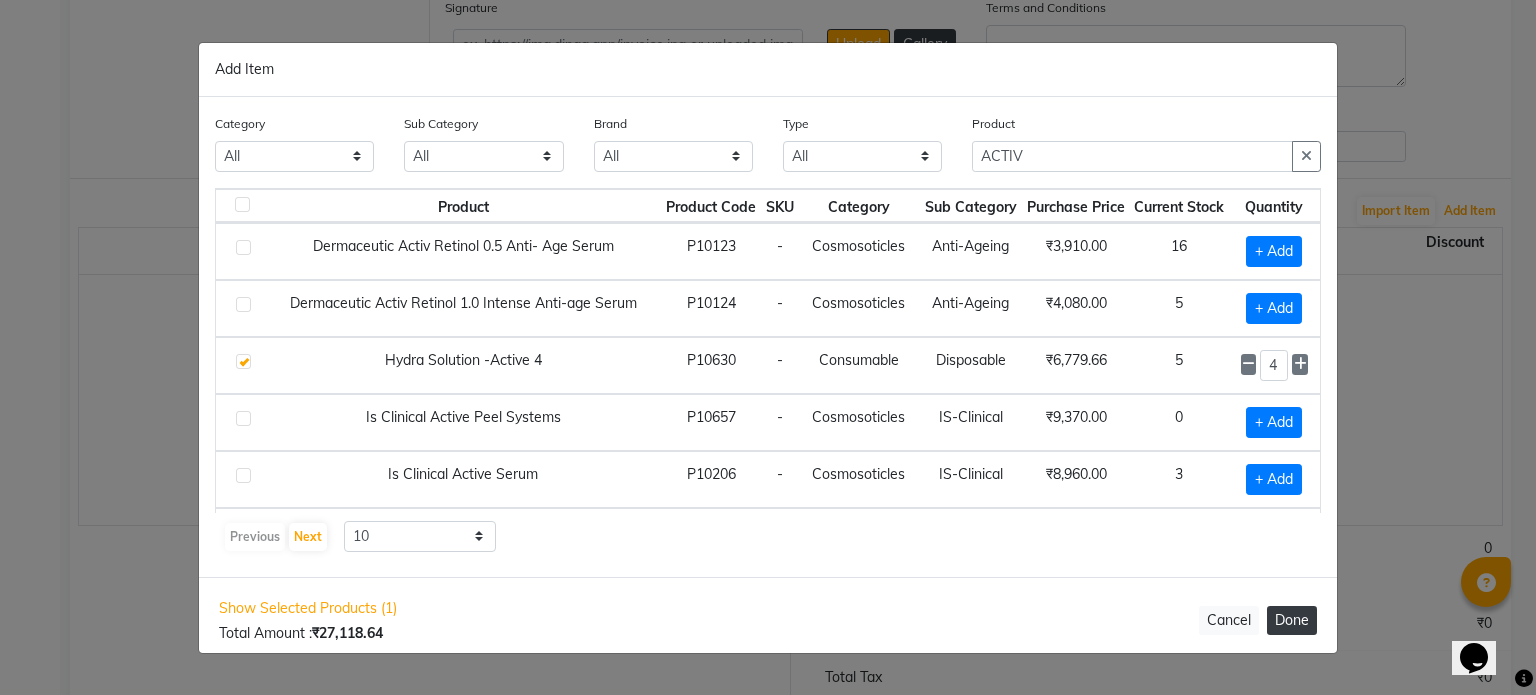 select on "908" 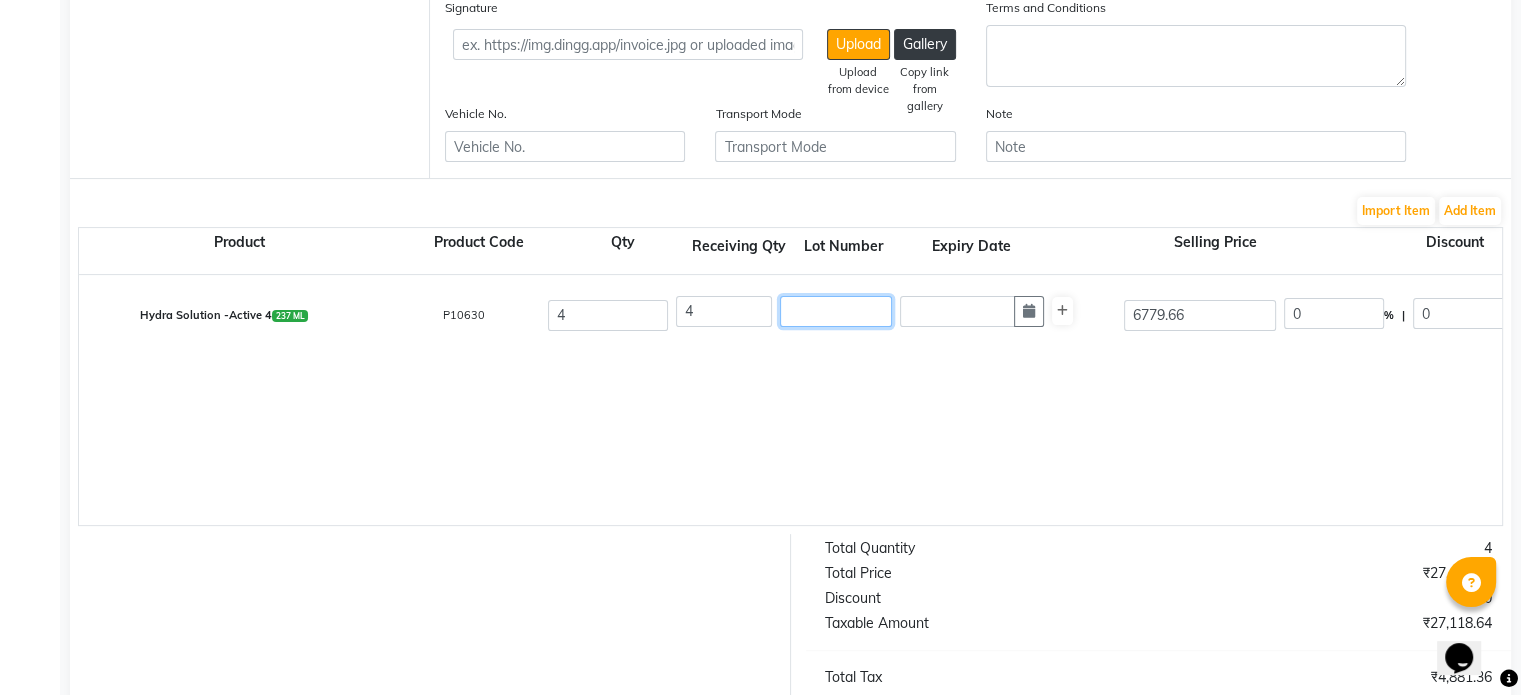 click 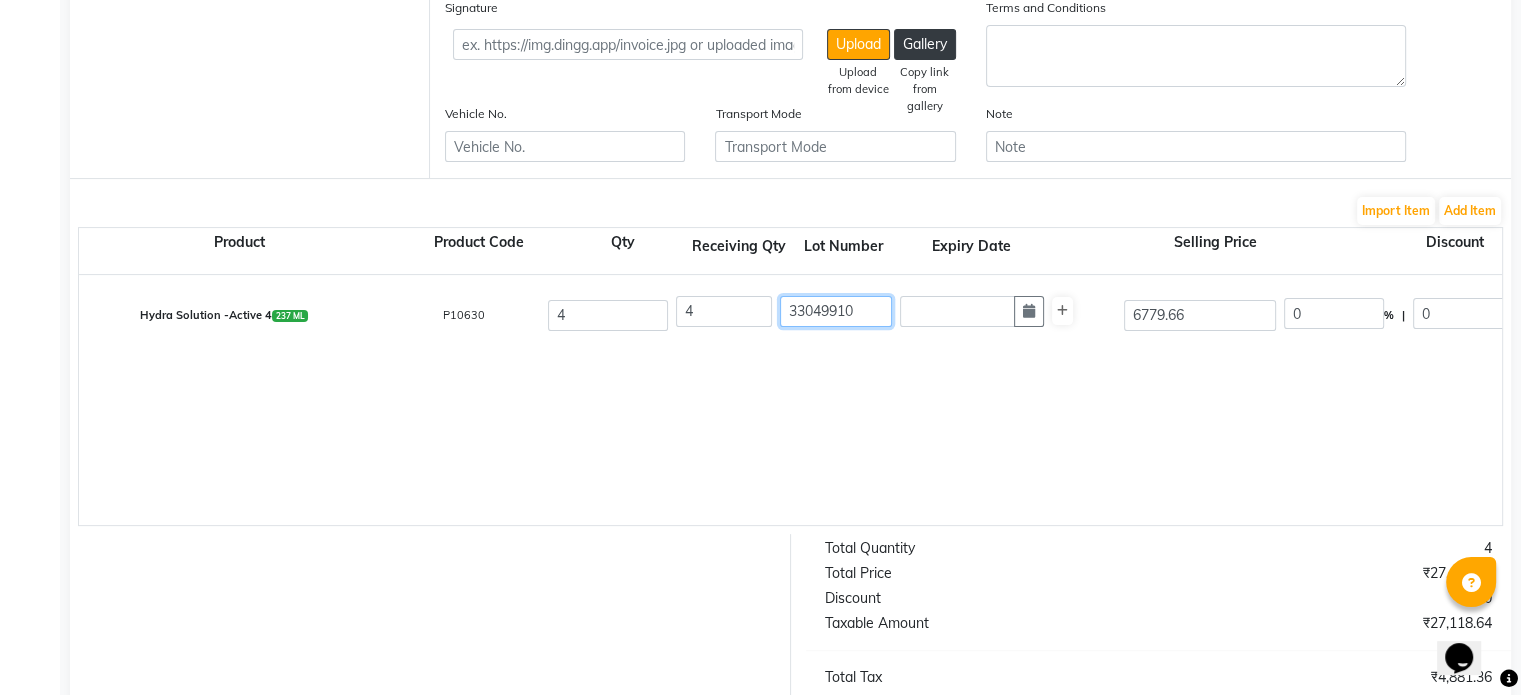 type on "33049910" 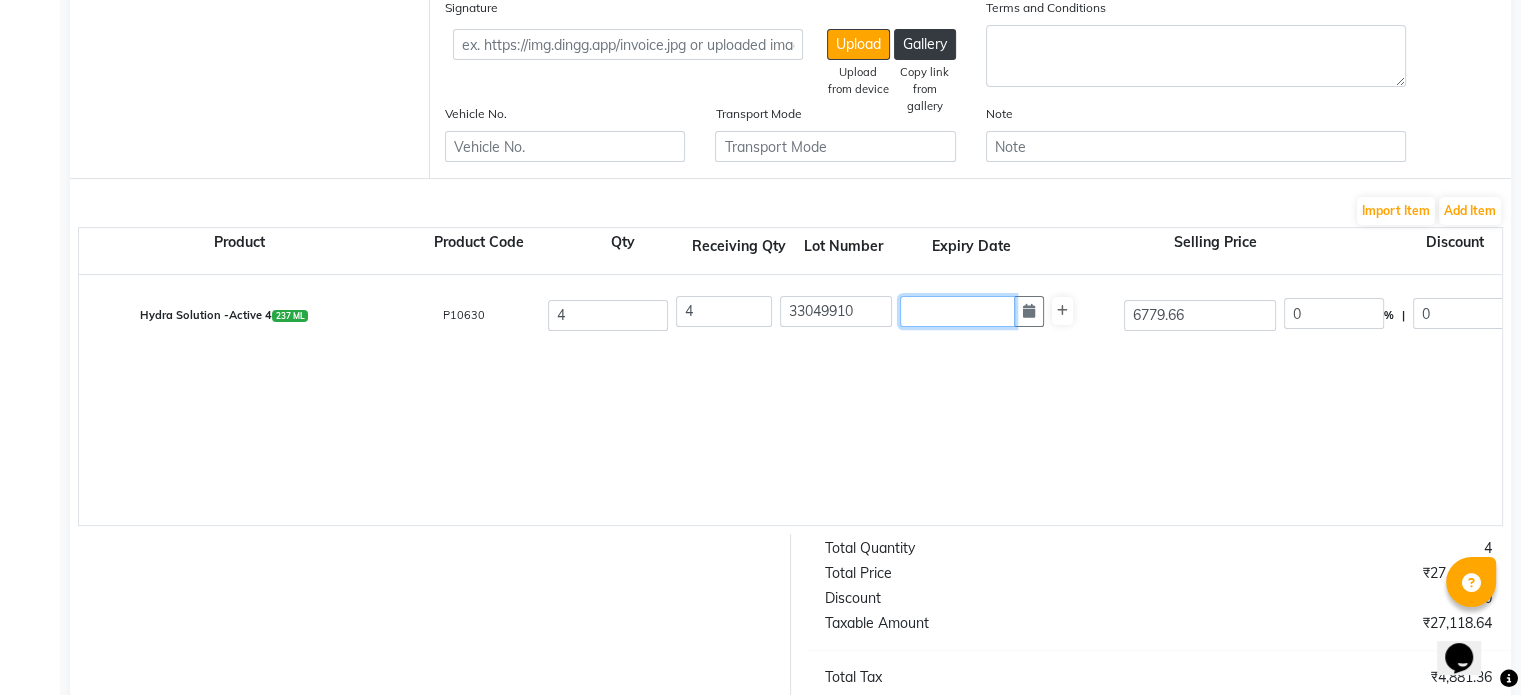click 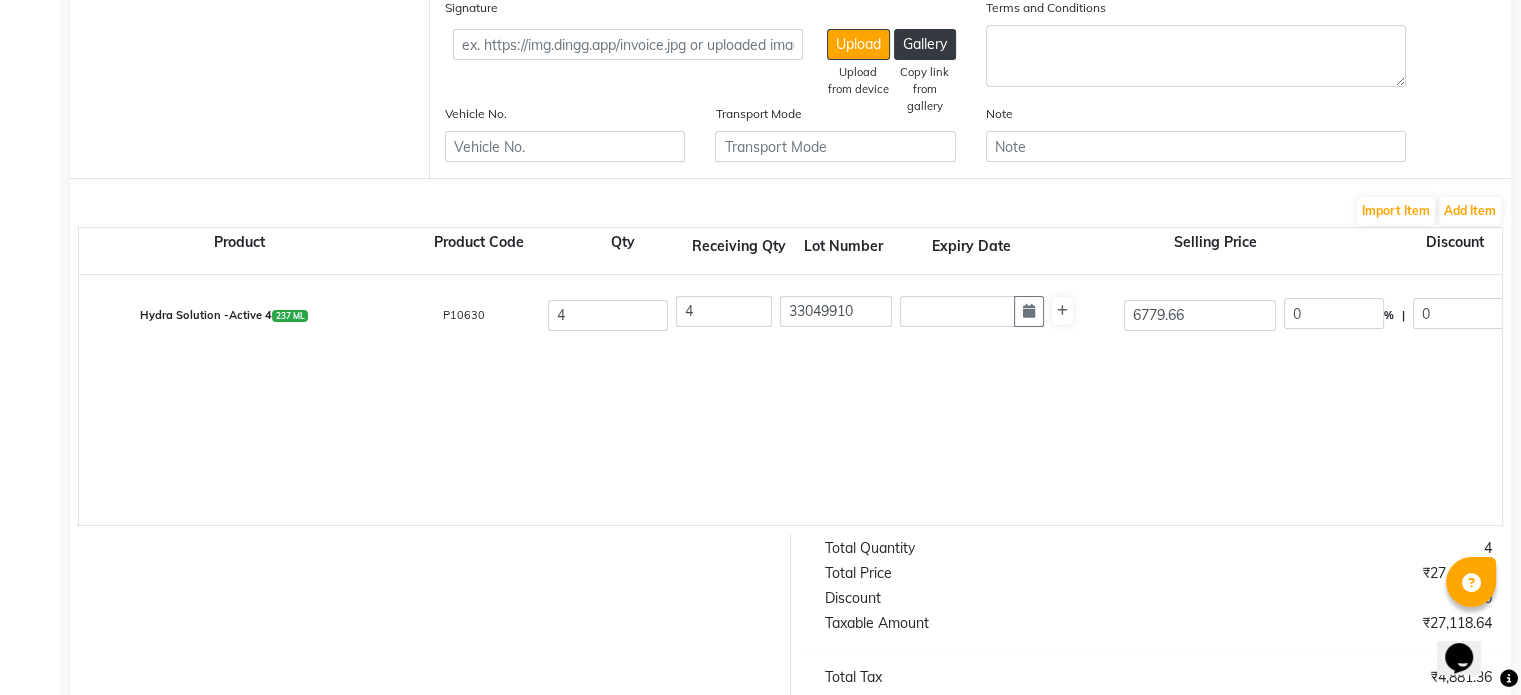 select on "8" 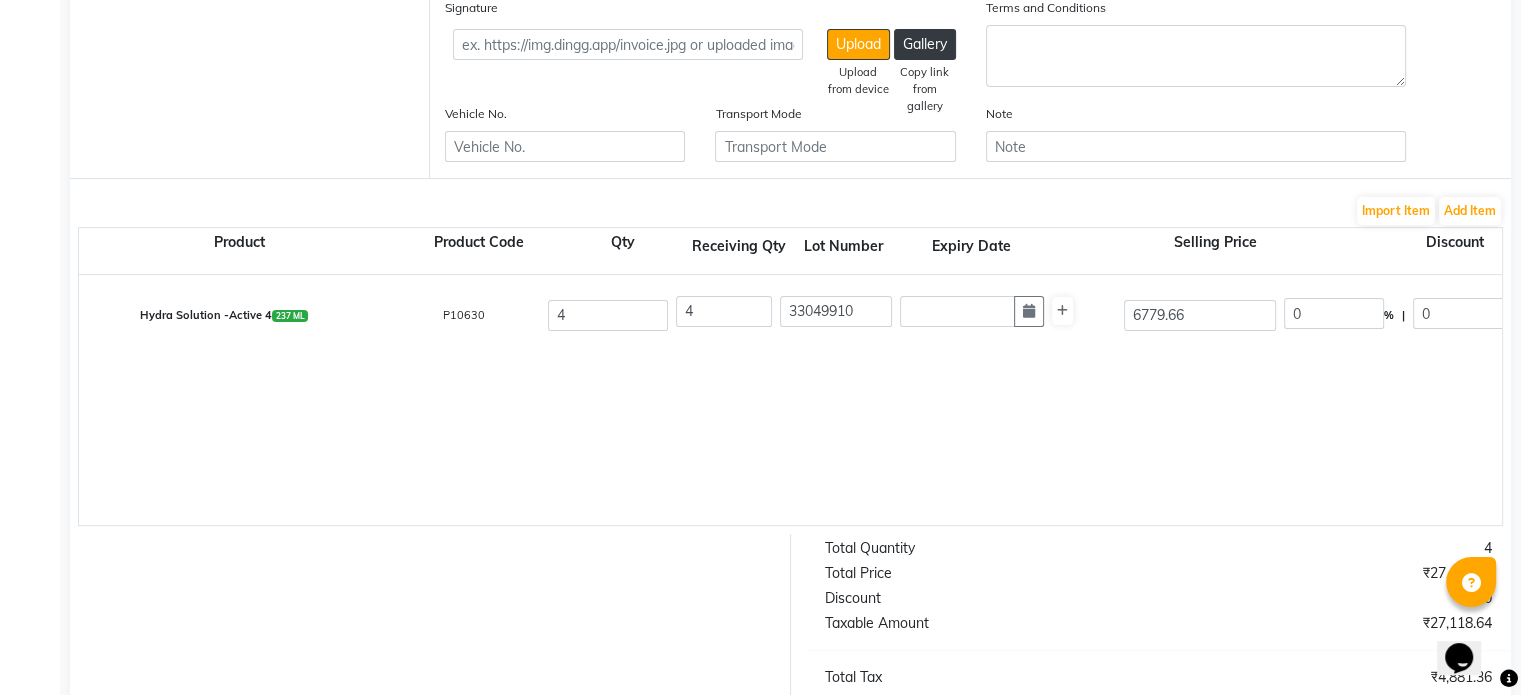 select on "2025" 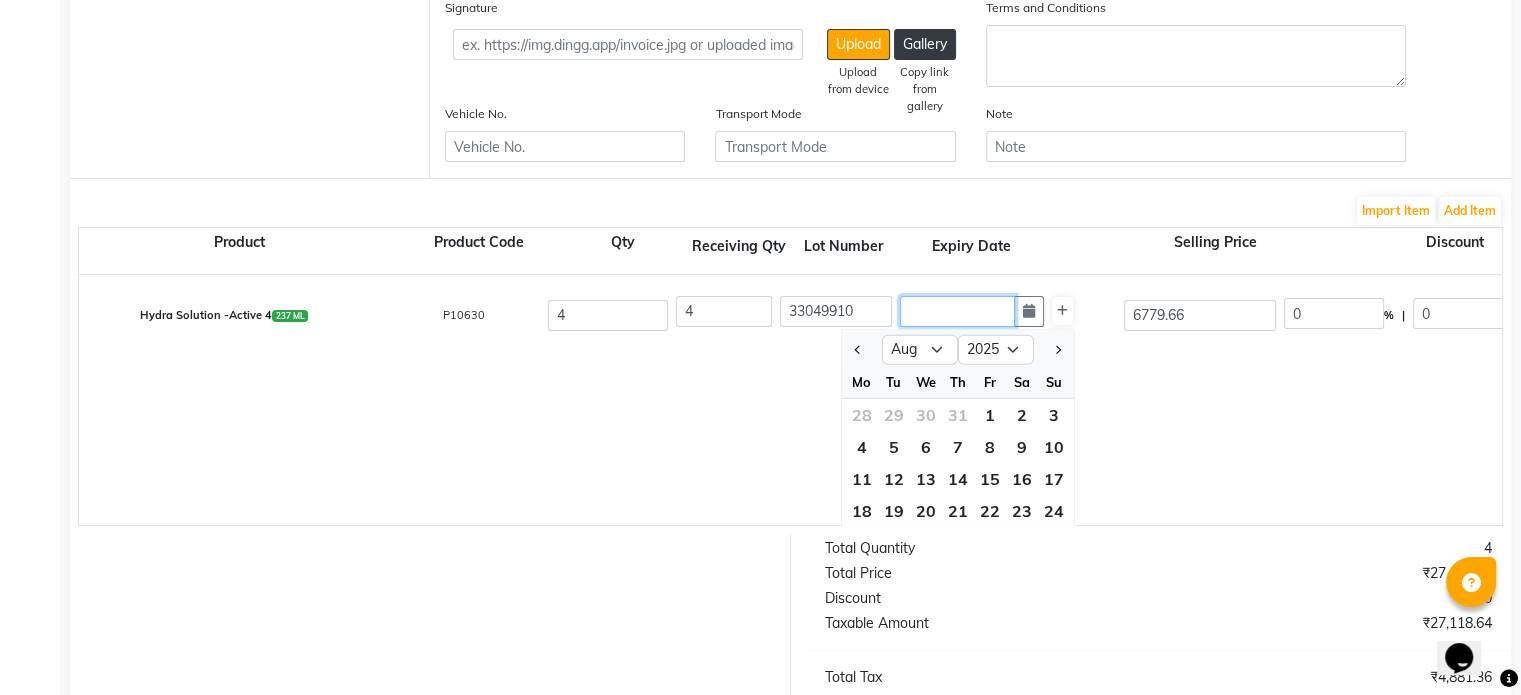click 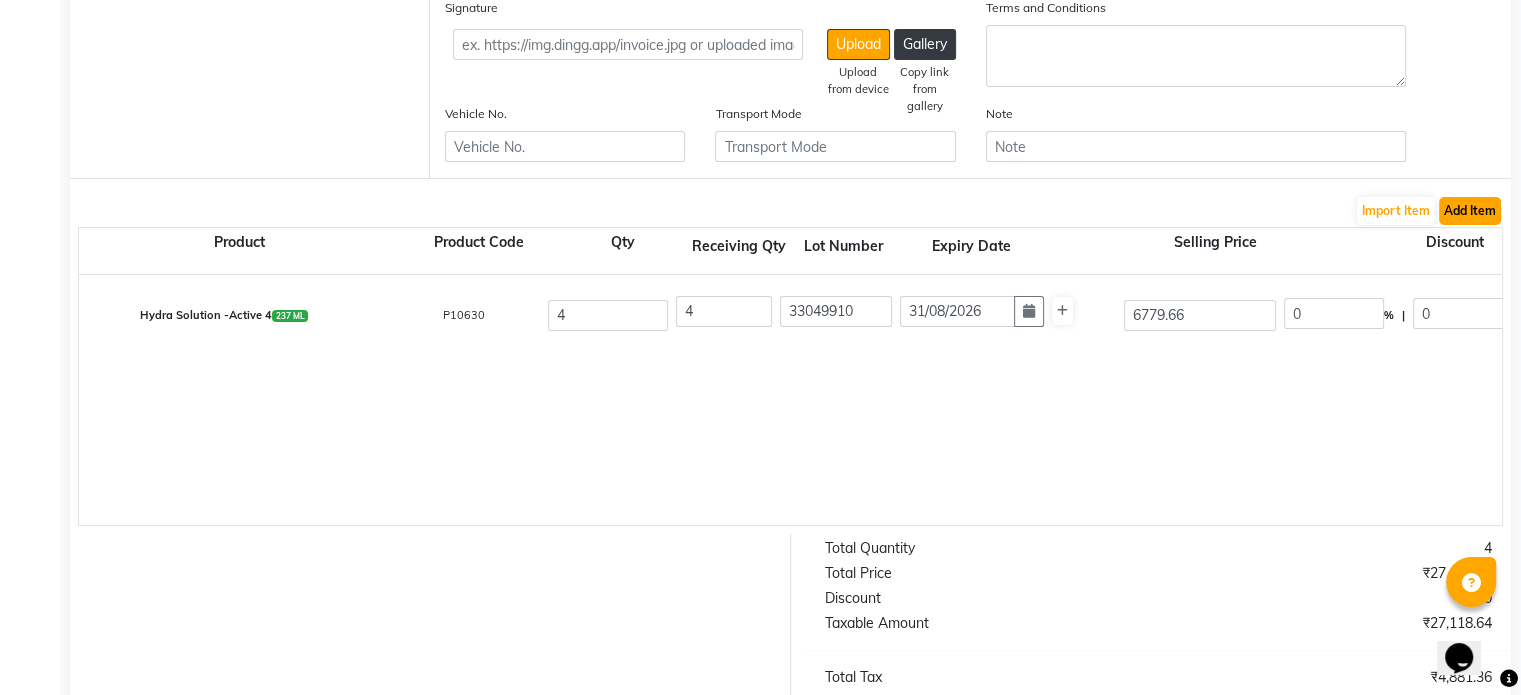 type on "[DATE]" 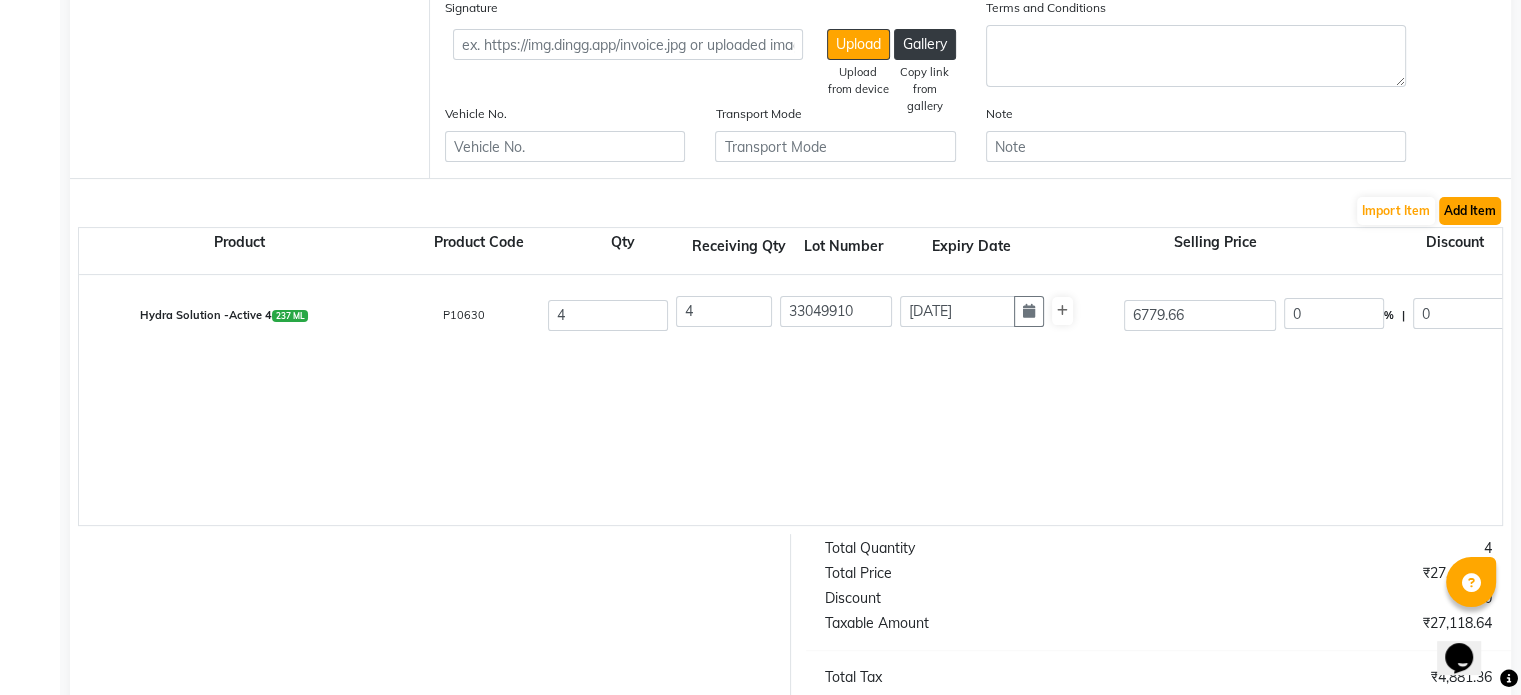 click on "Add Item" 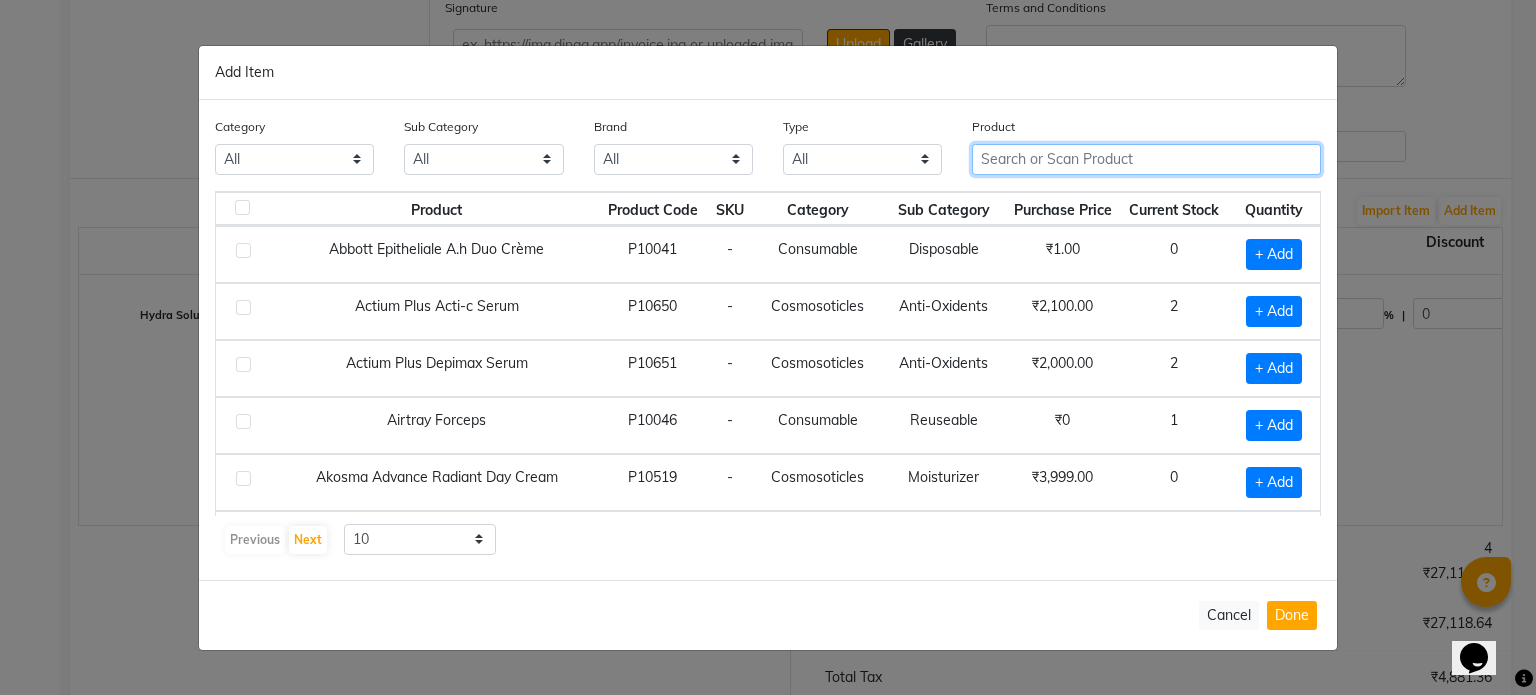 click 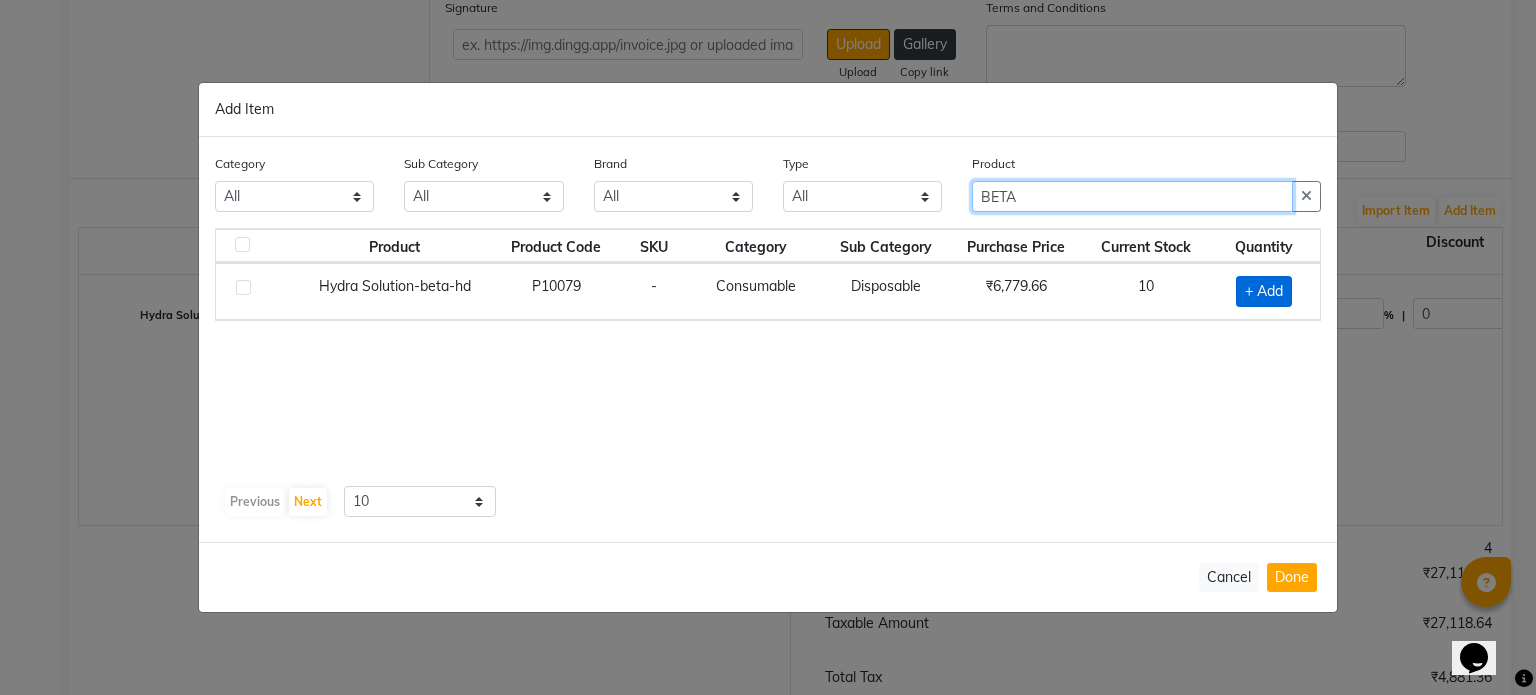 type on "BETA" 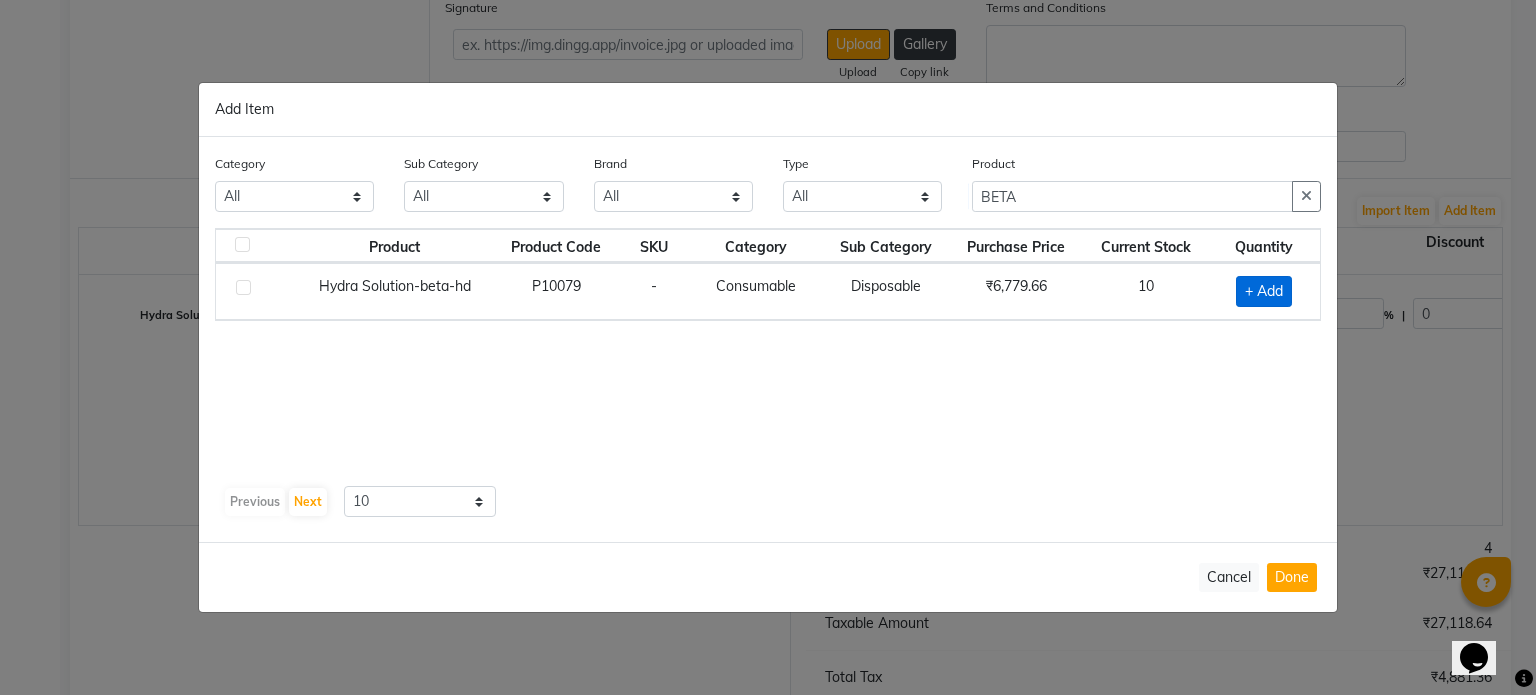 click on "+ Add" 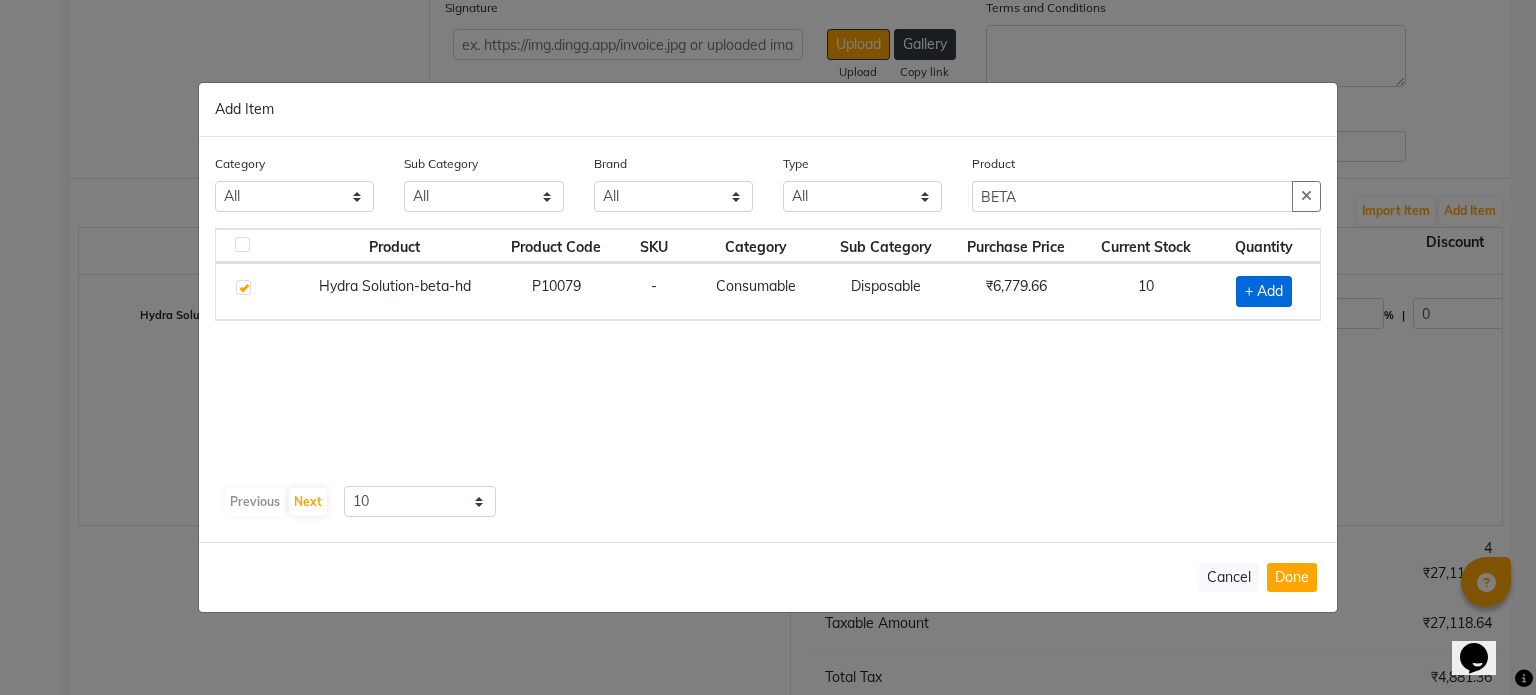 checkbox on "true" 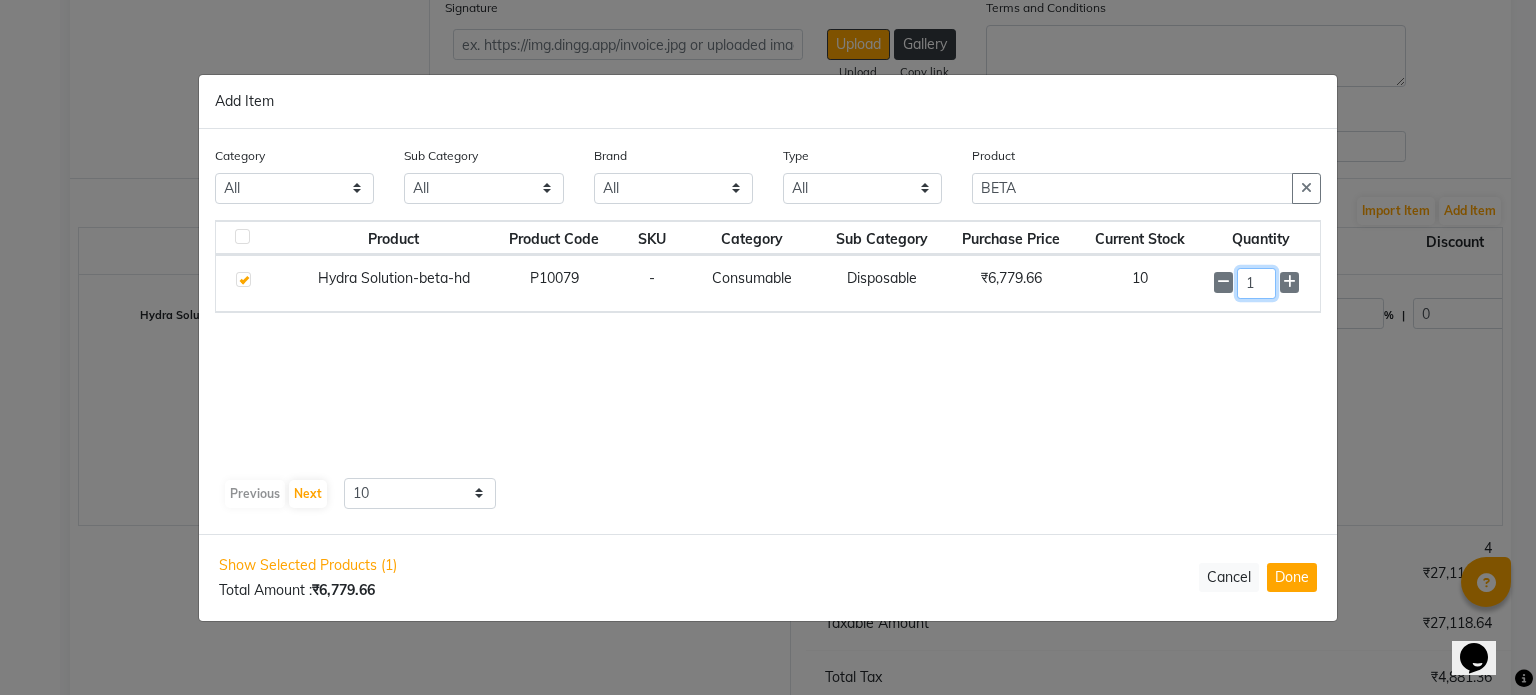 drag, startPoint x: 1256, startPoint y: 275, endPoint x: 1143, endPoint y: 312, distance: 118.90332 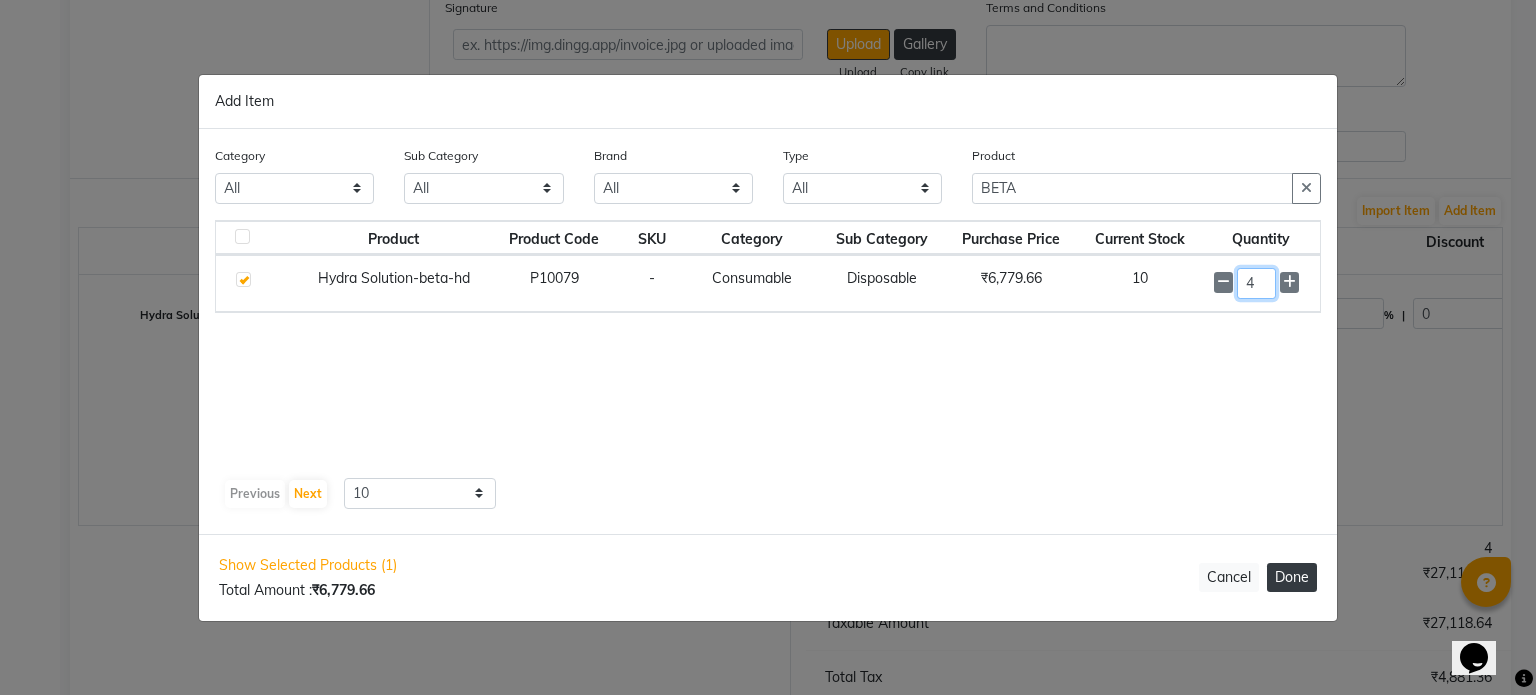 type on "4" 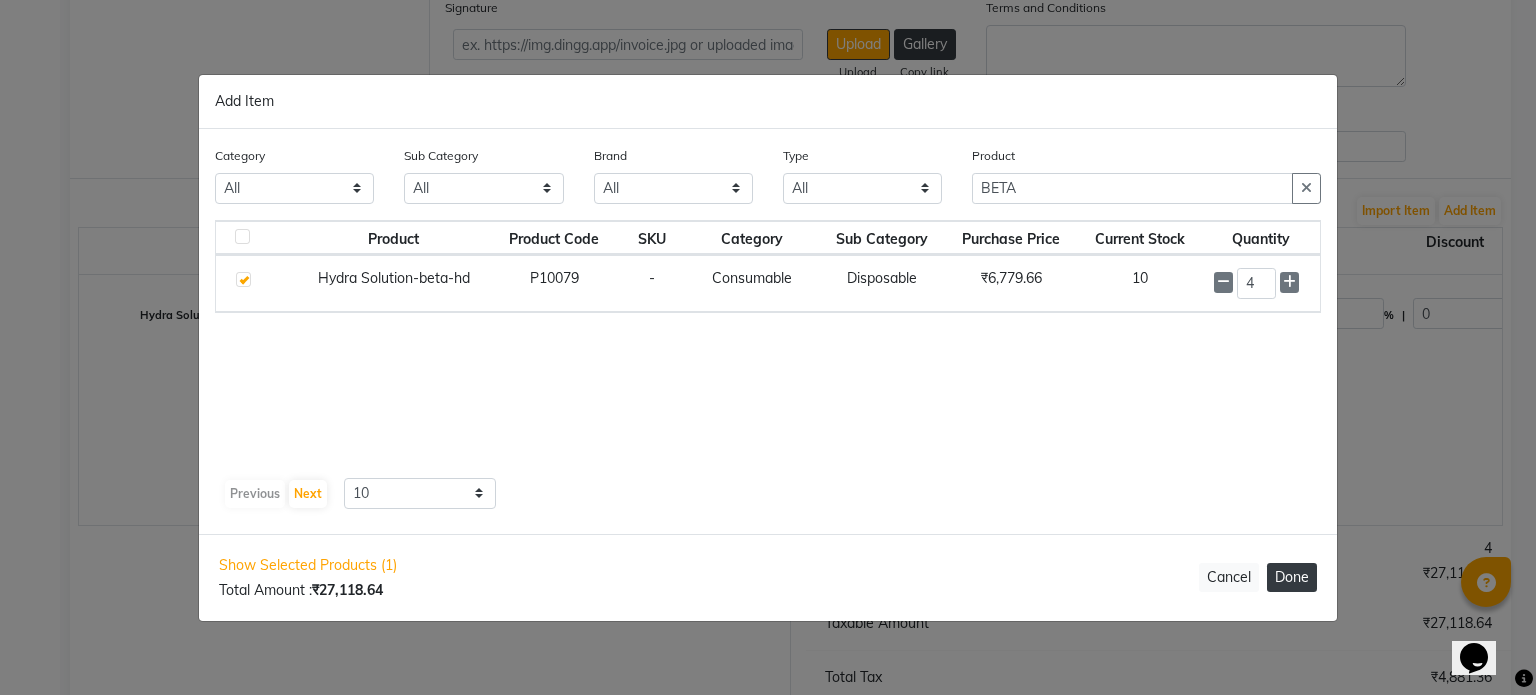 click on "Done" 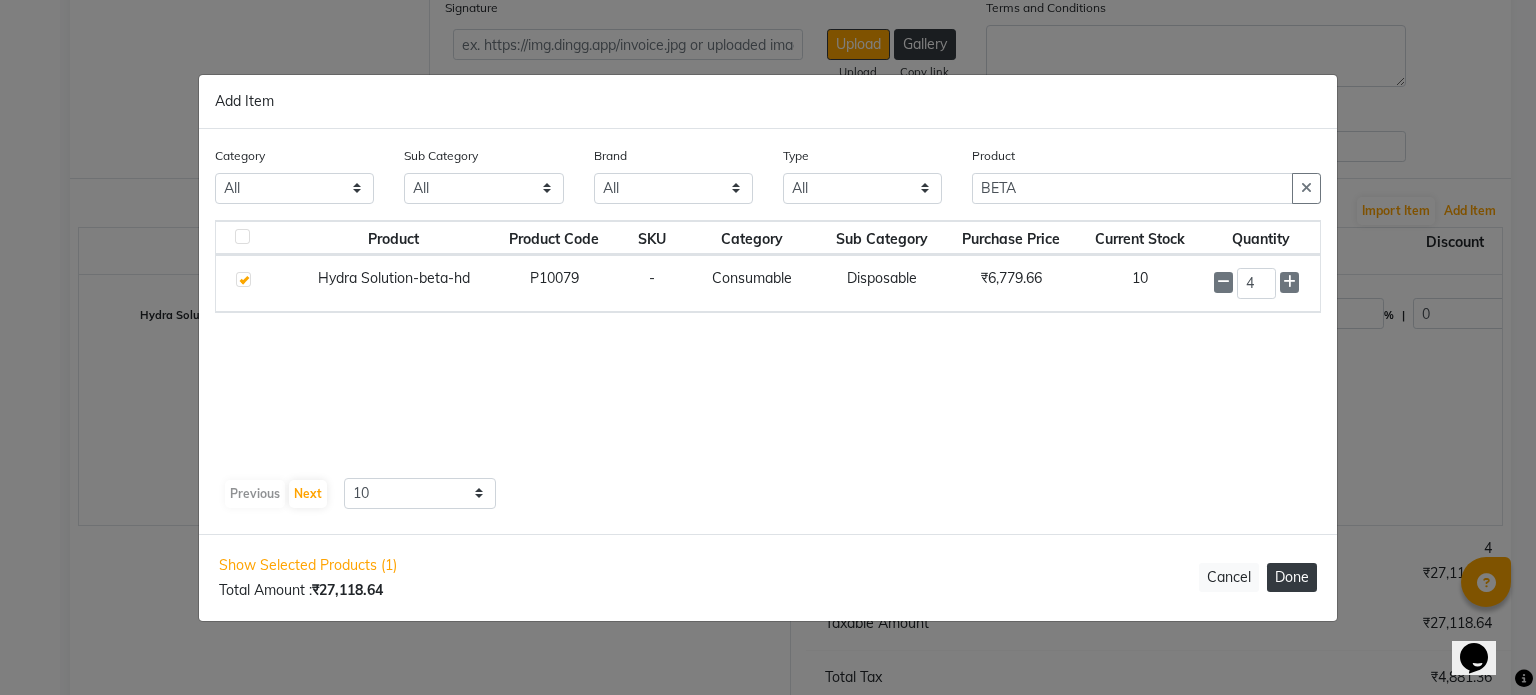 select on "908" 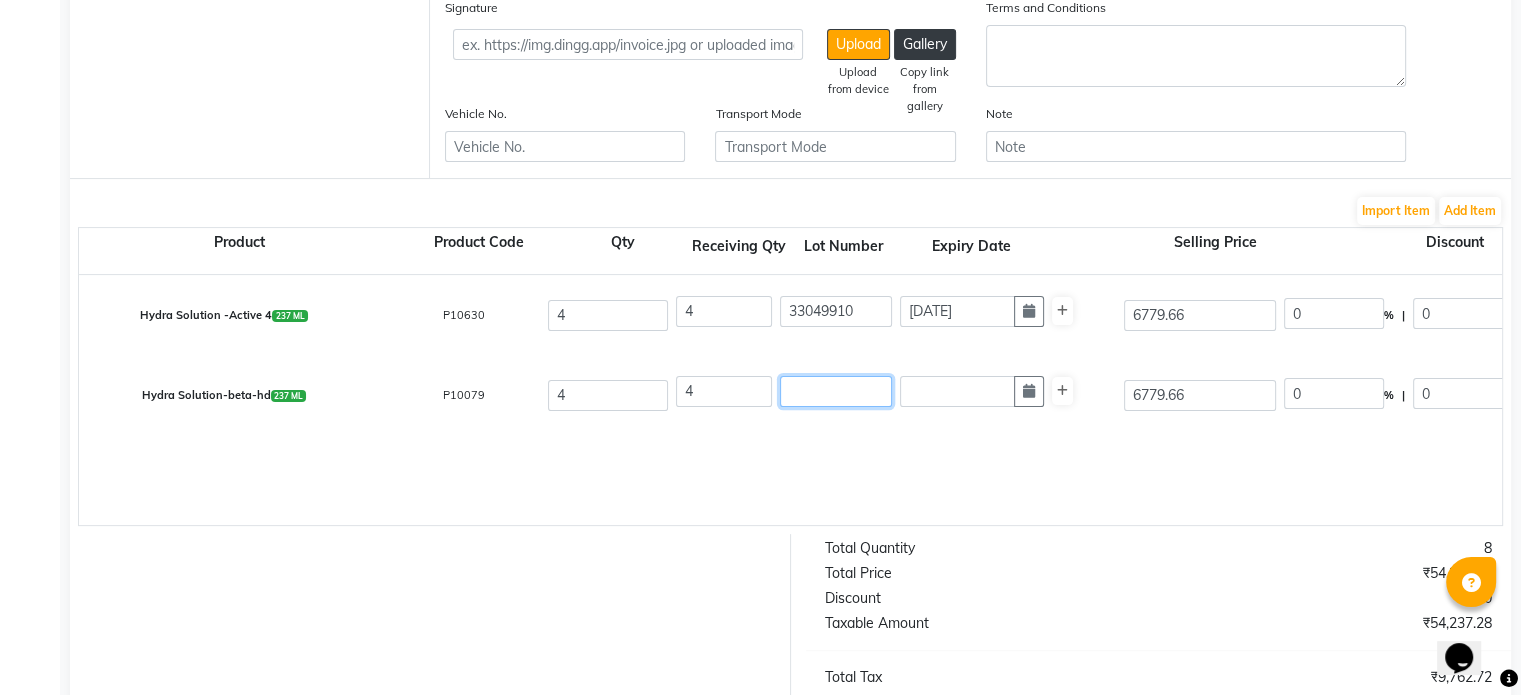 click 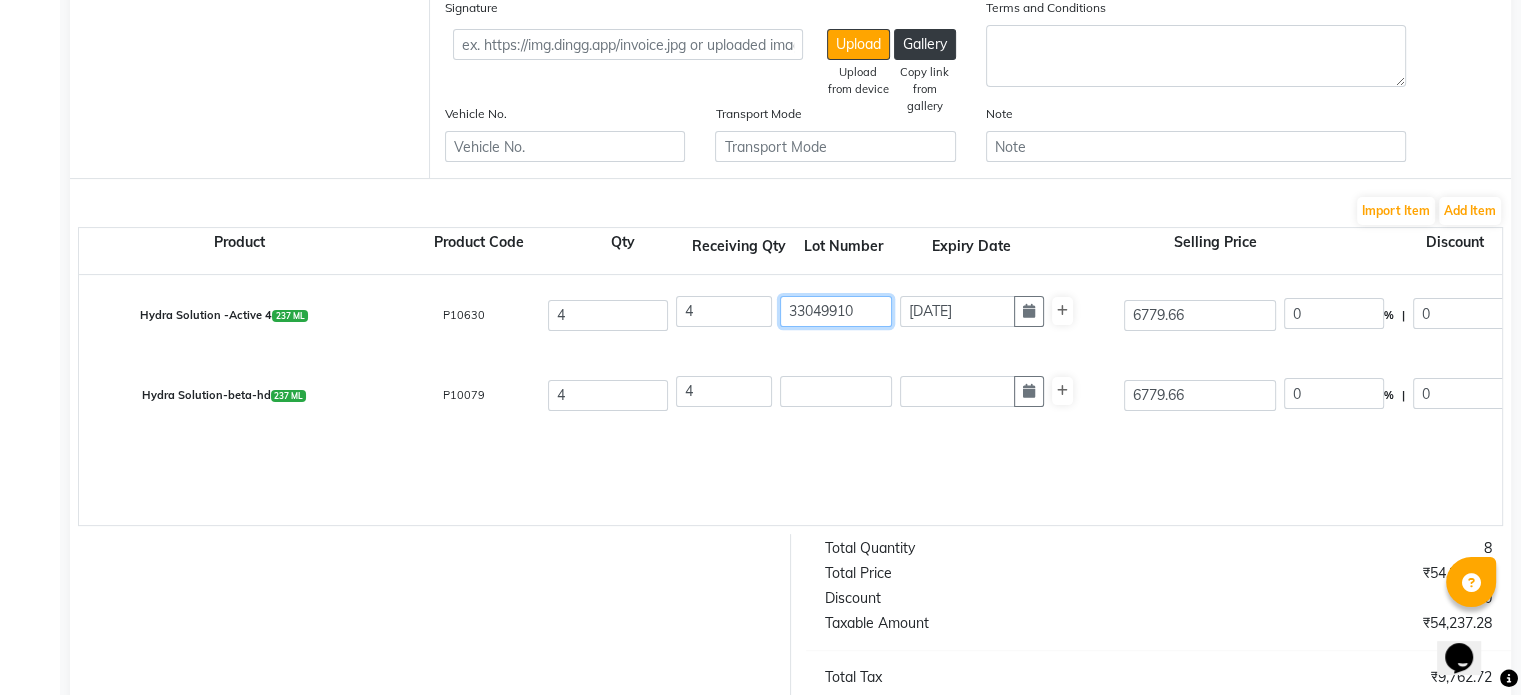 drag, startPoint x: 870, startPoint y: 320, endPoint x: 528, endPoint y: 379, distance: 347.05188 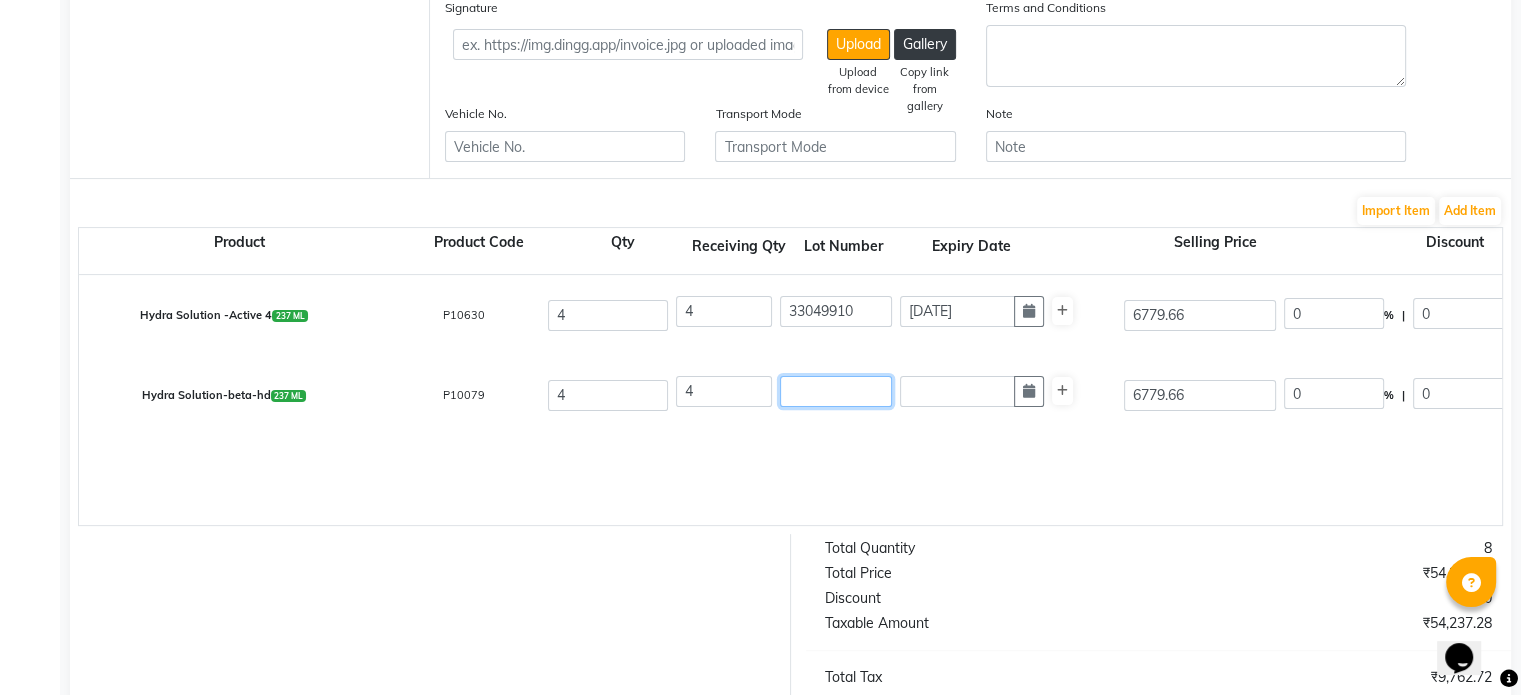 click 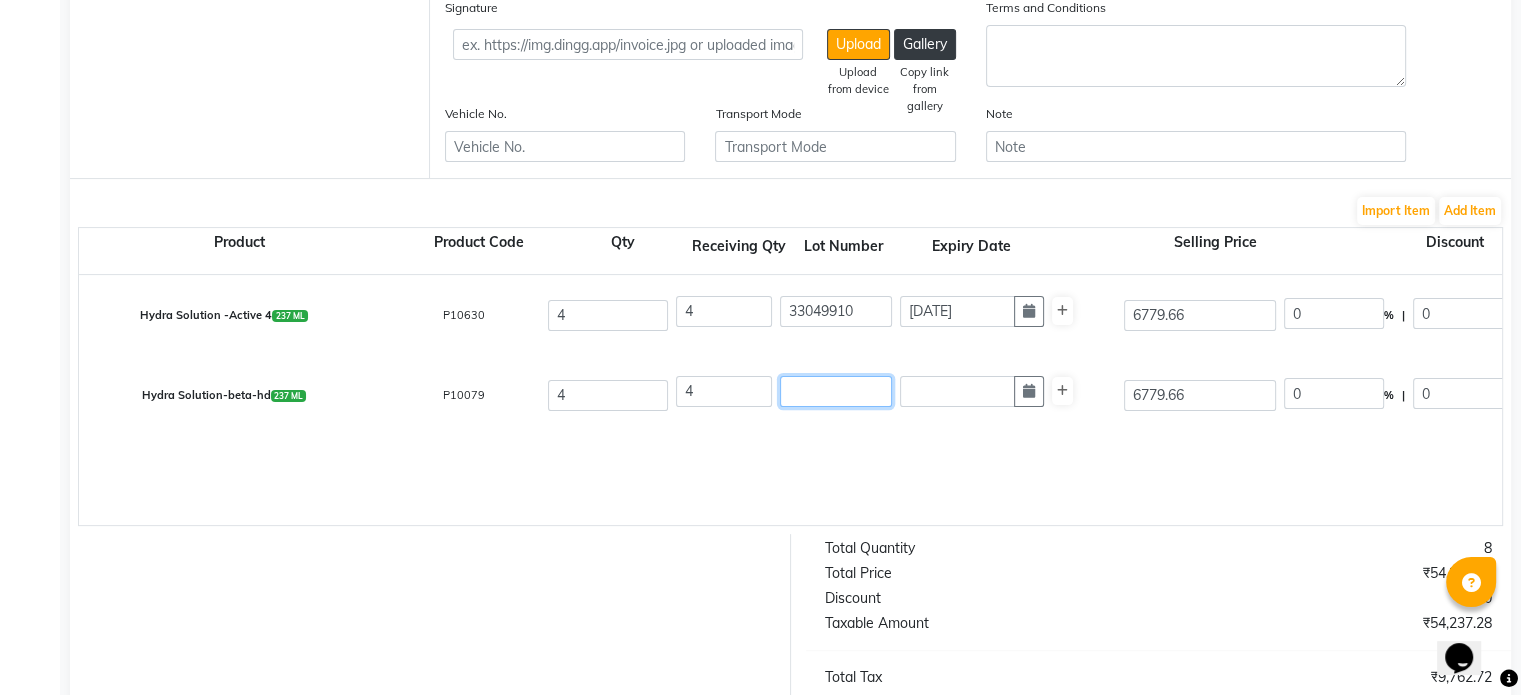 paste on "33049910" 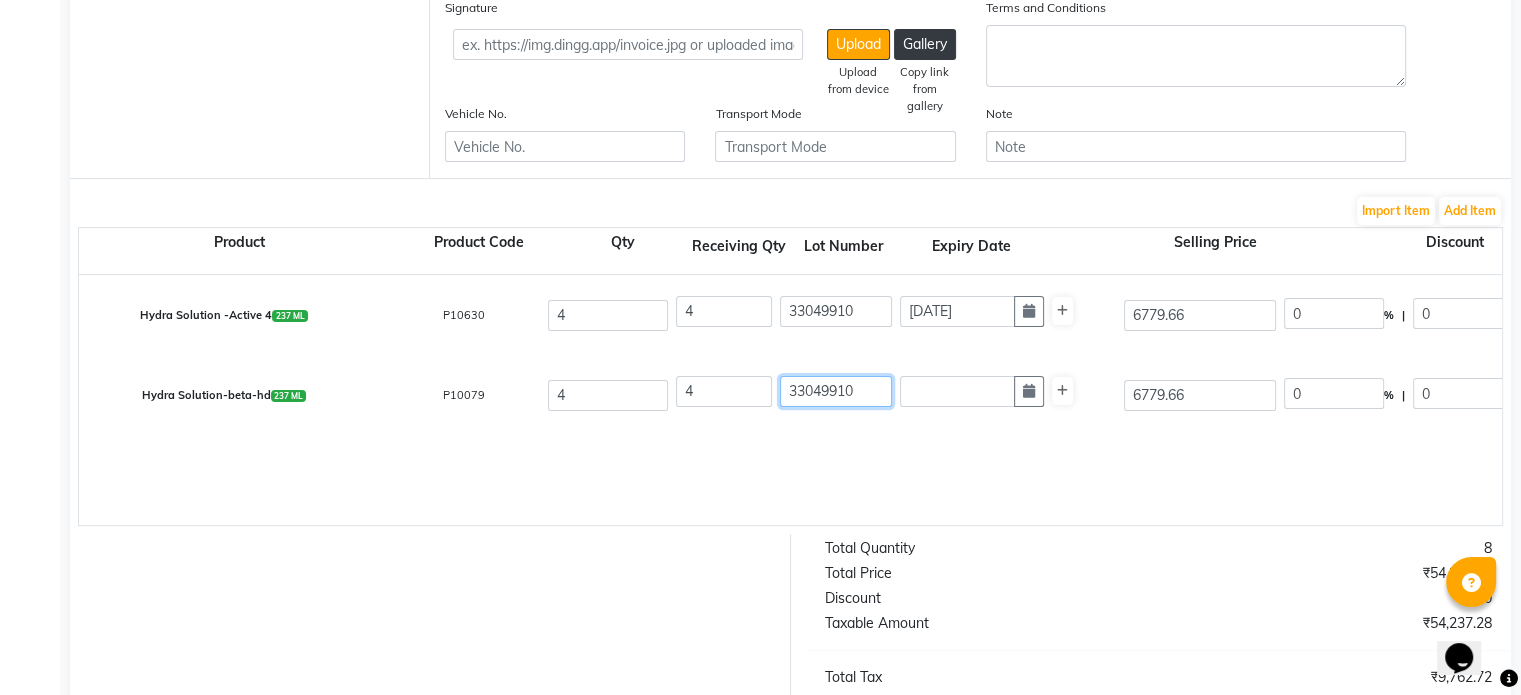 type on "33049910" 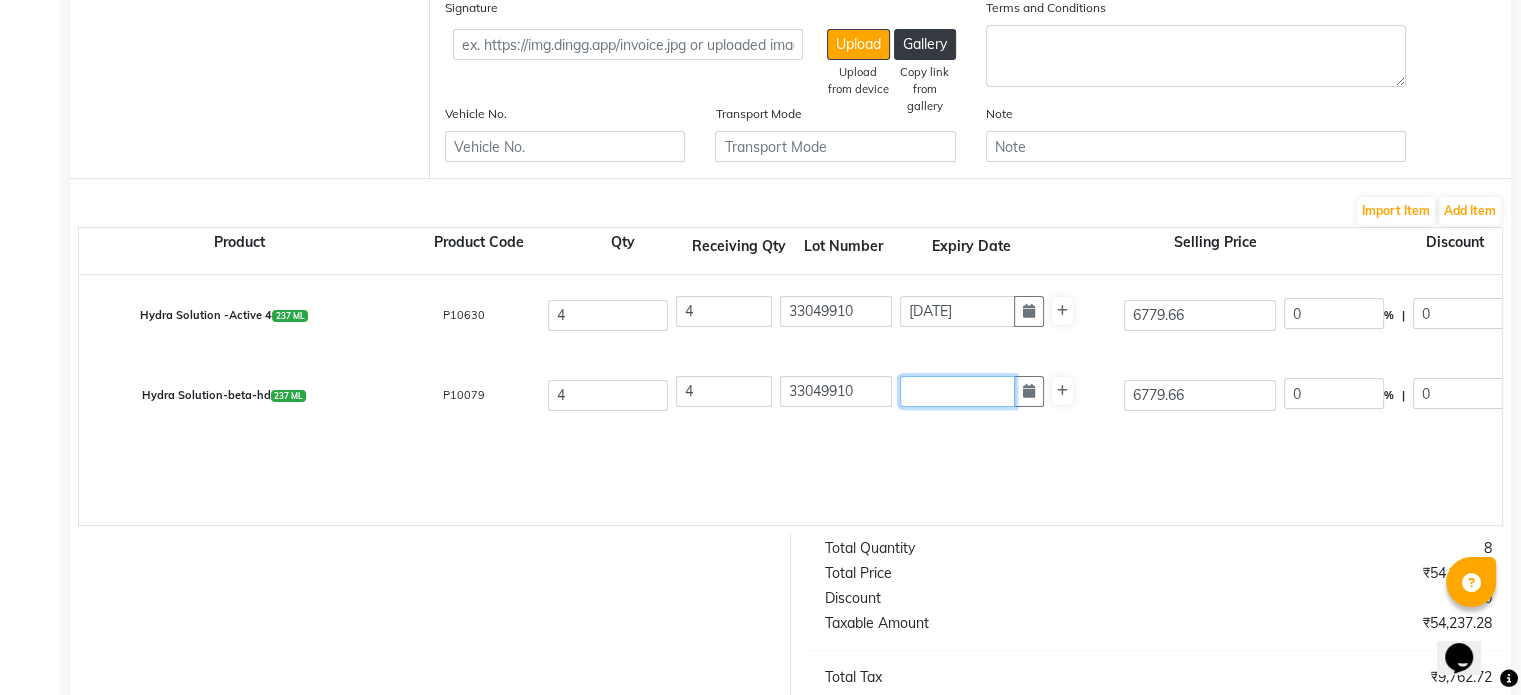 click 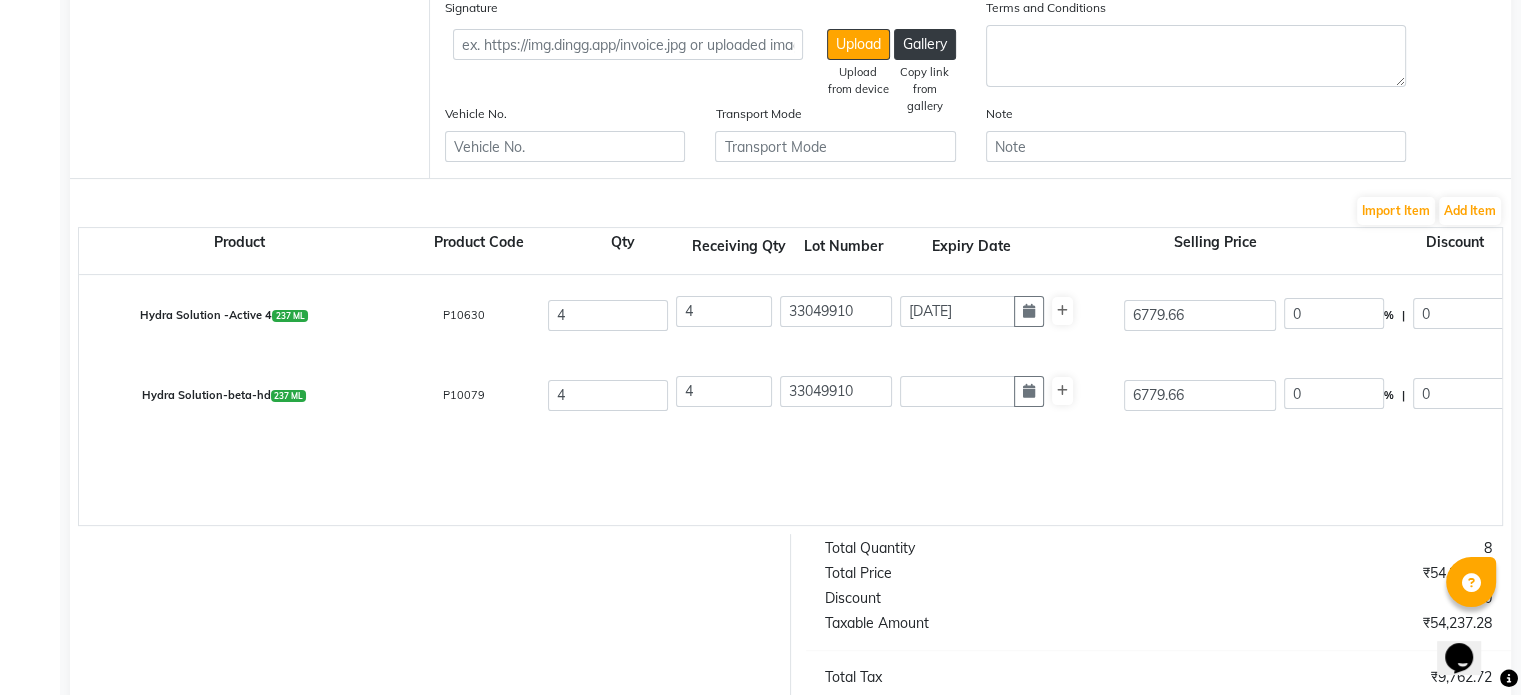 select on "8" 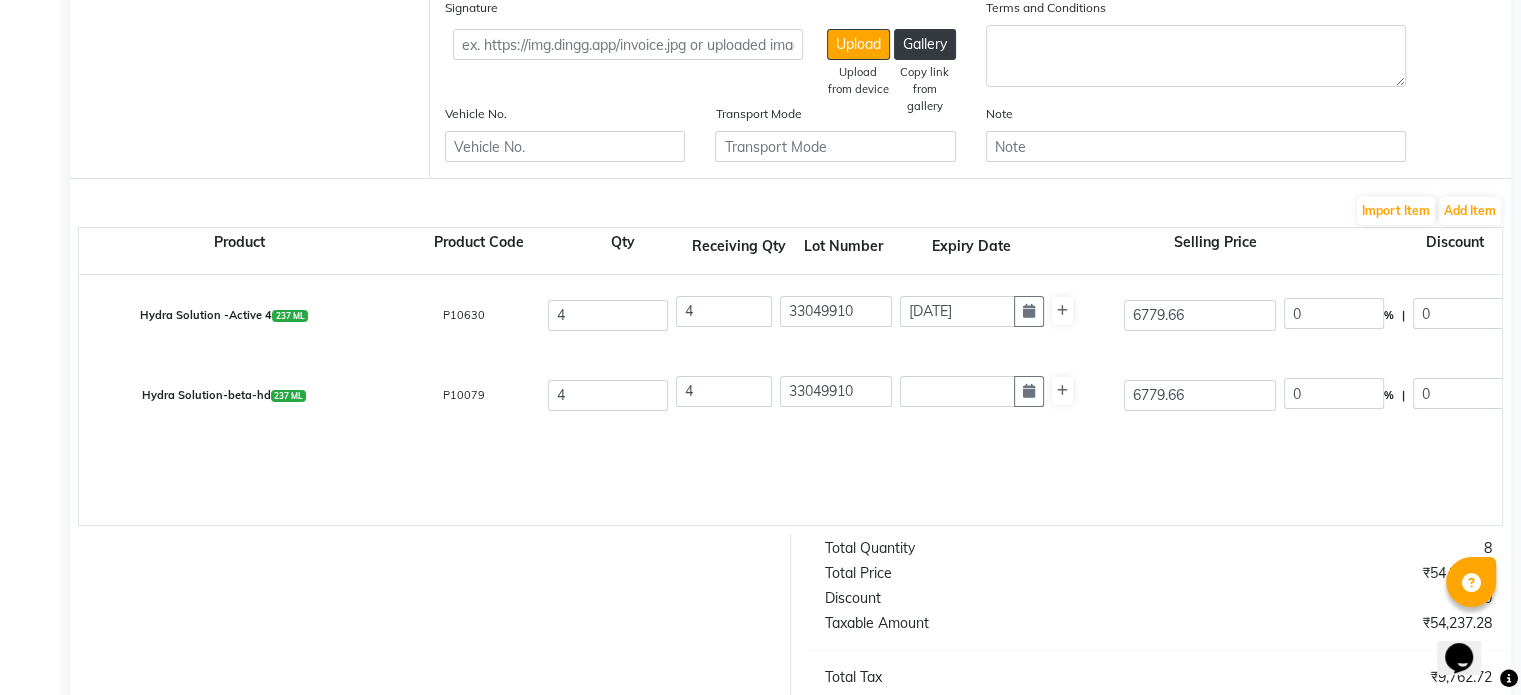 select on "2025" 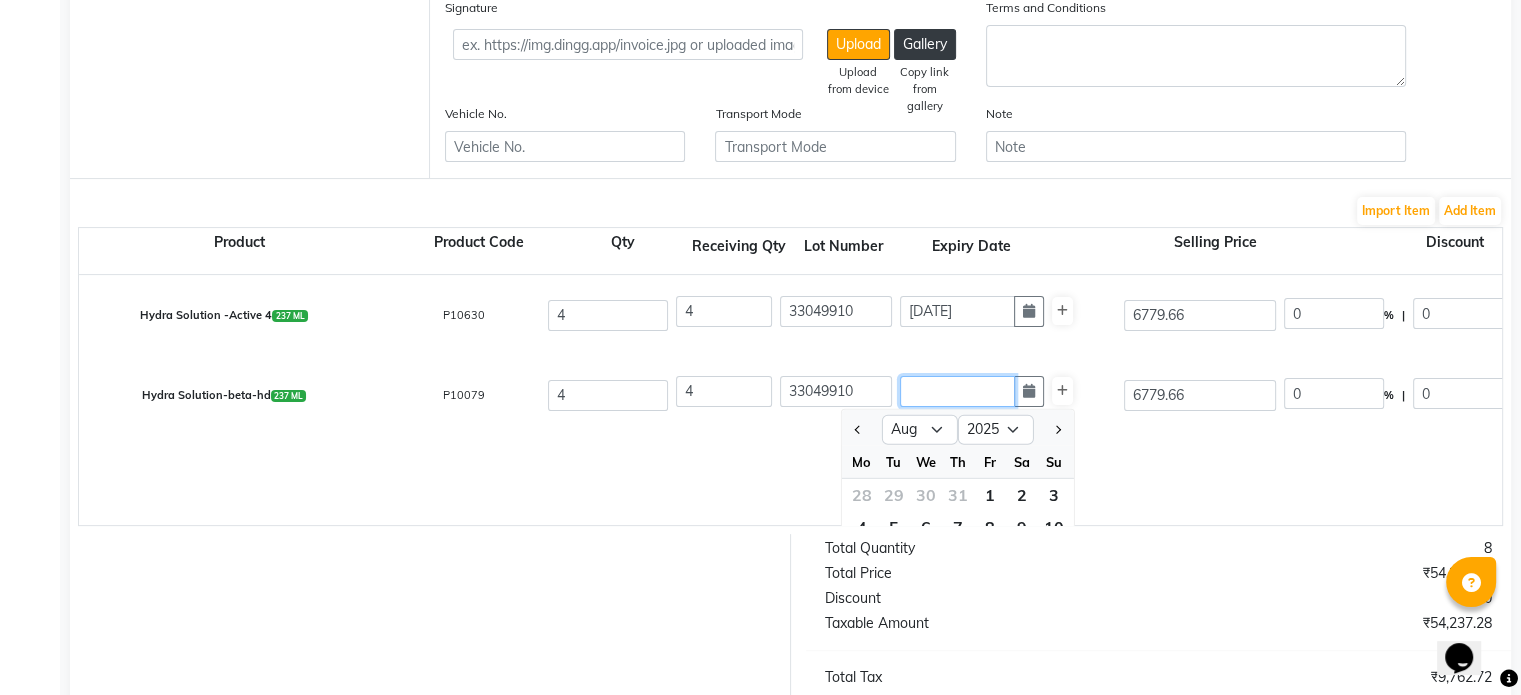 click 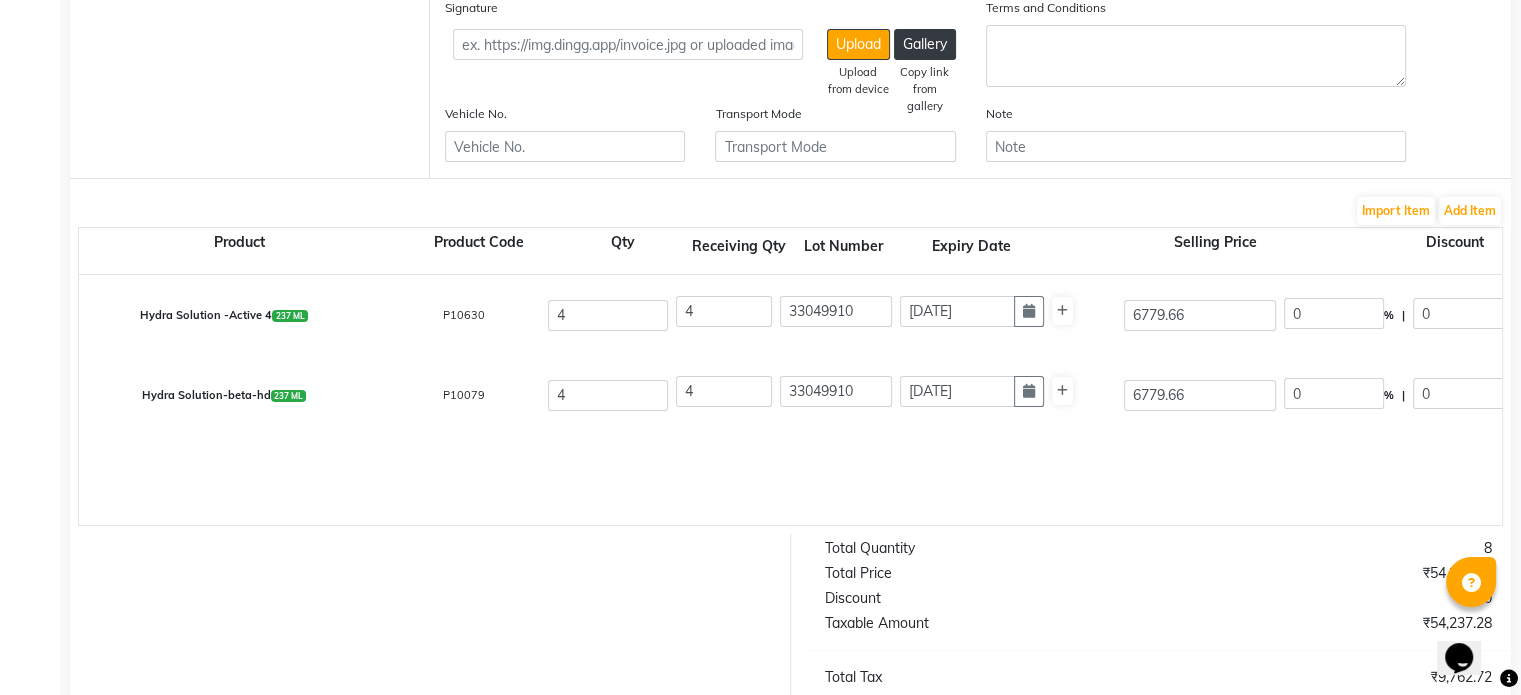 type on "[DATE]" 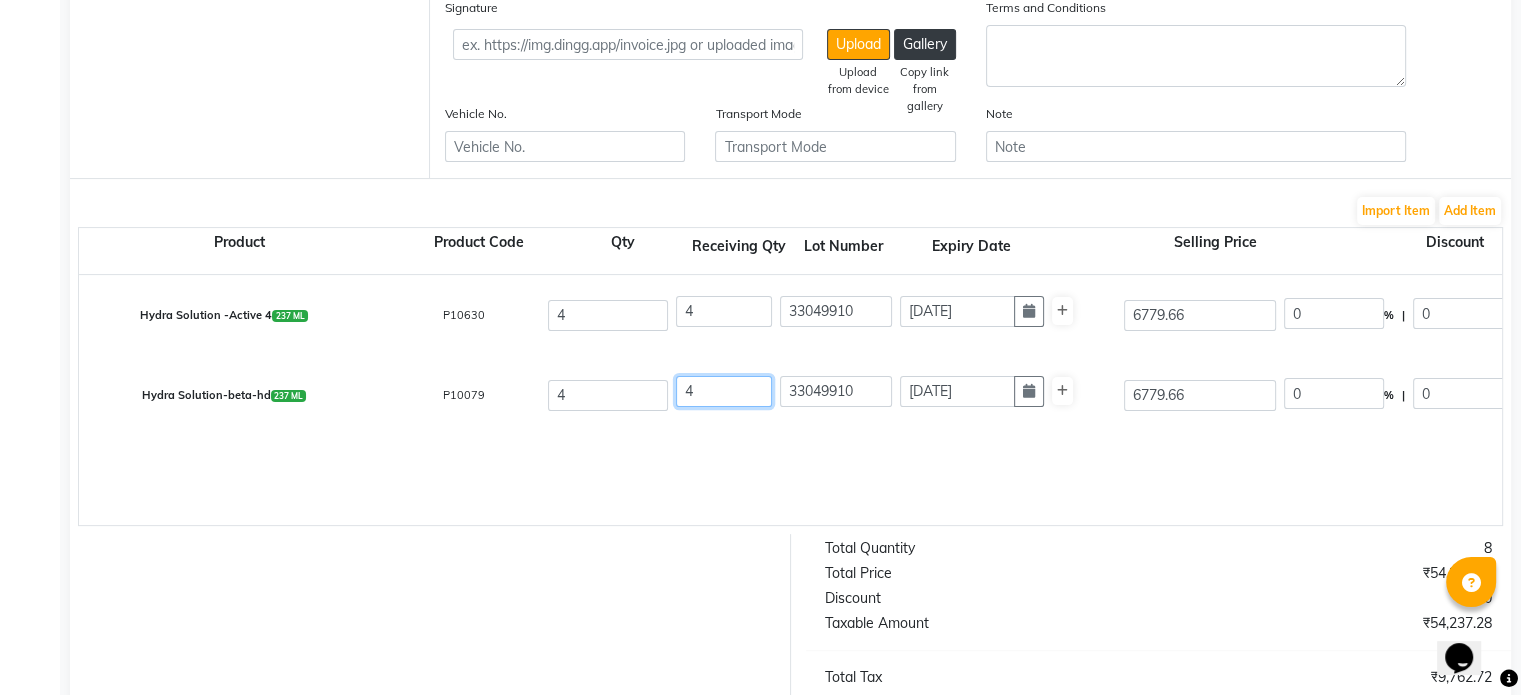 drag, startPoint x: 758, startPoint y: 544, endPoint x: 776, endPoint y: 535, distance: 20.12461 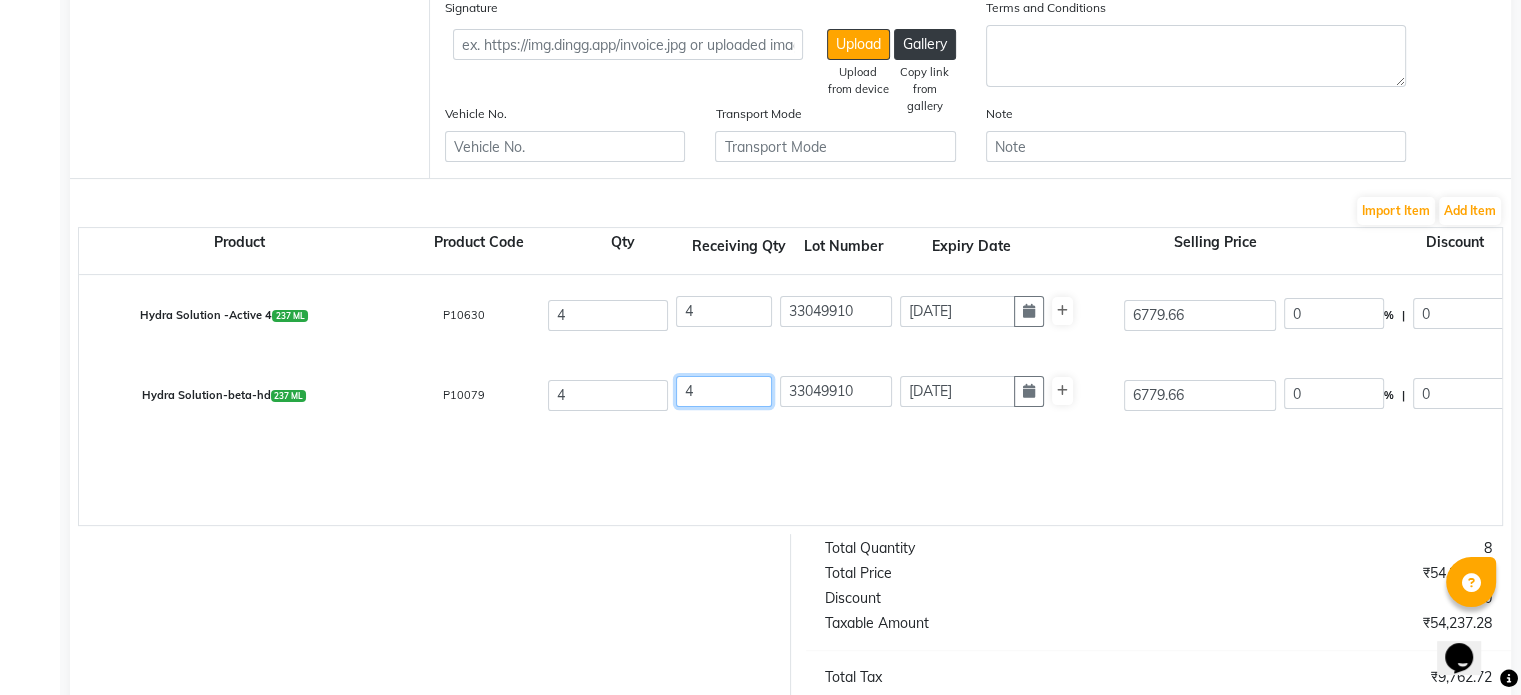 click on "Bill To (From) Select Address [CITY] [CITY] [CITY] [CITY] [CITY] [CITY] [CITY] [CITY] [CITY] [CITY] [CITY] [CITY] [CITY] [CITY] [CITY] Ship To (Delivered To) Select Address [CITY] Invoice Date [DATE] Invoice Number [INVOICE_NUMBER] Bill Attachment Choose File Supplier (To) Select Universal INC leader medical system - Leader Medical System PHARMA INDIA NX - PHARMA INDIA NX ETERNO DISTRIBUTORS - ETERNO DISTIBUTORS PVT LTD DIOS SALES AND MARKETING AGENCY - DIOA SALES AND MARKETING AGENCY G3 Medical System Private Limited - G3 Medical System Private Limited parmar surgicals - Parmar Surgicals Spectra Medicals - SPECTRA MEDICALS INDIA RAJAN SALES CORPORATION - RAJAN SALES CORPORATION SURGICARE DISTRIBUTORS - SURGICARE DISTRIBUTORS SHAUNON ENTERPRISES - SHAUNON ENTERPRISES REMI SALES & ENGINEERING LIMITED - REMI SALES & ENGINEERING LIMITED KGB LOGISTICS - KGB LOGISTICS ORIJINE CLINIC - ORIJINE CLINIC NORDEN - DERMA PHARMA GLOW - GLOW Remark 10" 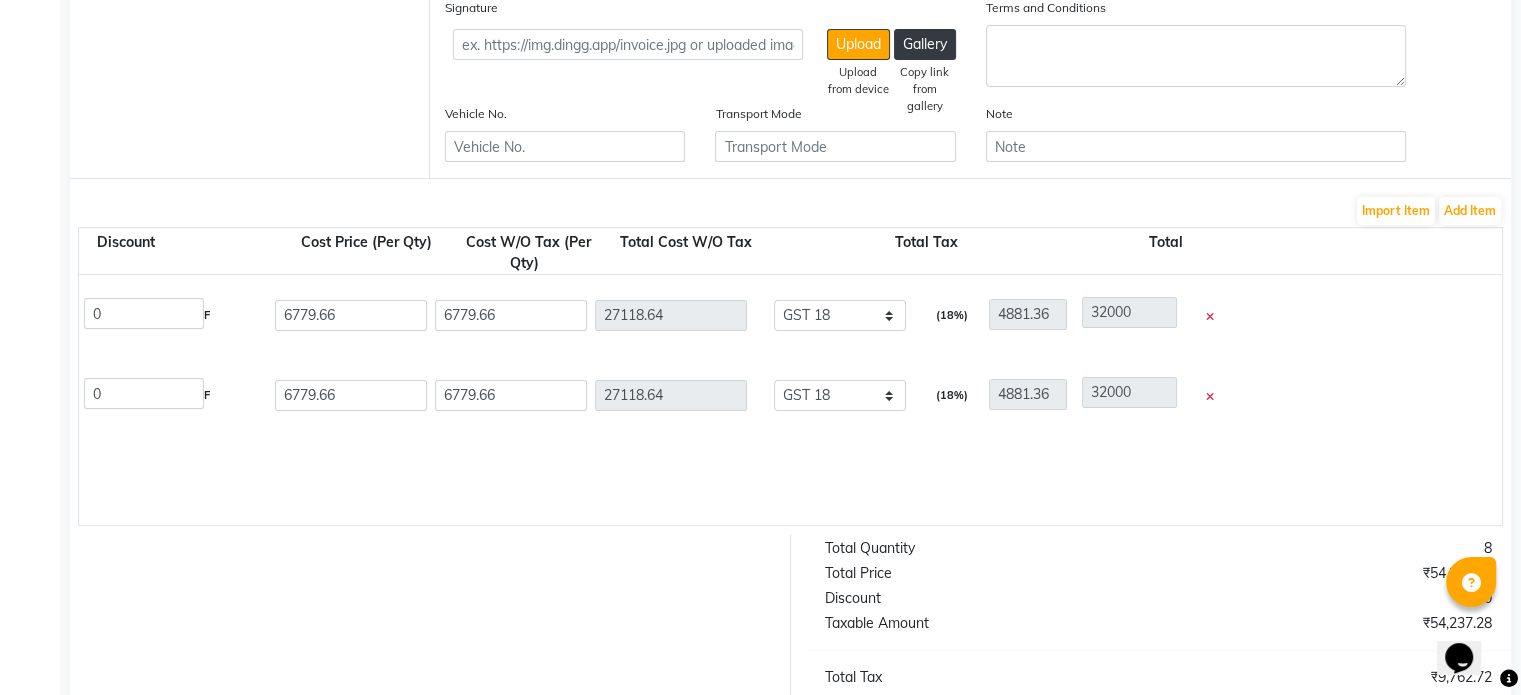 scroll, scrollTop: 0, scrollLeft: 1206, axis: horizontal 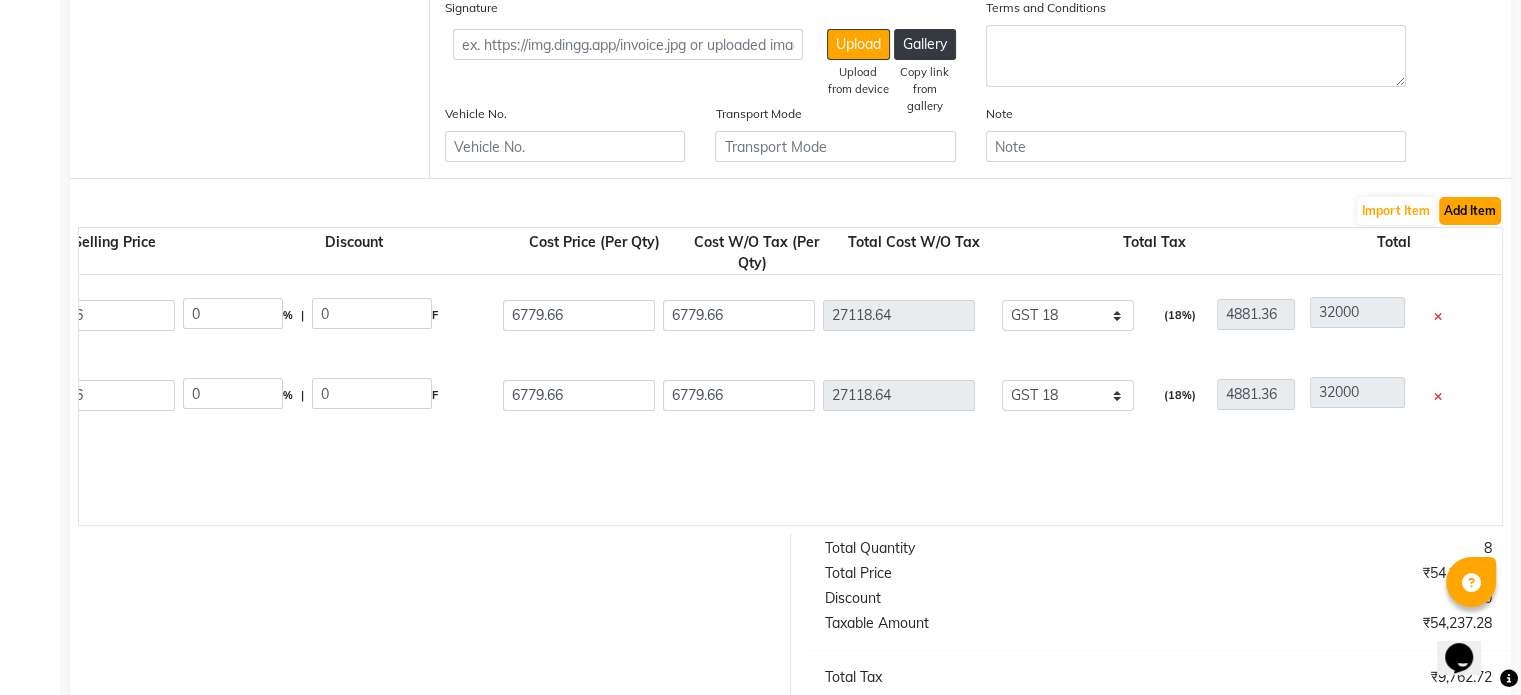 click on "Add Item" 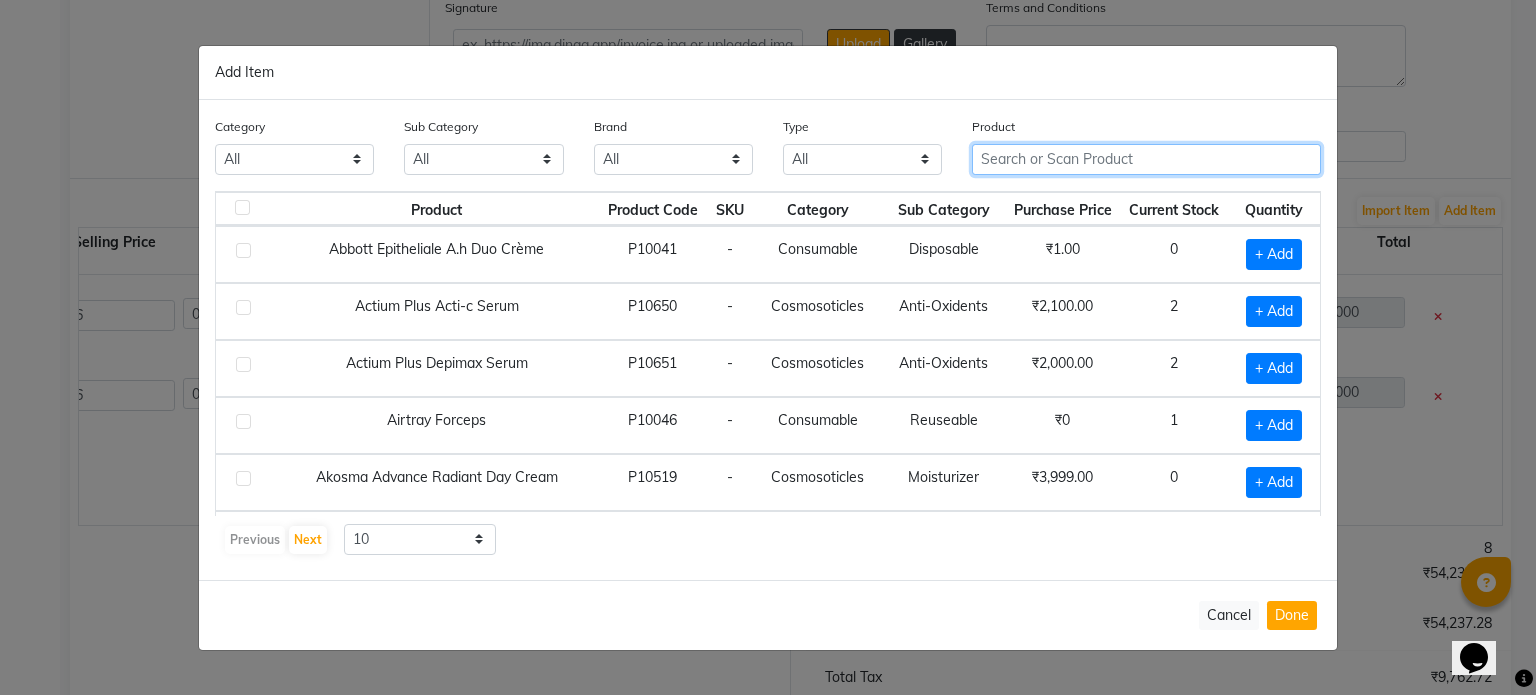 click 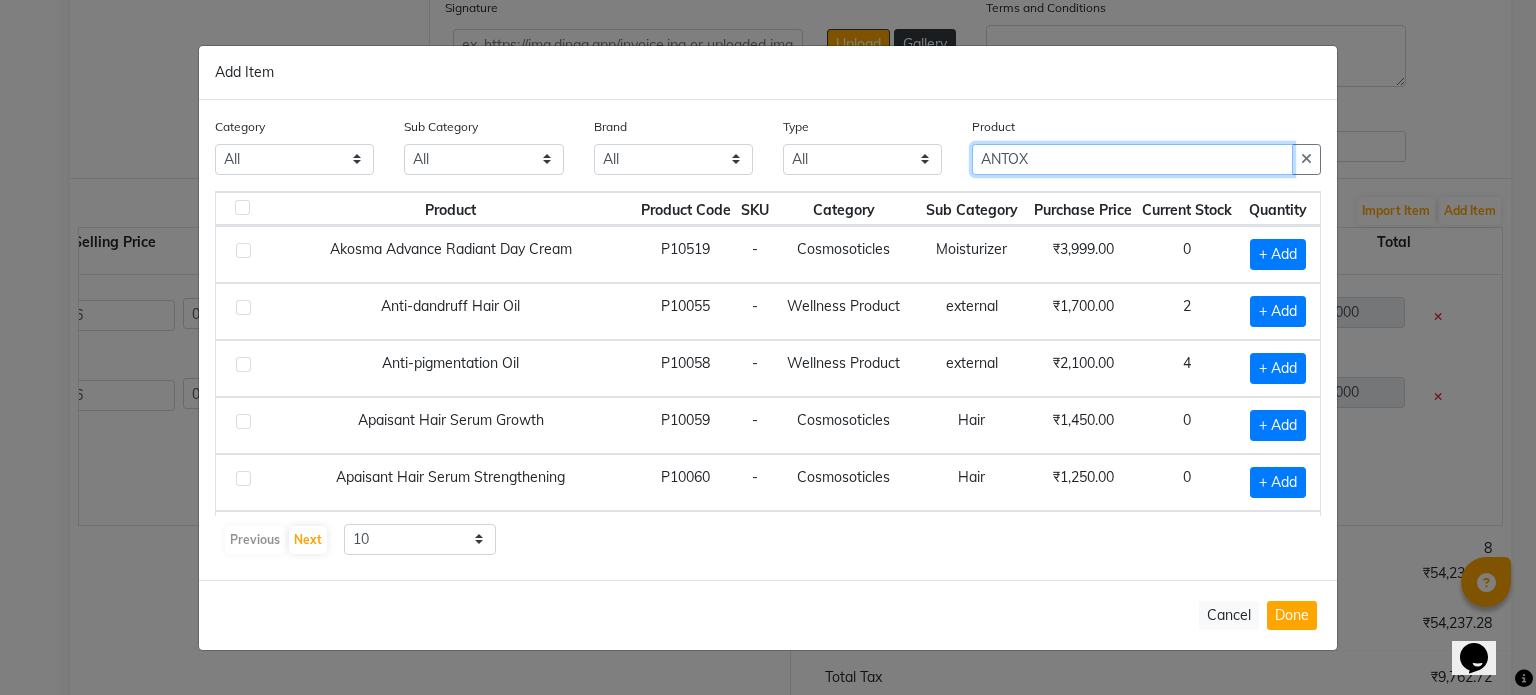 click on "ANTOX" 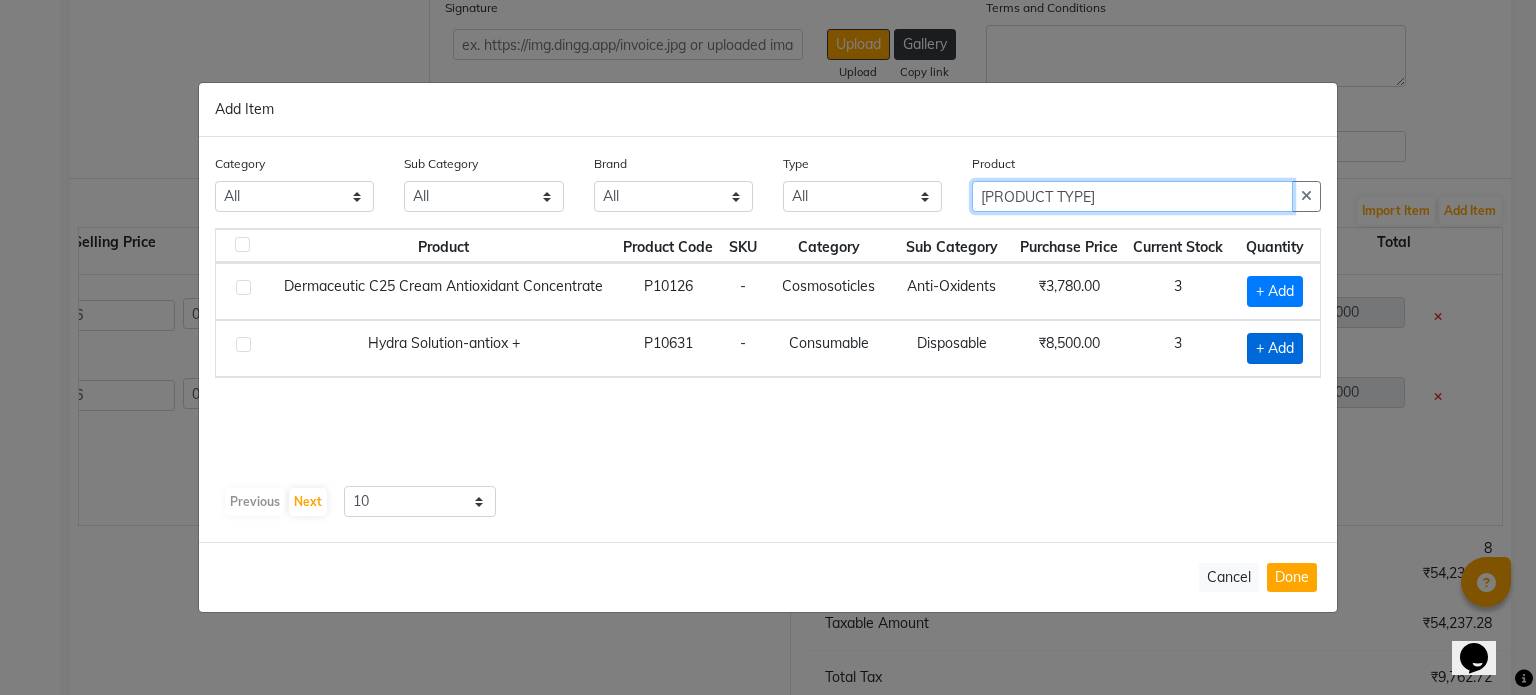 type on "[PRODUCT TYPE]" 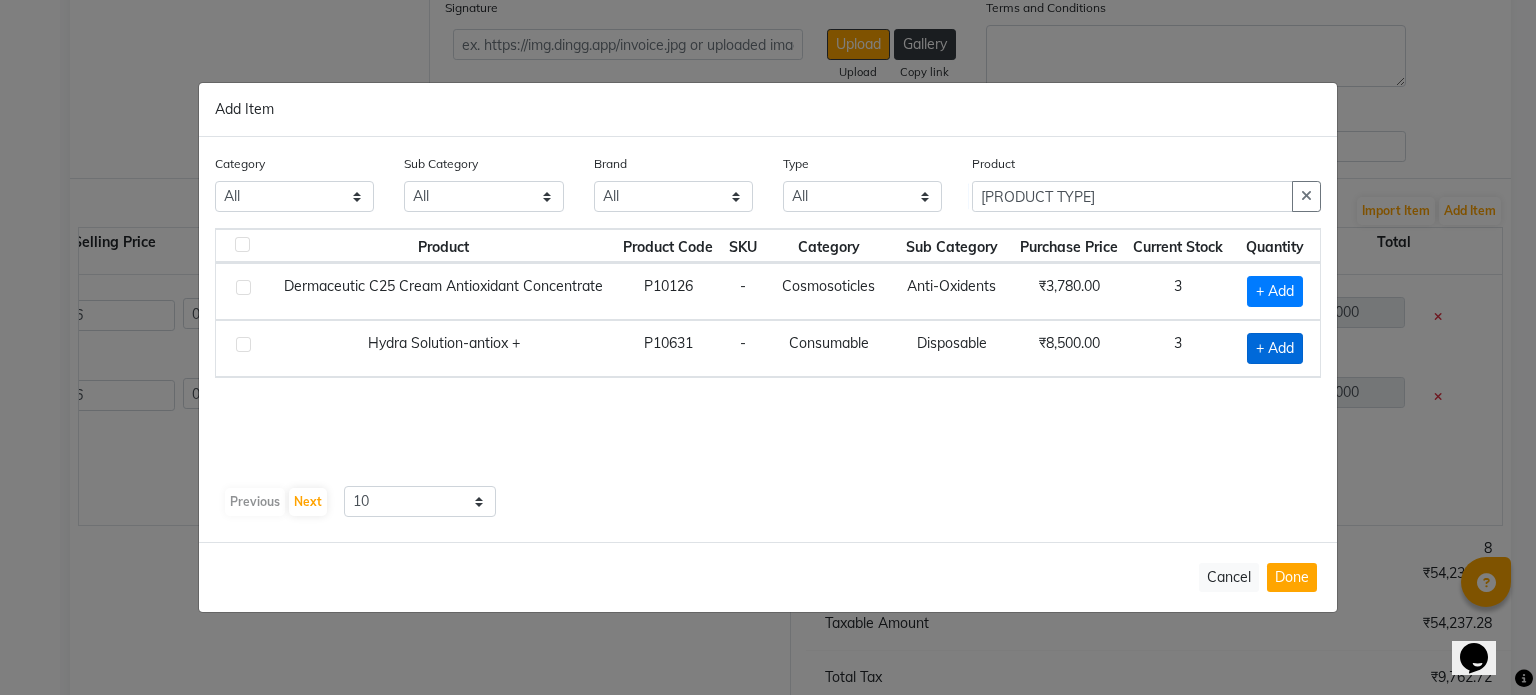 click on "+ Add" 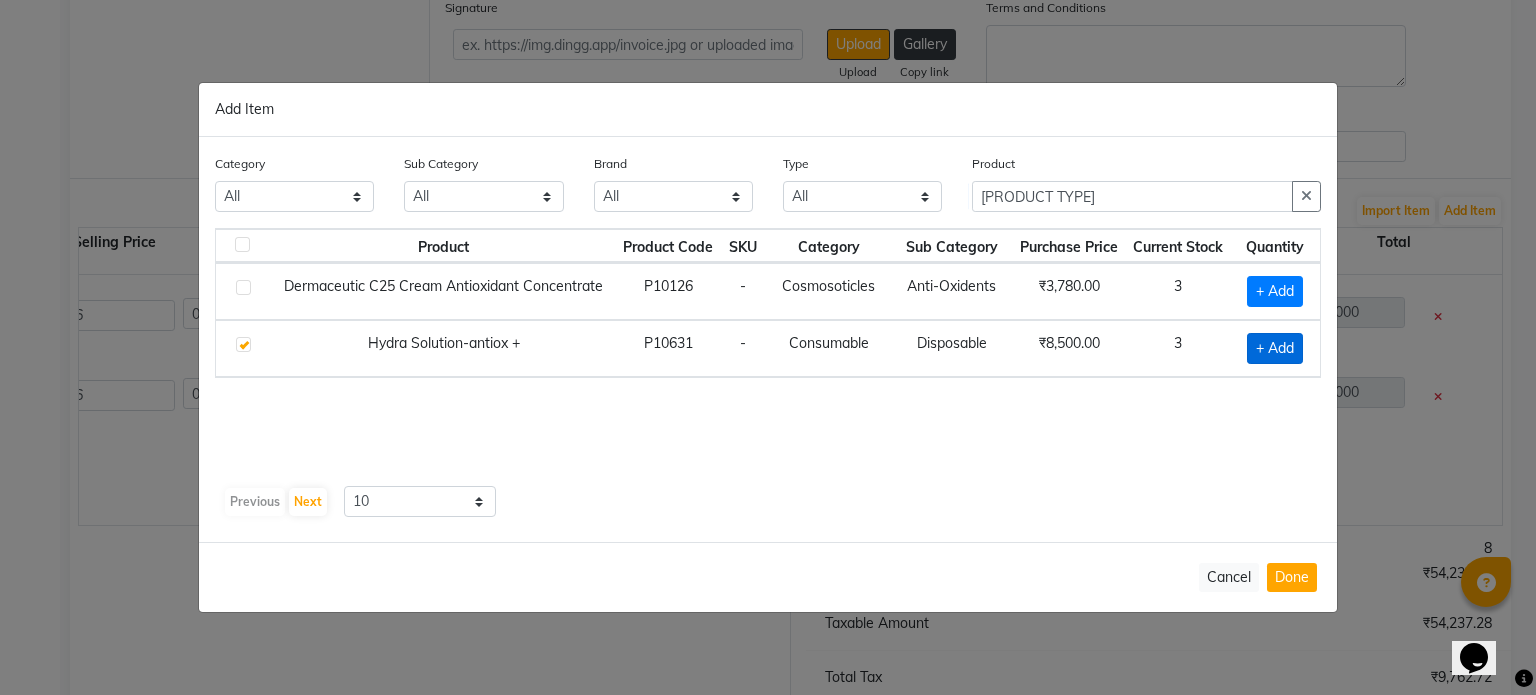 checkbox on "true" 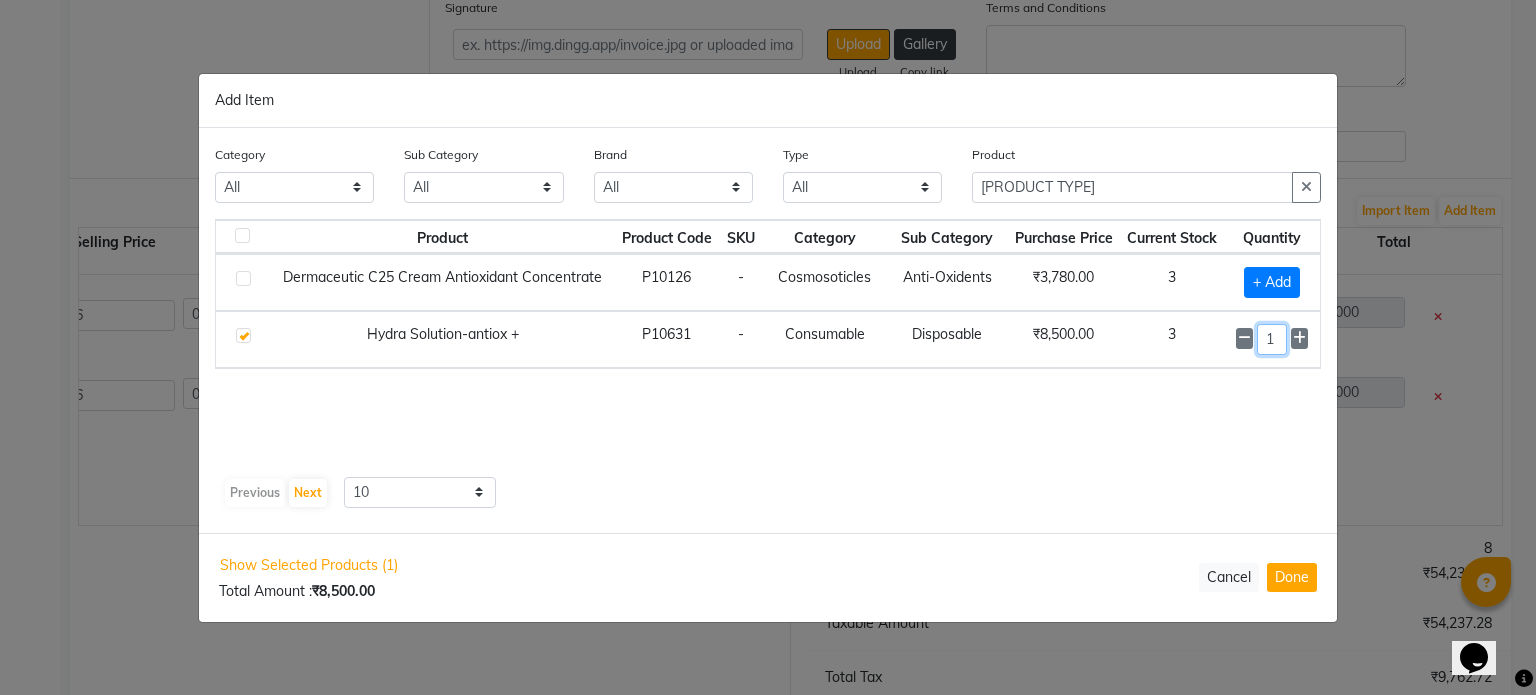 drag, startPoint x: 1282, startPoint y: 335, endPoint x: 1174, endPoint y: 356, distance: 110.02273 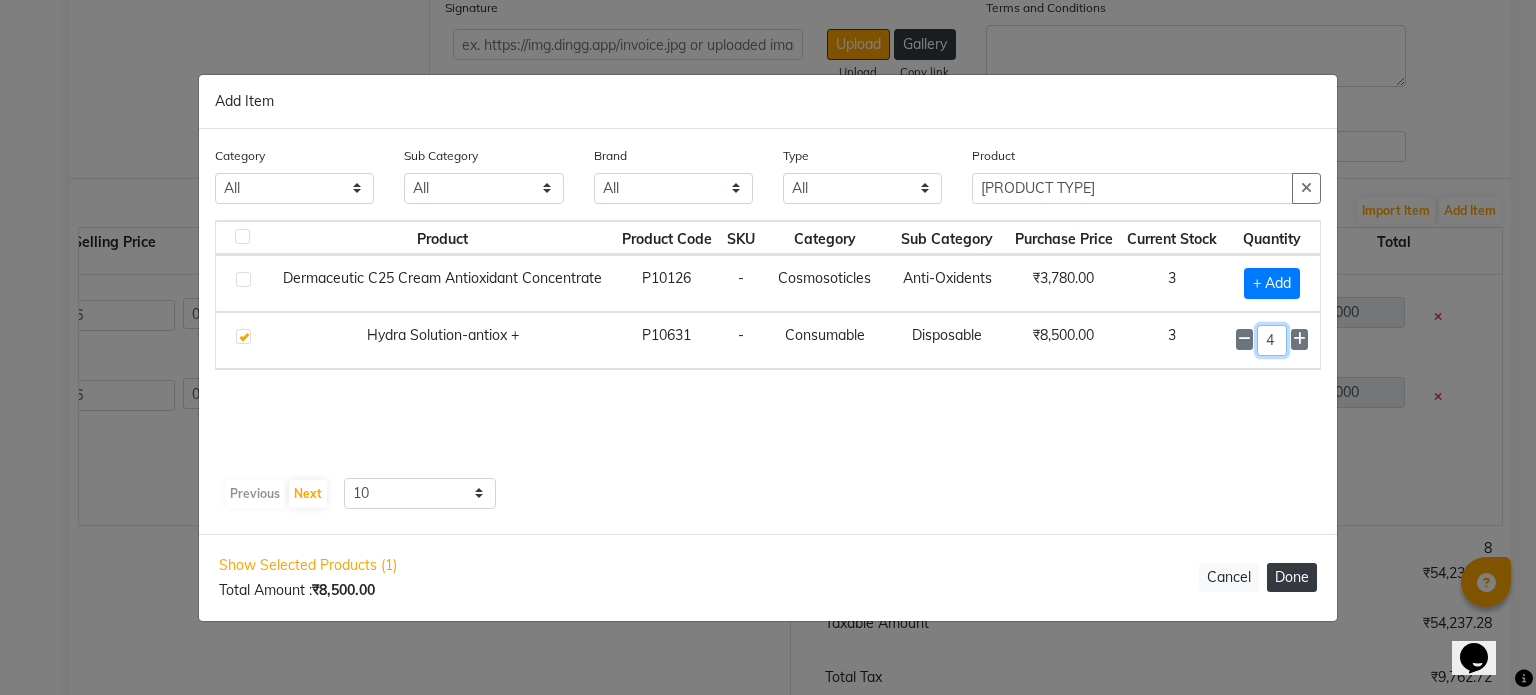 type on "4" 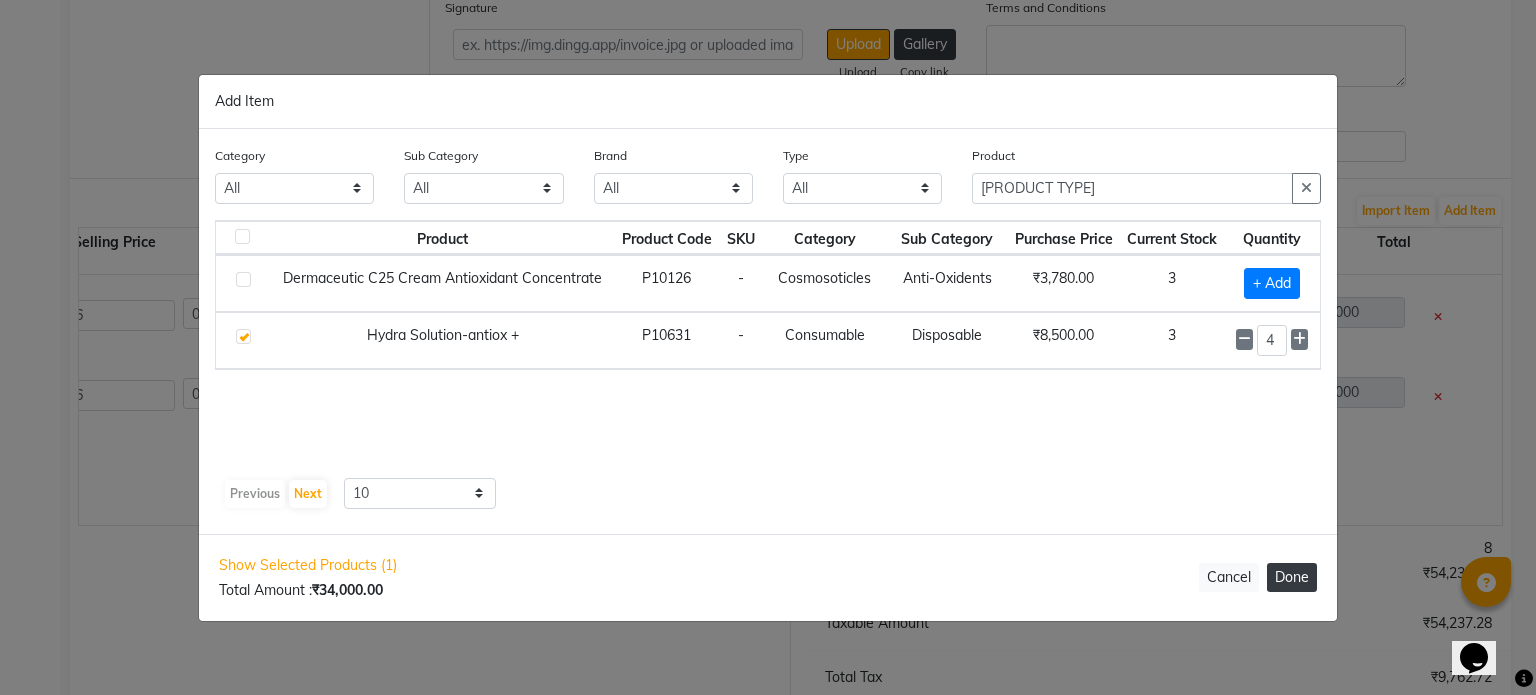 click on "Done" 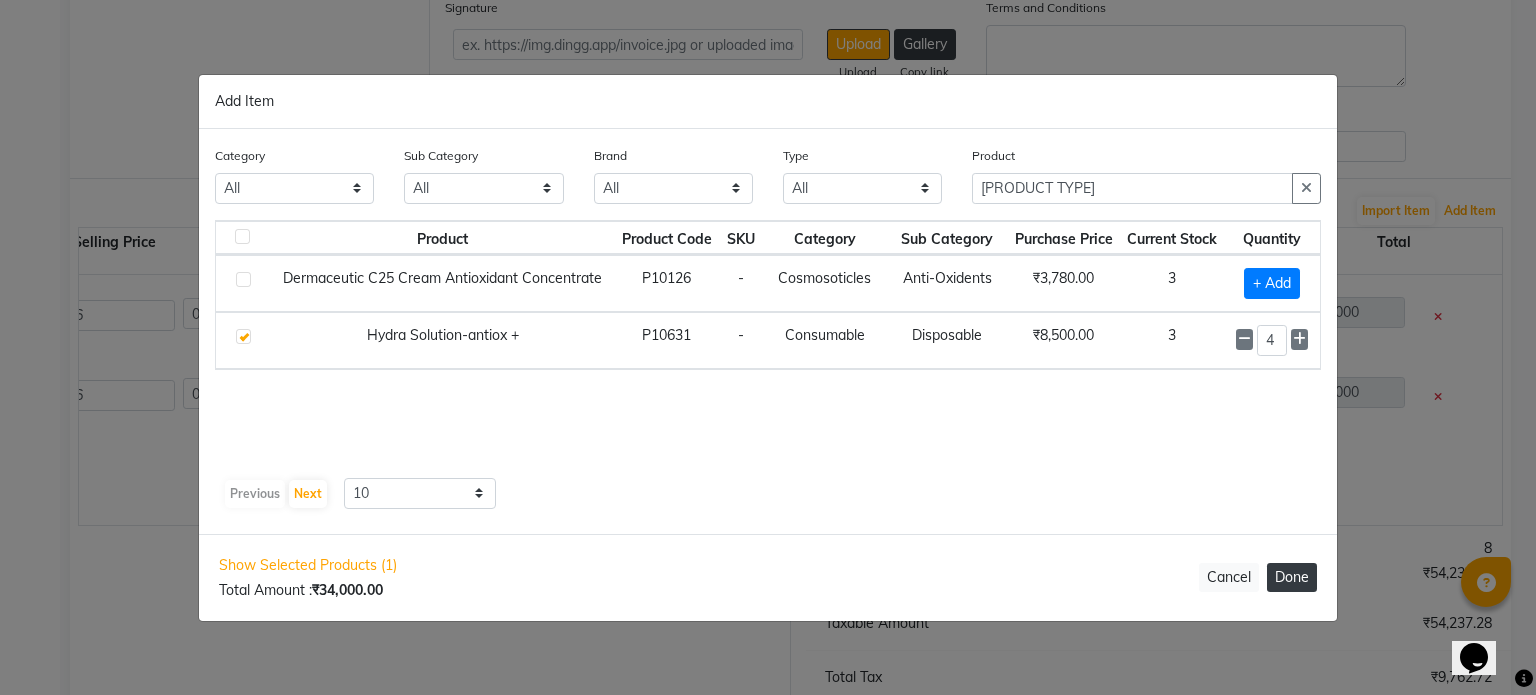 select on "908" 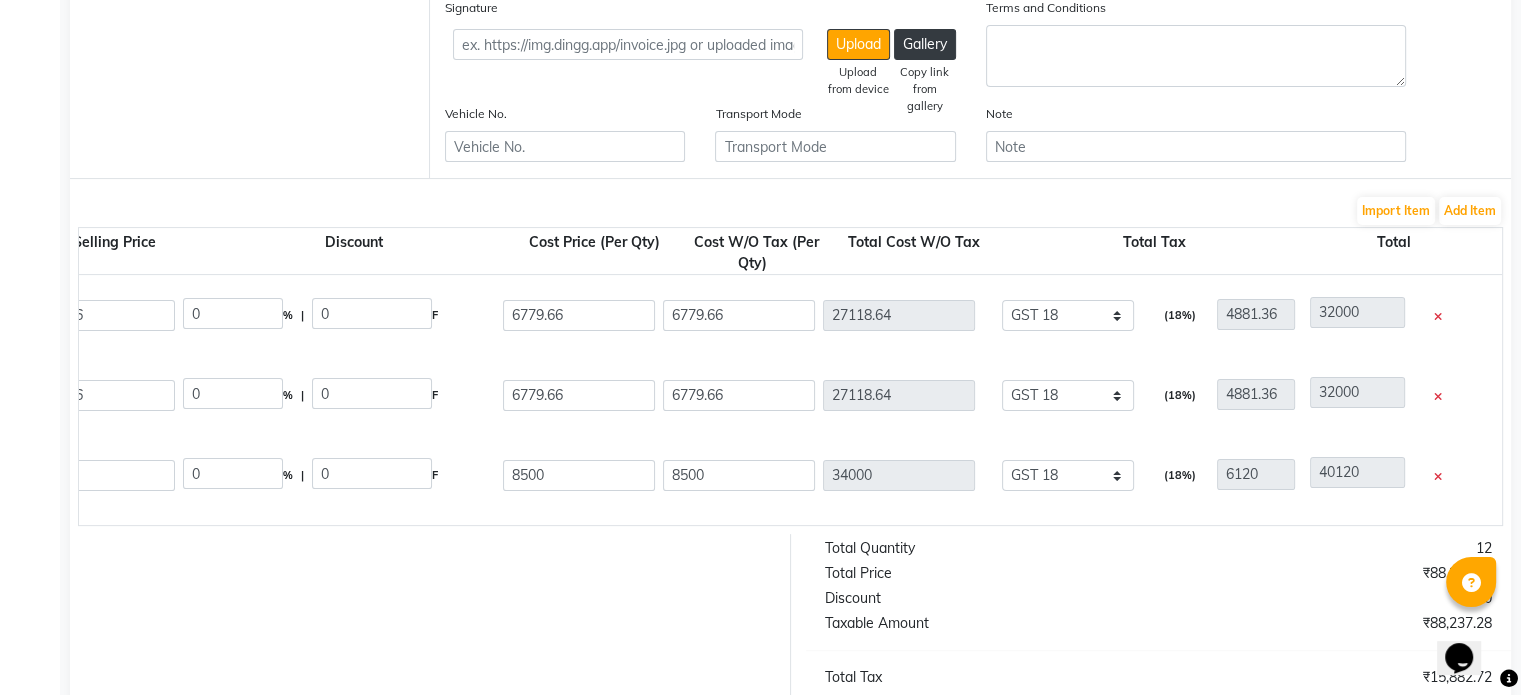scroll, scrollTop: 0, scrollLeft: 1423, axis: horizontal 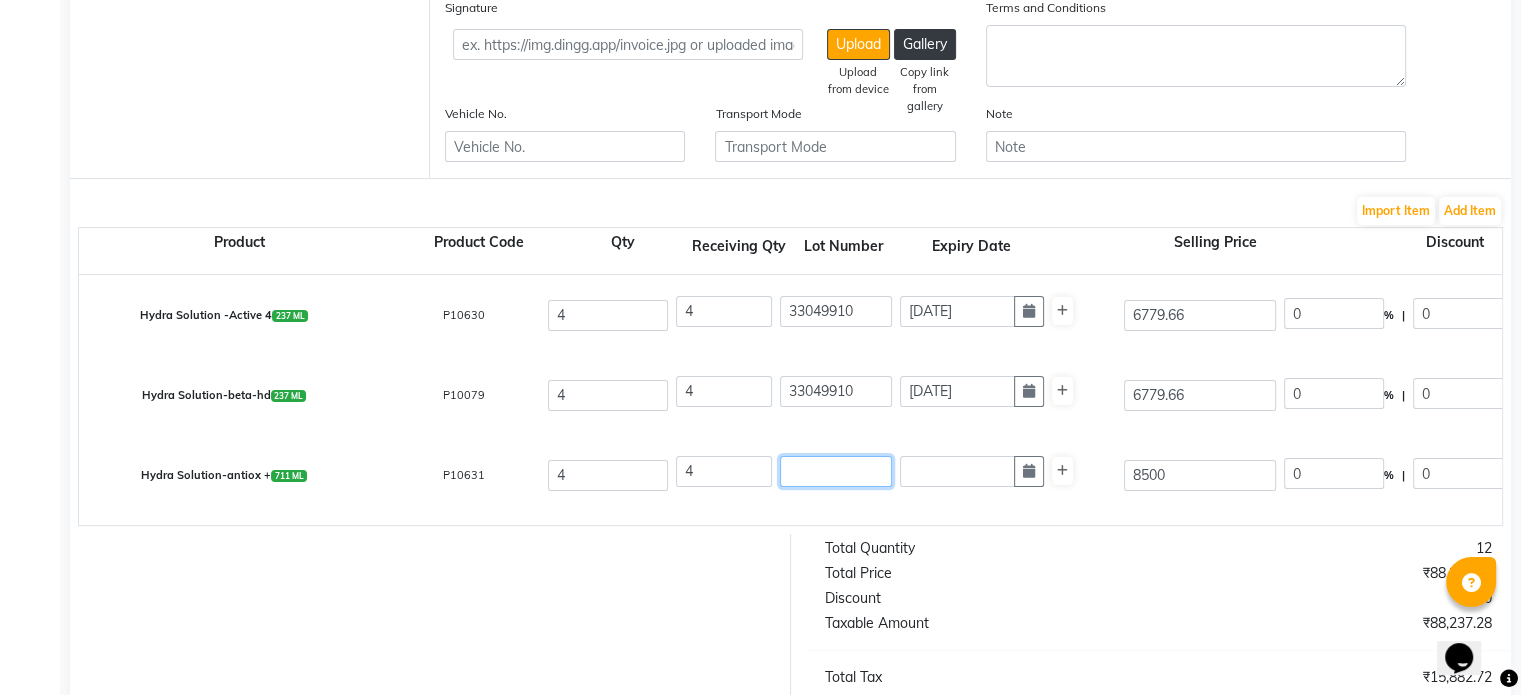 click 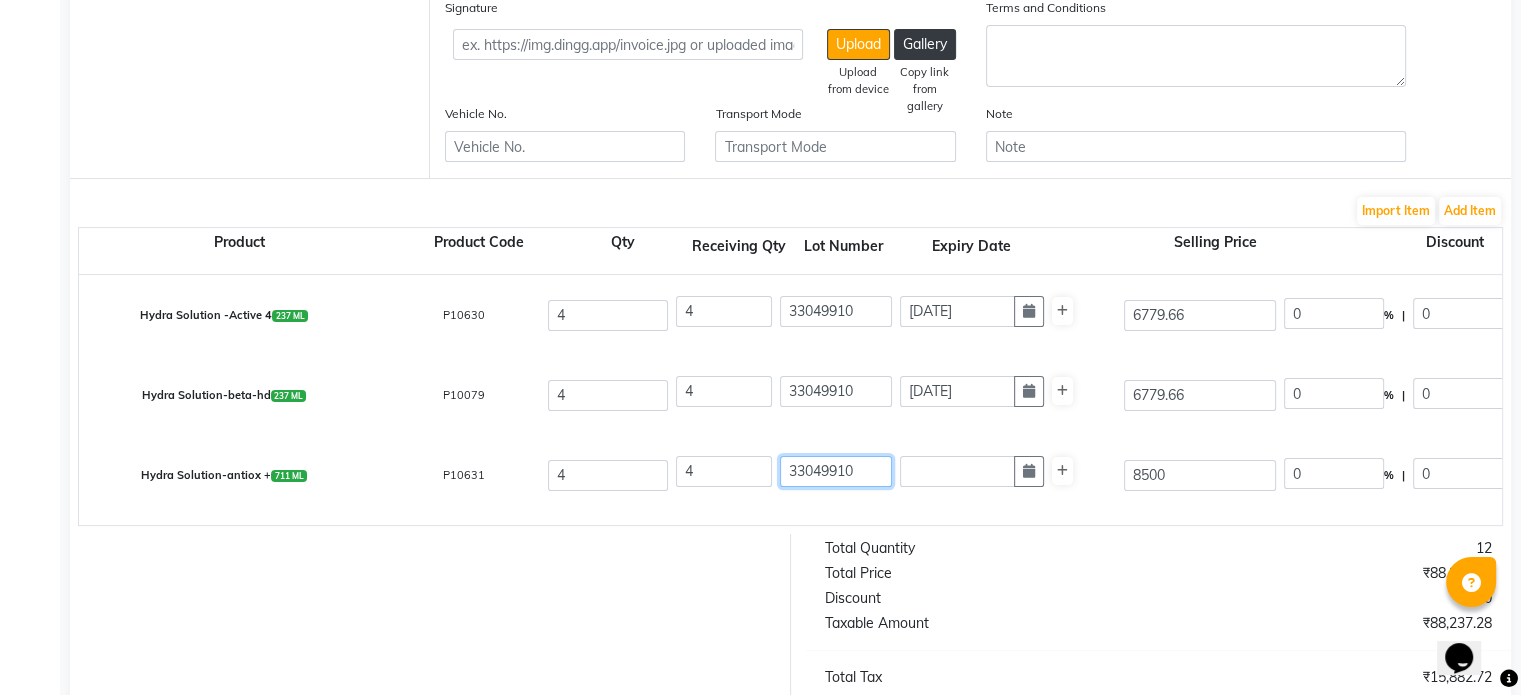 type on "33049910" 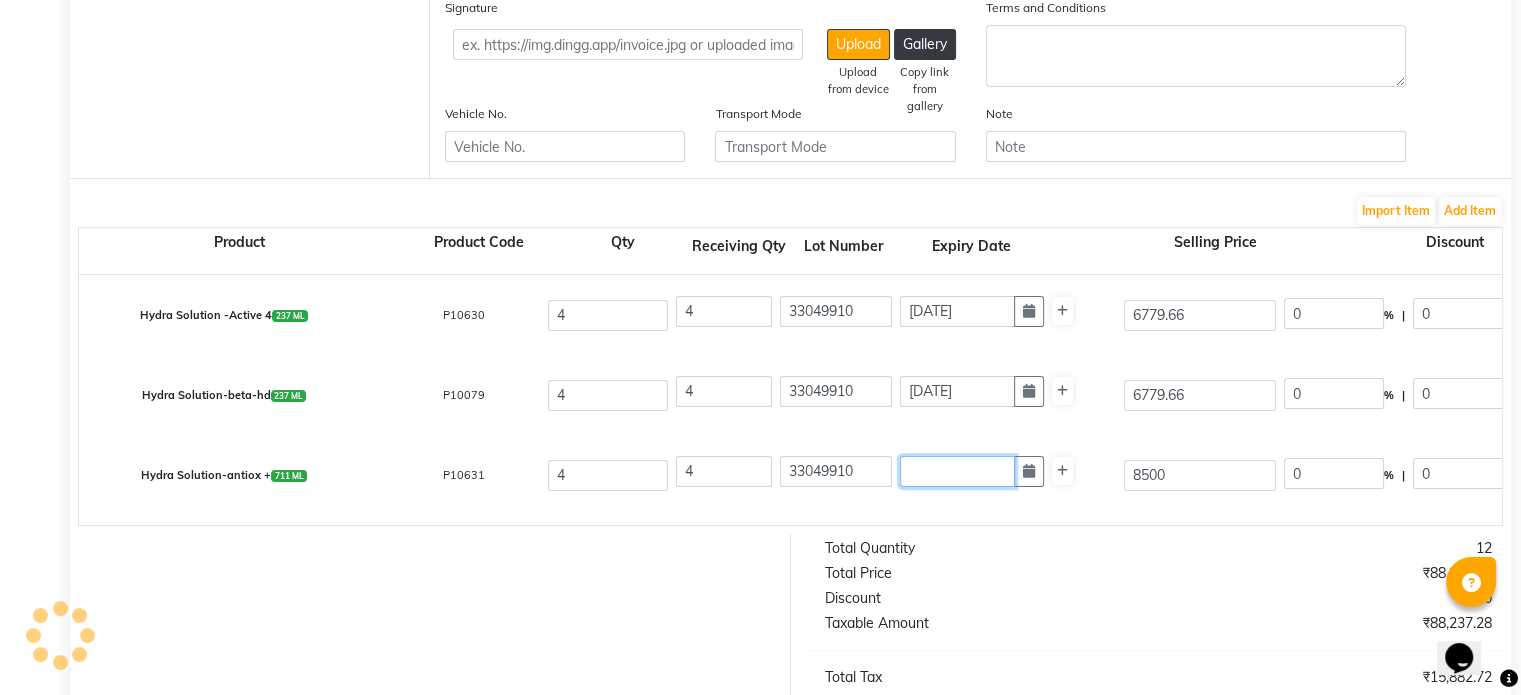 click 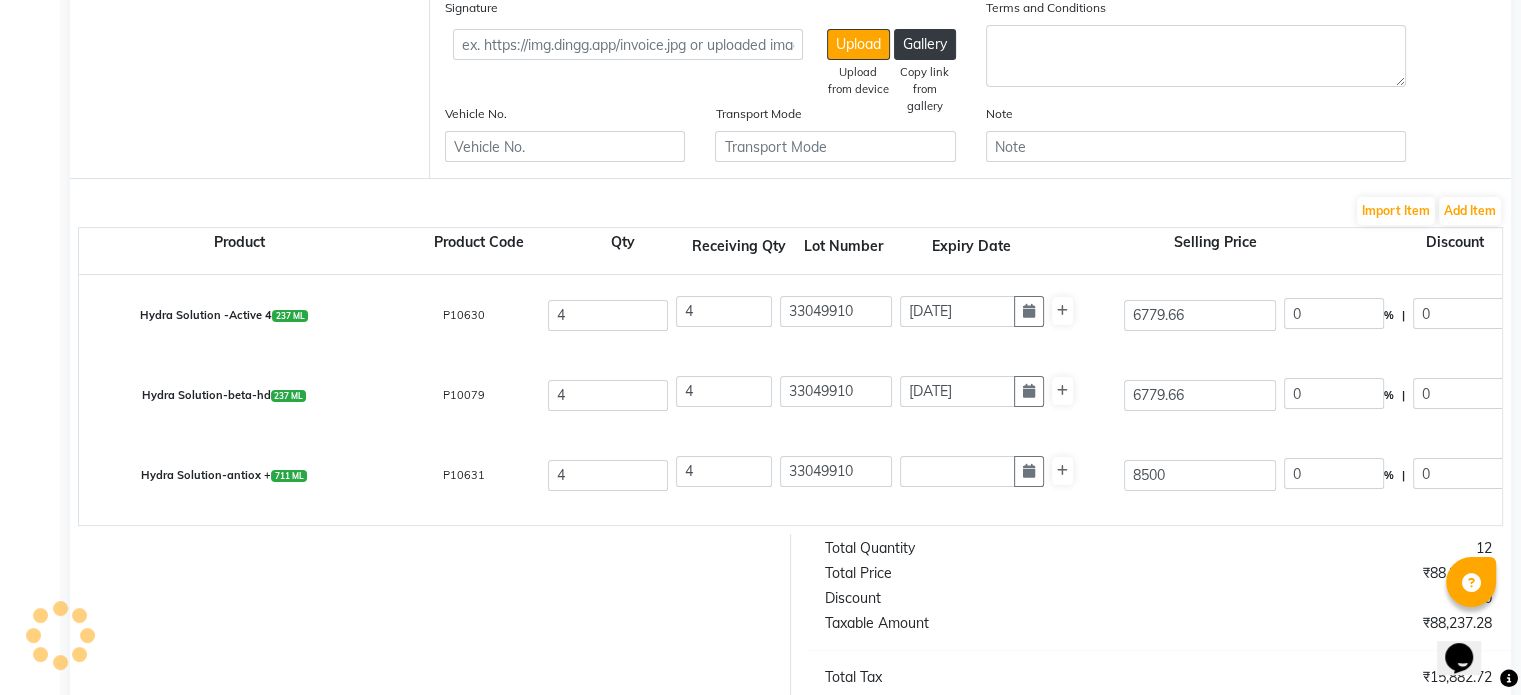 select on "8" 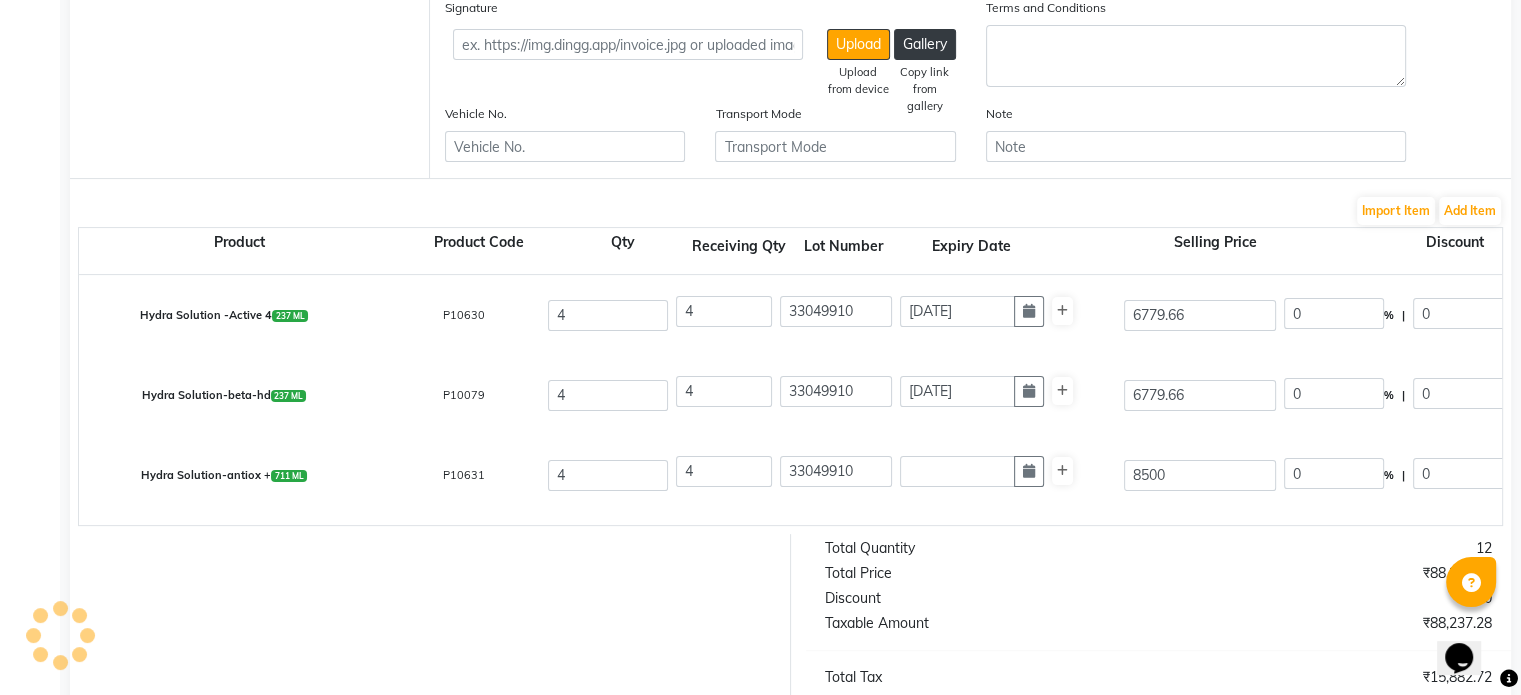 select on "2025" 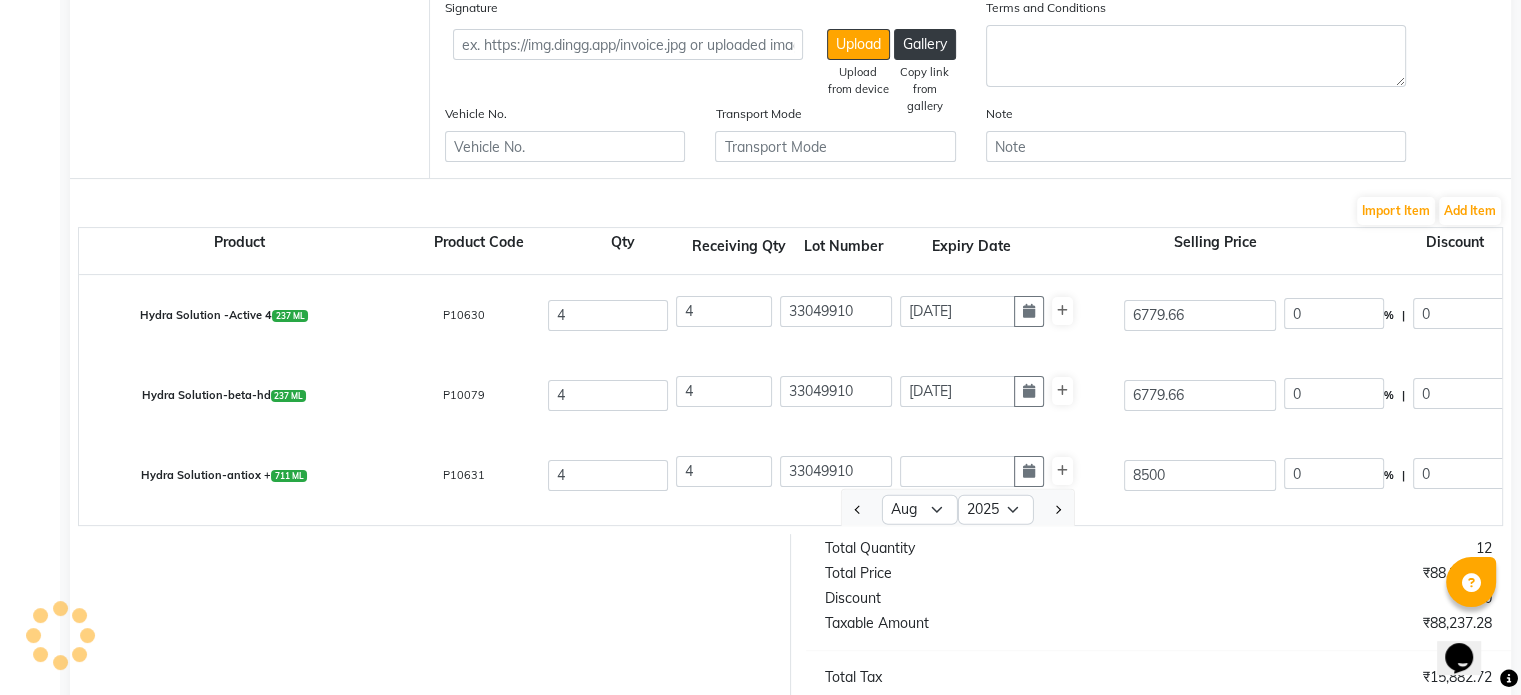 scroll, scrollTop: 173, scrollLeft: 0, axis: vertical 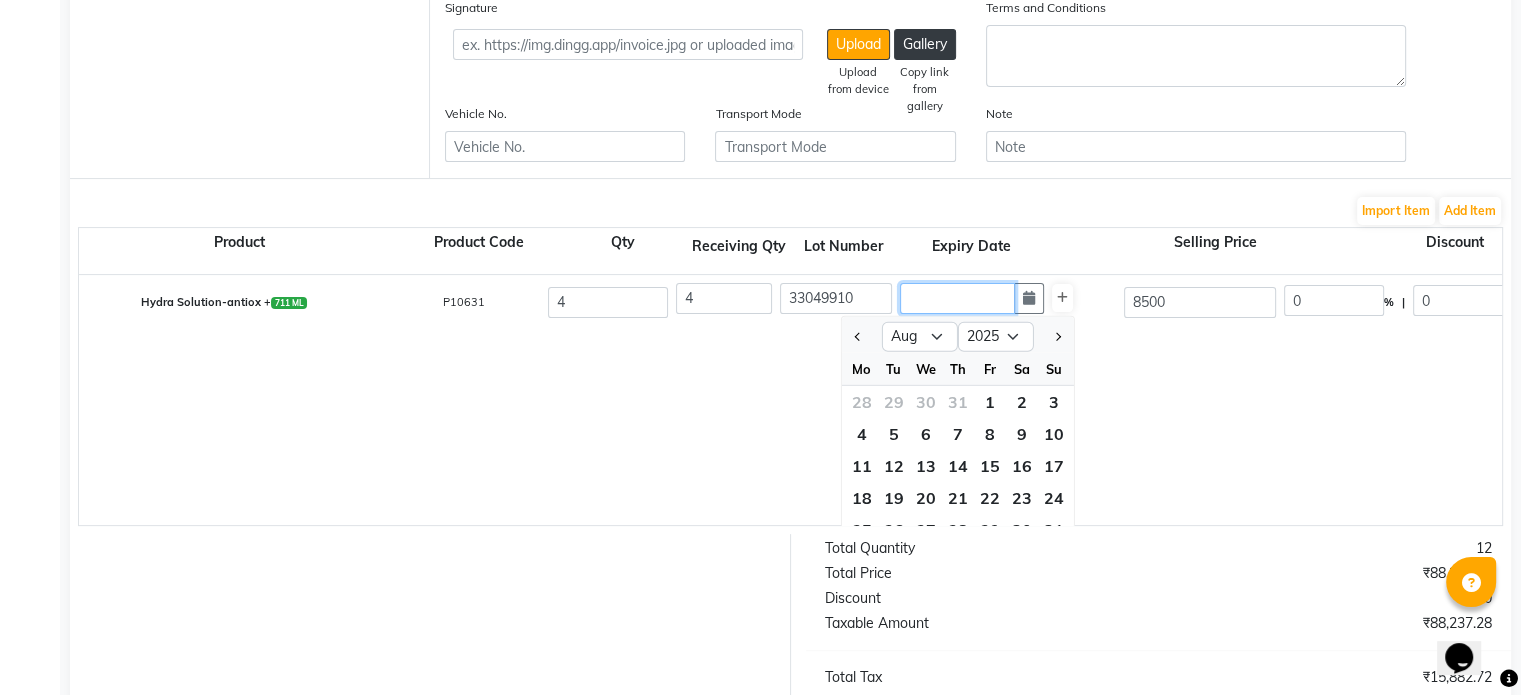 click 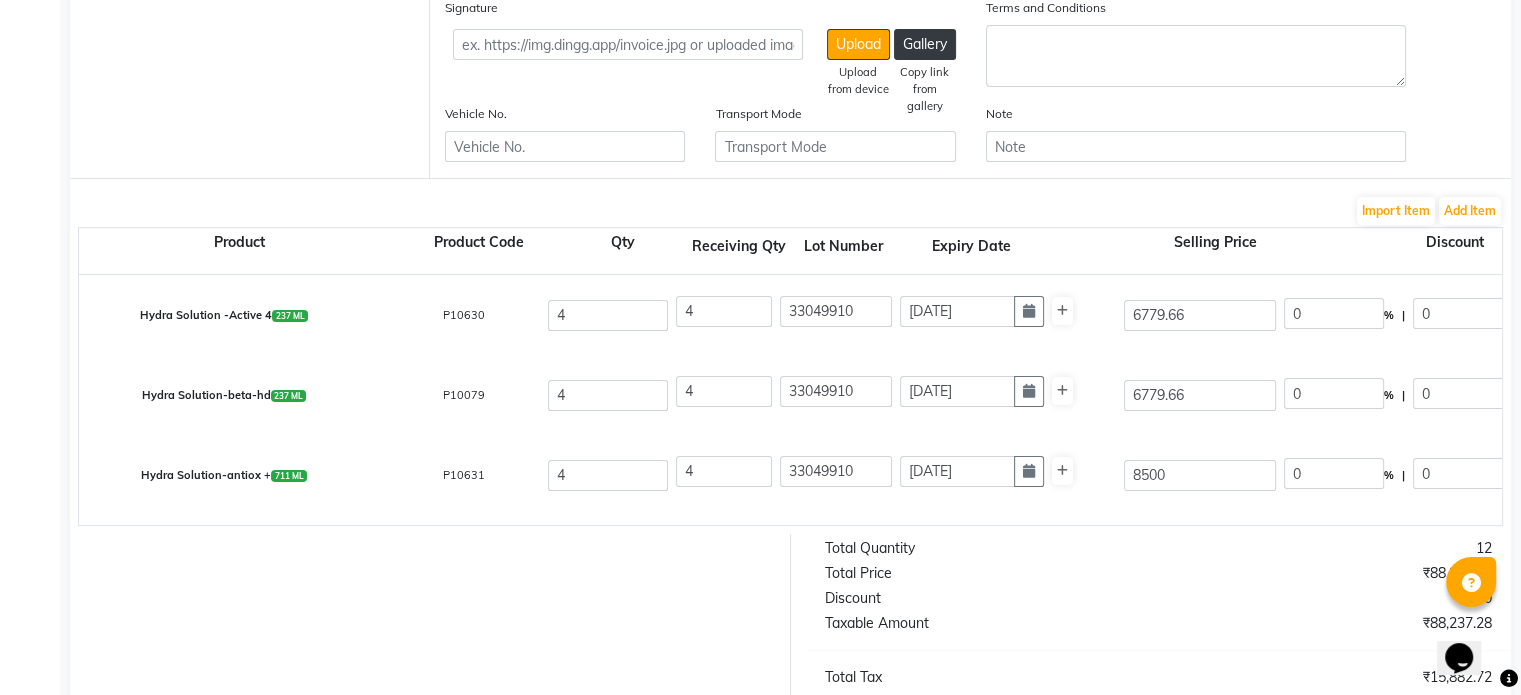 type on "30-03-2026" 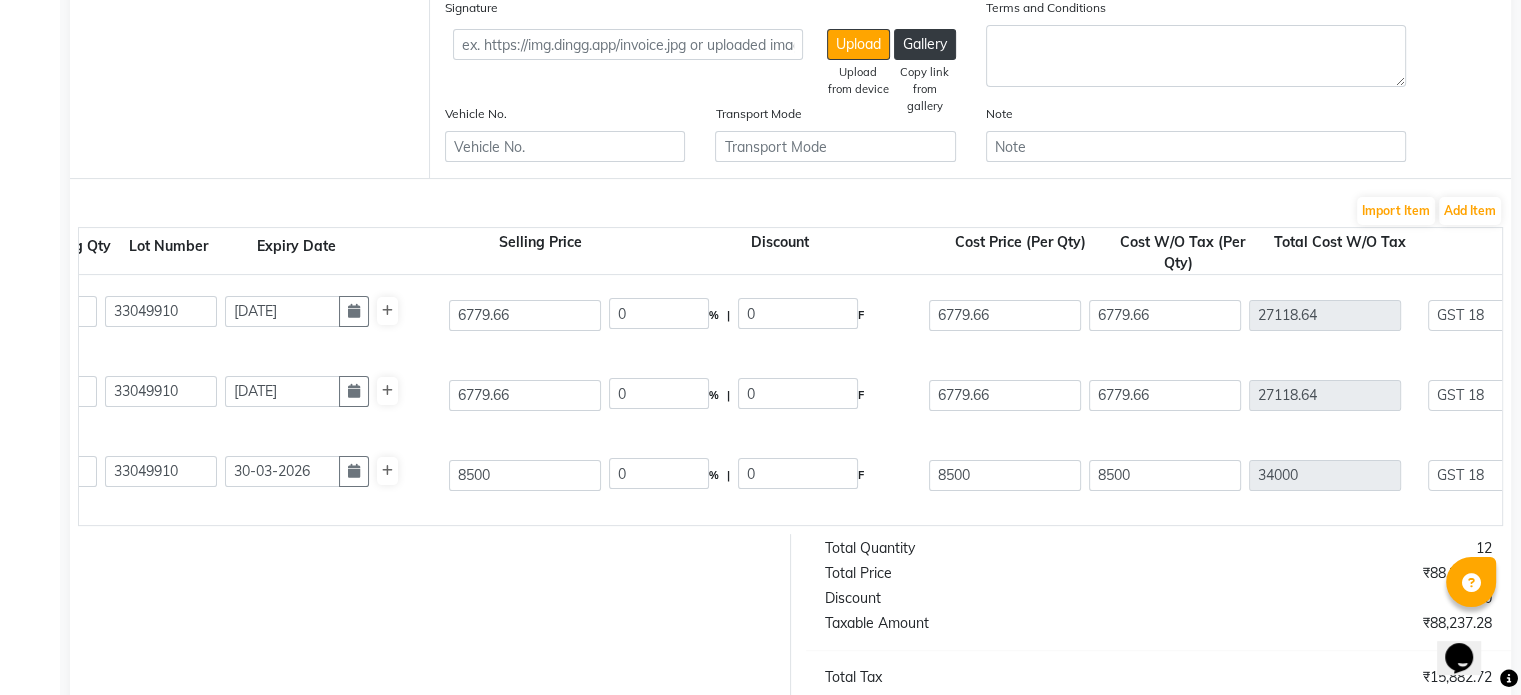 scroll, scrollTop: 0, scrollLeft: 698, axis: horizontal 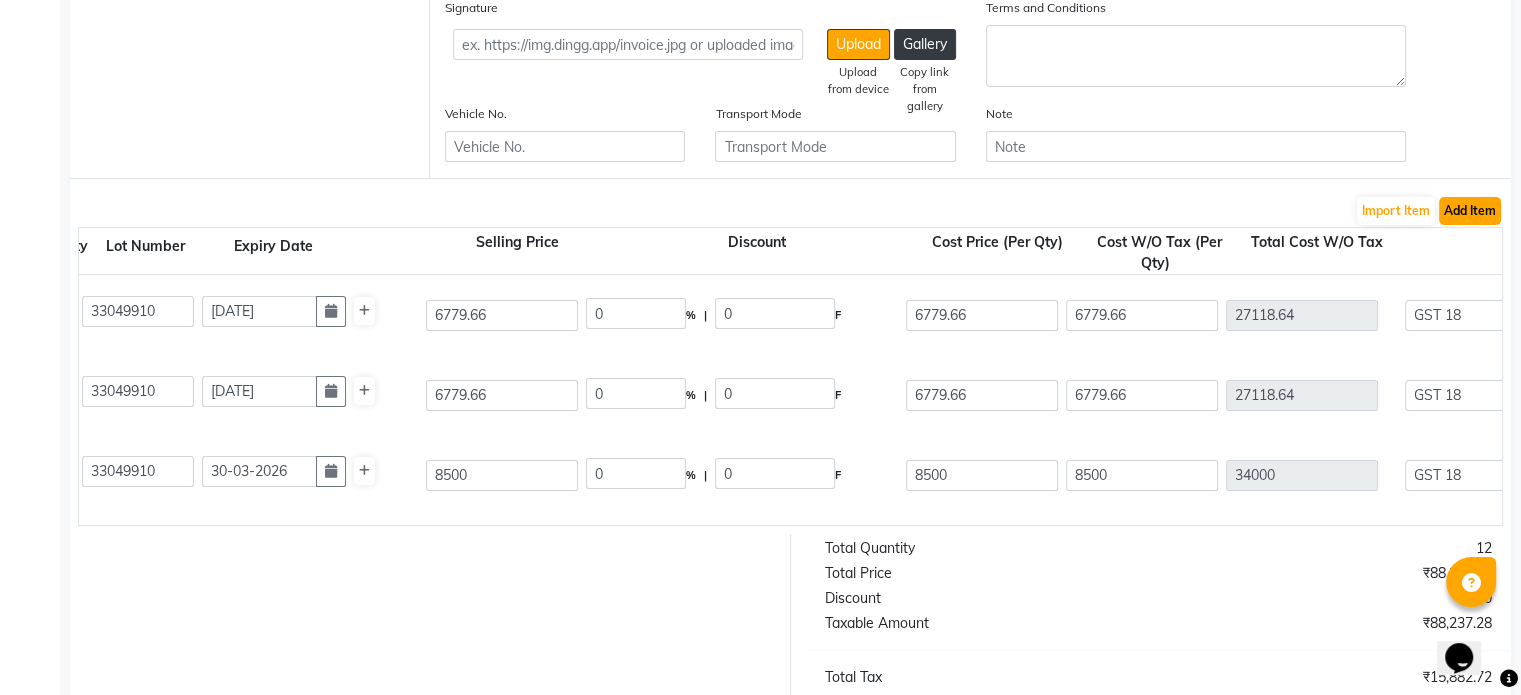 click on "Add Item" 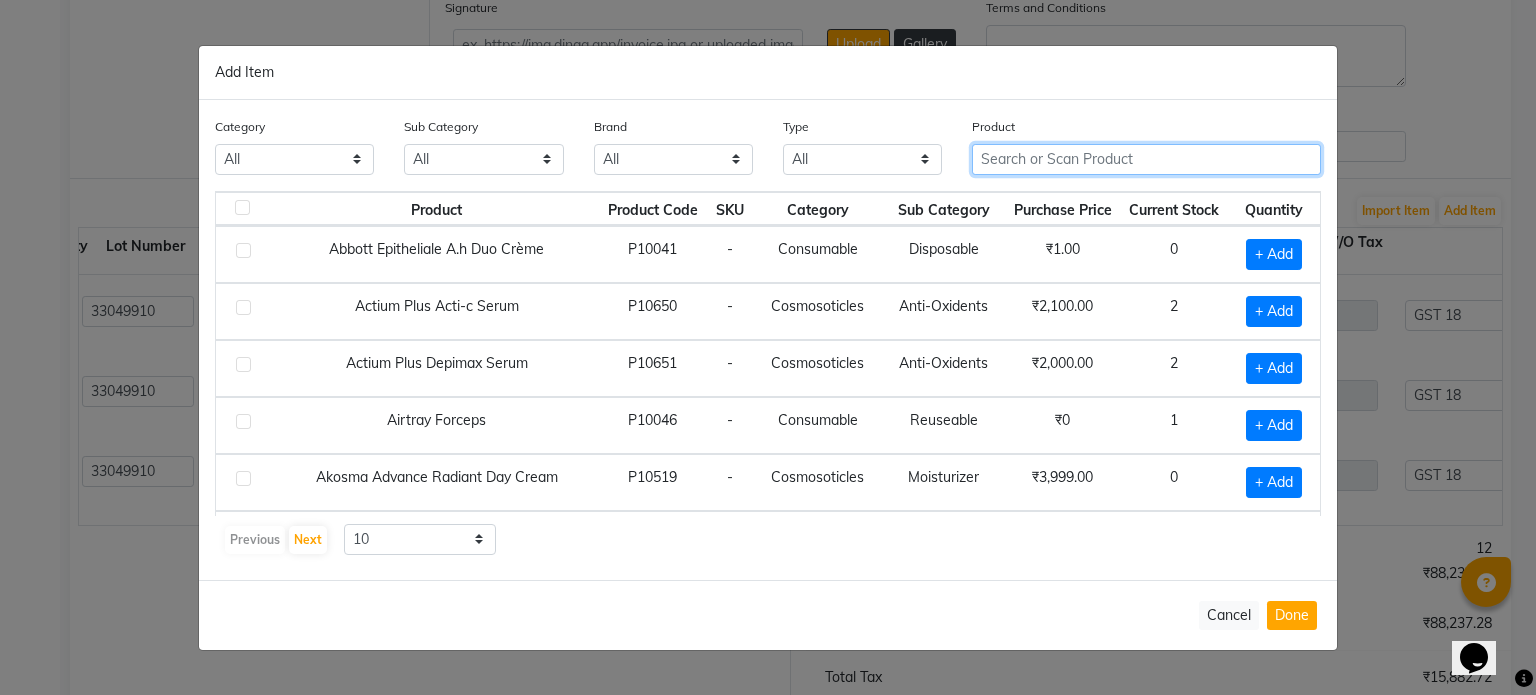 click 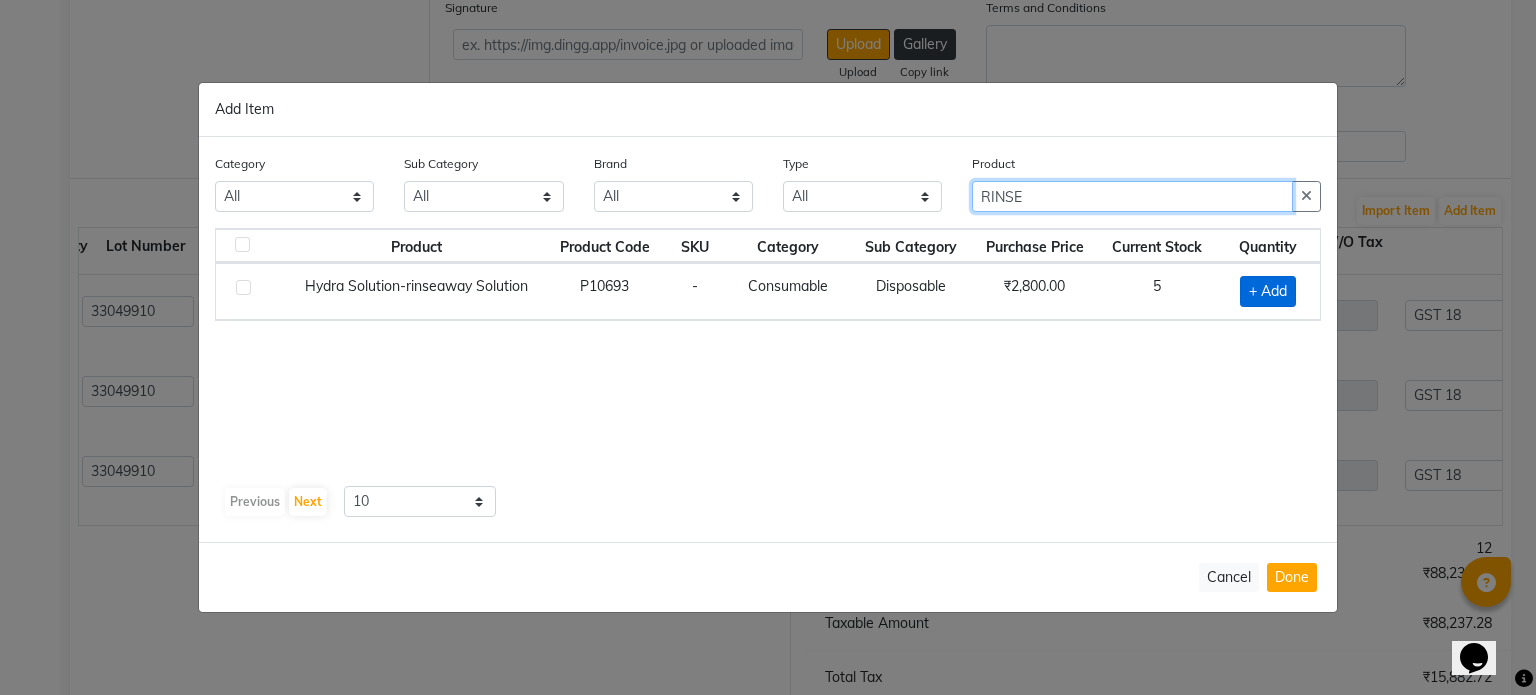 type on "RINSE" 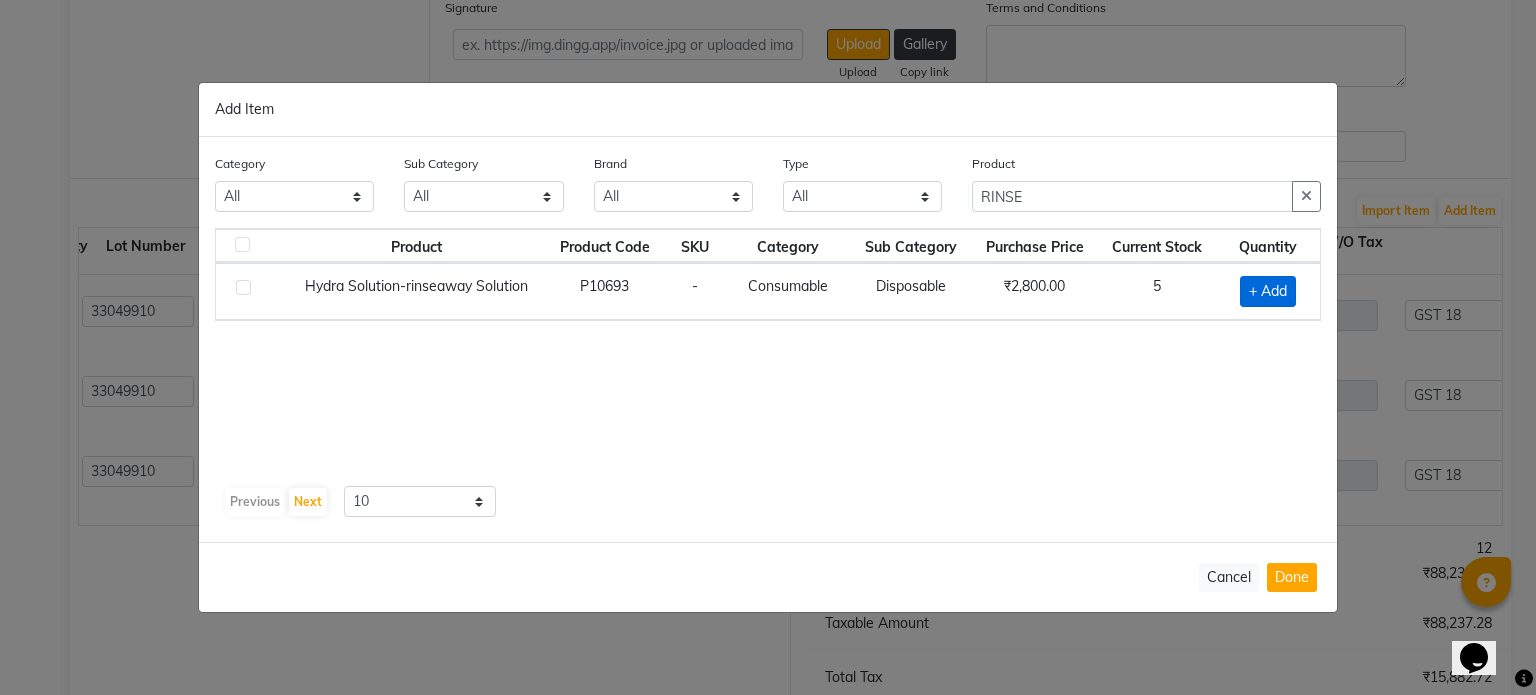 click on "+ Add" 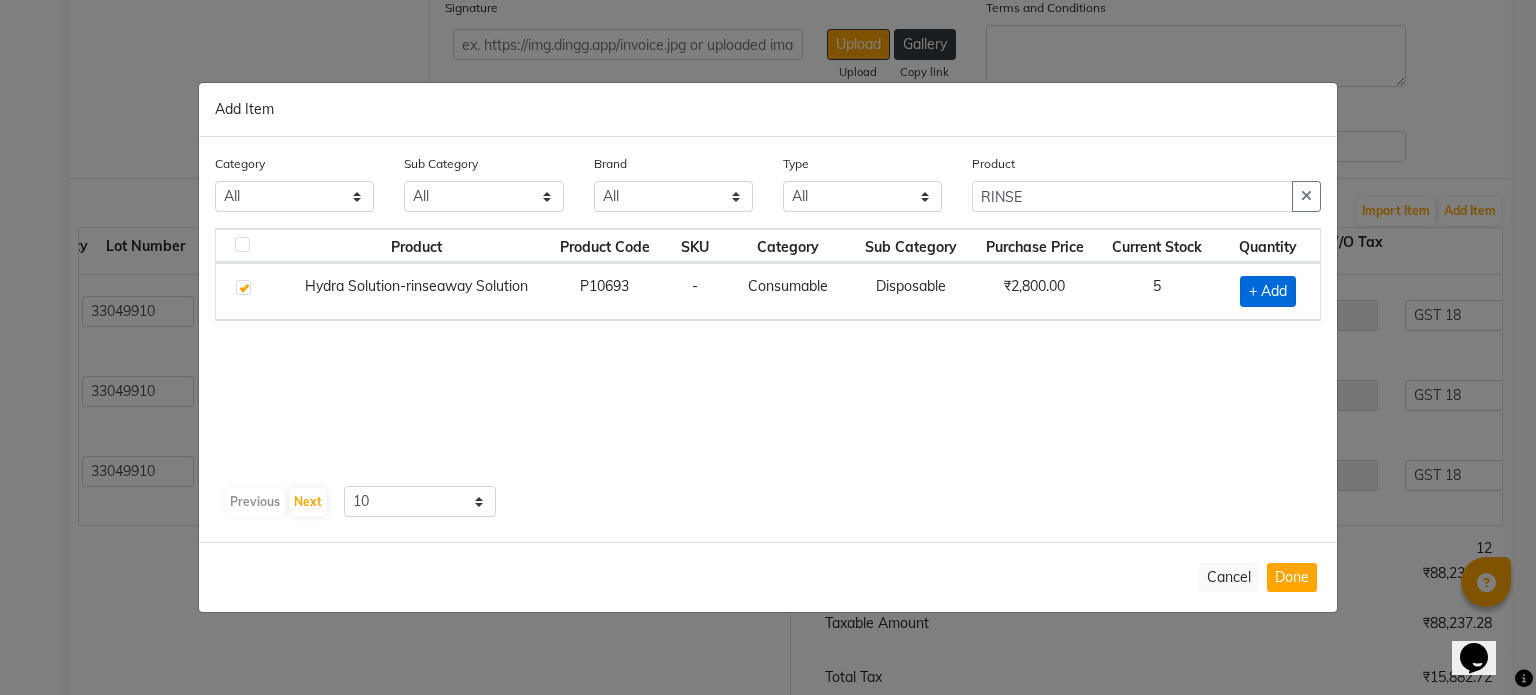 checkbox on "true" 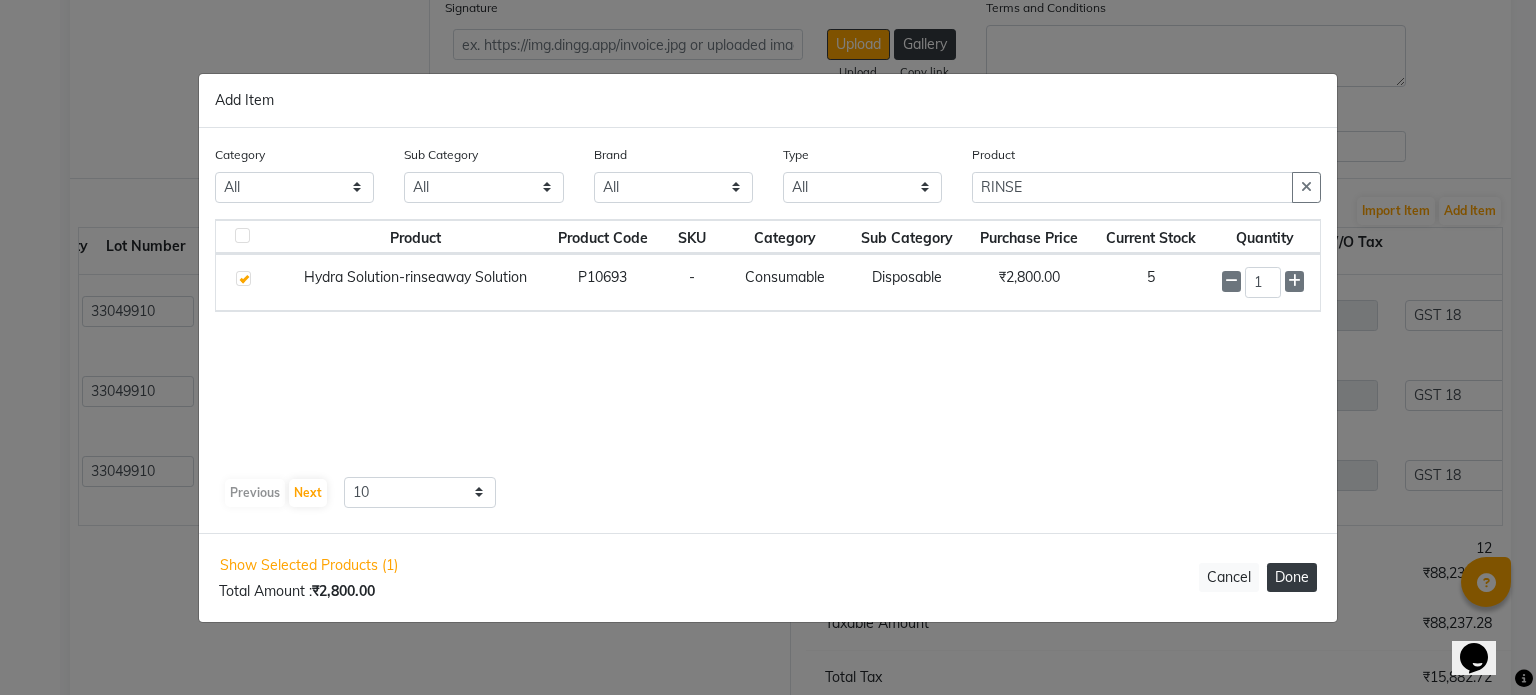 click on "Done" 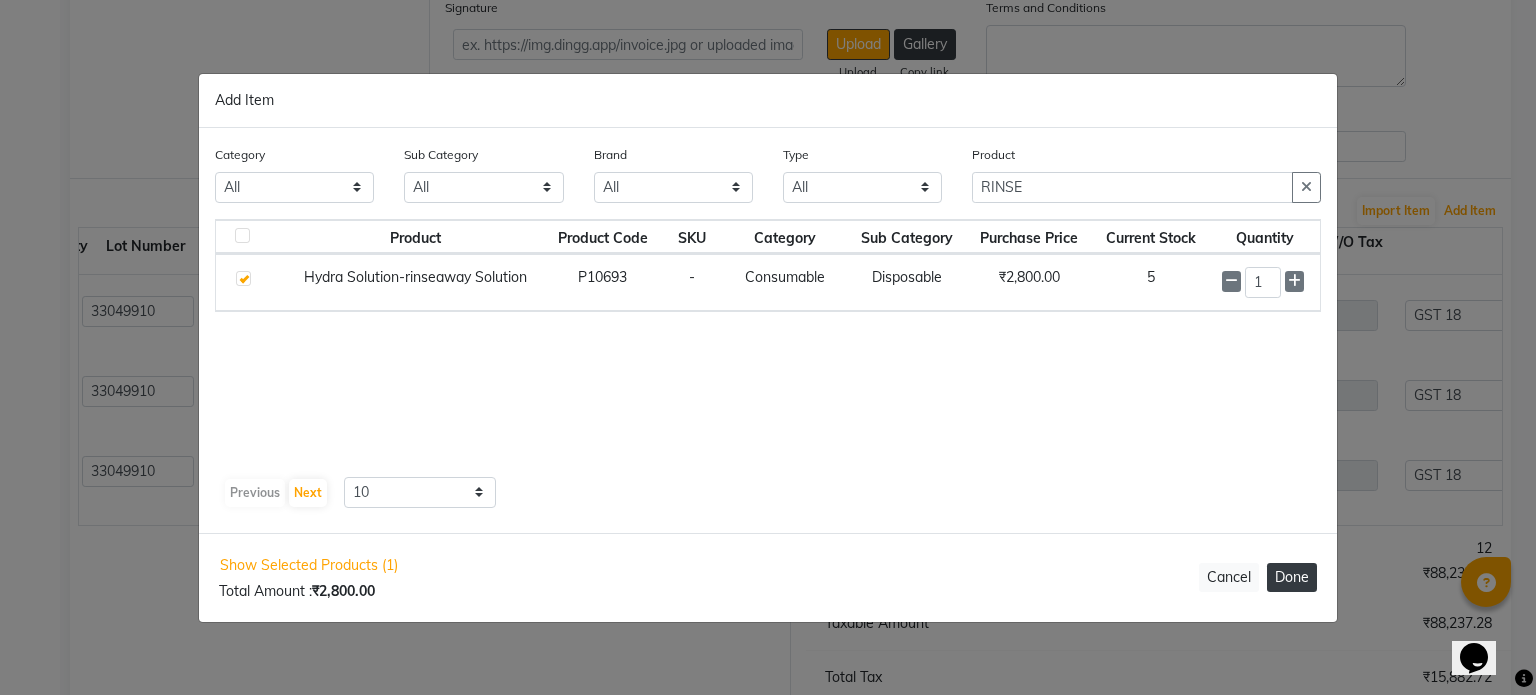 select on "908" 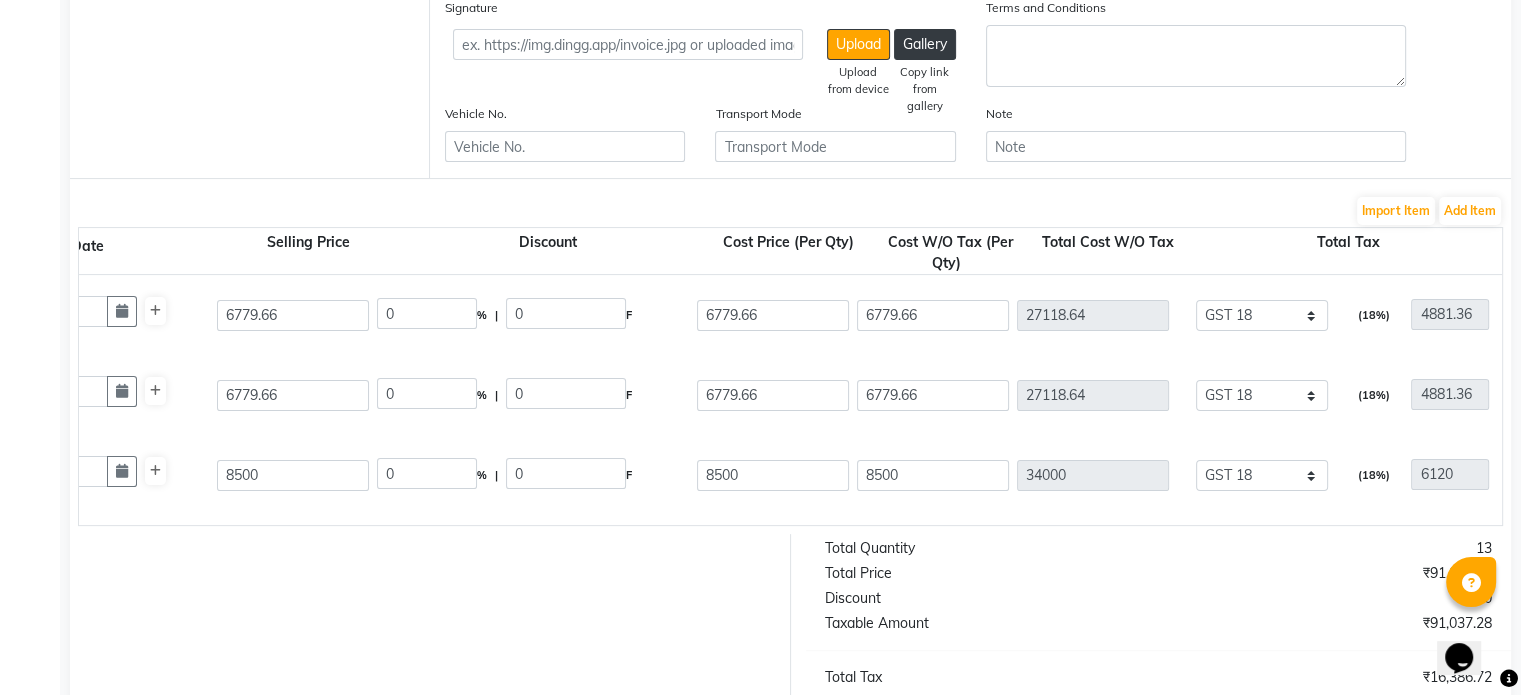 scroll, scrollTop: 0, scrollLeft: 1423, axis: horizontal 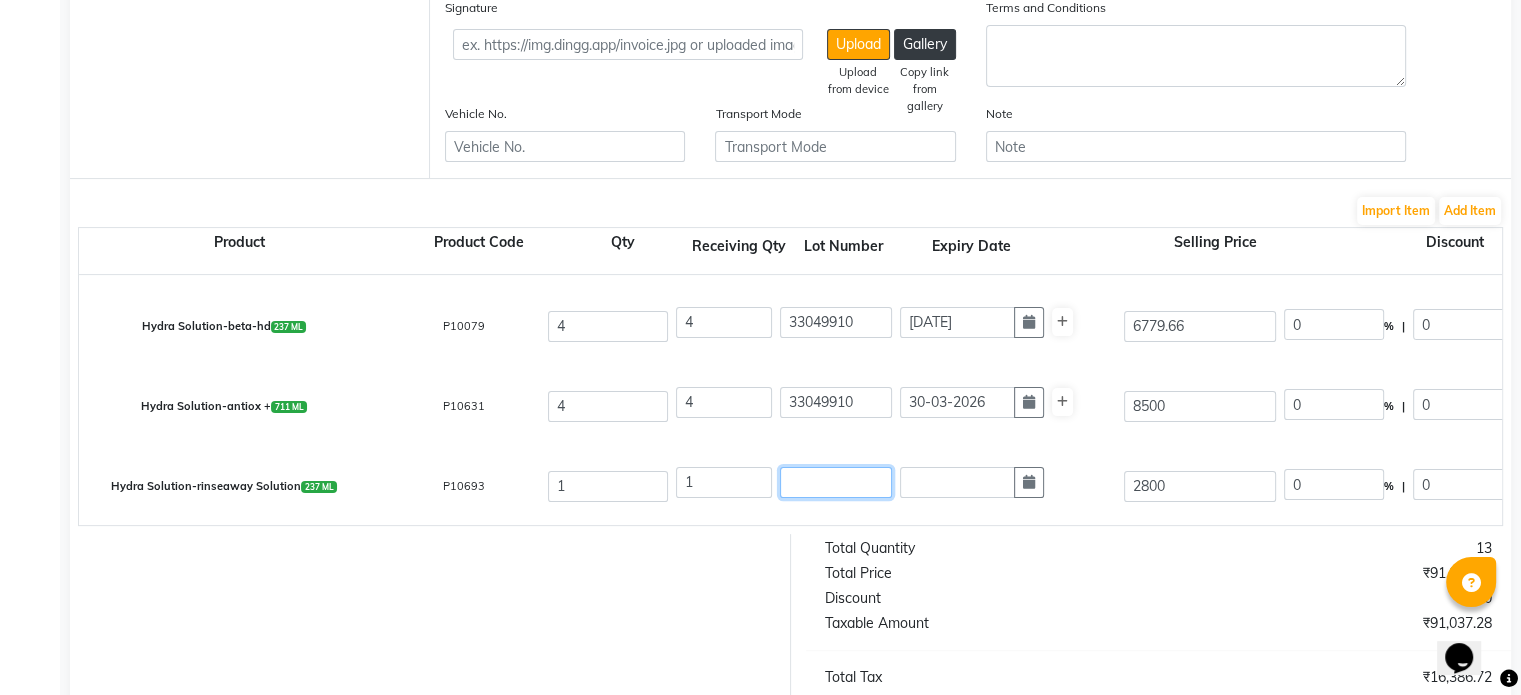 click 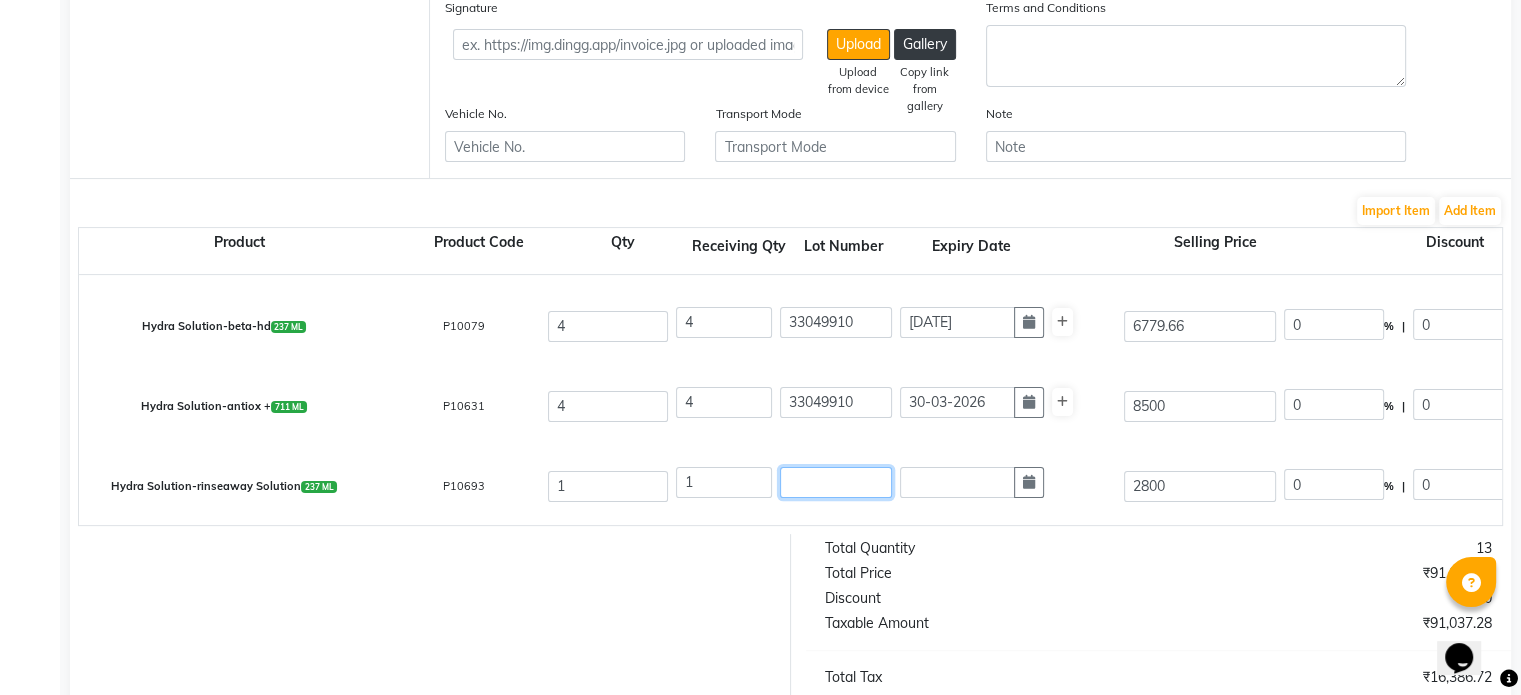 paste on "33049910" 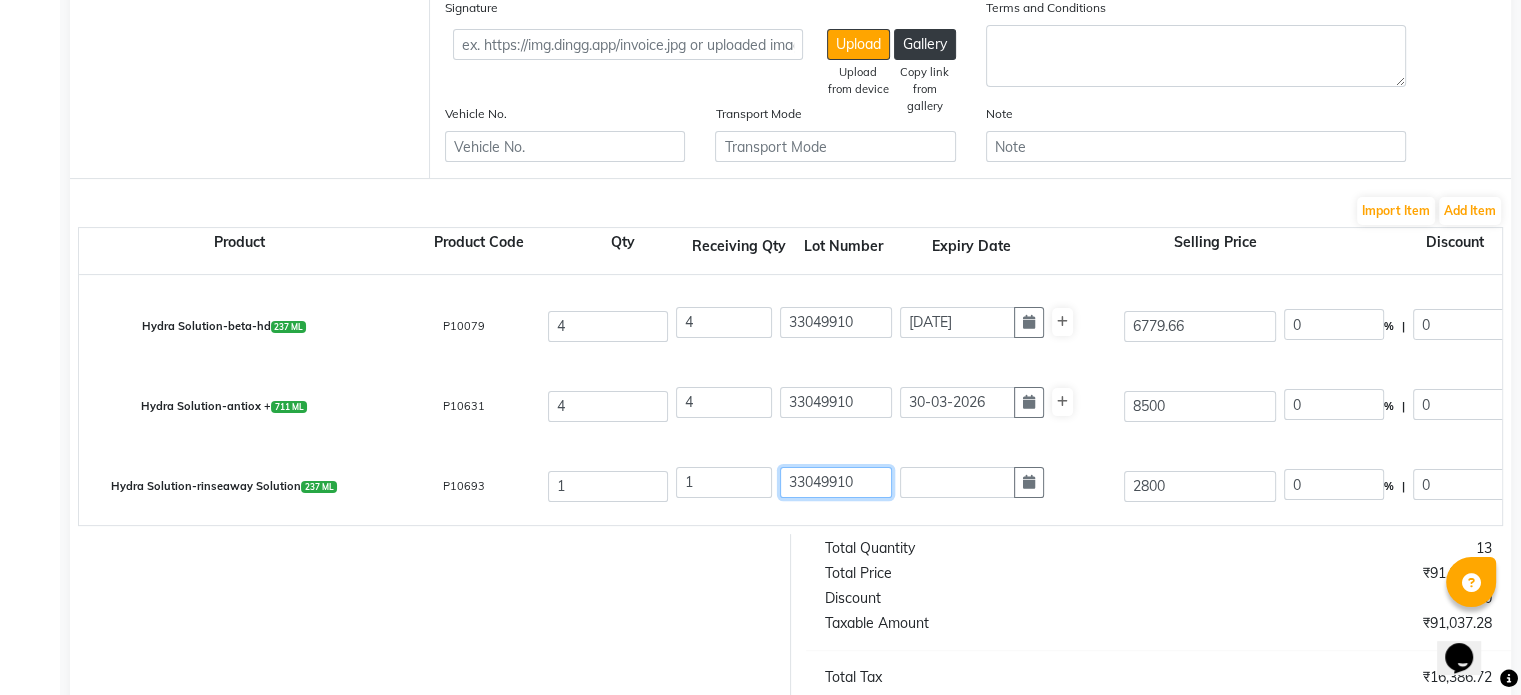 type on "33049910" 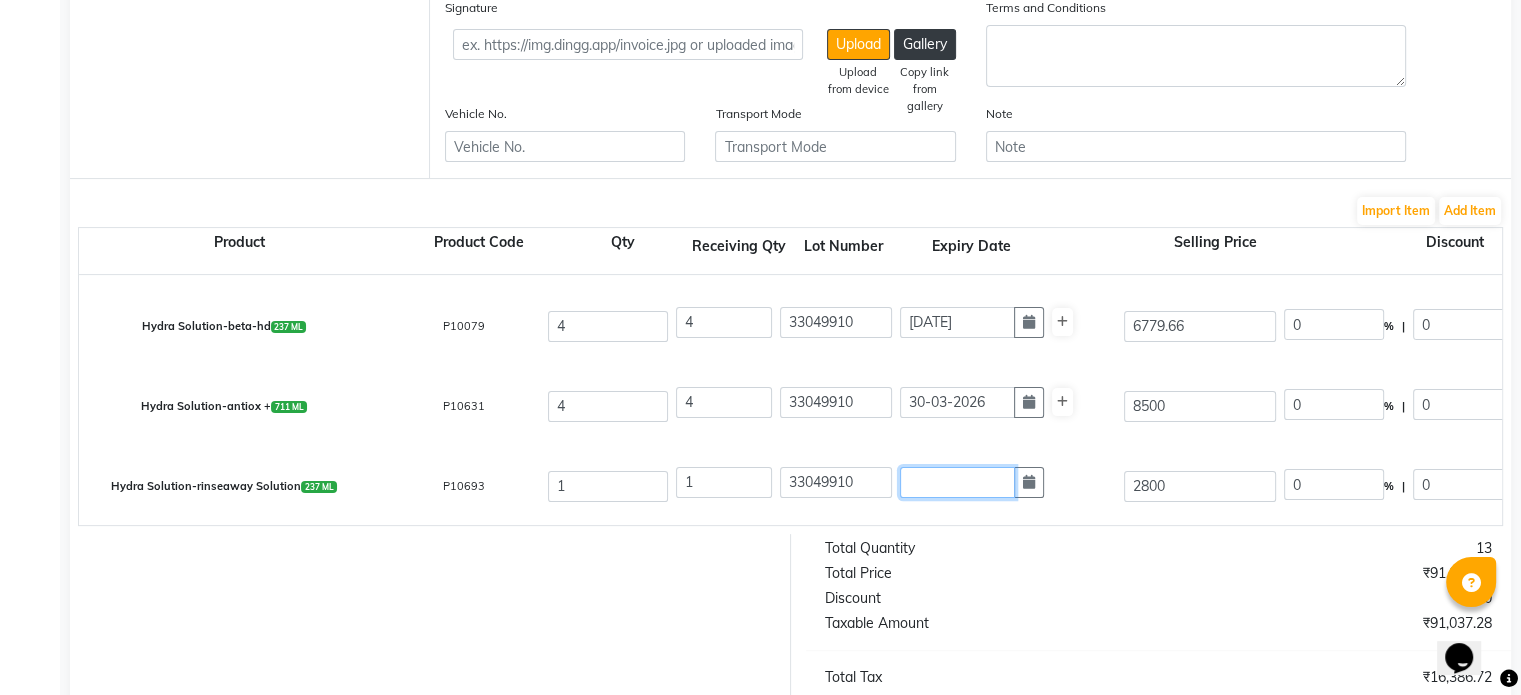 click 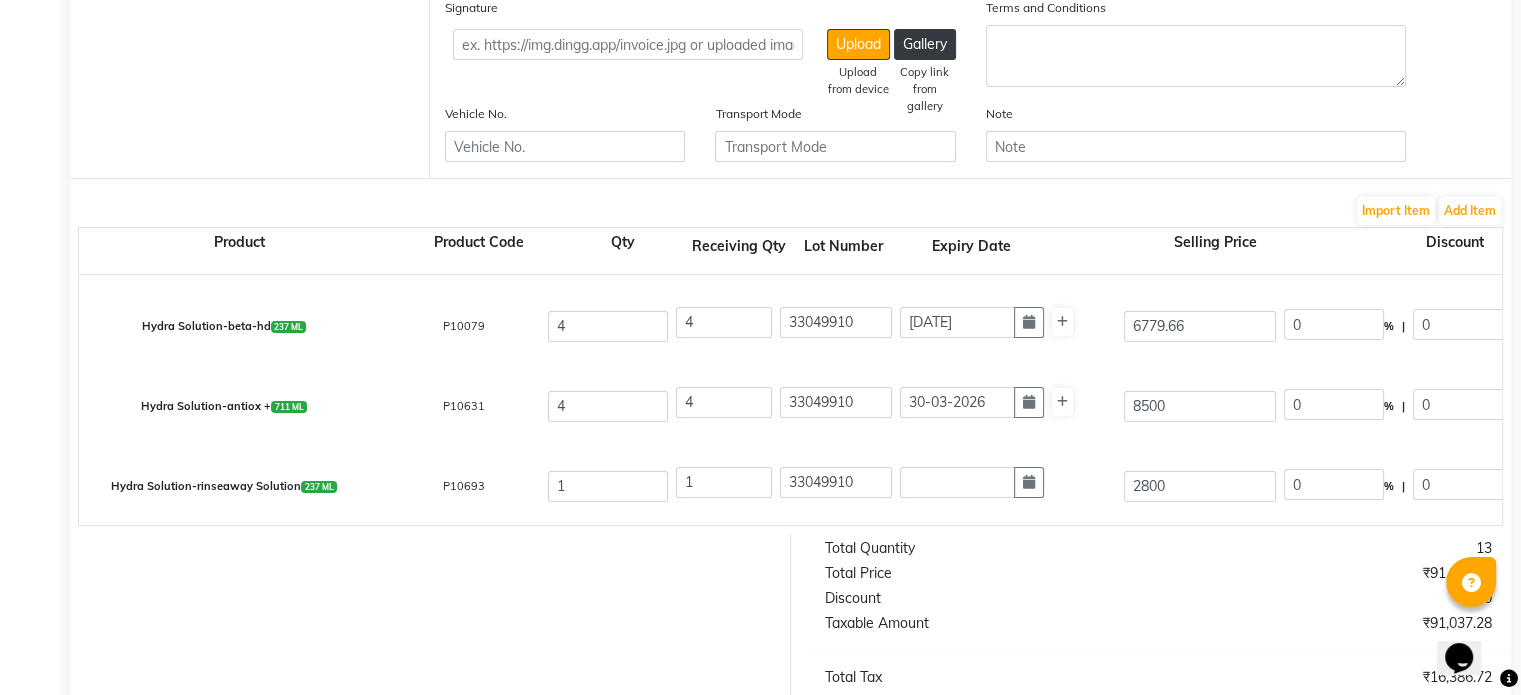 select on "8" 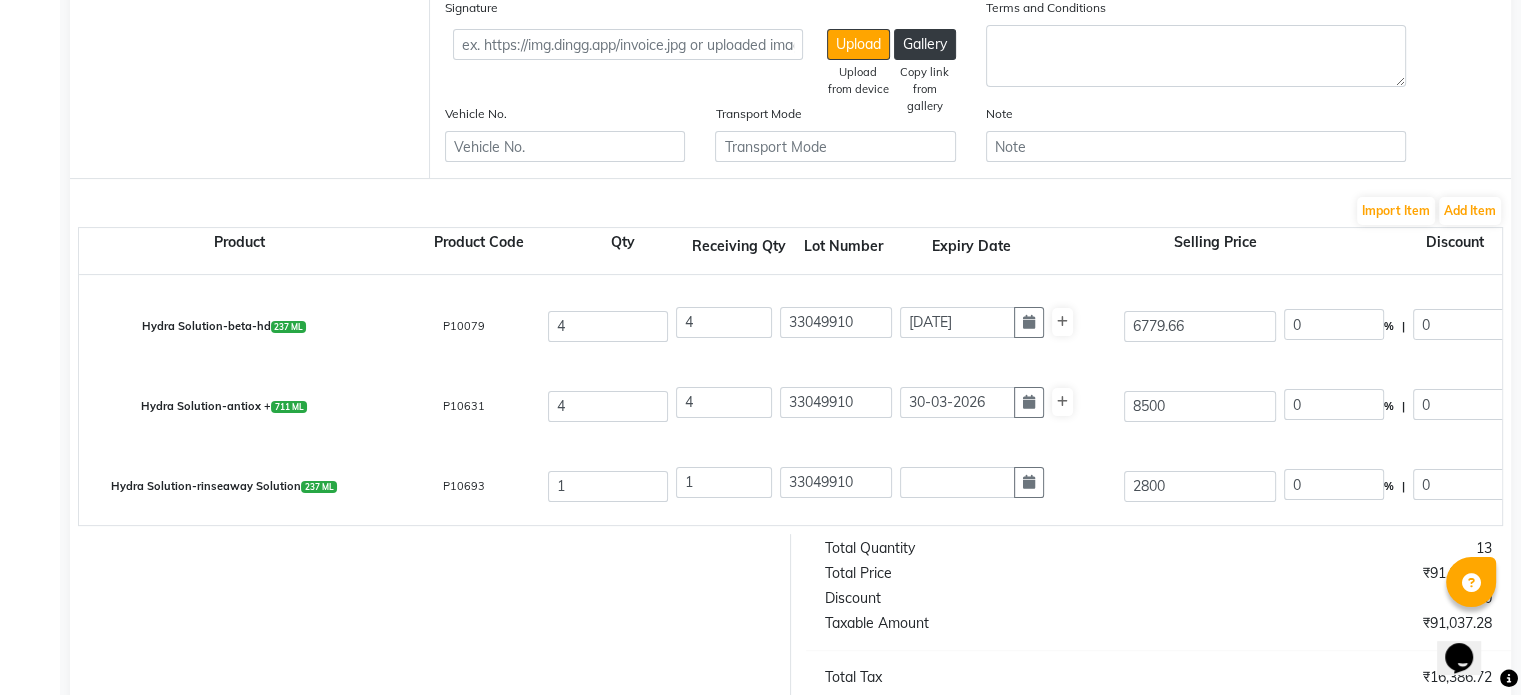 select on "2025" 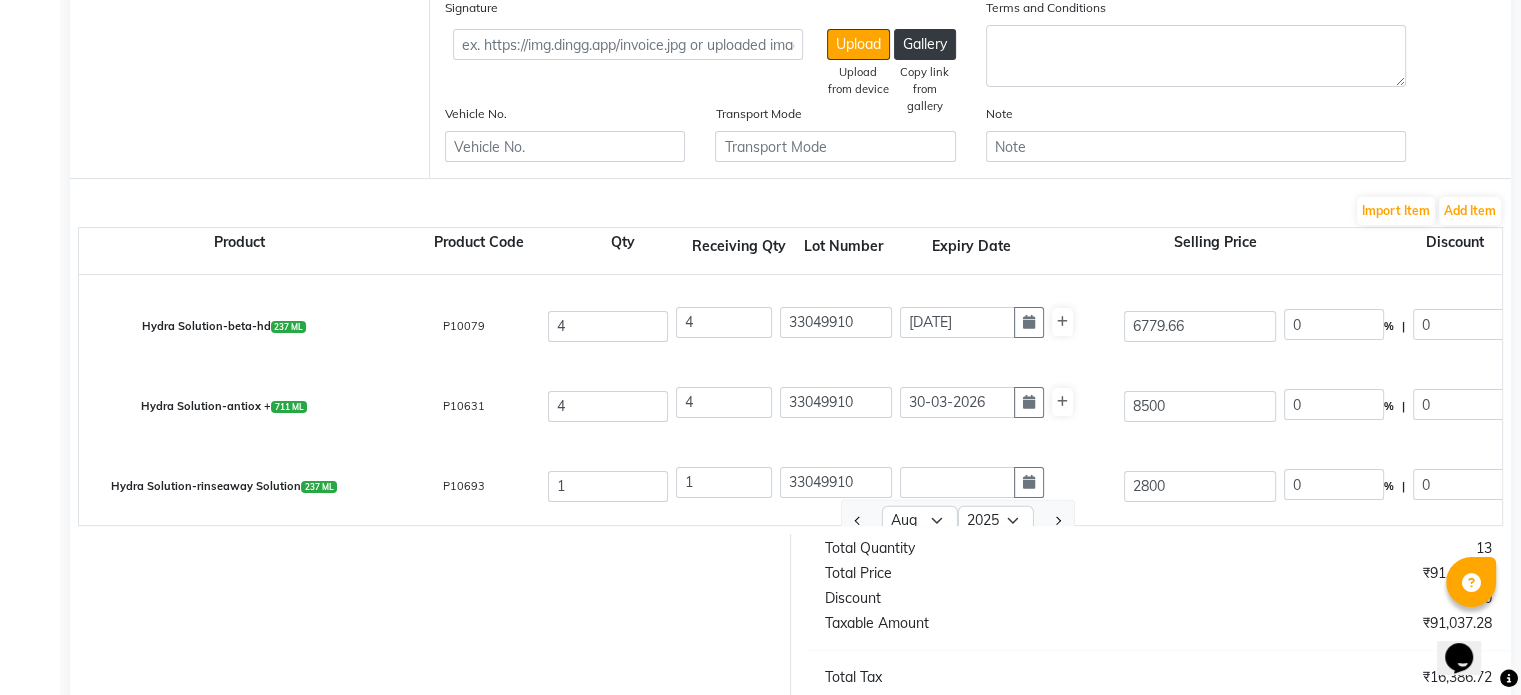 scroll, scrollTop: 253, scrollLeft: 0, axis: vertical 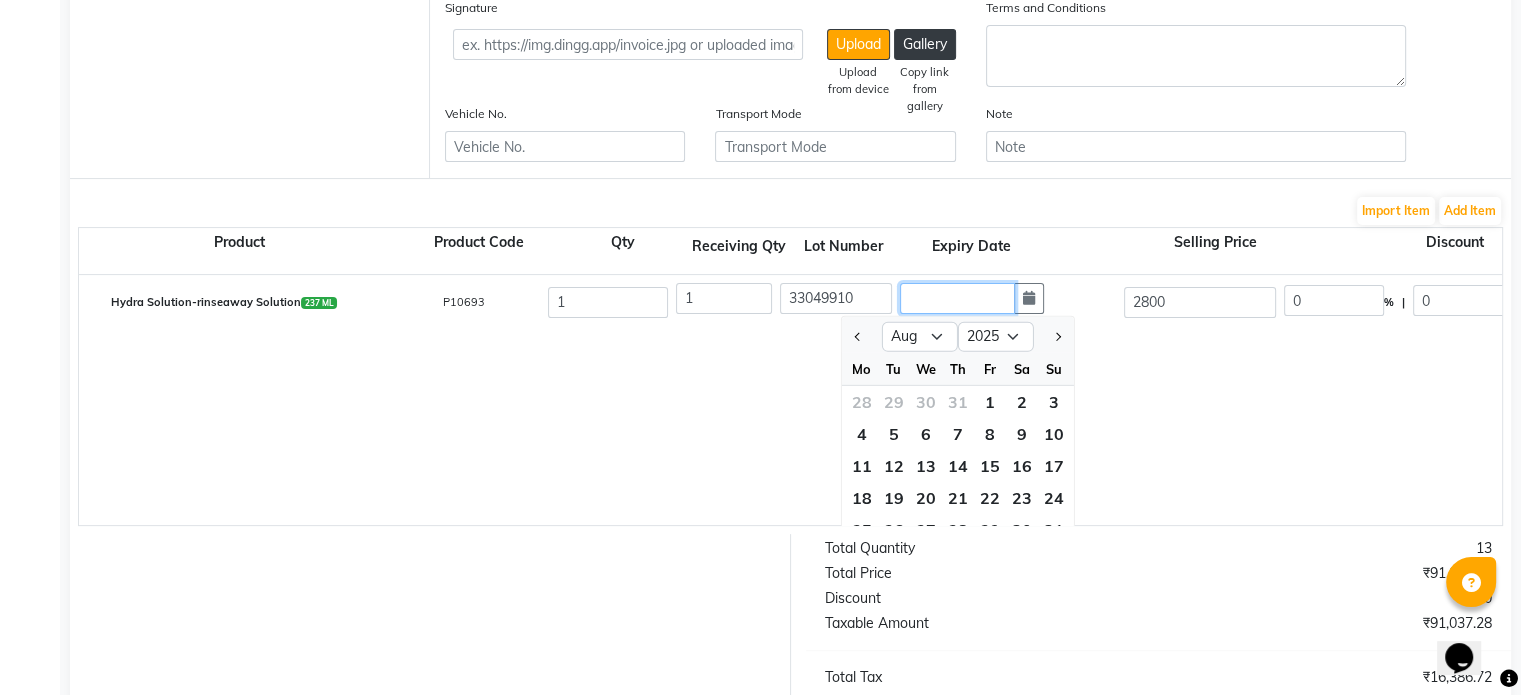 click 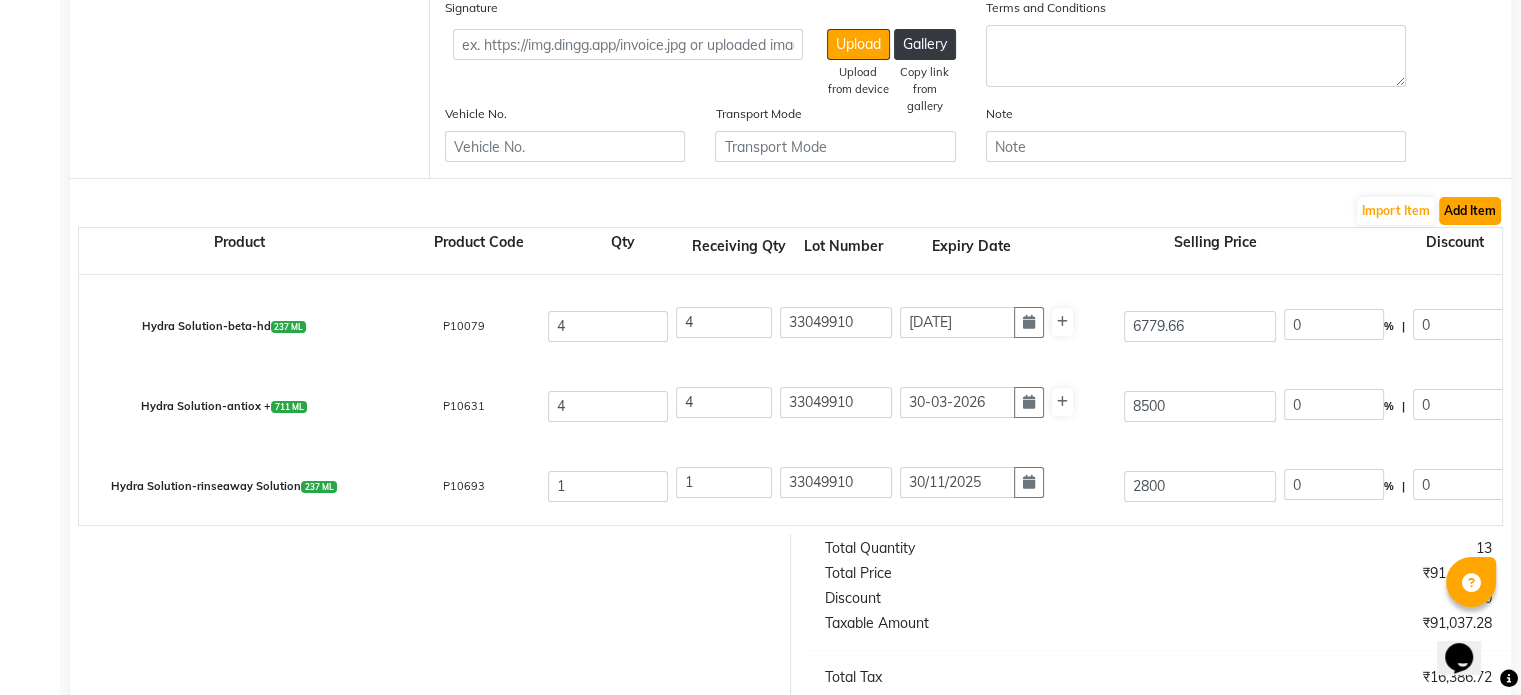 type on "30-11-2025" 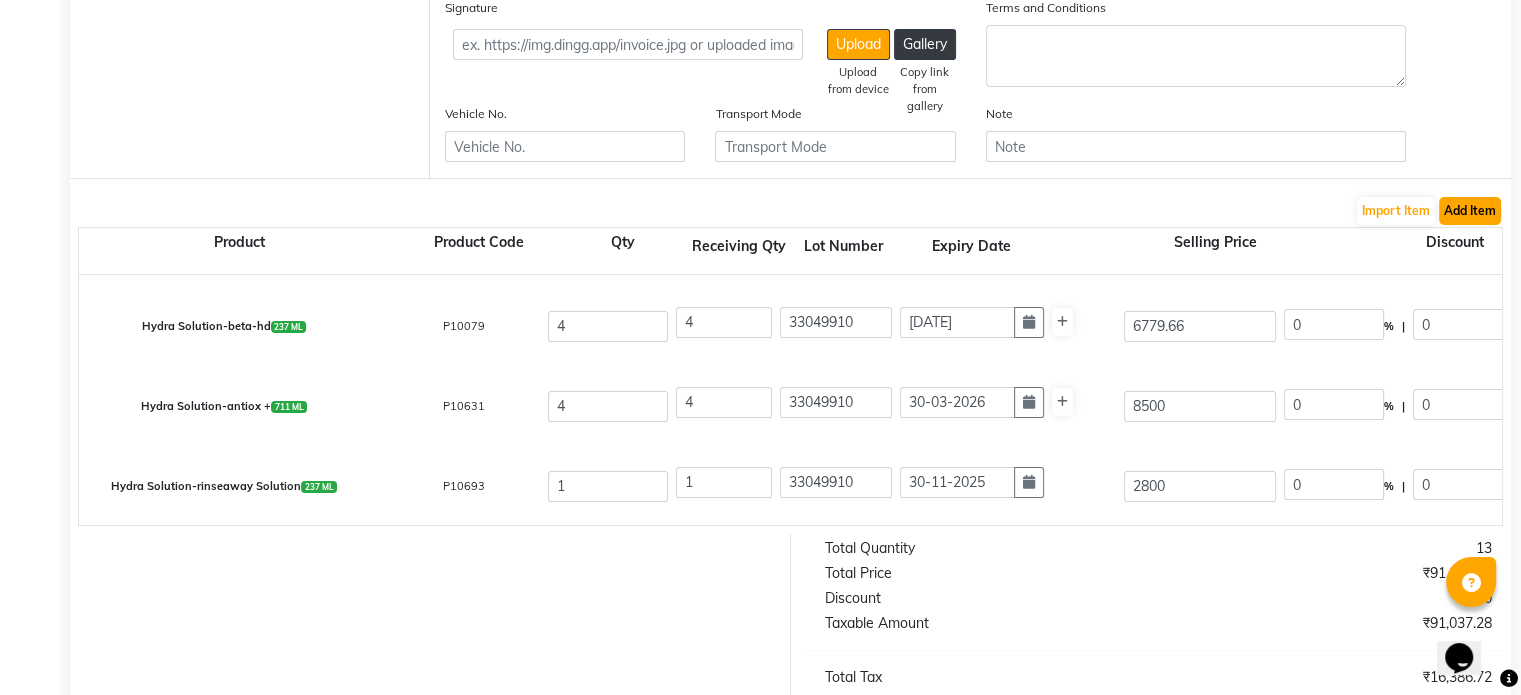 click on "Add Item" 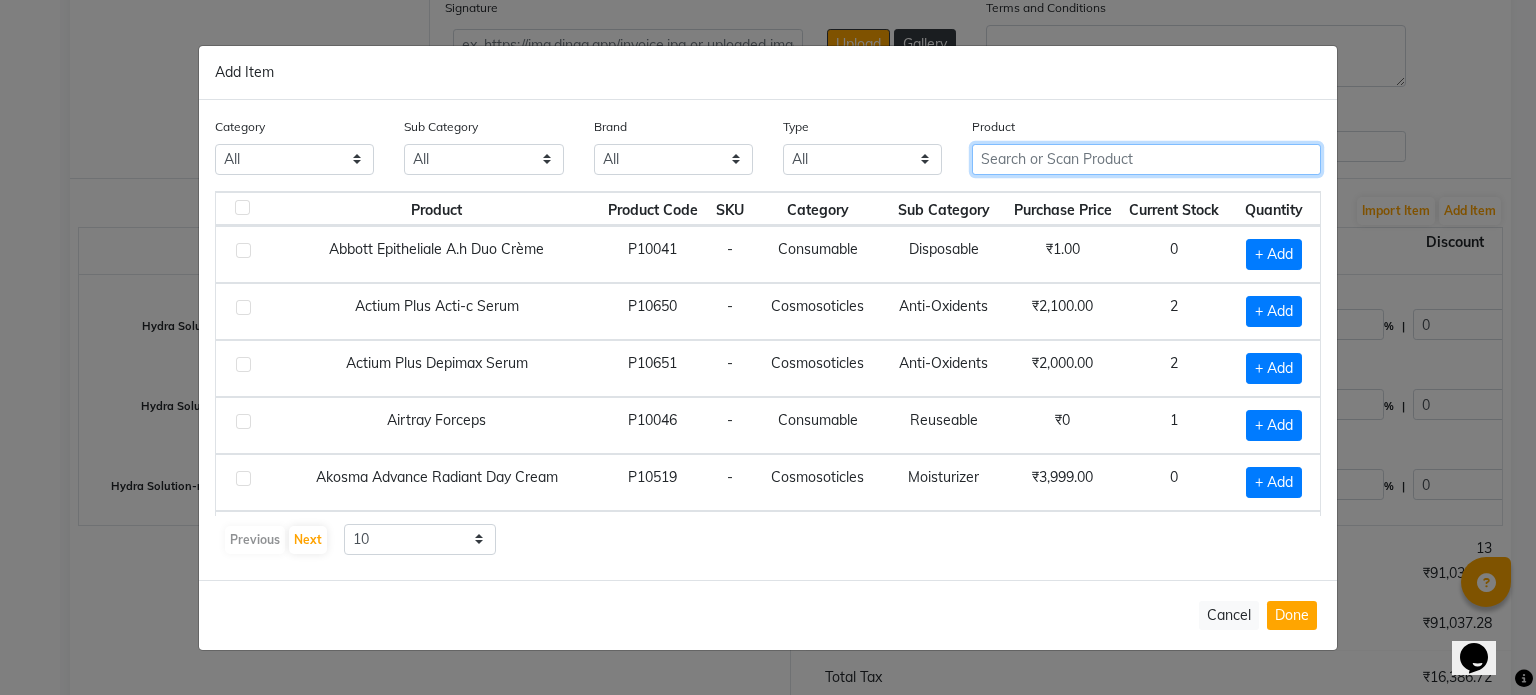 click 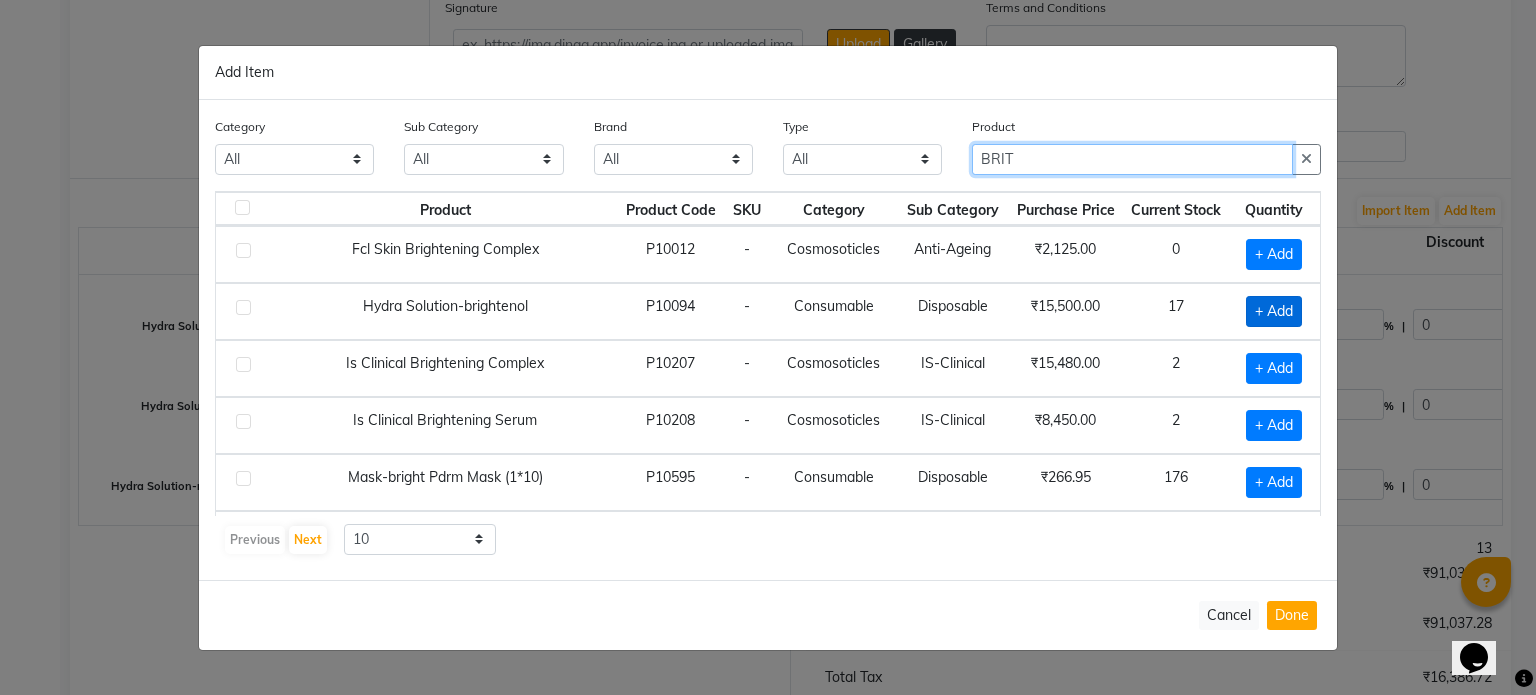 type on "BRIT" 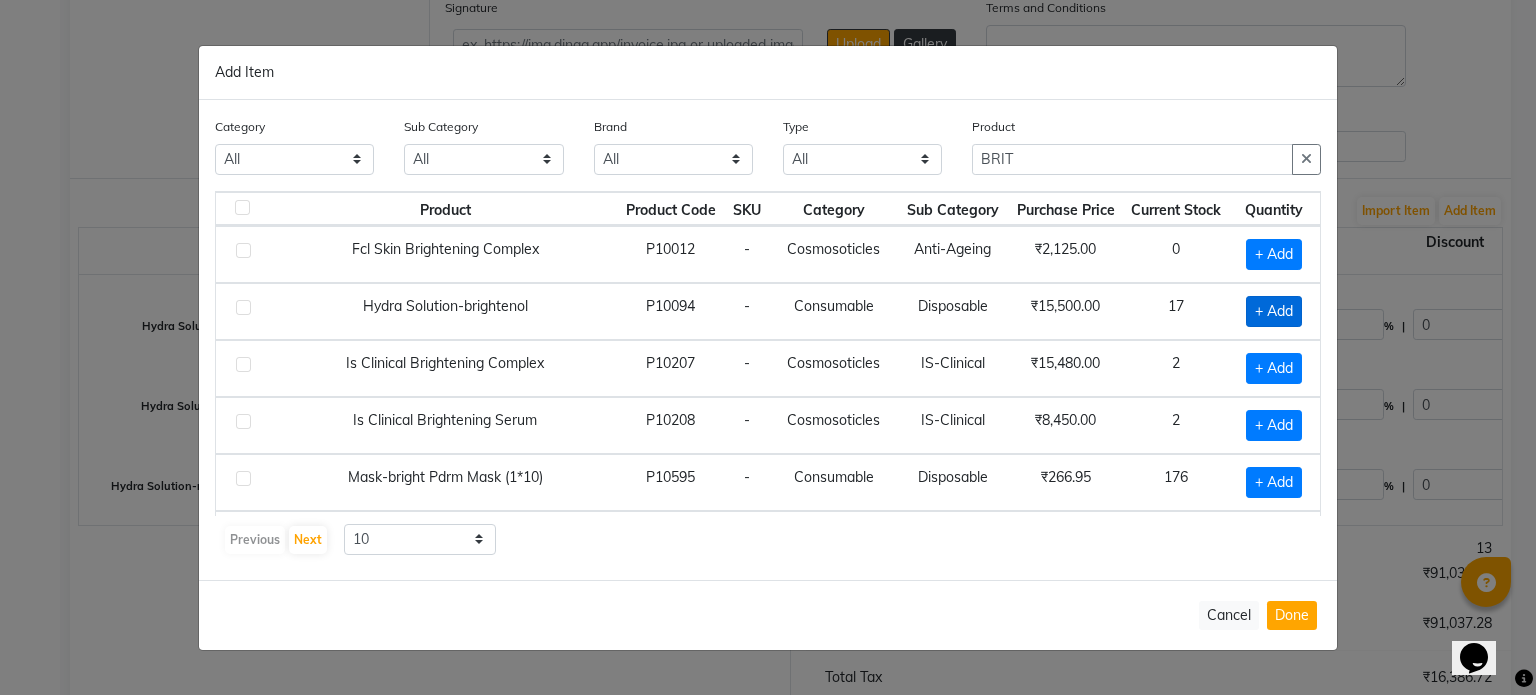 click on "+ Add" 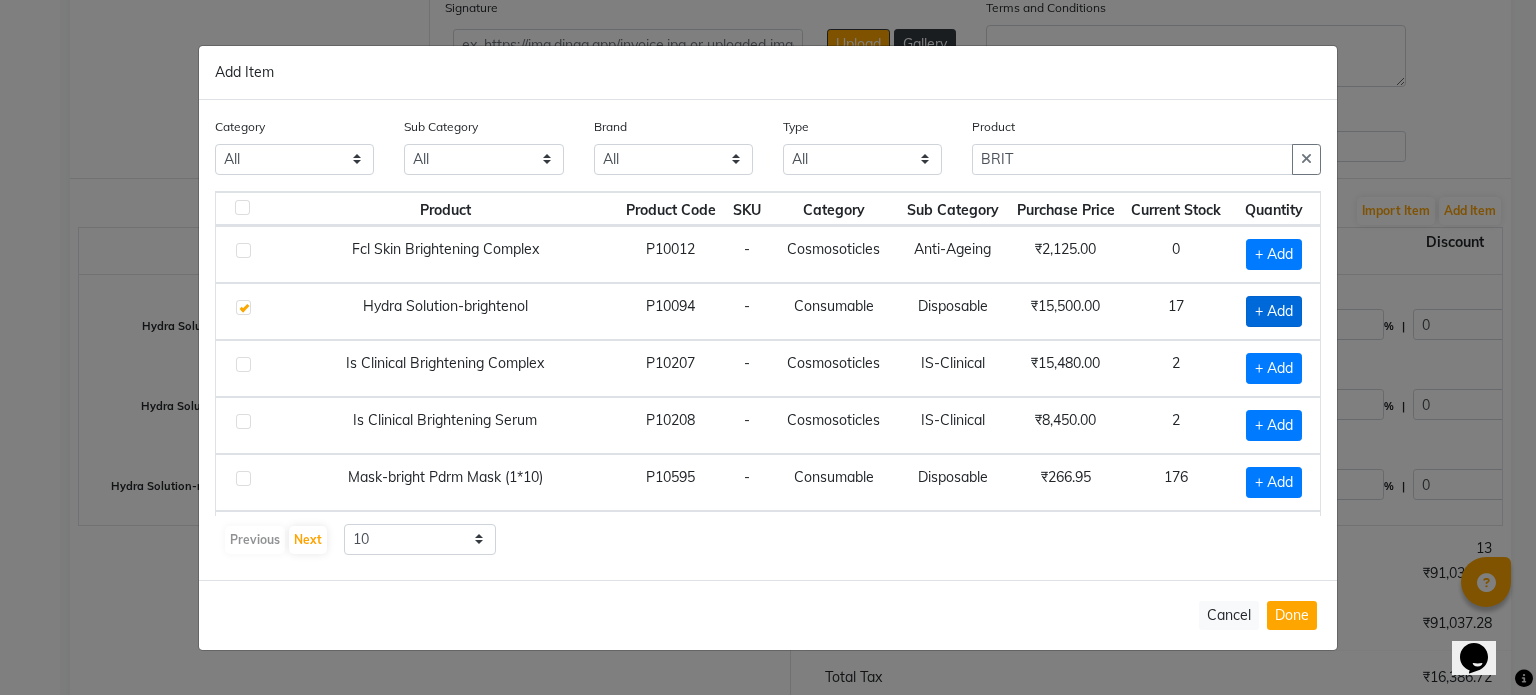 checkbox on "true" 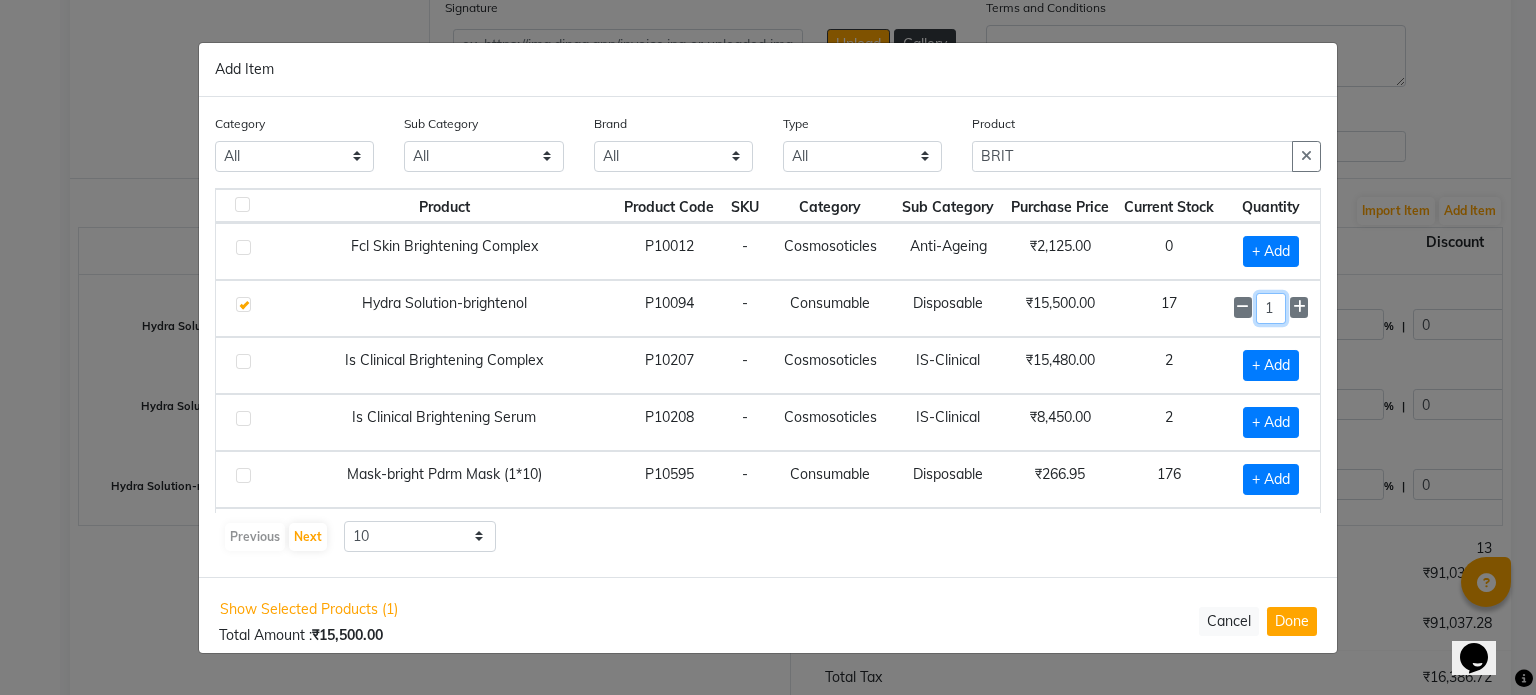 drag, startPoint x: 1256, startPoint y: 309, endPoint x: 1215, endPoint y: 310, distance: 41.01219 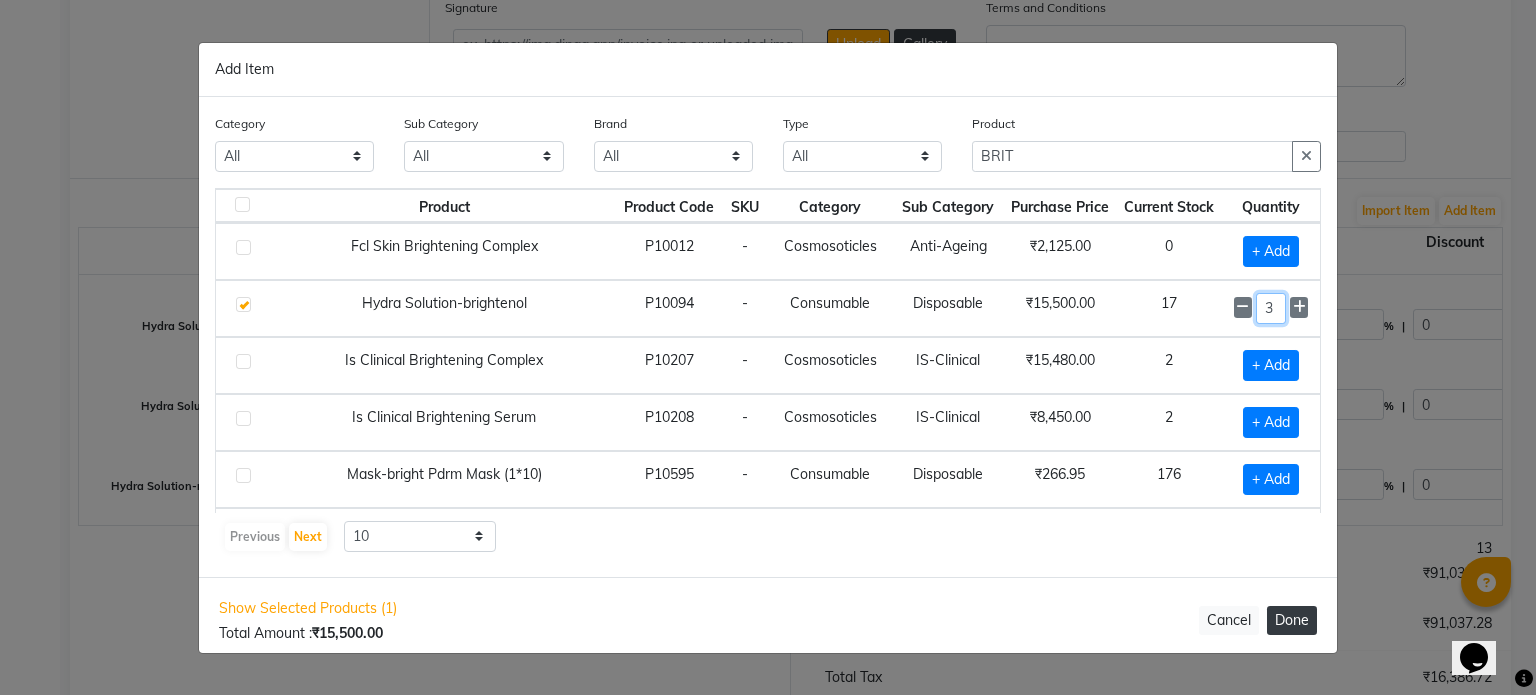 type on "3" 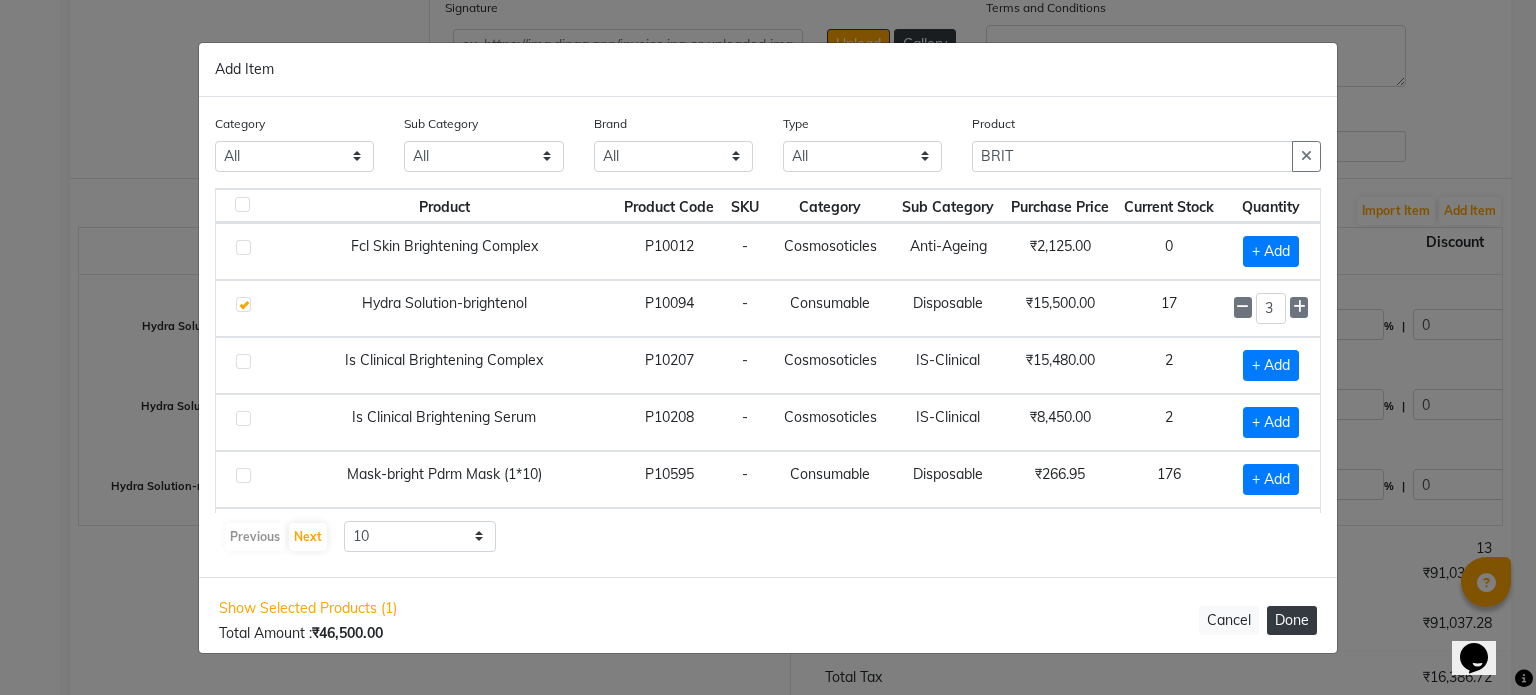 click on "Done" 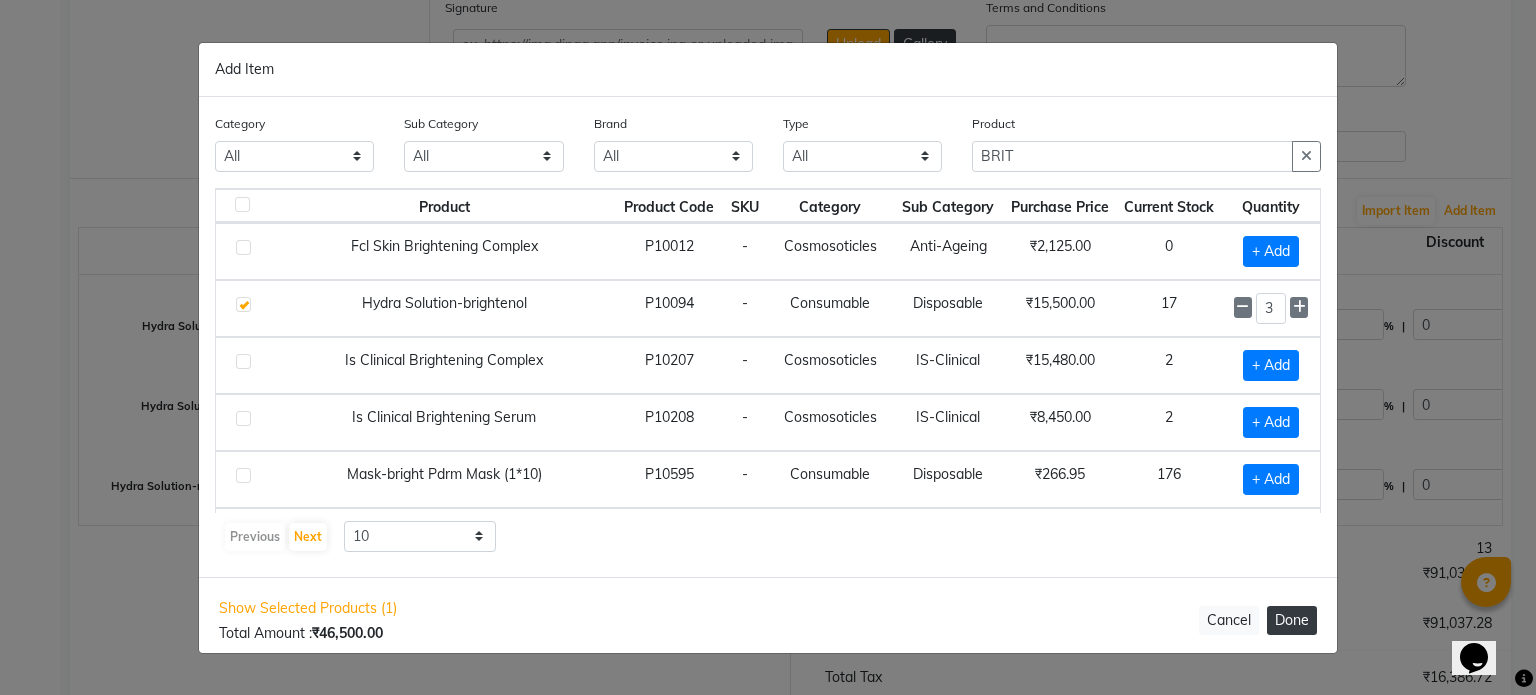 select on "908" 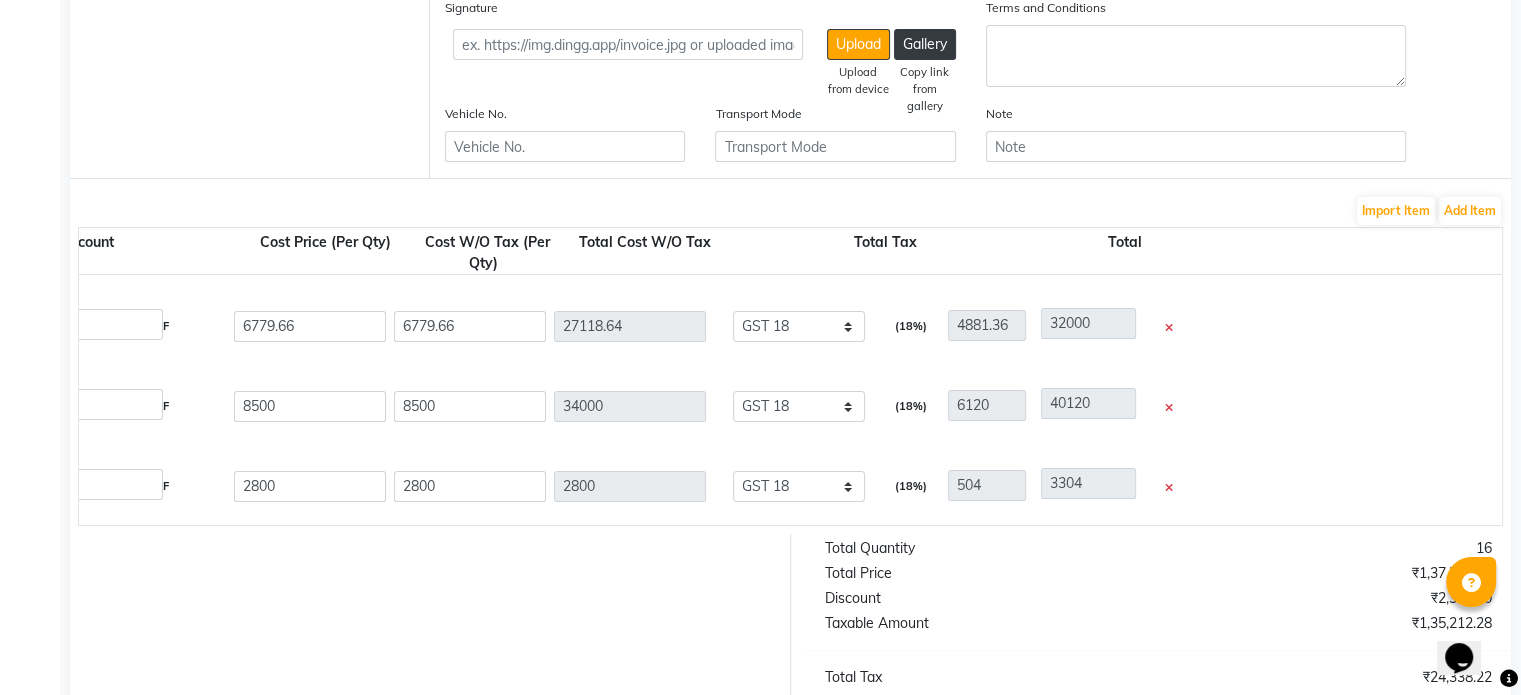 scroll, scrollTop: 0, scrollLeft: 1423, axis: horizontal 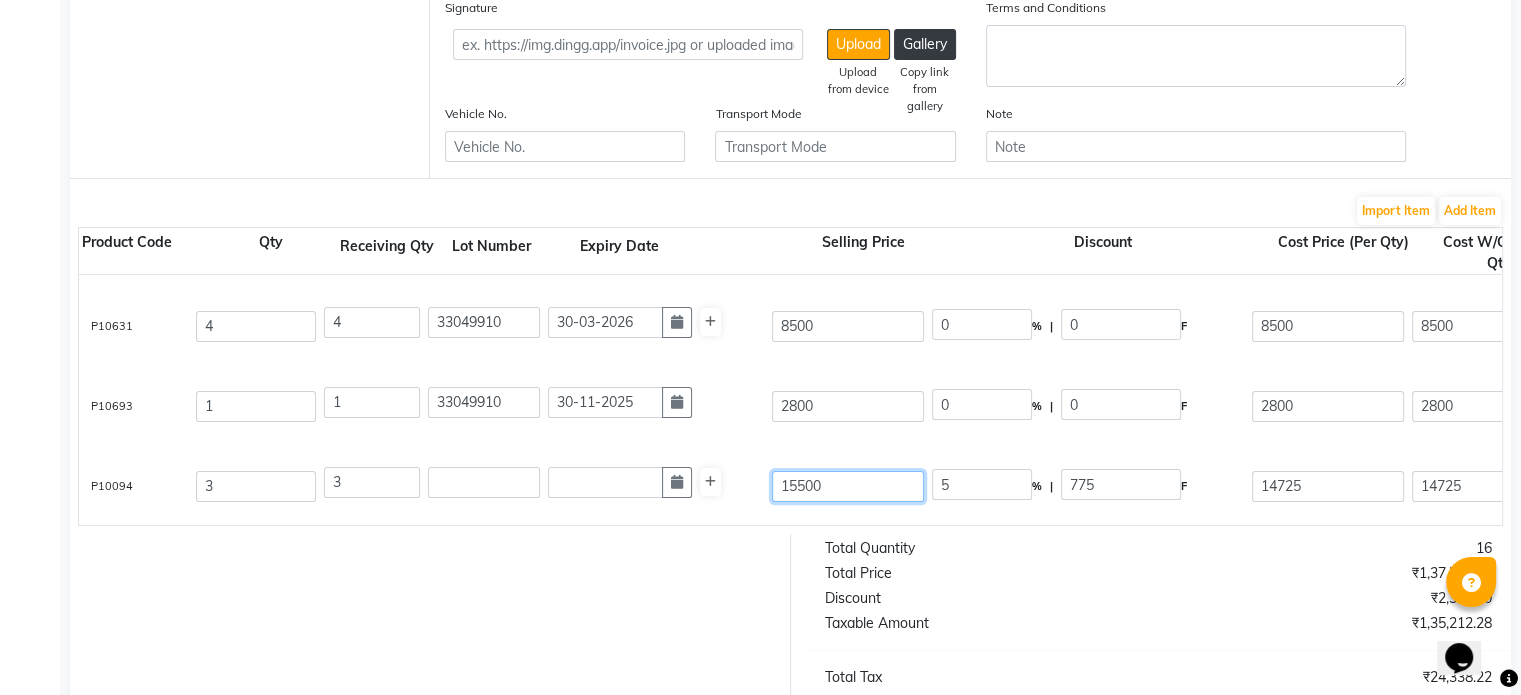 drag, startPoint x: 845, startPoint y: 487, endPoint x: 596, endPoint y: 481, distance: 249.07228 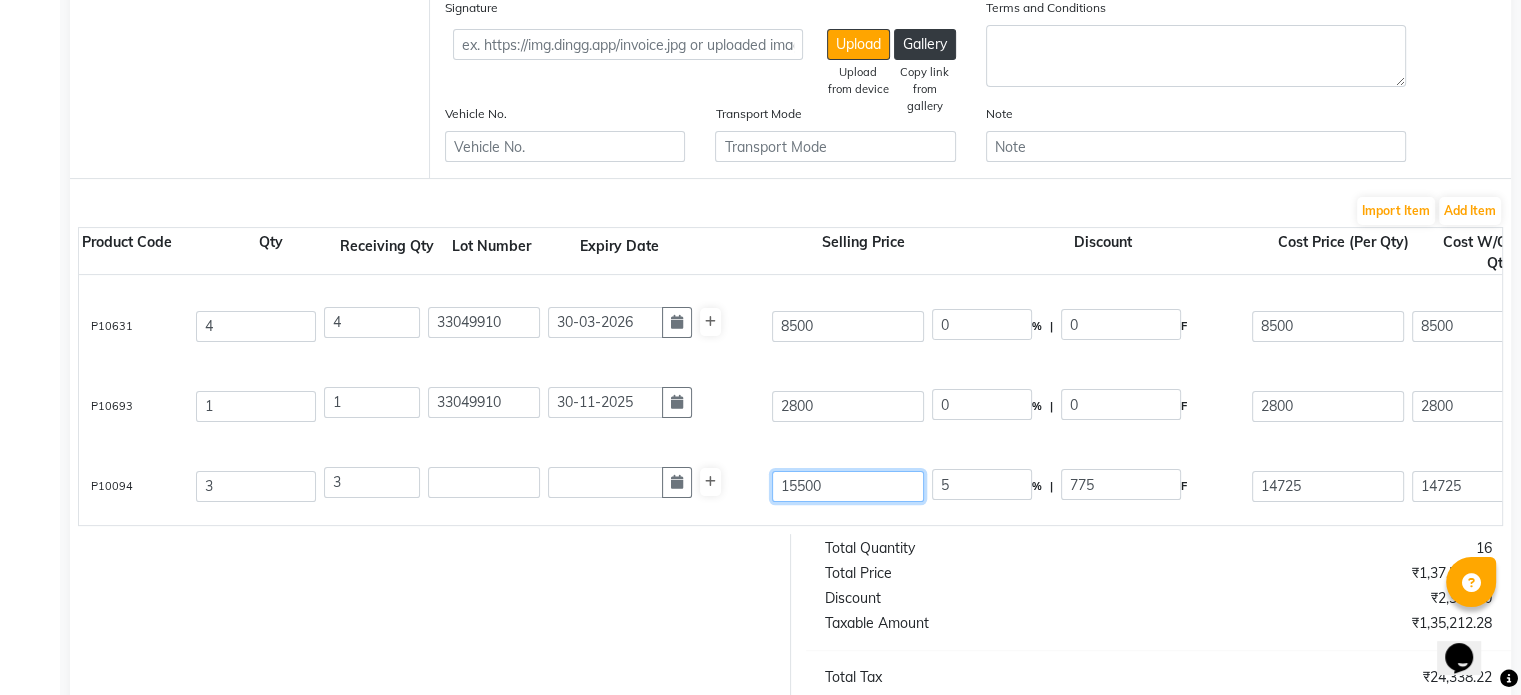 type on "1" 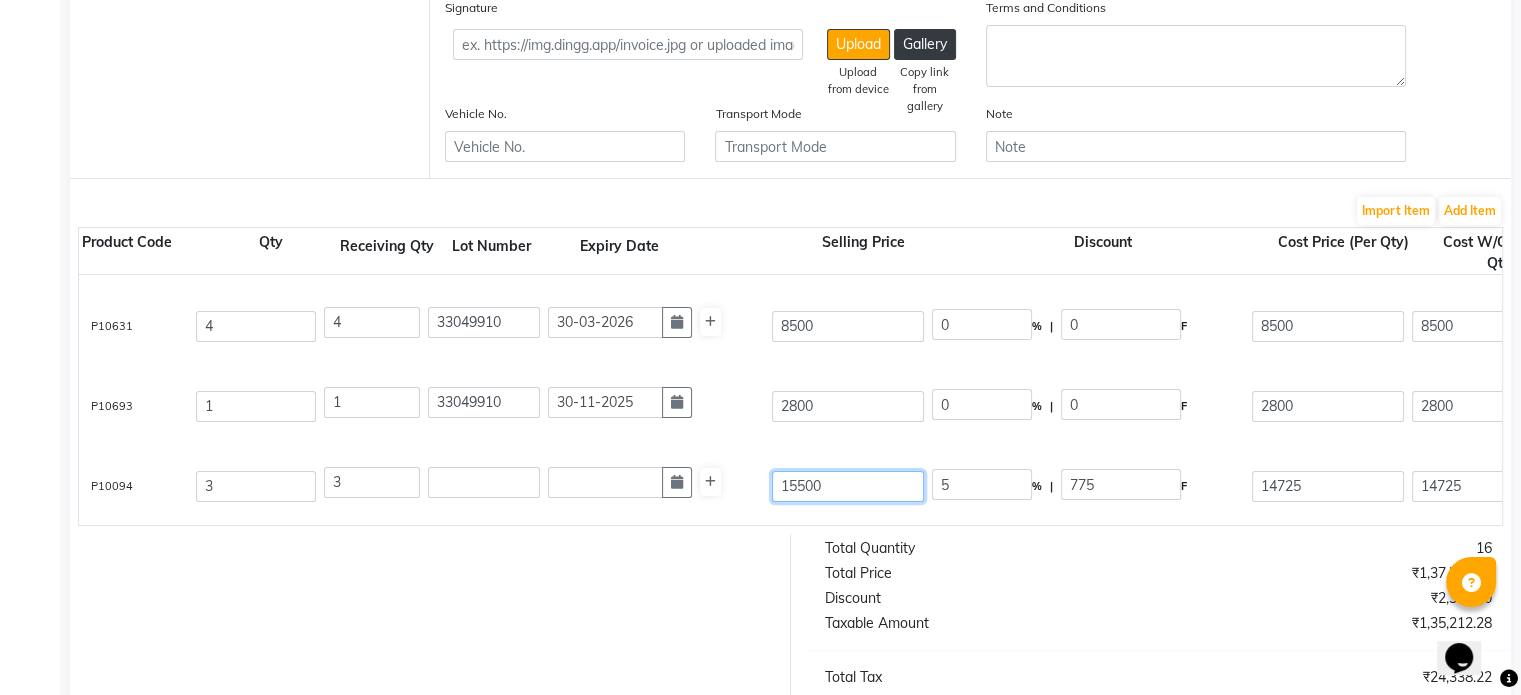 type on "77500" 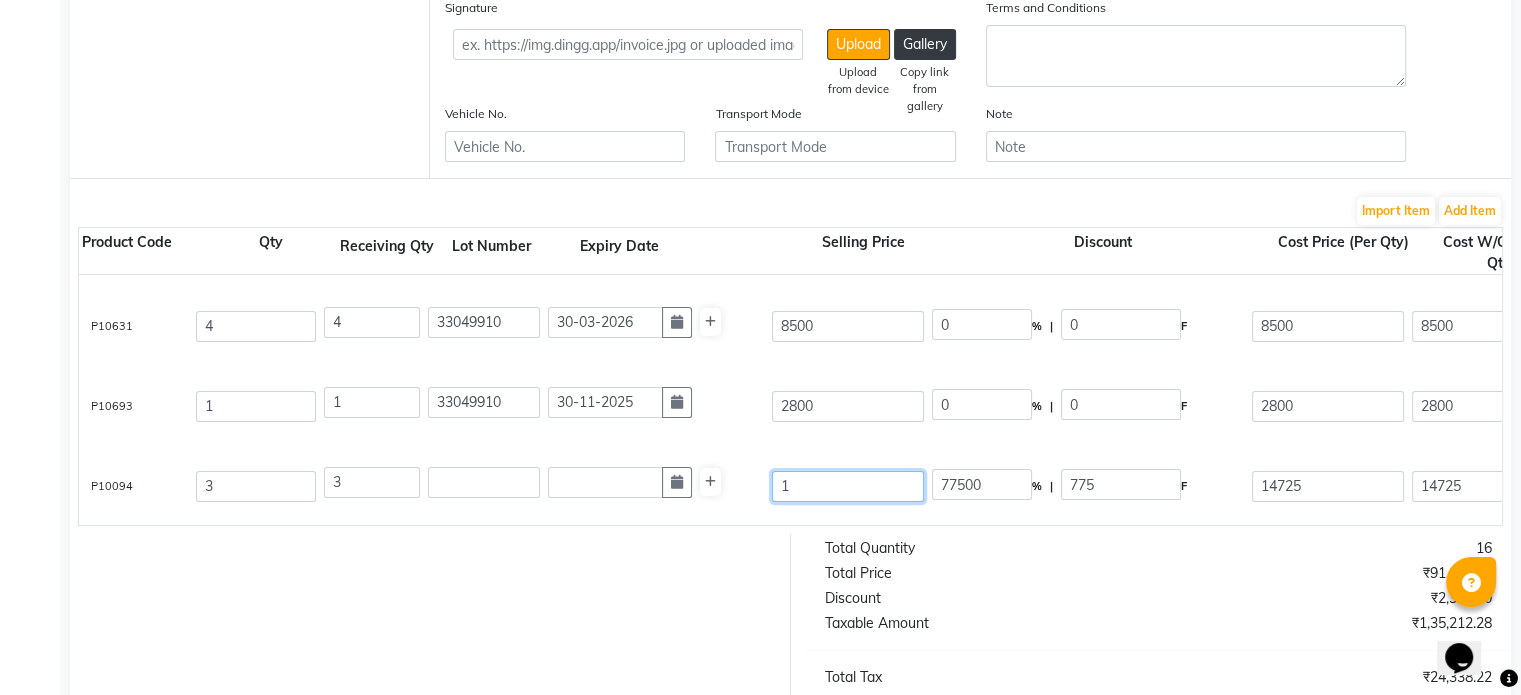 type on "18" 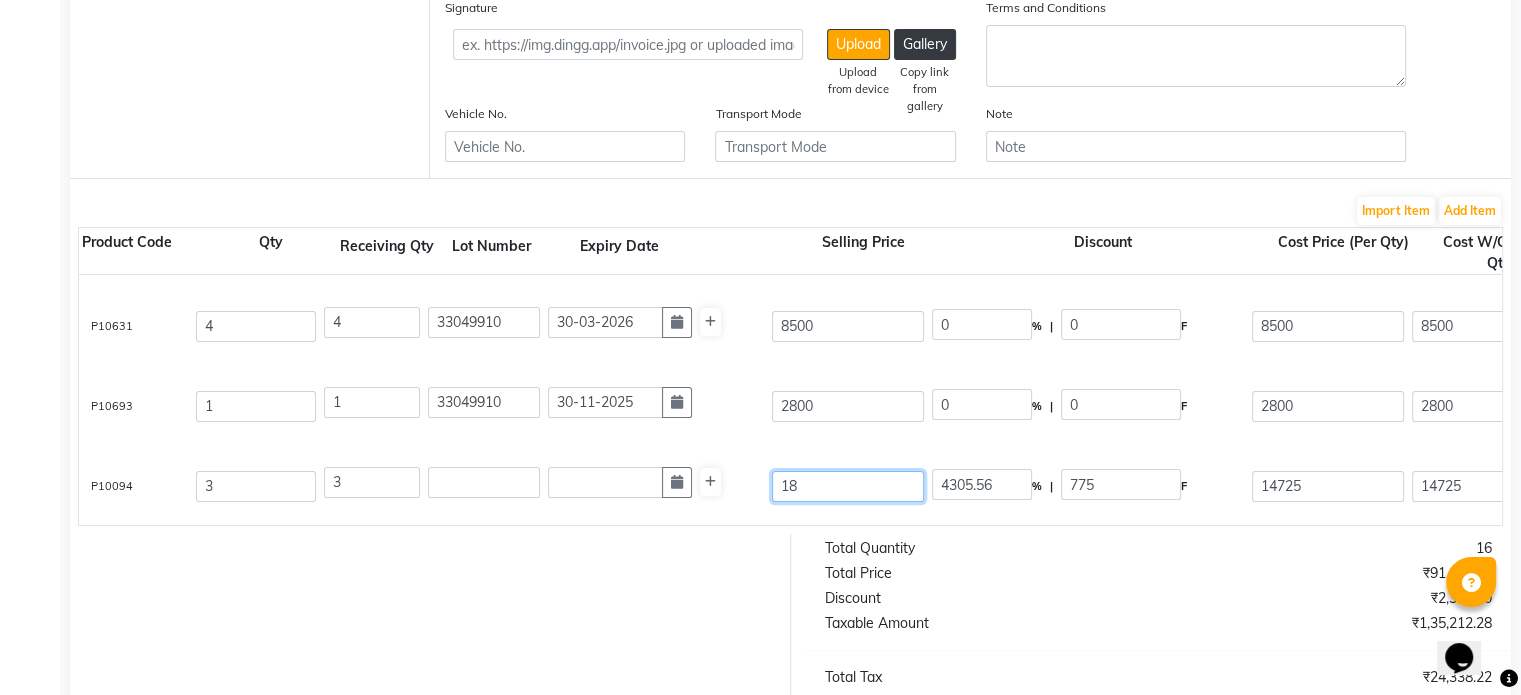 type on "186" 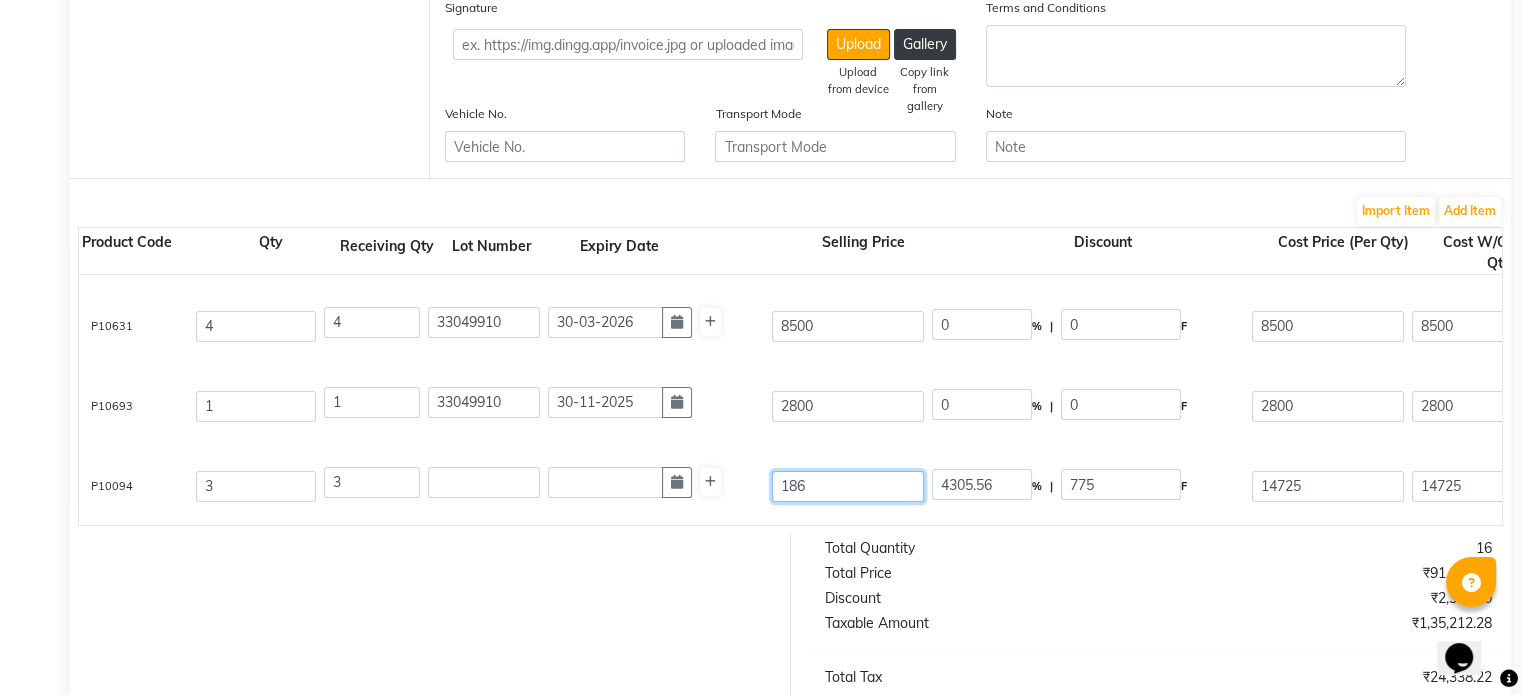 type on "416.67" 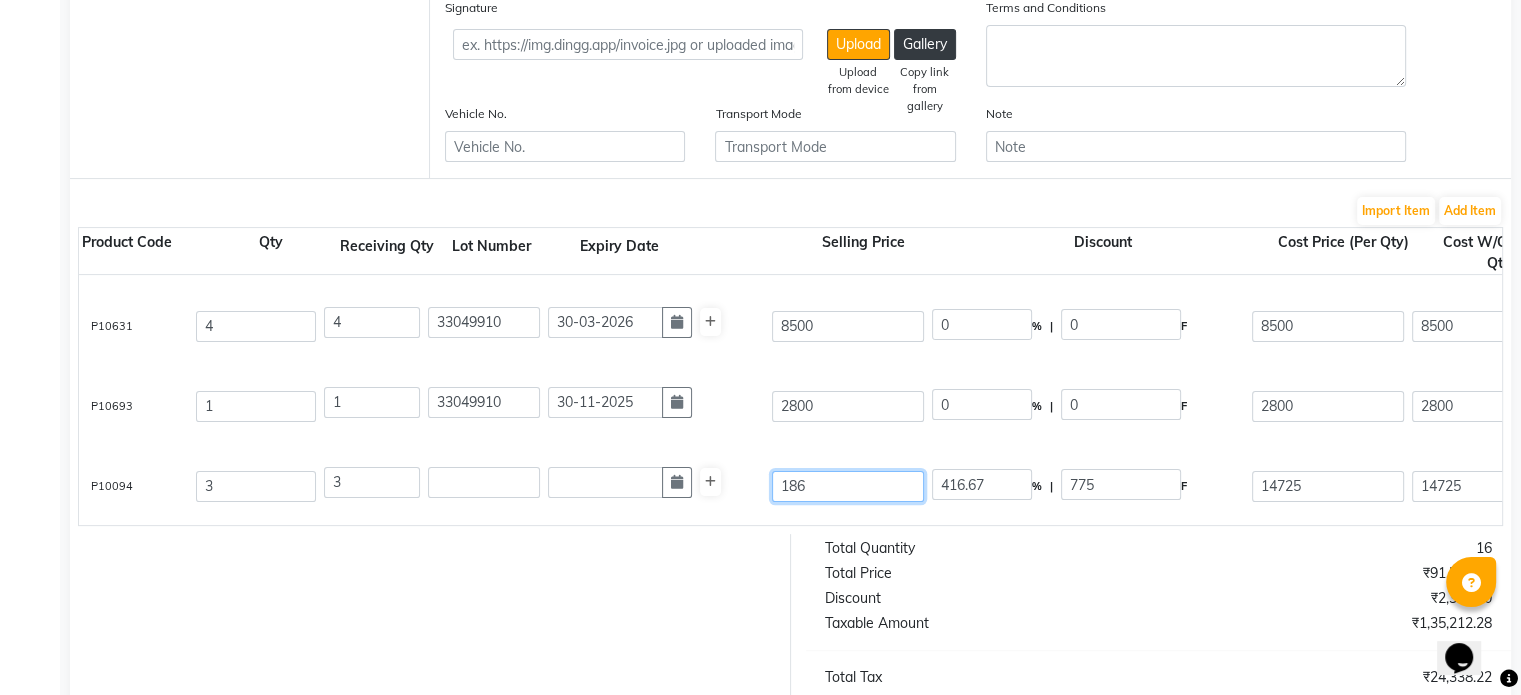 type on "1860" 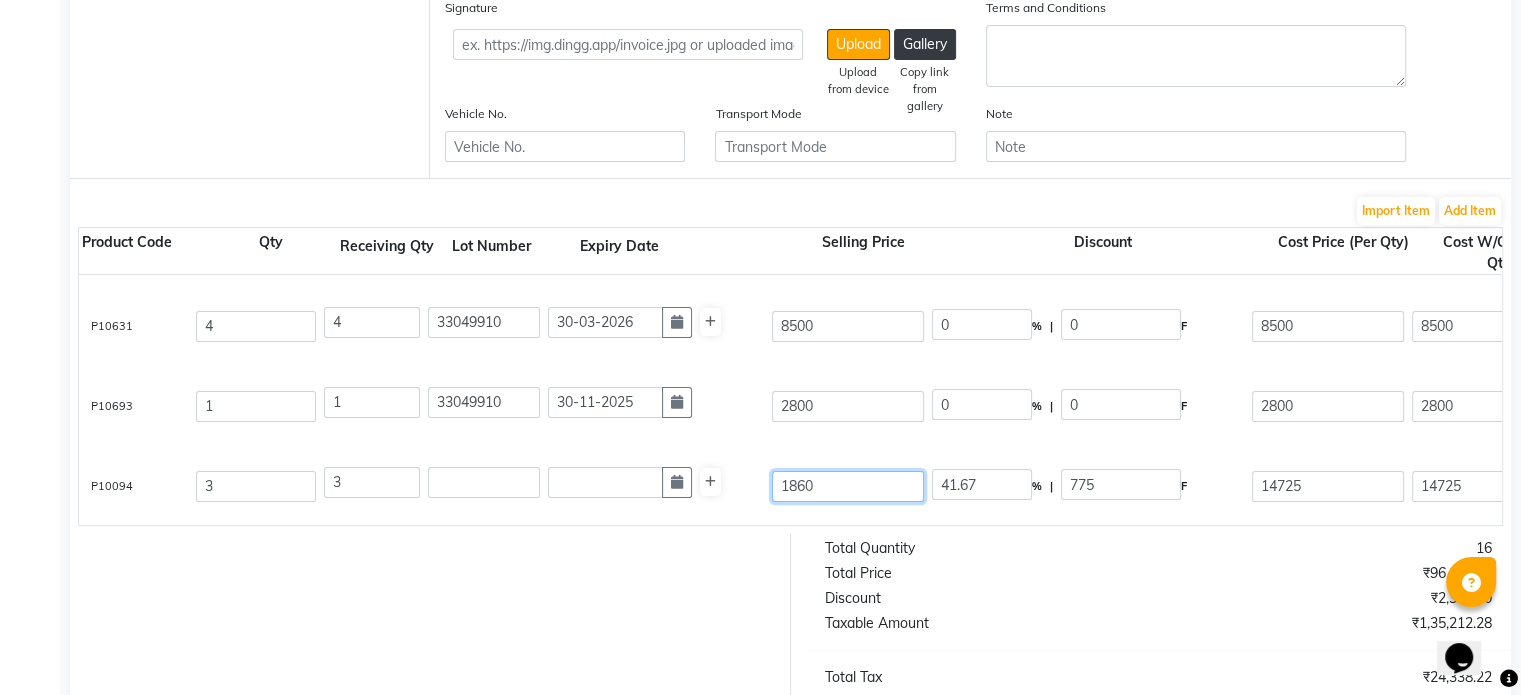 type on "18600" 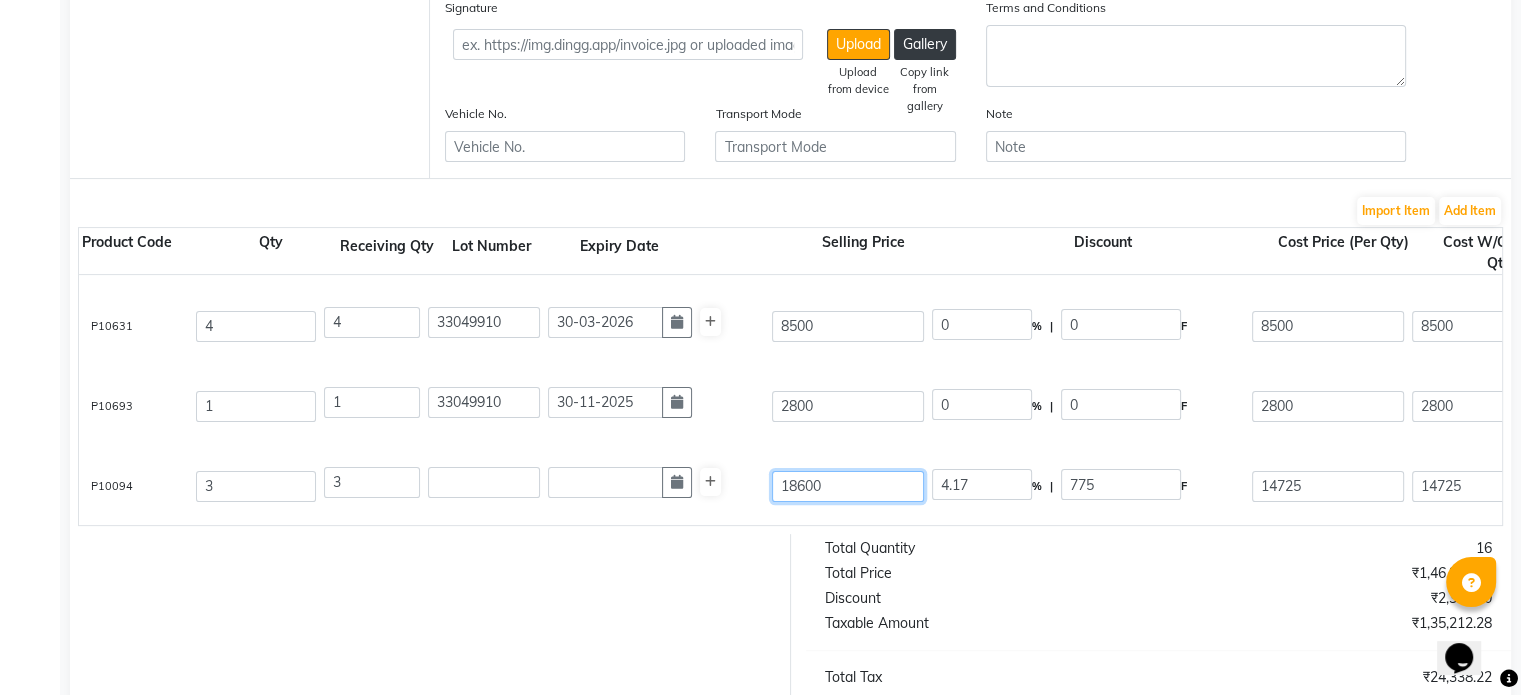 type on "18600" 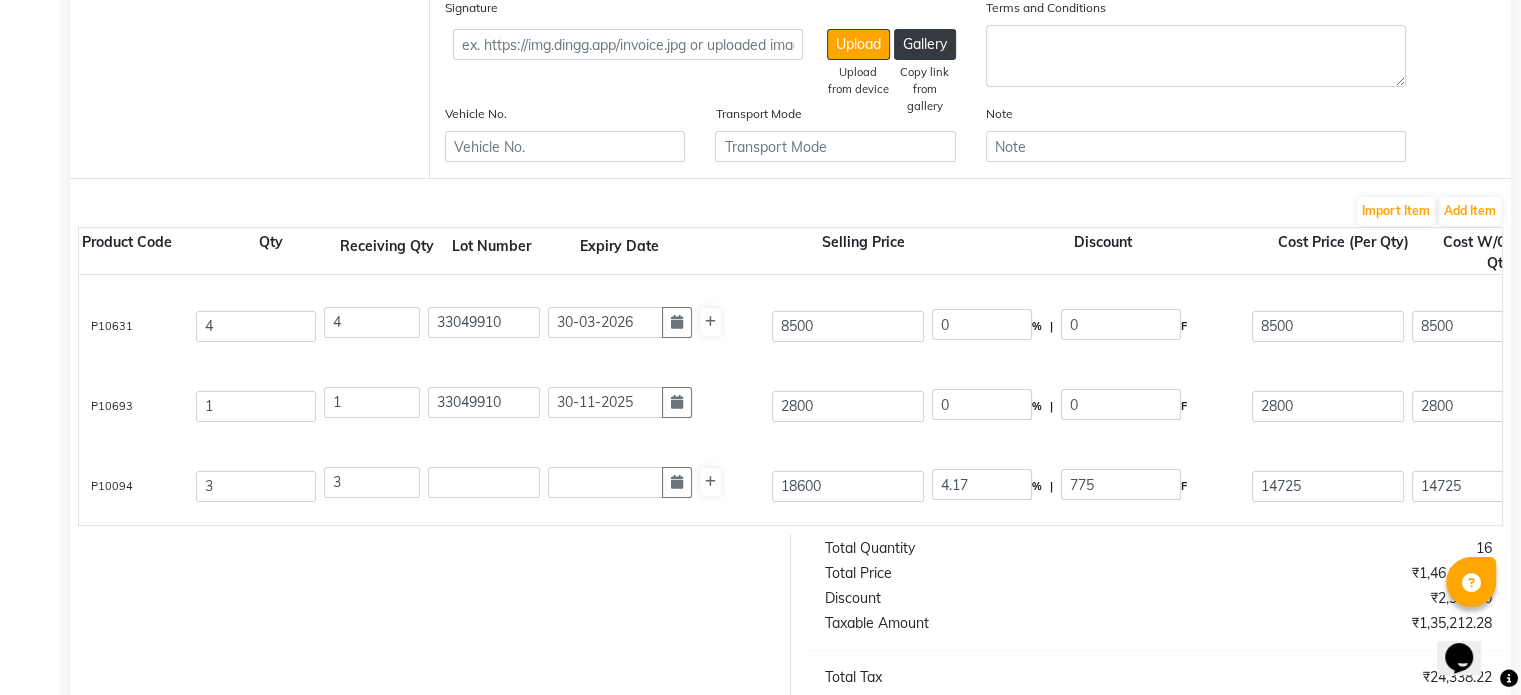 type on "20.83" 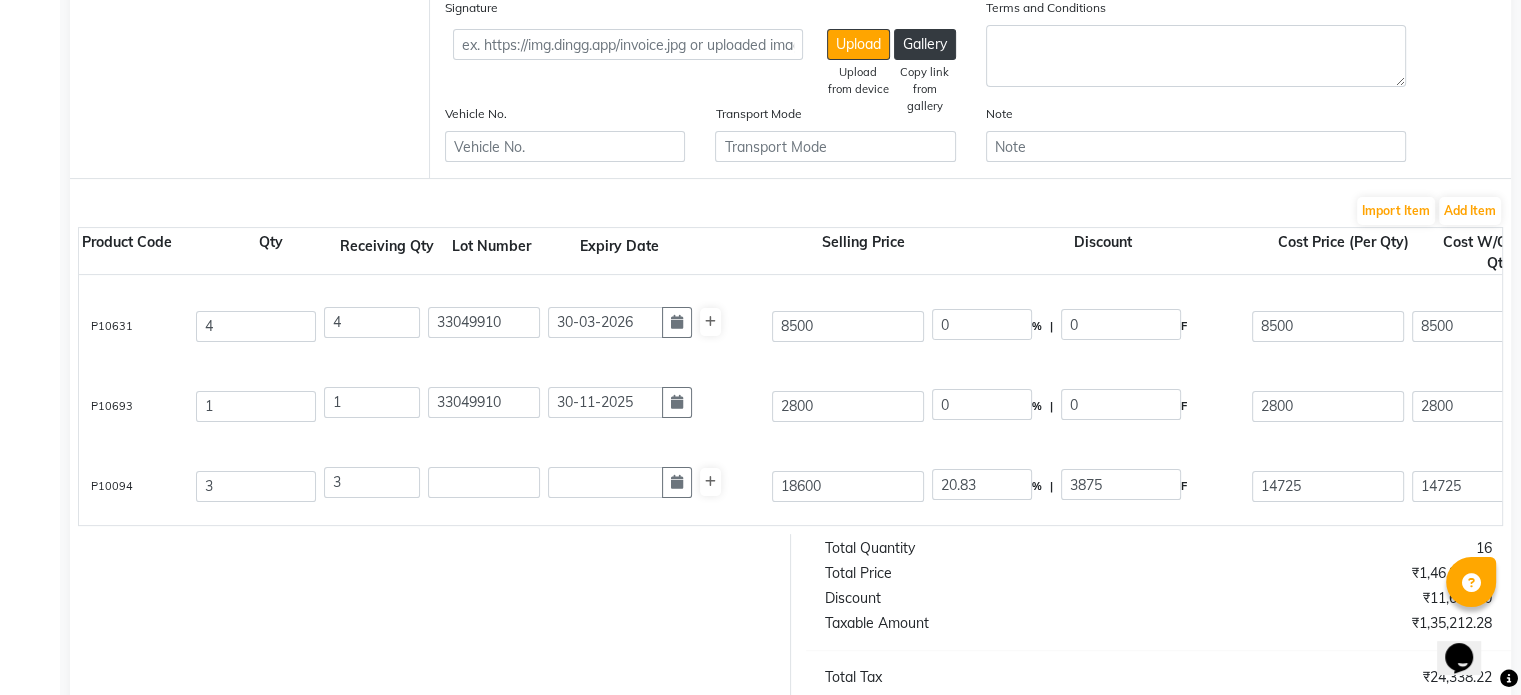 click on "Hydra Solution-brightenol  27 ML  P10094  3 3 18600 20.83 % | 3875 F 14725 14725 44175 None 5% GST Exempted GST 12 GST 18  (18%)  7951.5 52126.5" 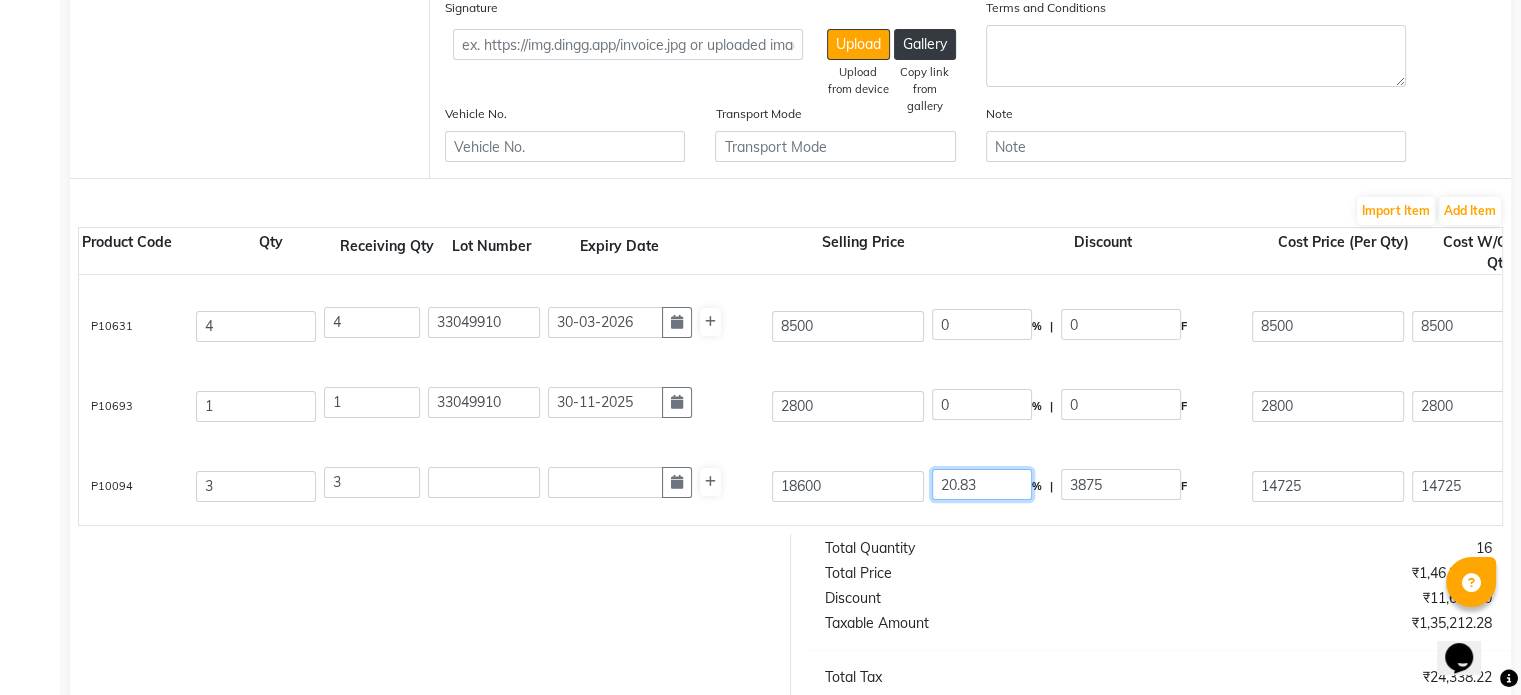 drag, startPoint x: 1002, startPoint y: 488, endPoint x: 826, endPoint y: 520, distance: 178.88544 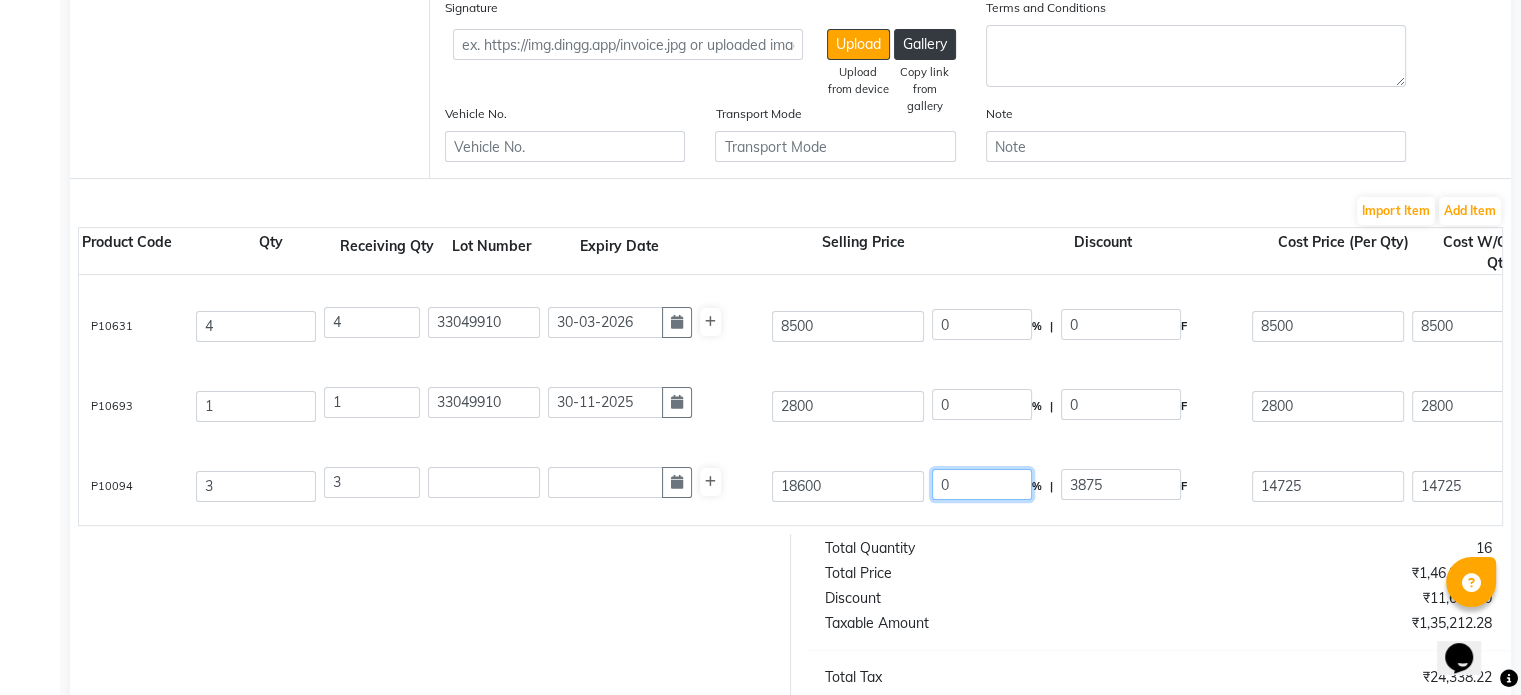 type on "0" 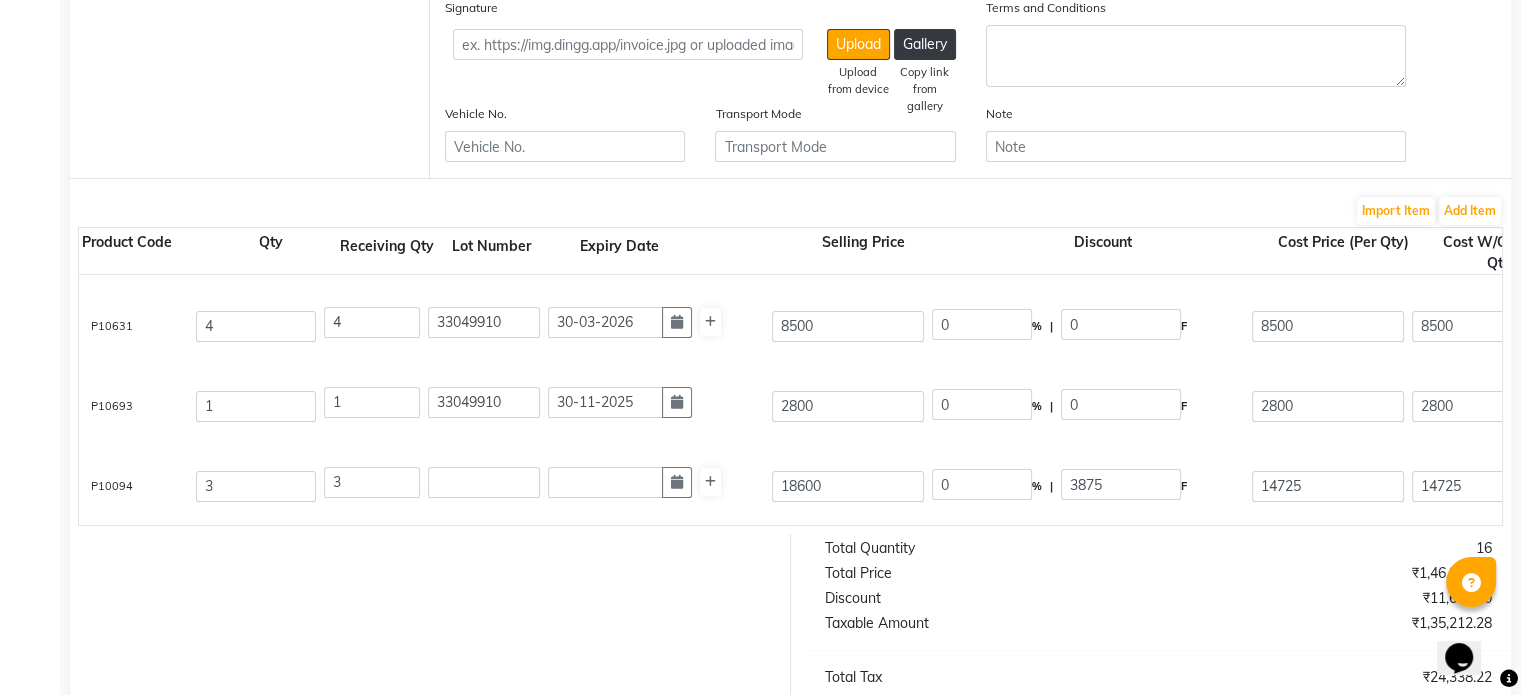 type on "0" 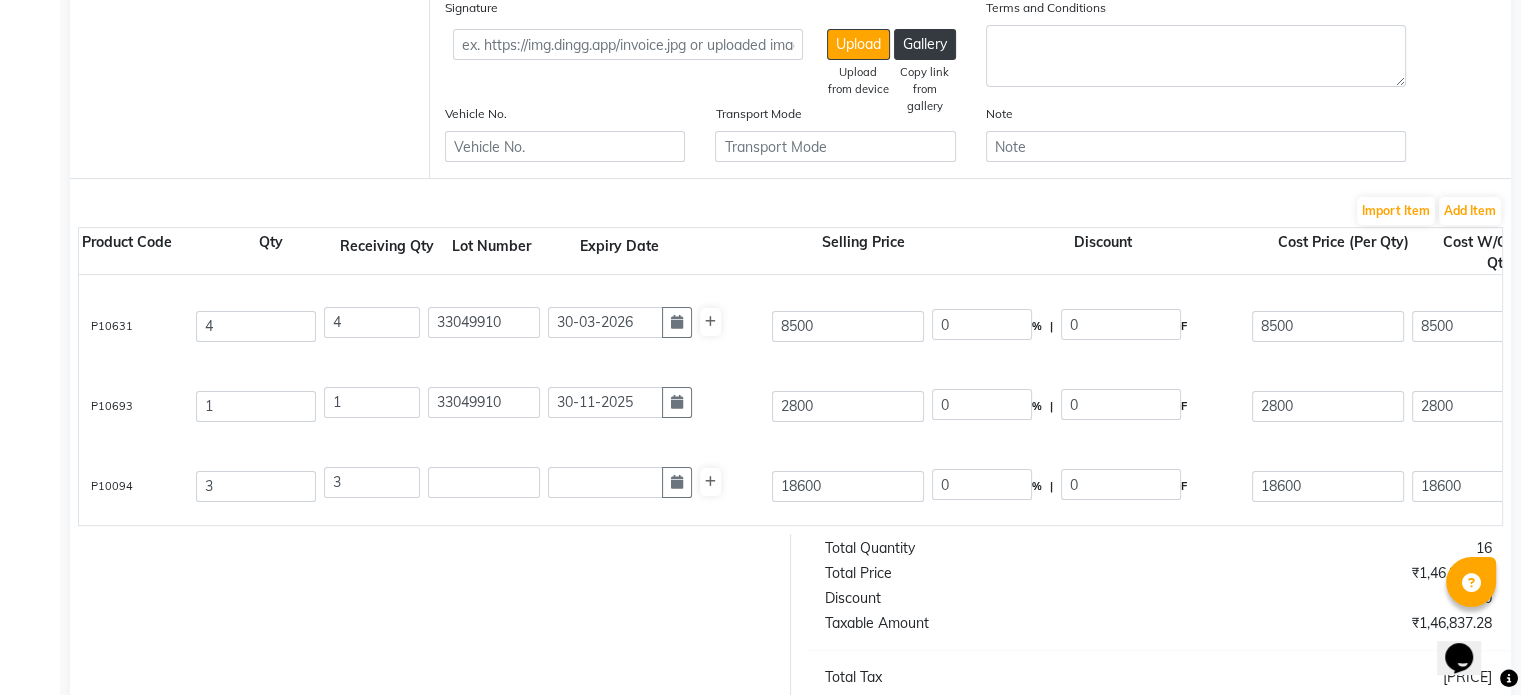 click on "Hydra Solution-brightenol 27 ML P10094 3 3 18600 0 % | 0 F 18600 18600 55800 None 5% GST Exempted GST 12 GST 18 (18%) 10044 65844" 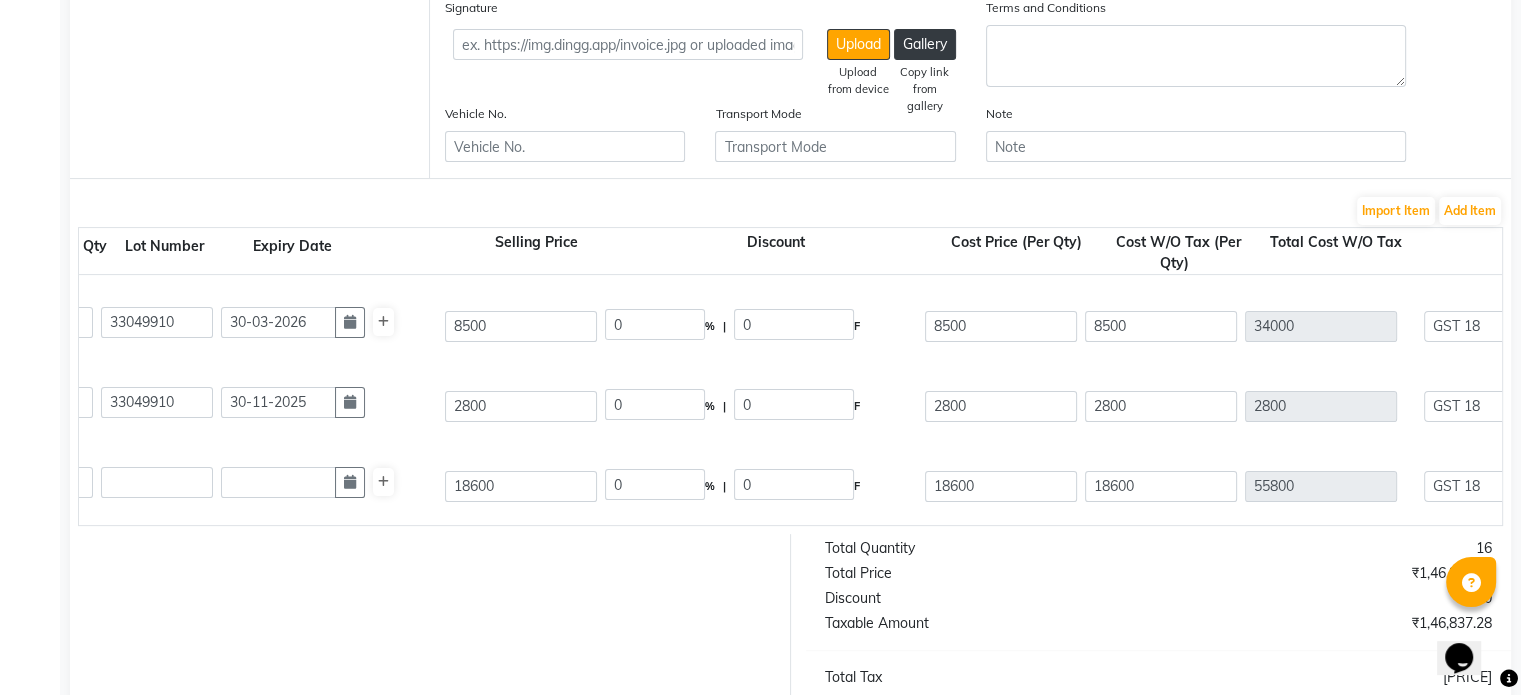 scroll, scrollTop: 0, scrollLeft: 676, axis: horizontal 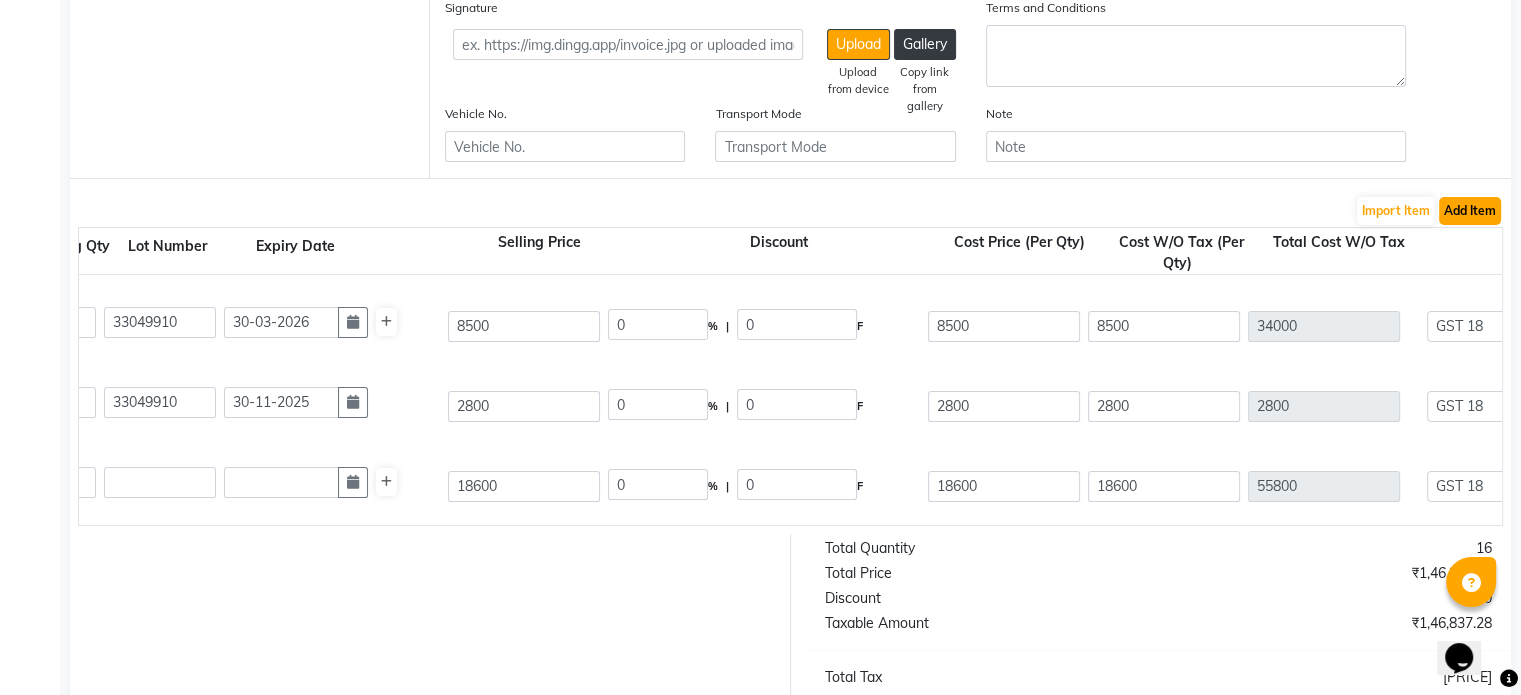 click on "Add Item" 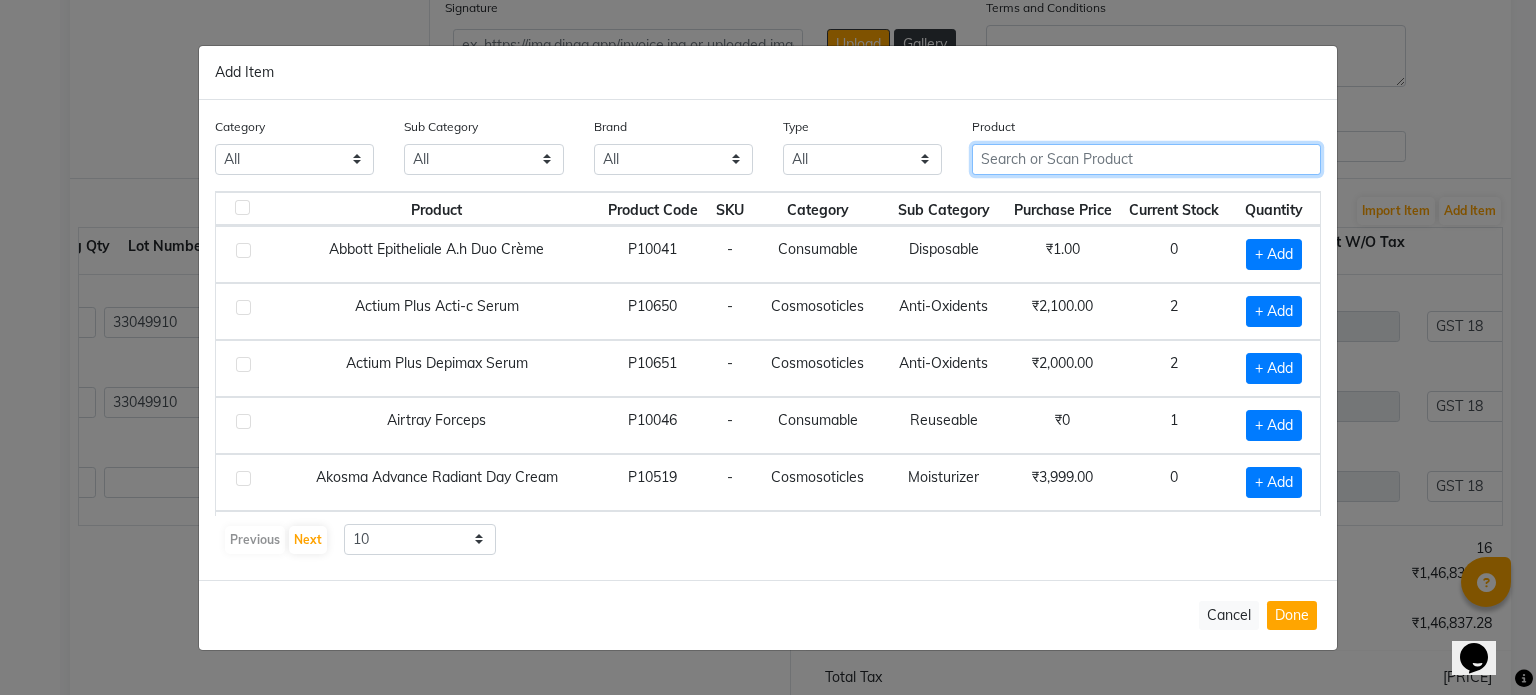click 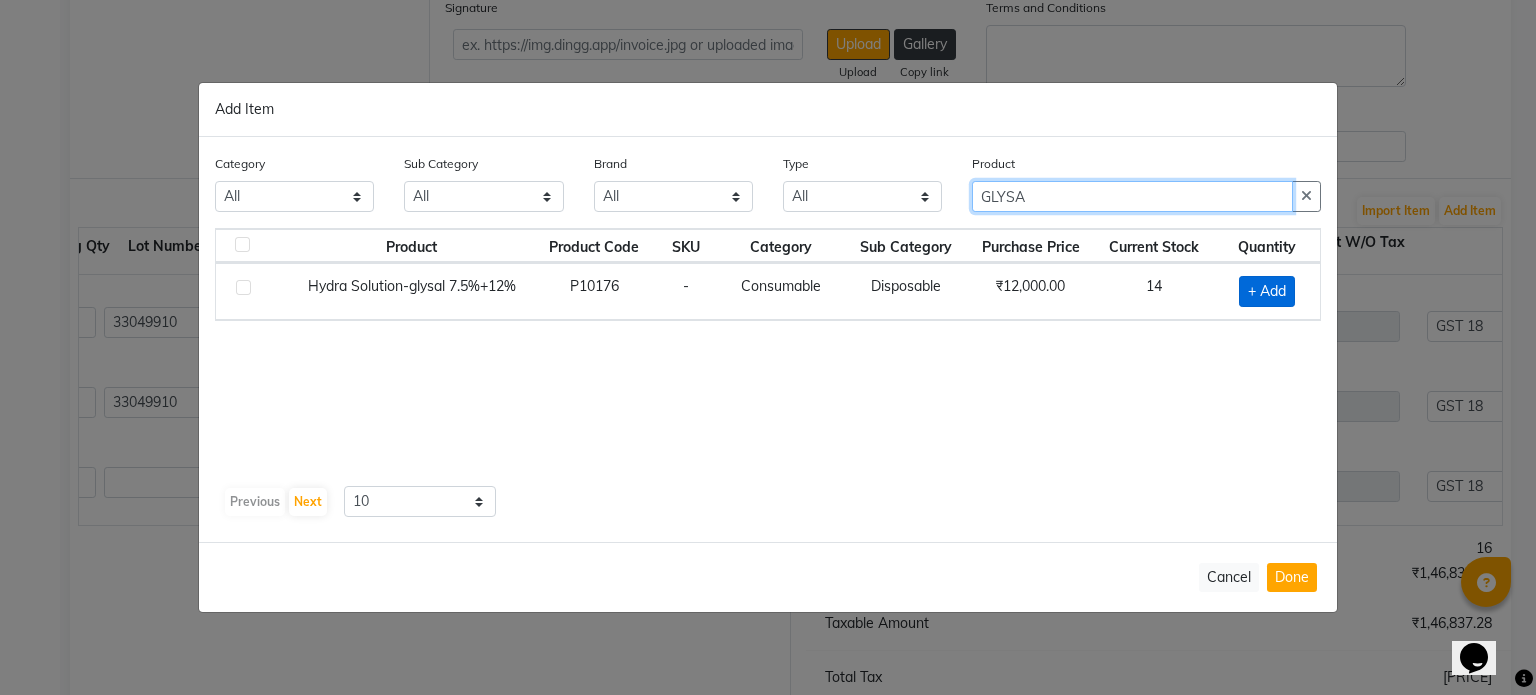 type on "GLYSA" 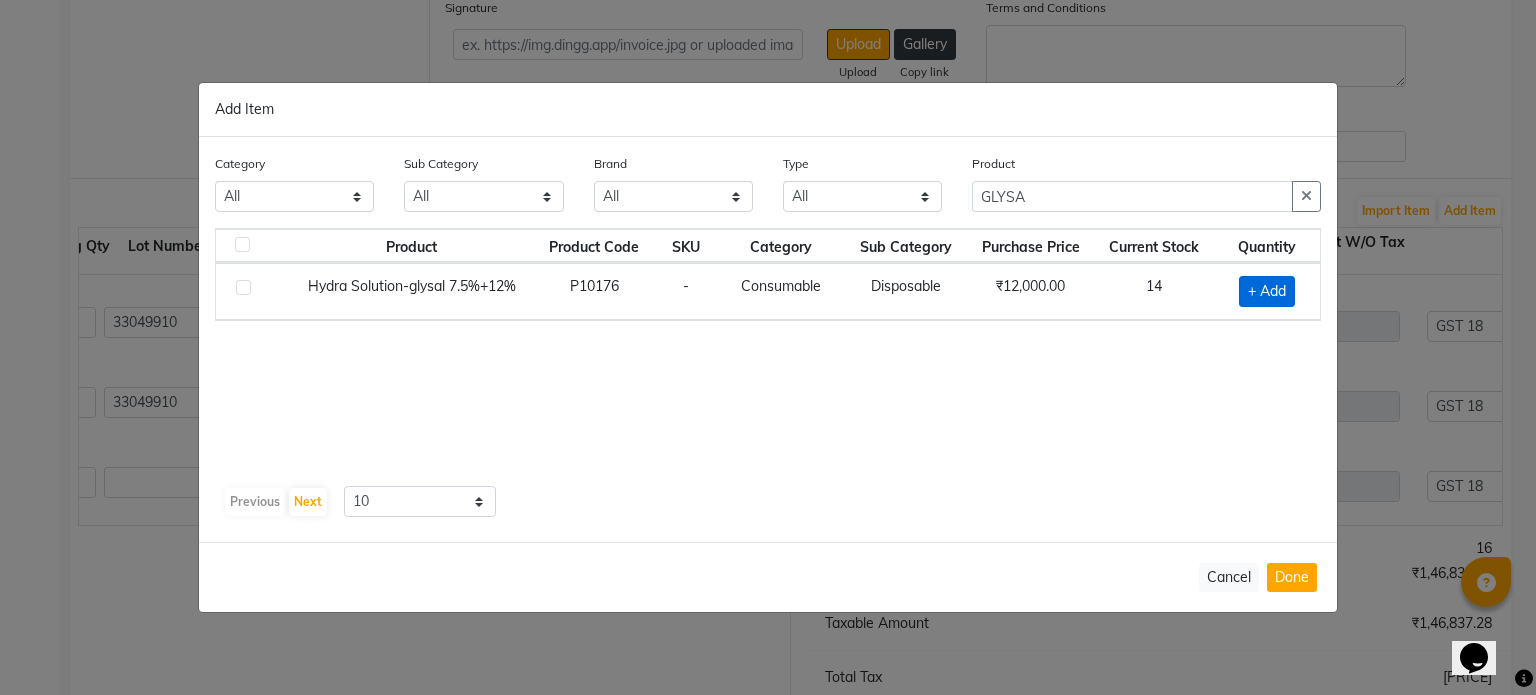 click on "+ Add" 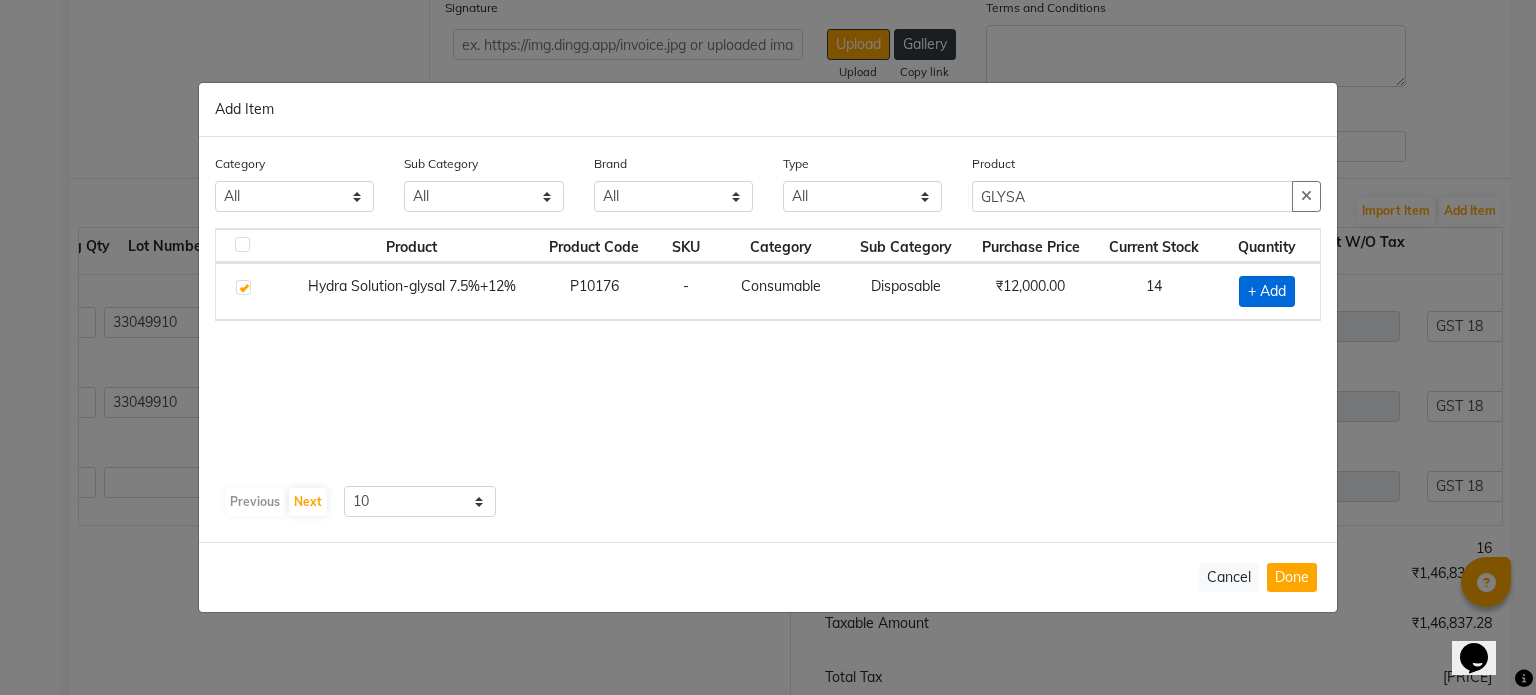 checkbox on "true" 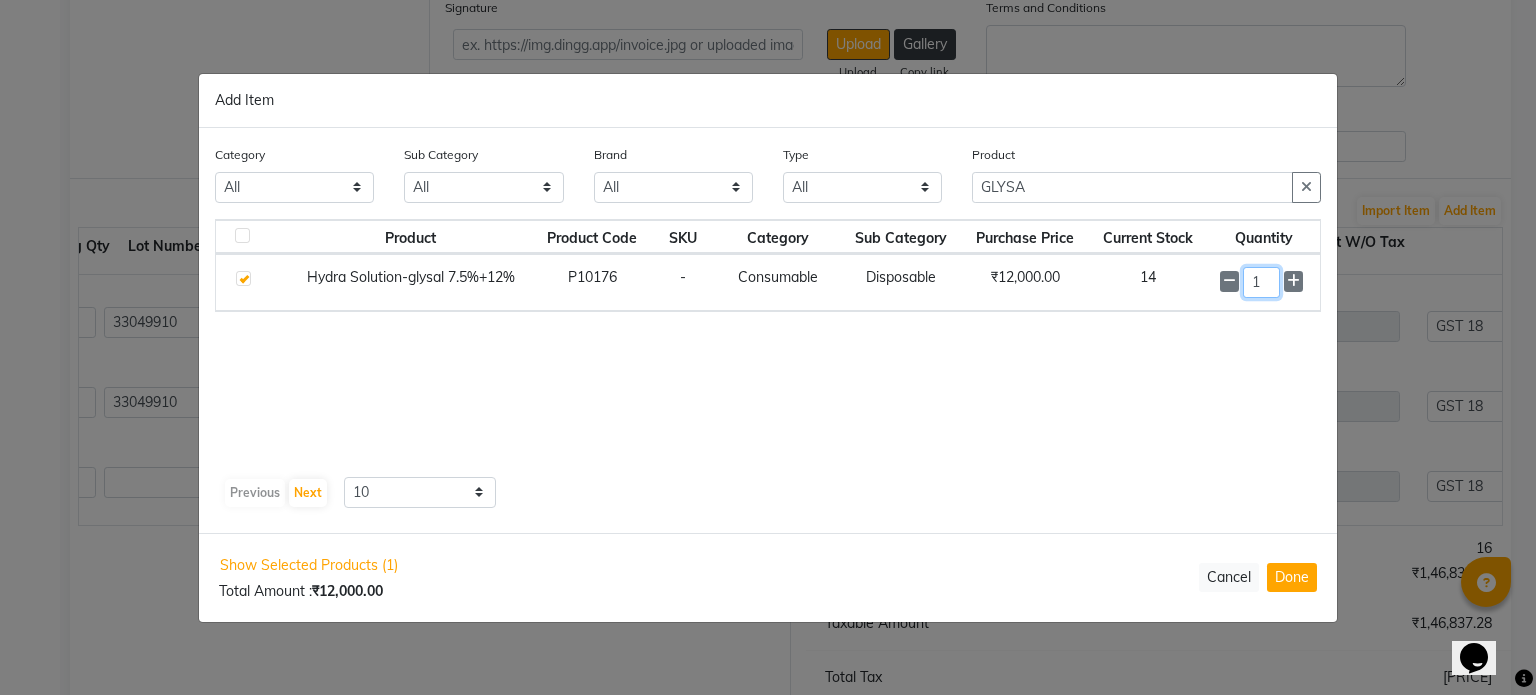 click on "1" 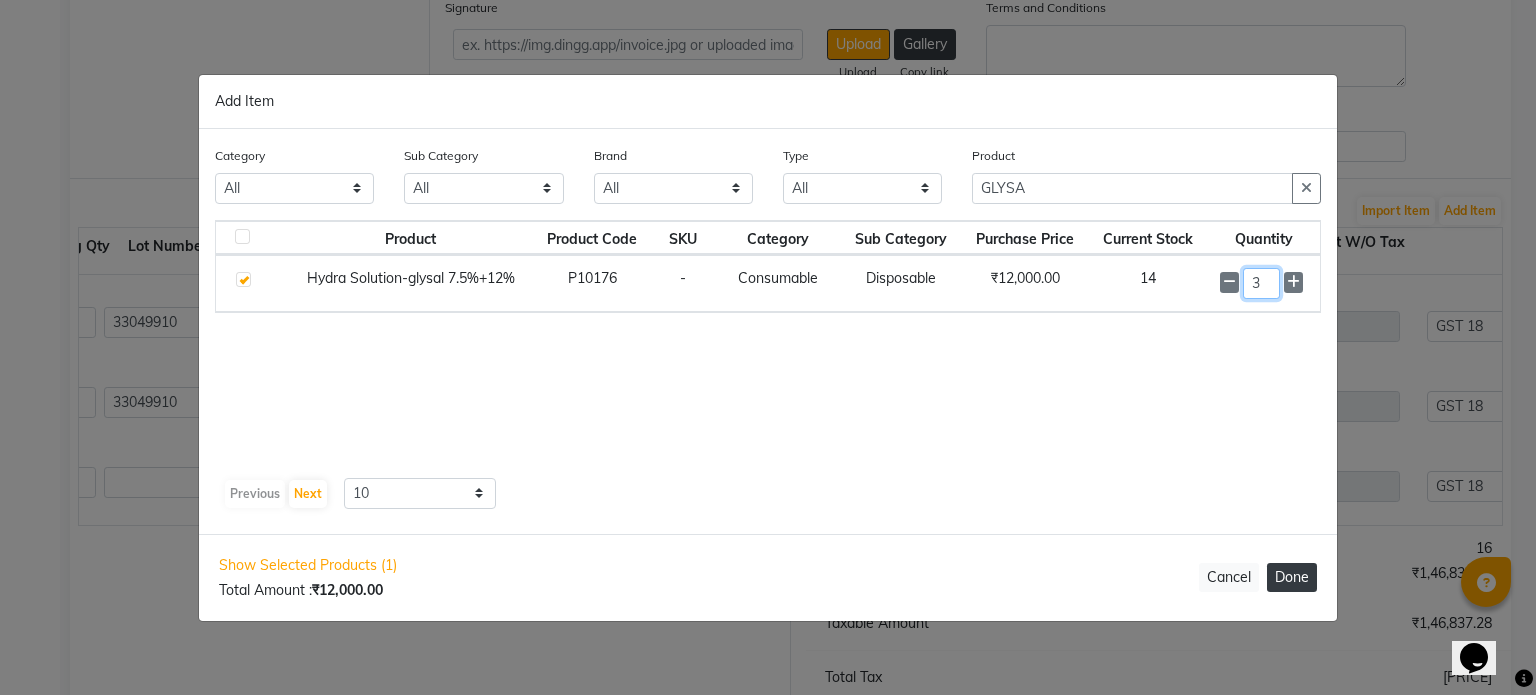 type on "3" 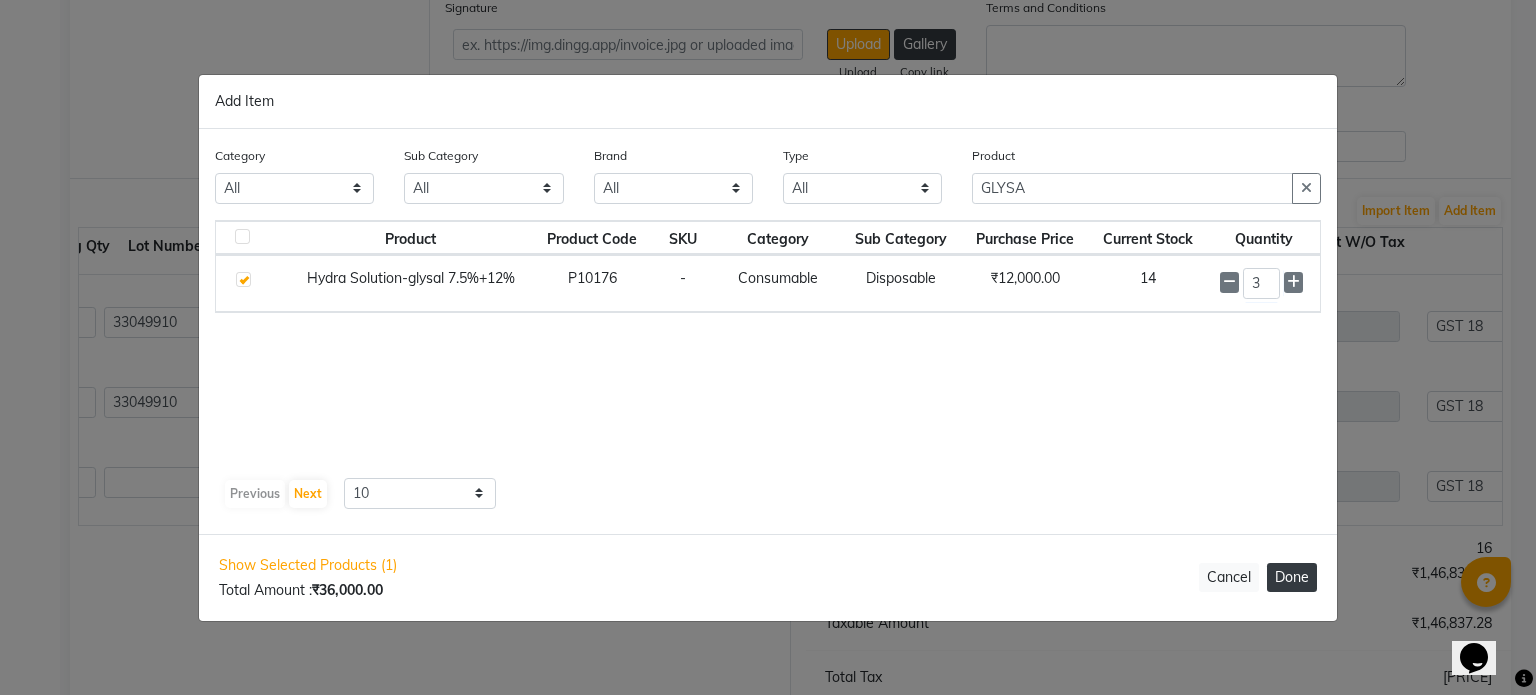 click on "Done" 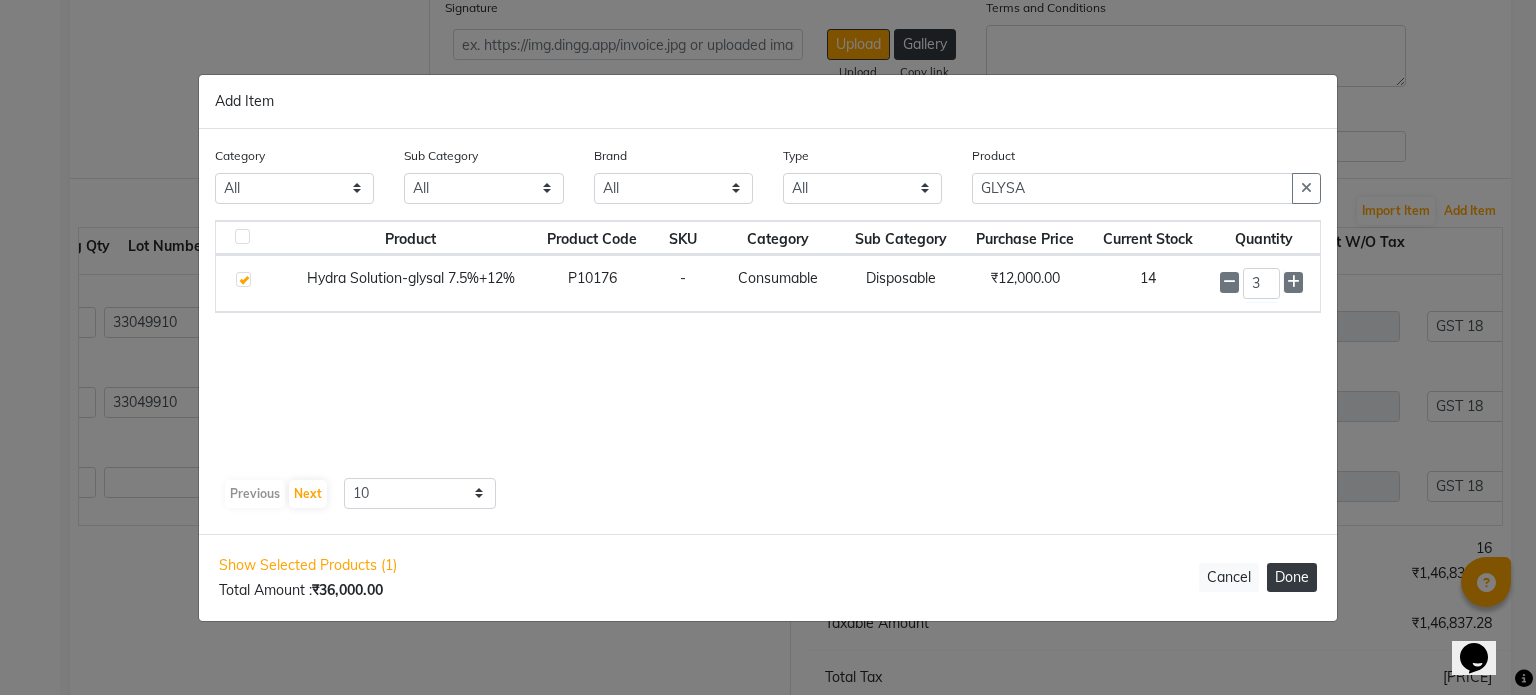 select on "908" 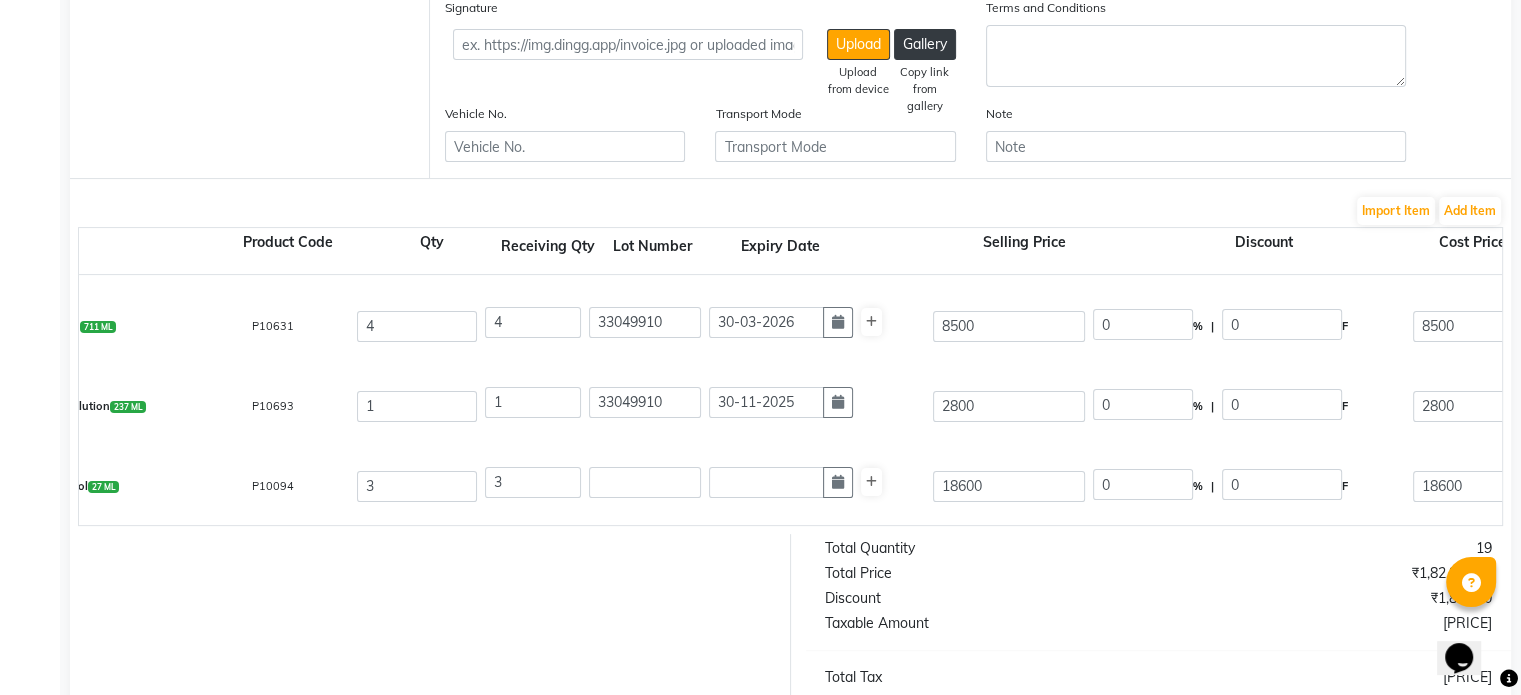 scroll, scrollTop: 0, scrollLeft: 116, axis: horizontal 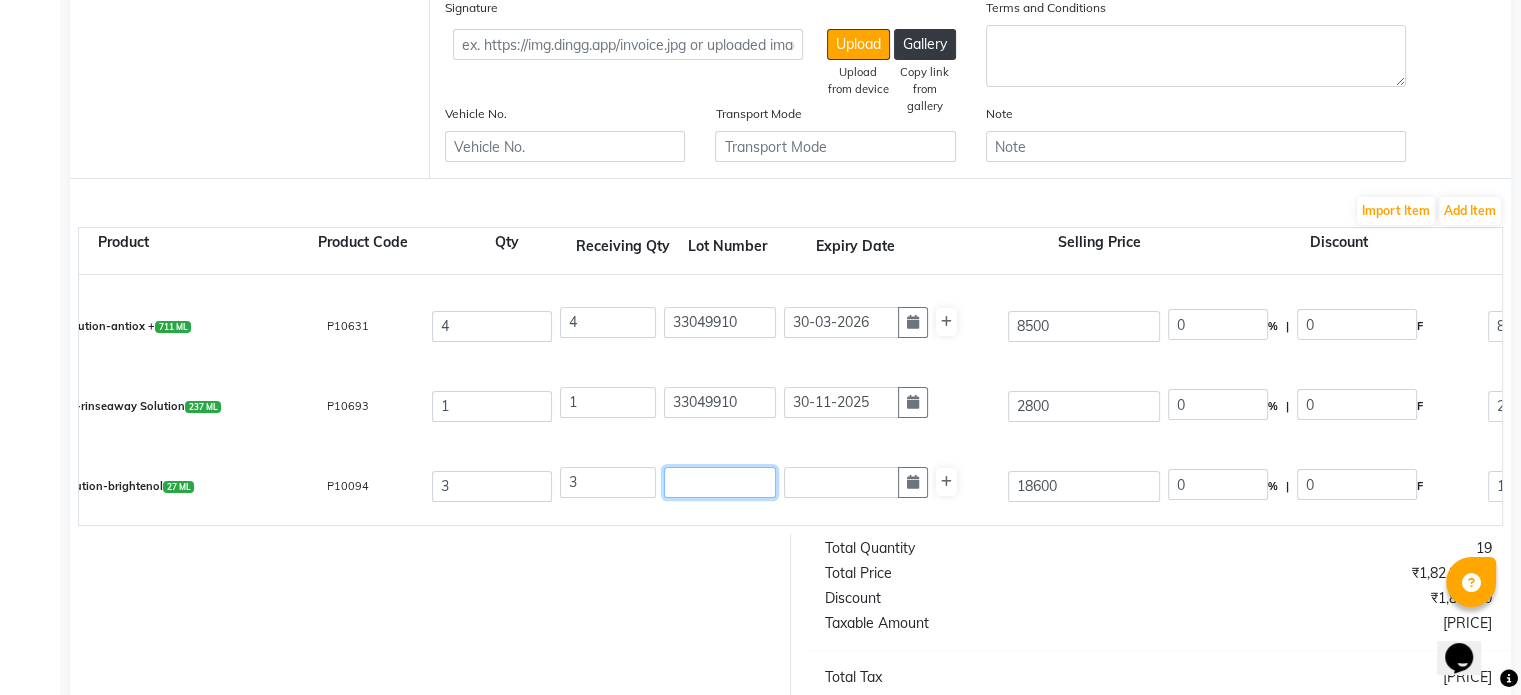 click 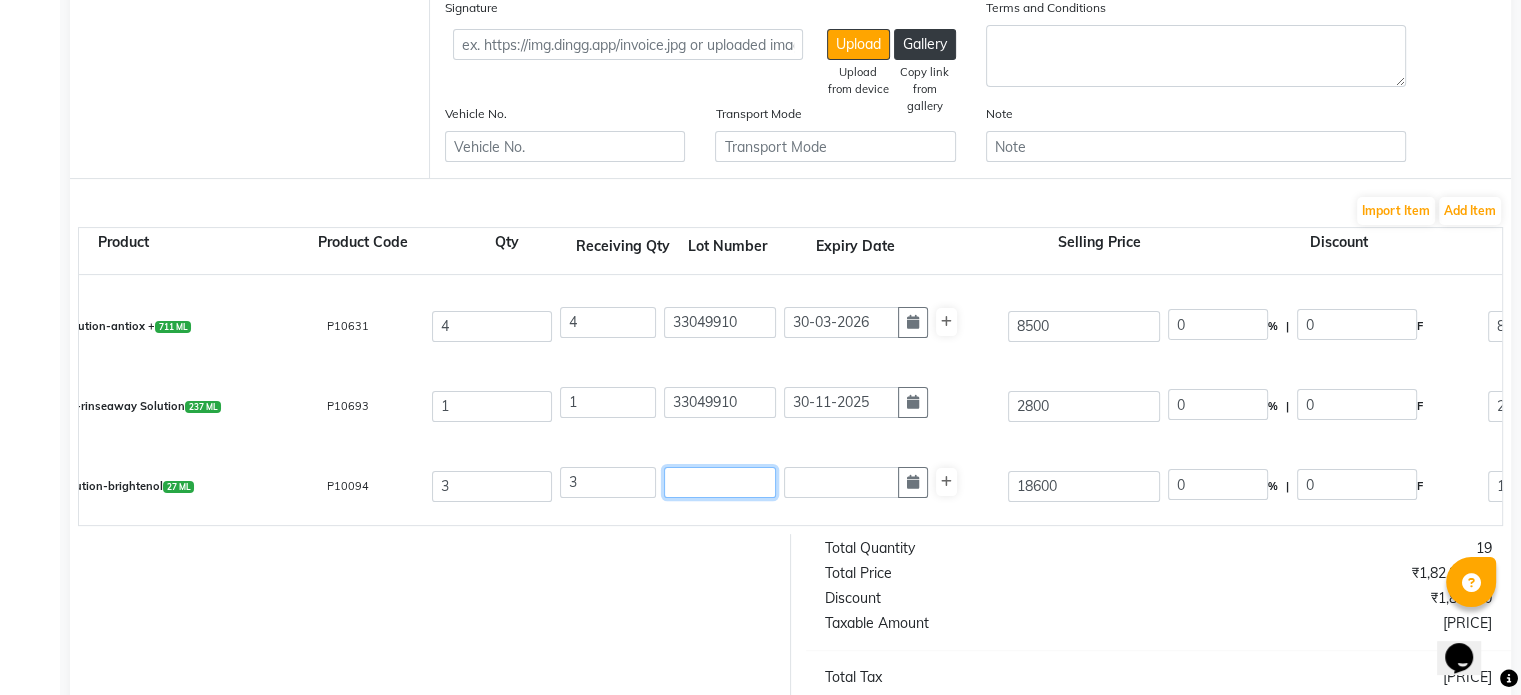 paste on "33049910" 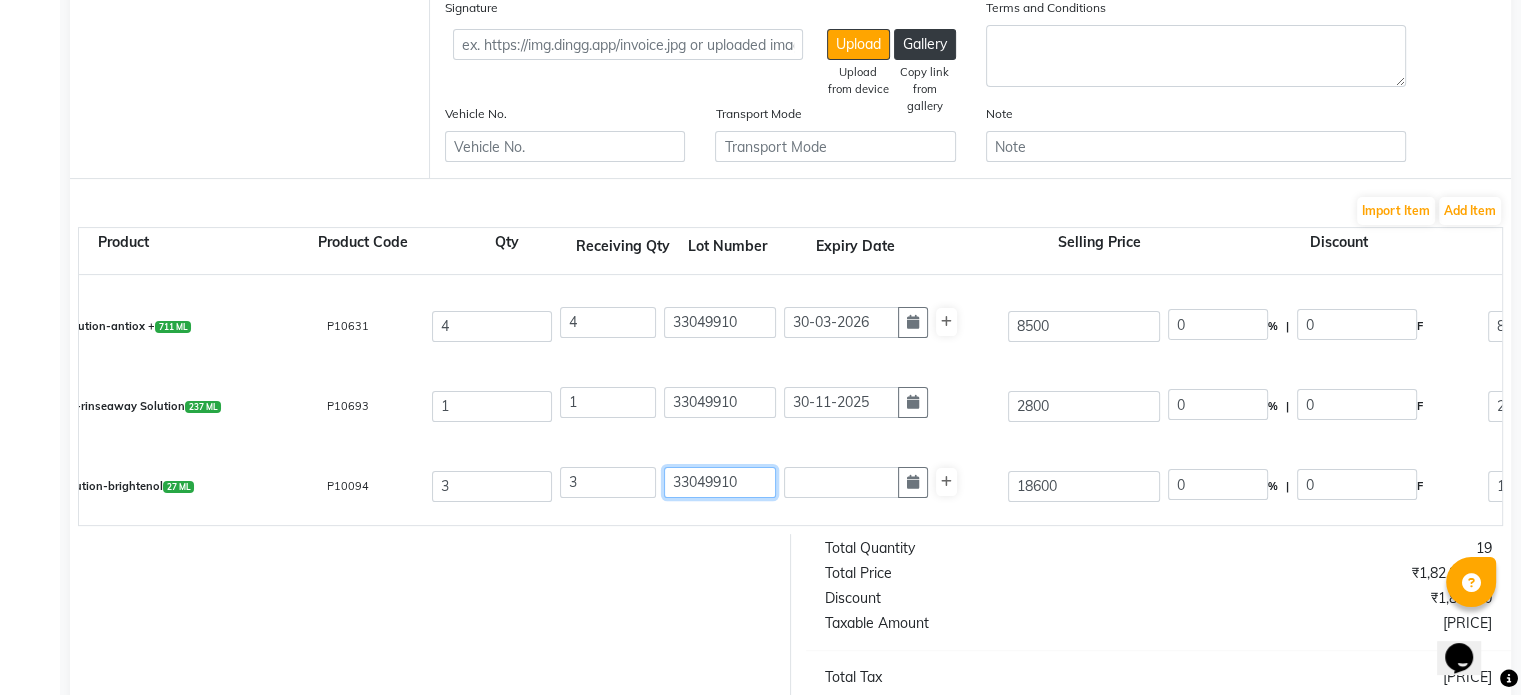 type on "33049910" 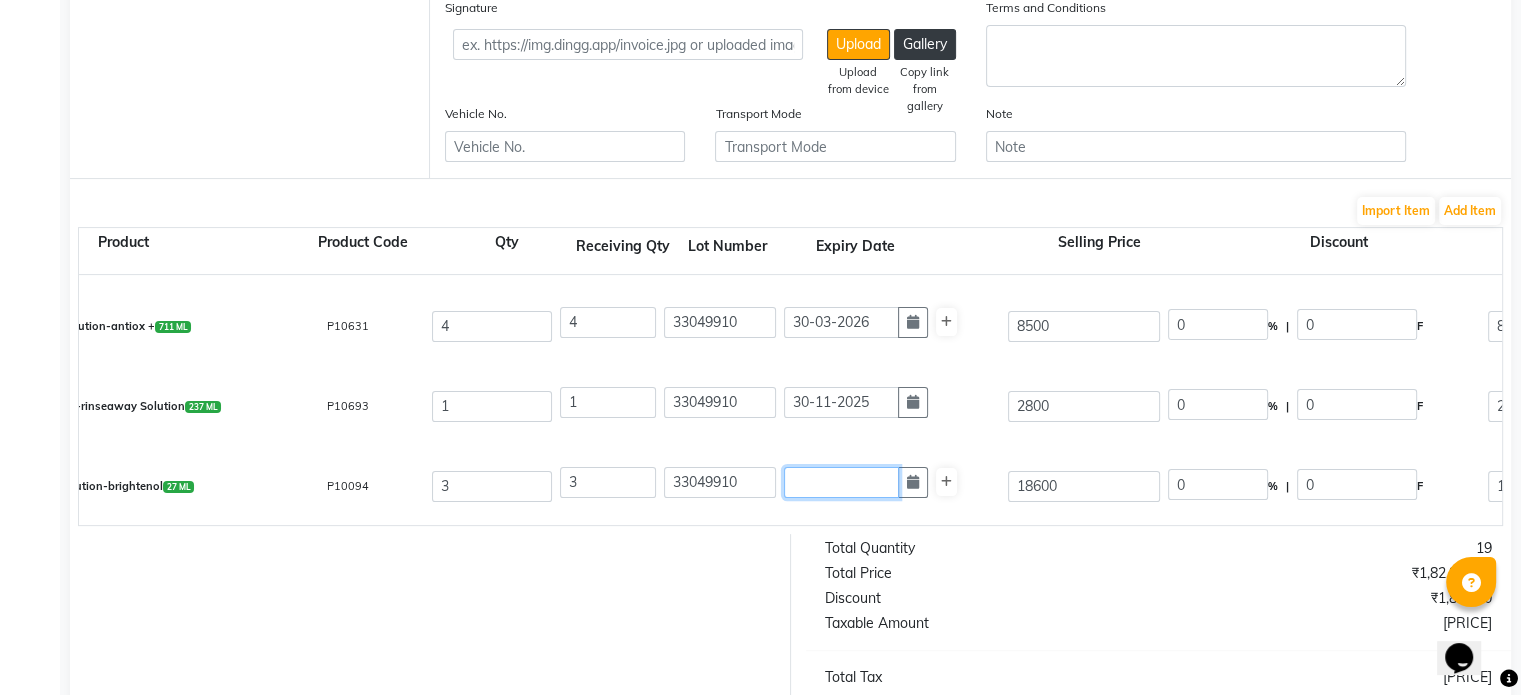 click 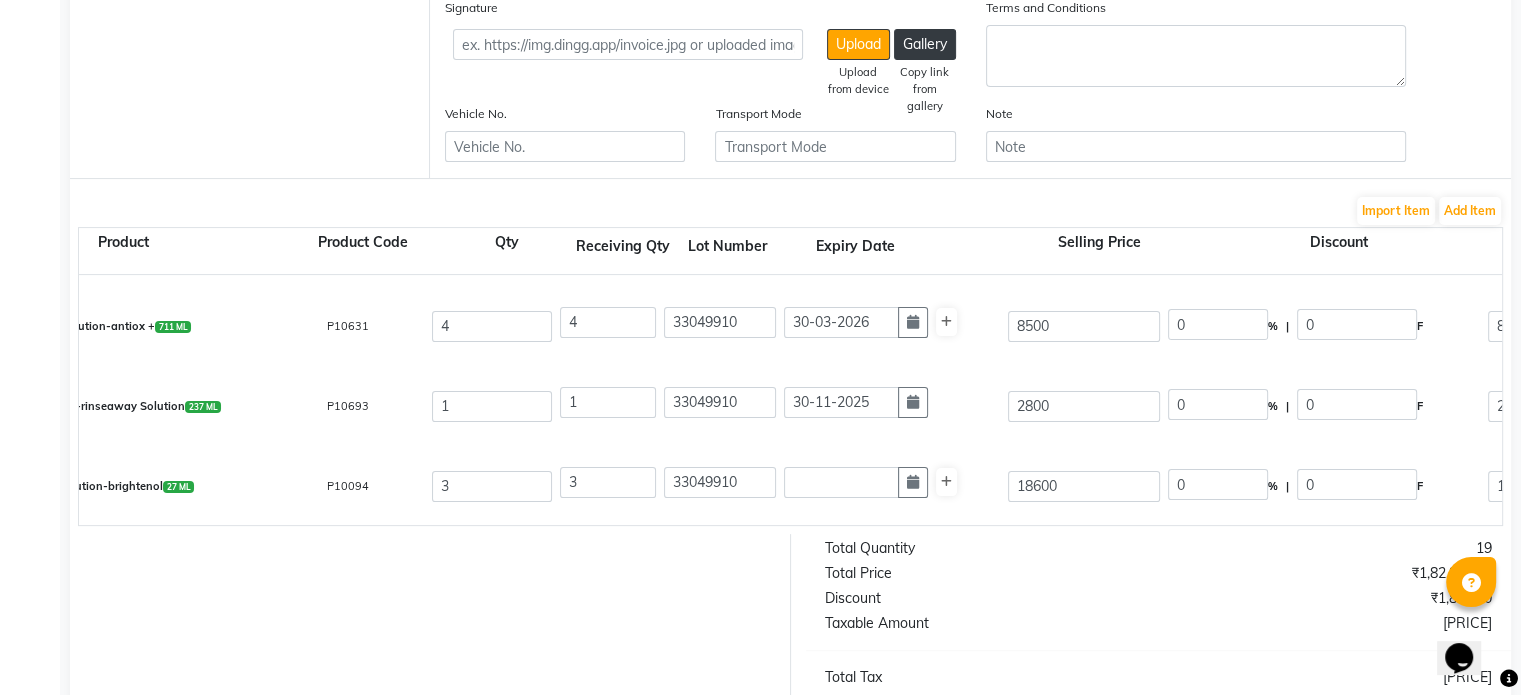 select on "8" 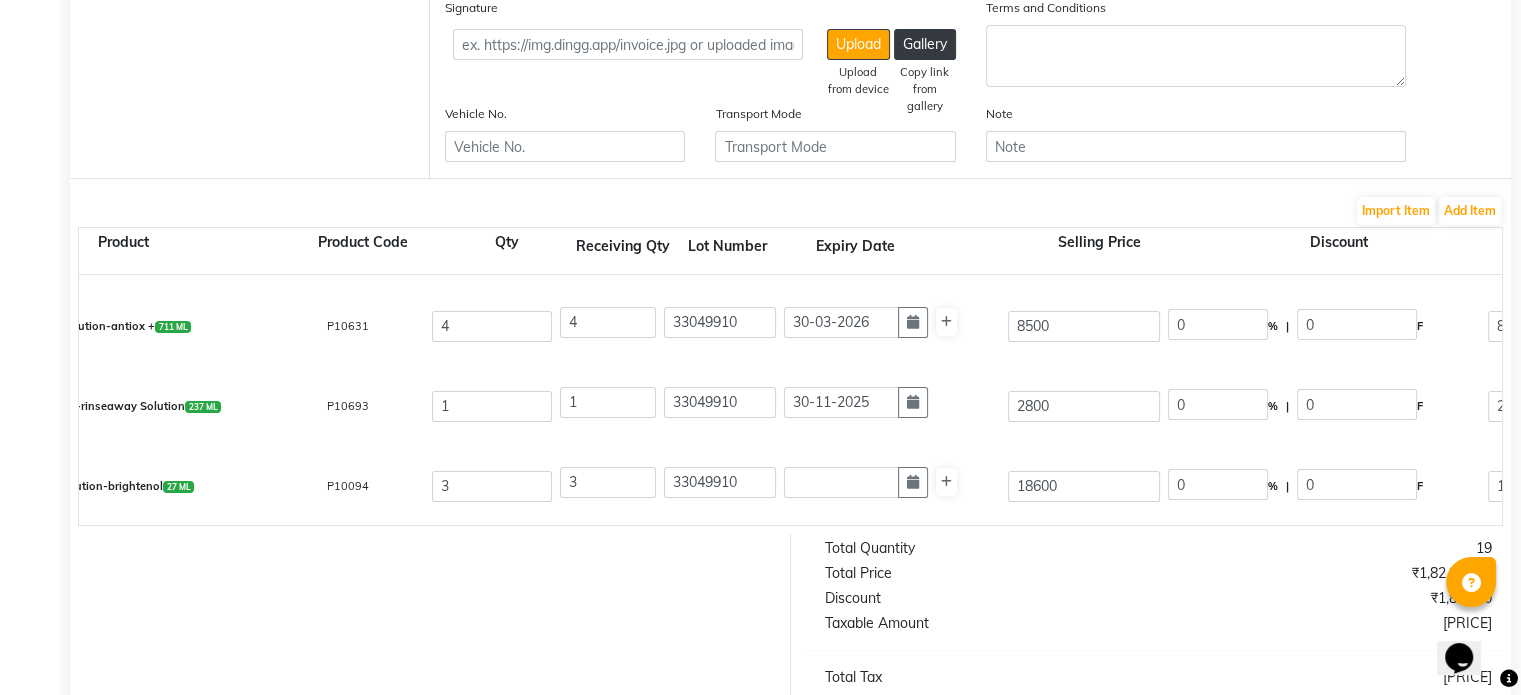 select on "2025" 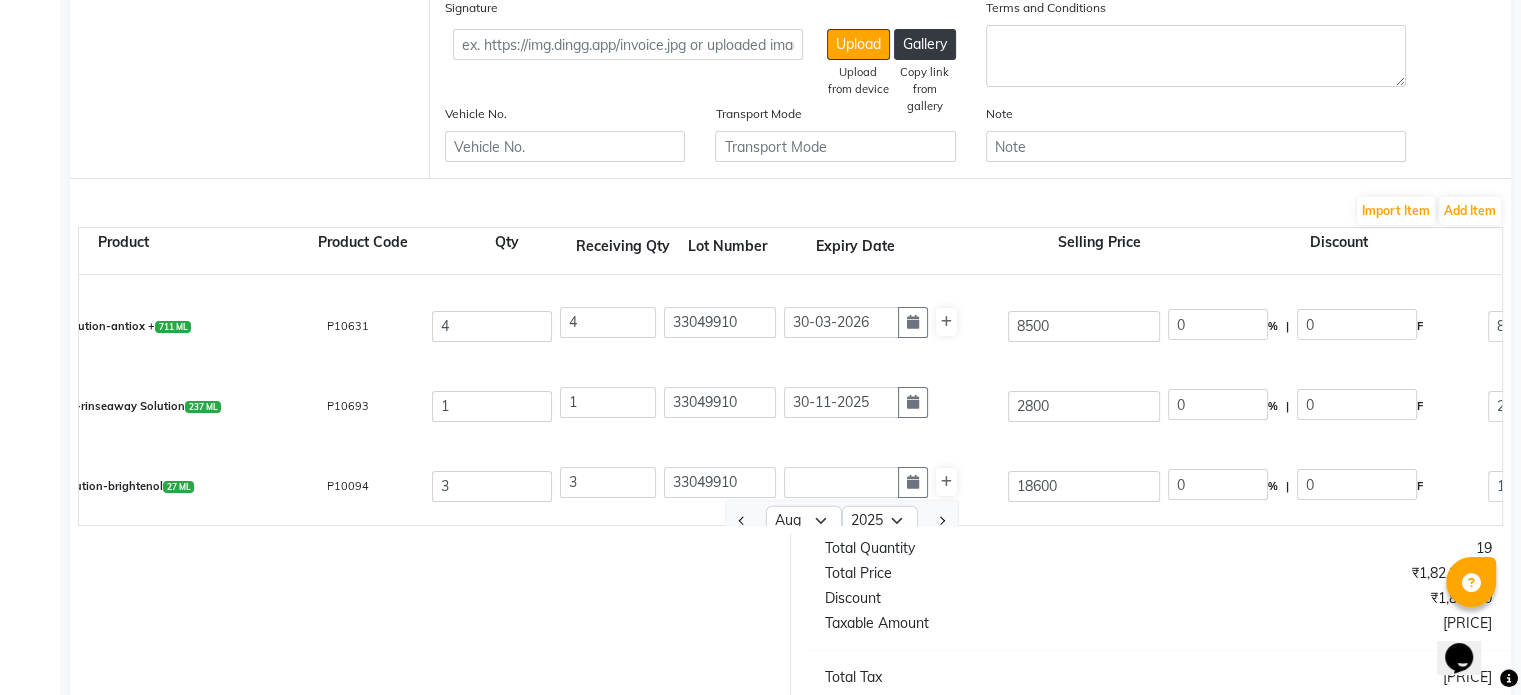 scroll, scrollTop: 333, scrollLeft: 0, axis: vertical 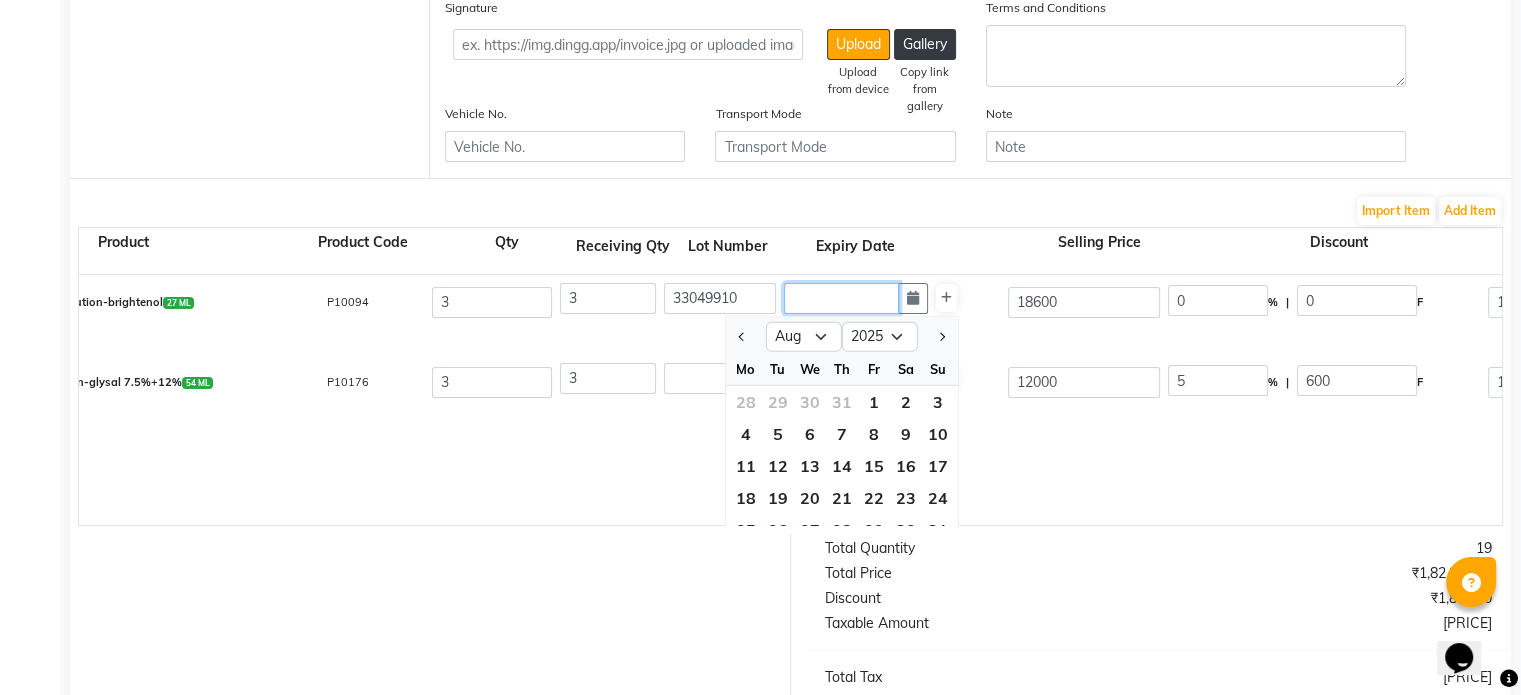 click 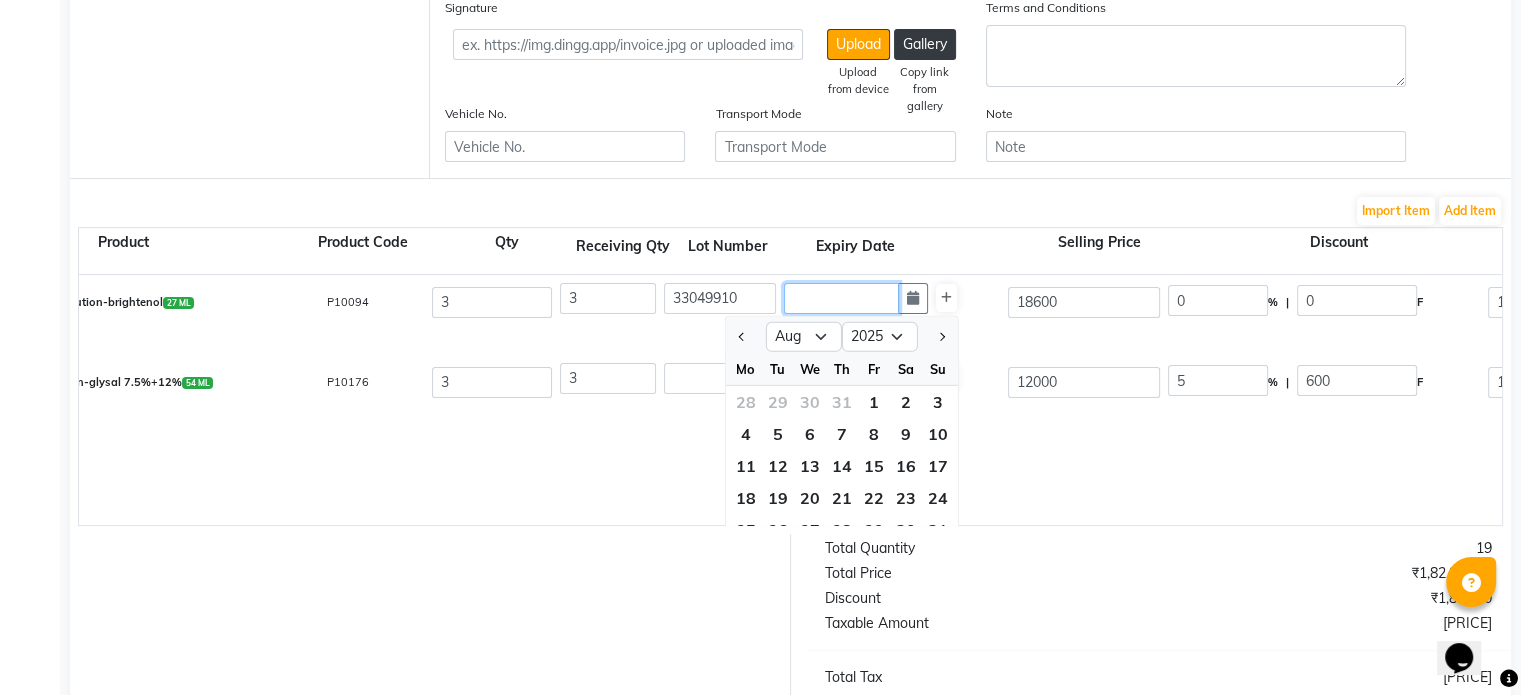 scroll, scrollTop: 229, scrollLeft: 0, axis: vertical 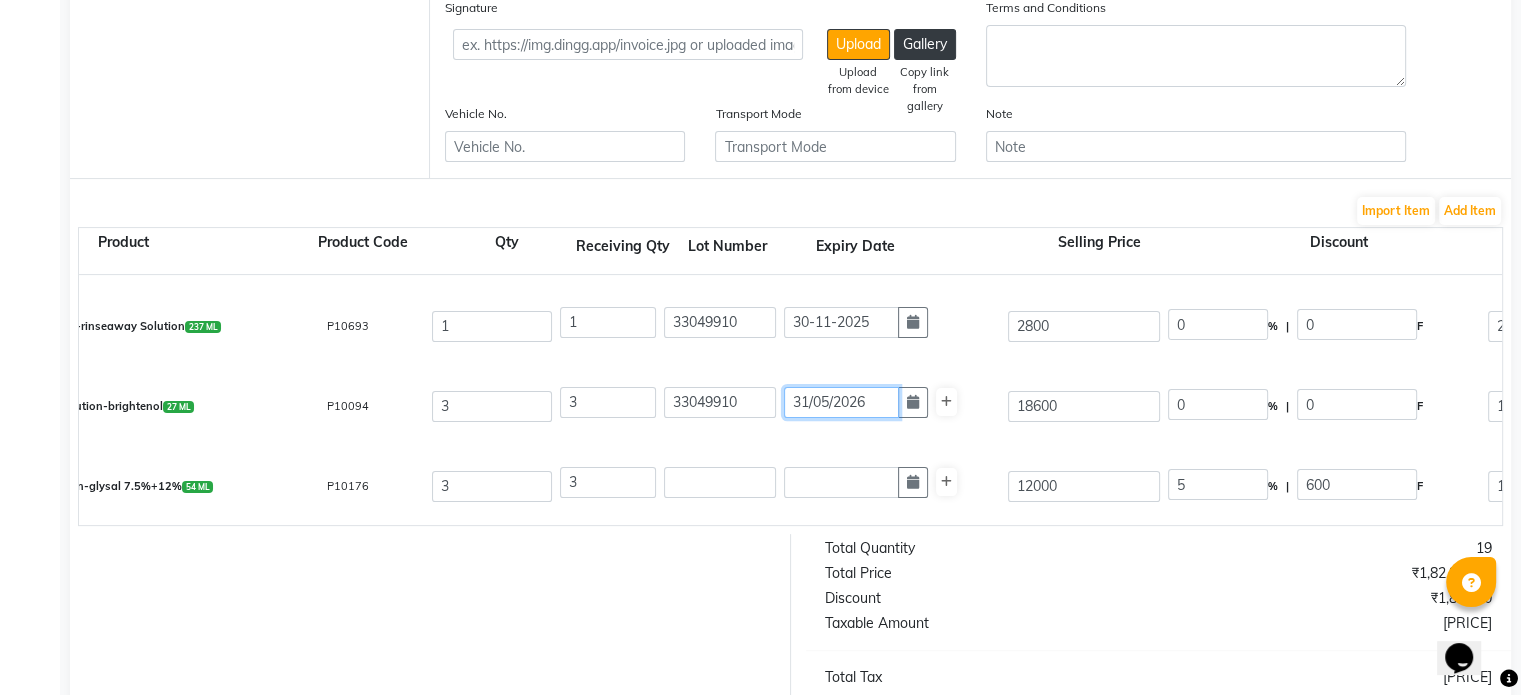 click on "31/05/2026" 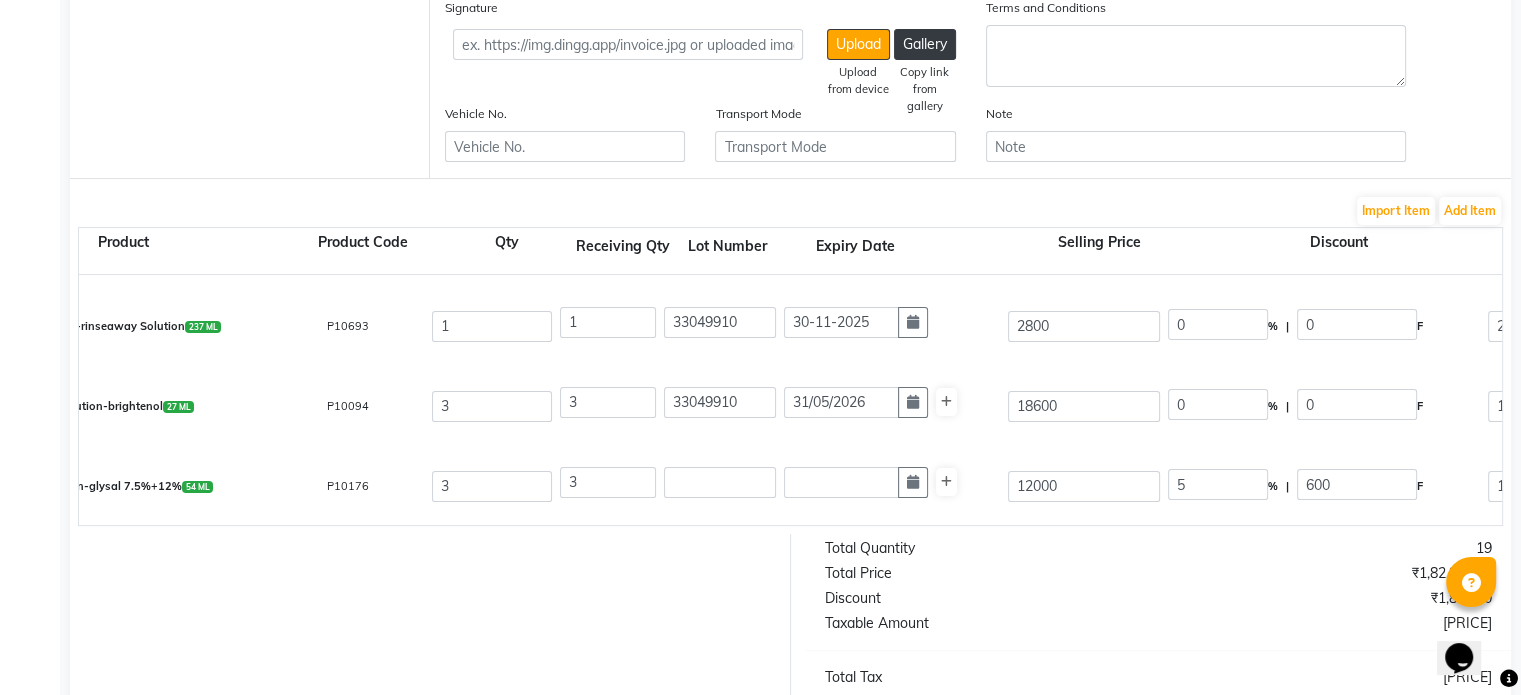 select on "5" 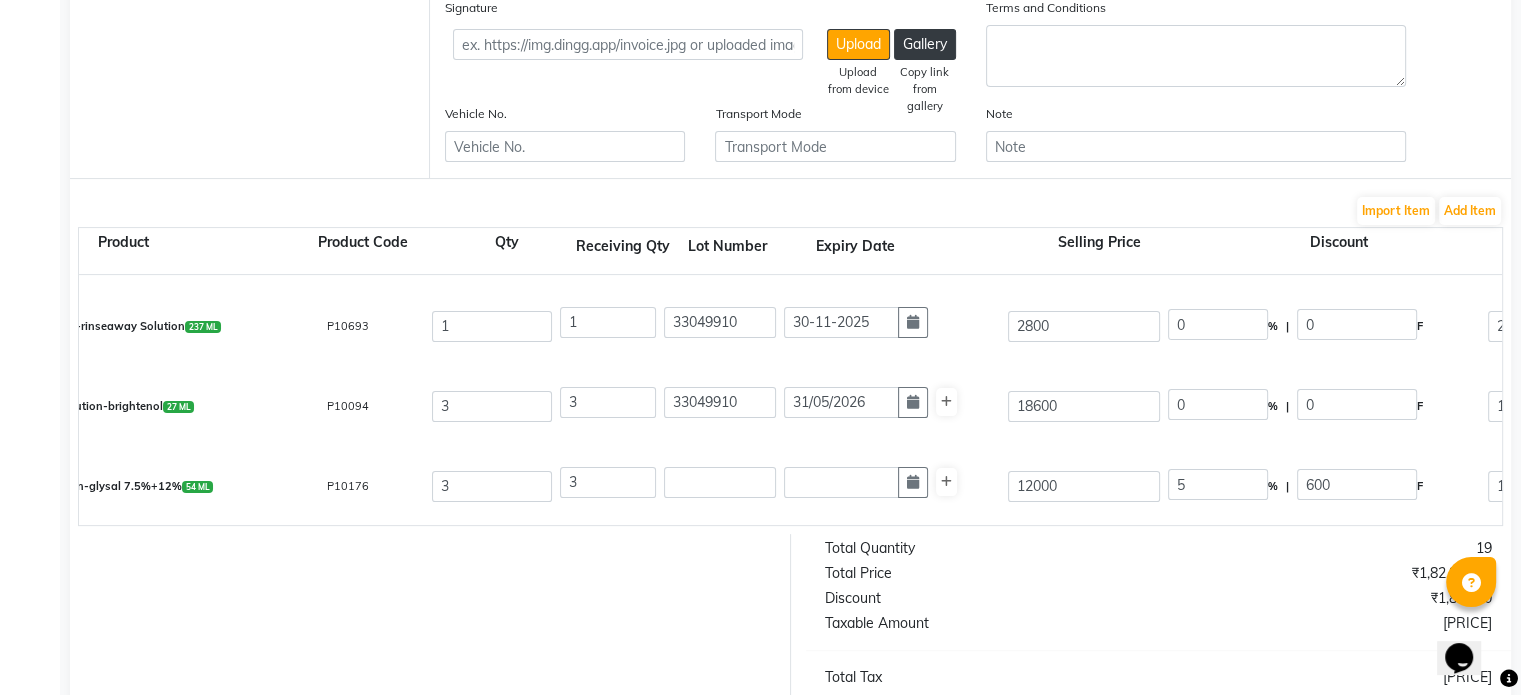 select on "2026" 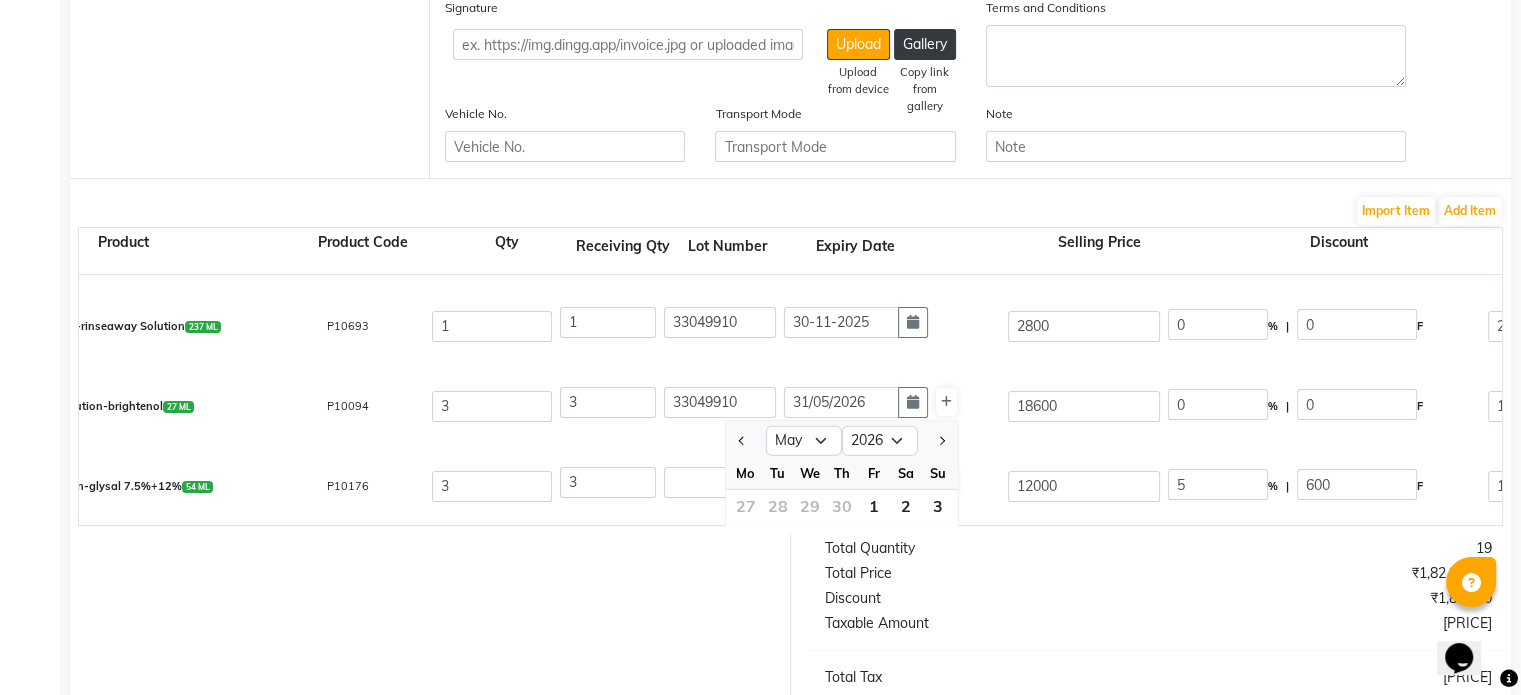 type on "[DATE]" 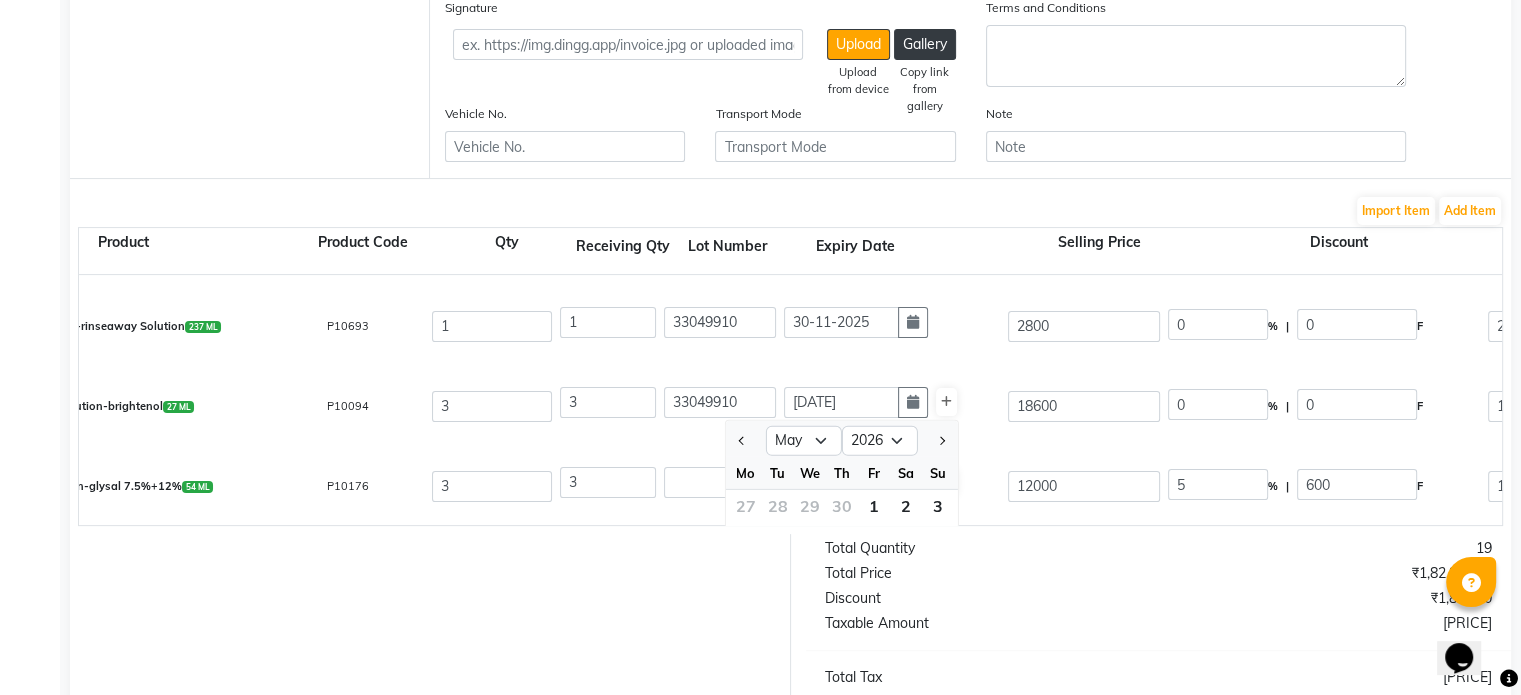scroll, scrollTop: 352, scrollLeft: 0, axis: vertical 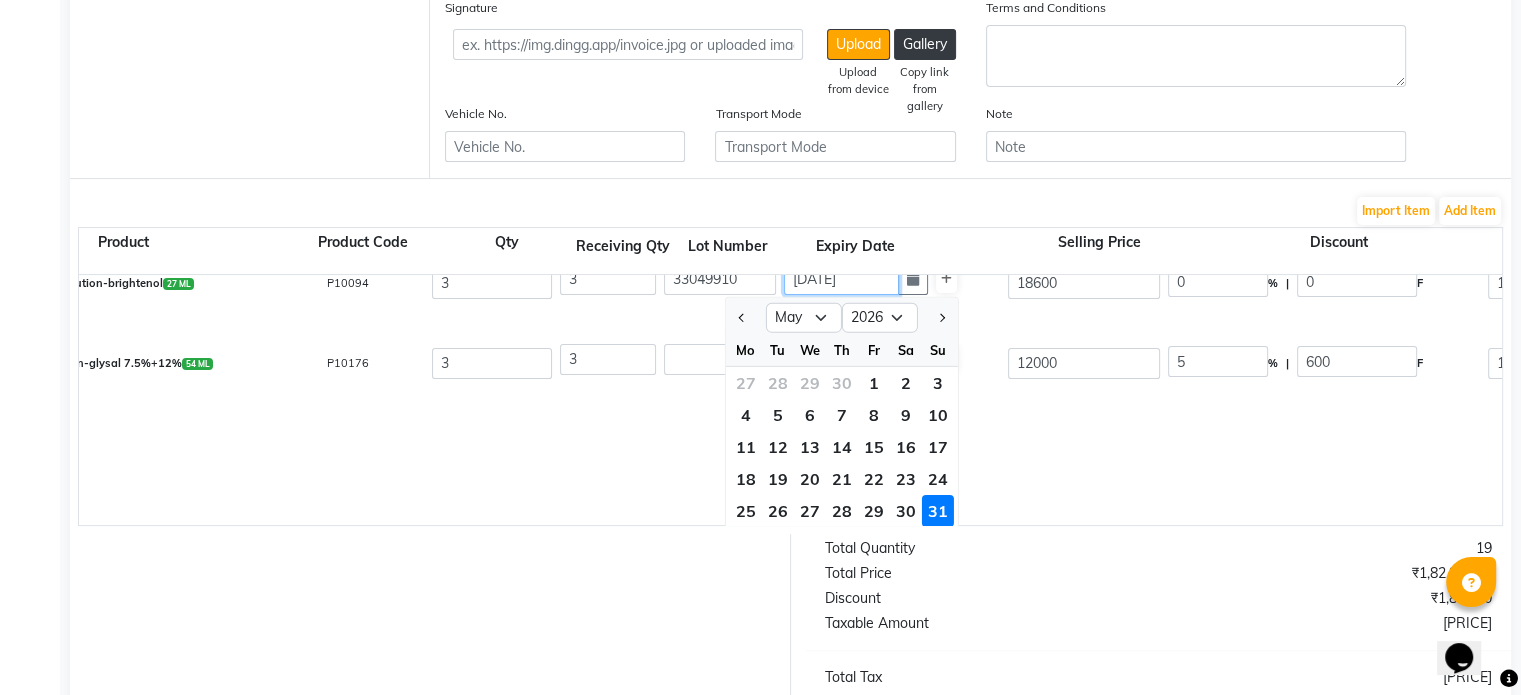 click on "[DATE]" 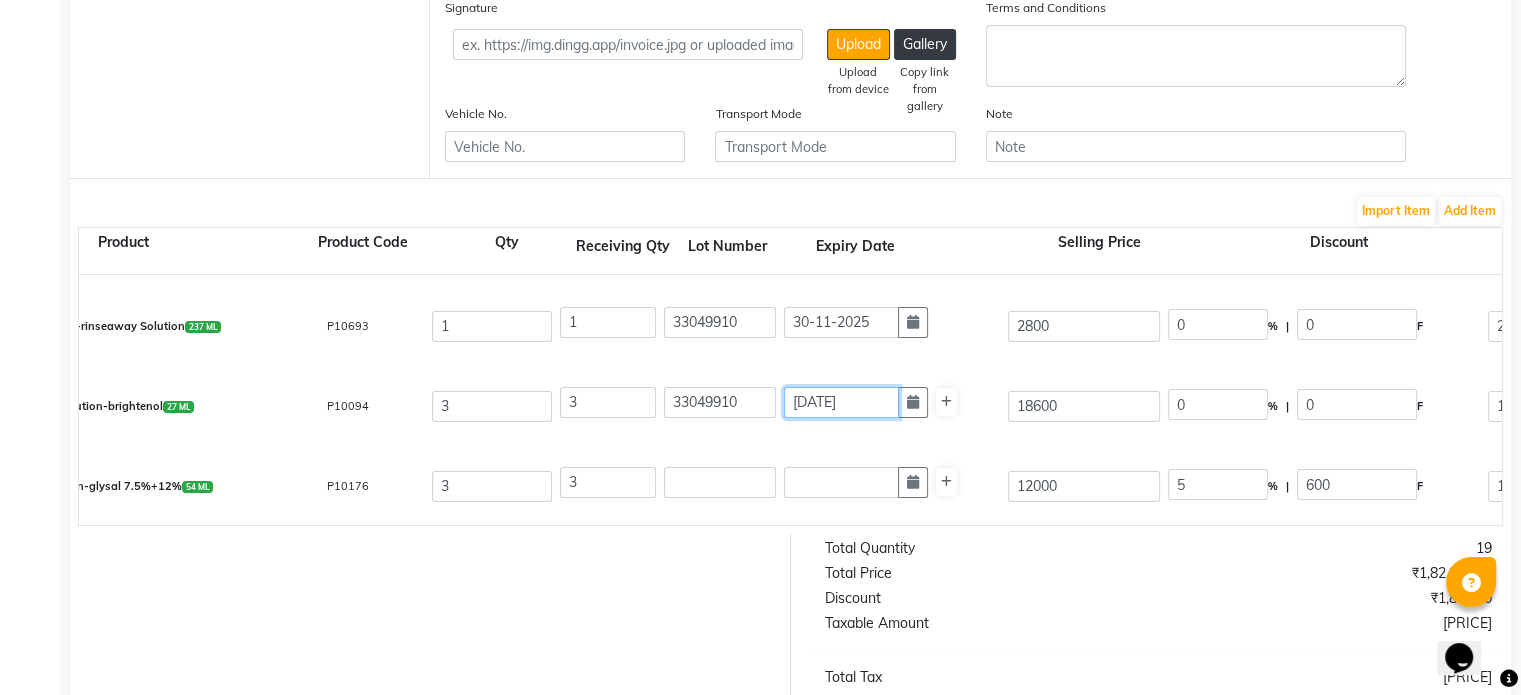 click on "[DATE]" 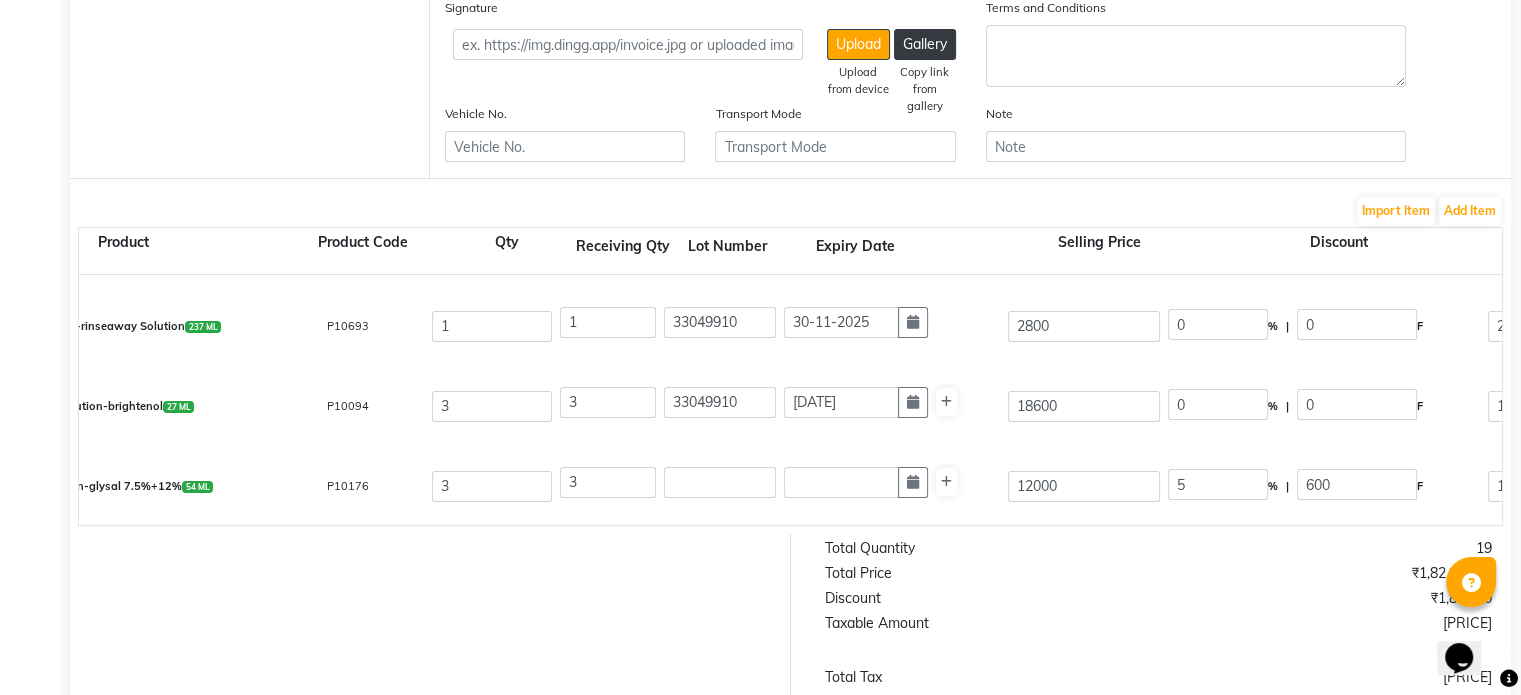 select on "5" 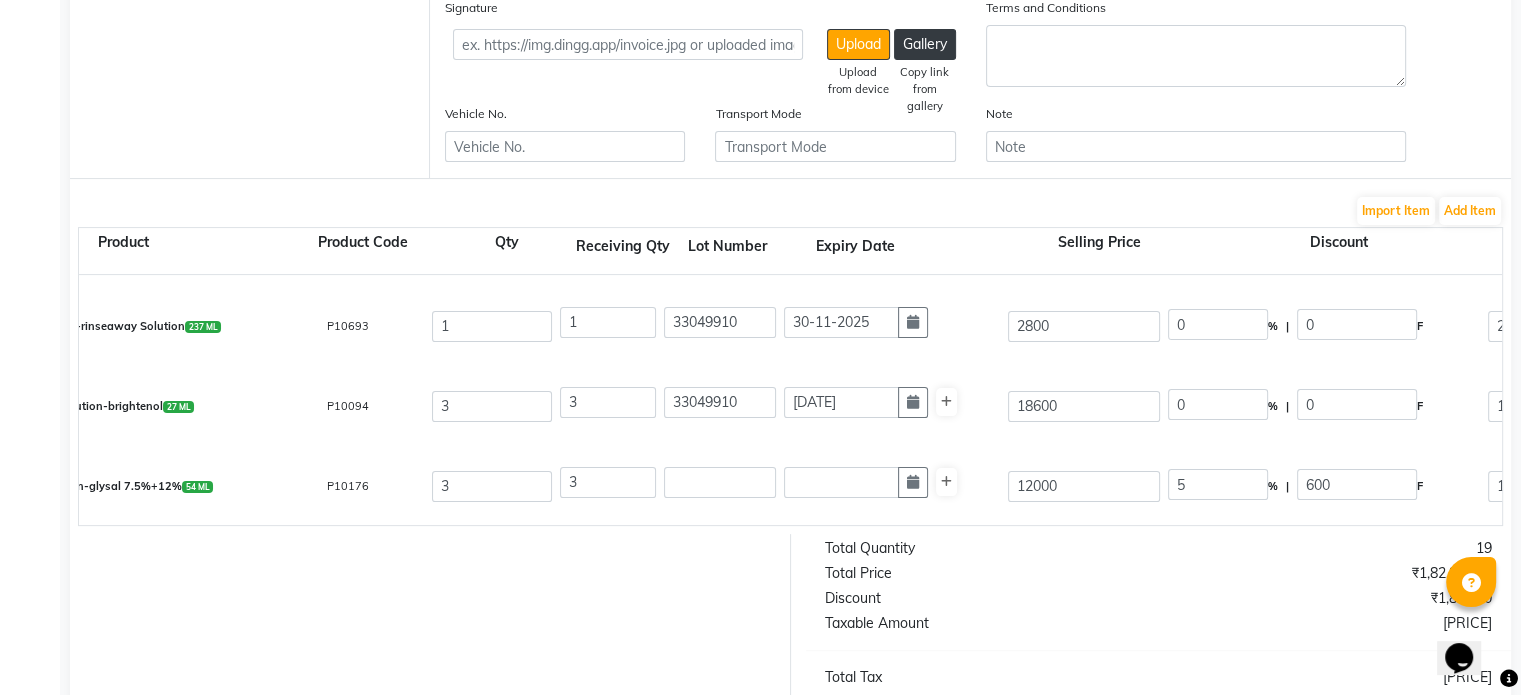 select on "2026" 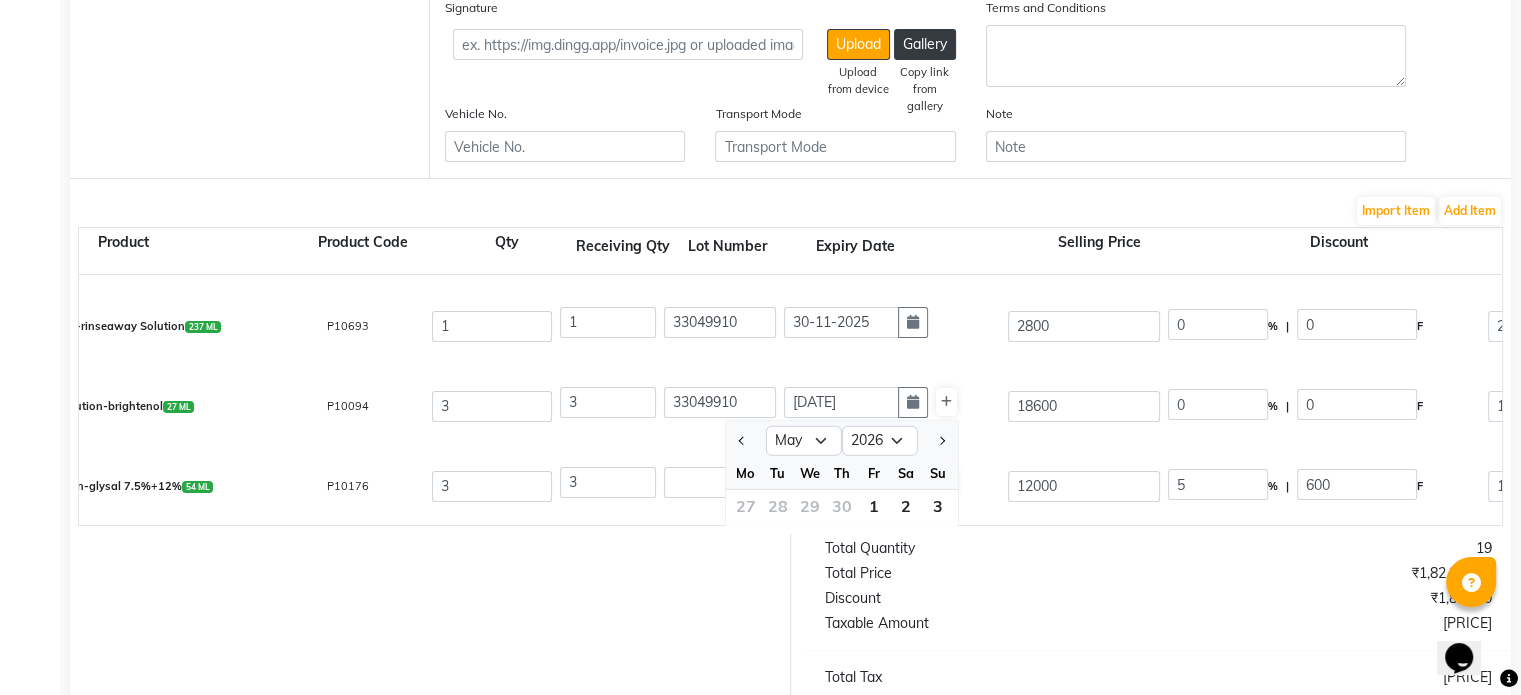 scroll, scrollTop: 352, scrollLeft: 0, axis: vertical 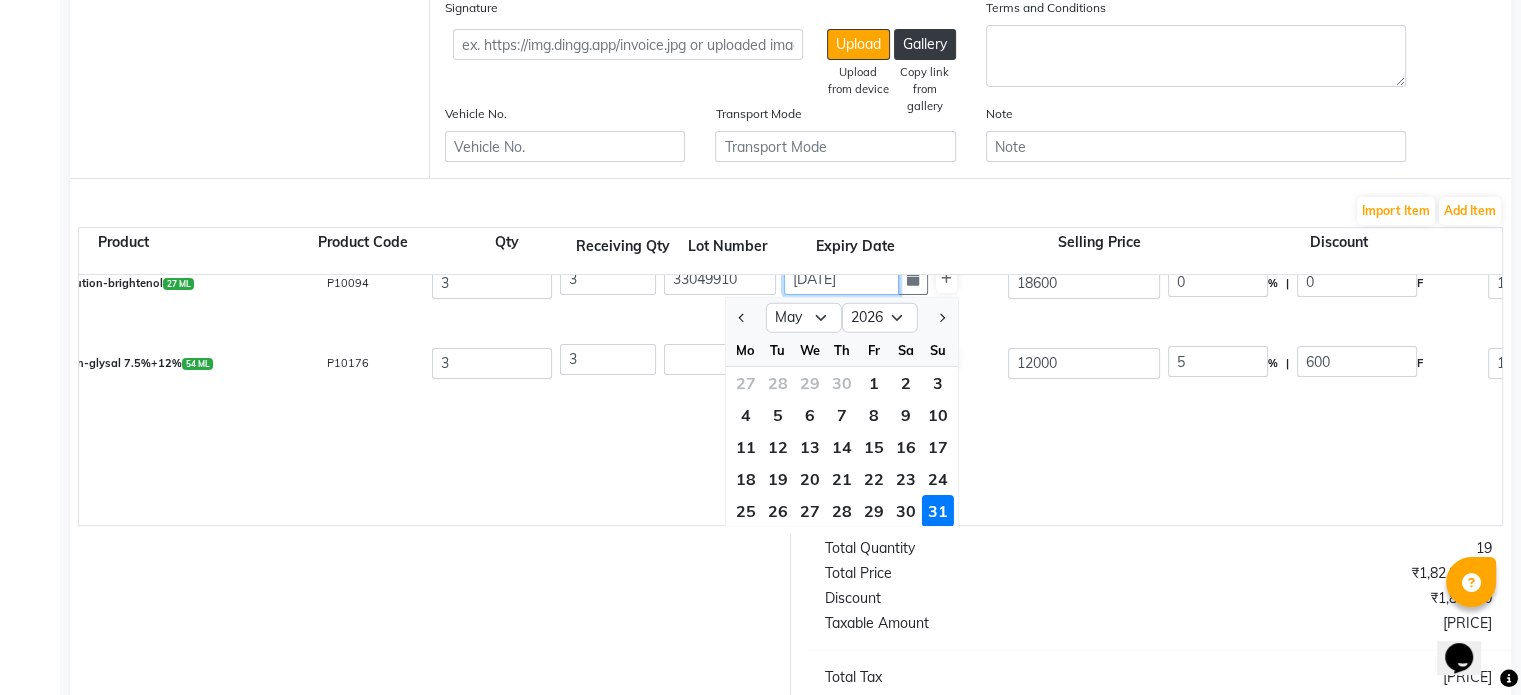 click on "[DATE]" 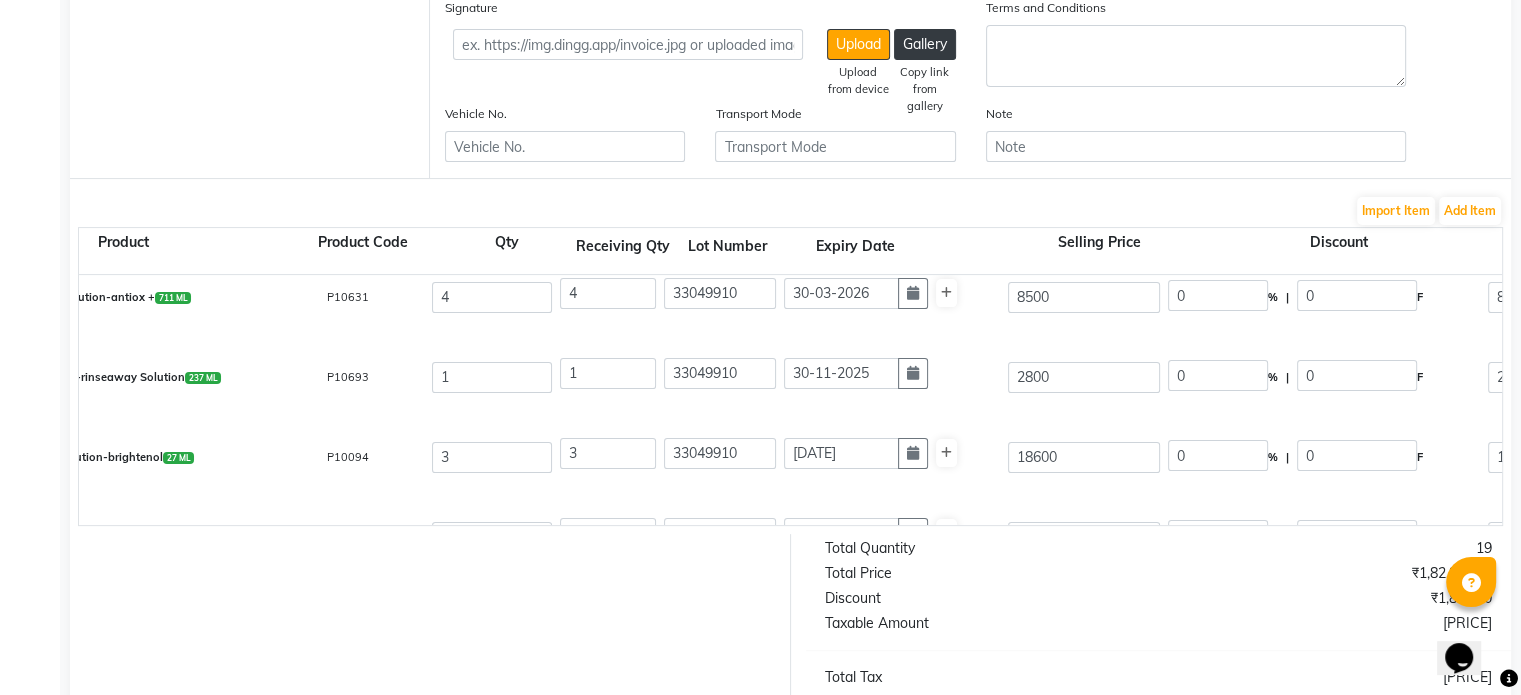 click on "Product  Product Code   Qty   Receiving Qty   Lot Number   Expiry Date  Selling Price Discount Cost Price (Per Qty) Cost W/O Tax (Per Qty) Total Cost W/O Tax Total Tax Total  Hydra Solution -Active 4   237 ML  P10630  4 4 33049910 [DATE] 6779.66 0 % | 0 F 6779.66 6779.66 27118.64 None 5% GST Exempted GST 12 GST 18  (18%)  4881.36 32000  Hydra Solution-beta-hd   237 ML  P10079  4 4 33049910 [DATE] 6779.66 0 % | 0 F 6779.66 6779.66 27118.64 None 5% GST Exempted GST 12 GST 18  (18%)  4881.36 32000  Hydra Solution-antiox +   711 ML  P10631  4 4 33049910 [DATE] 8500 0 % | 0 F 8500 8500 34000 None 5% GST Exempted GST 12 GST 18  (18%)  6120 40120  Hydra Solution-rinseaway Solution  237 ML  P10693  1 1 33049910 [DATE] 2800 0 % | 0 F 2800 2800 2800 None 5% GST Exempted GST 12 GST 18  (18%)  504 3304  Hydra Solution-brightenol  27 ML  P10094  3 3 33049910 [DATE] 18600 0 % | 0 F 18600 18600 55800 None 5% GST Exempted GST 12 GST 18  (18%)  10044 65844  Hydra Solution-glysal 7.5%+12%  54 ML  P10176  3 3 12000 5 % | 600 F 11400 11400 34200 None 5% GST Exempted GST 12 GST 18  (18%)  6156 40356" 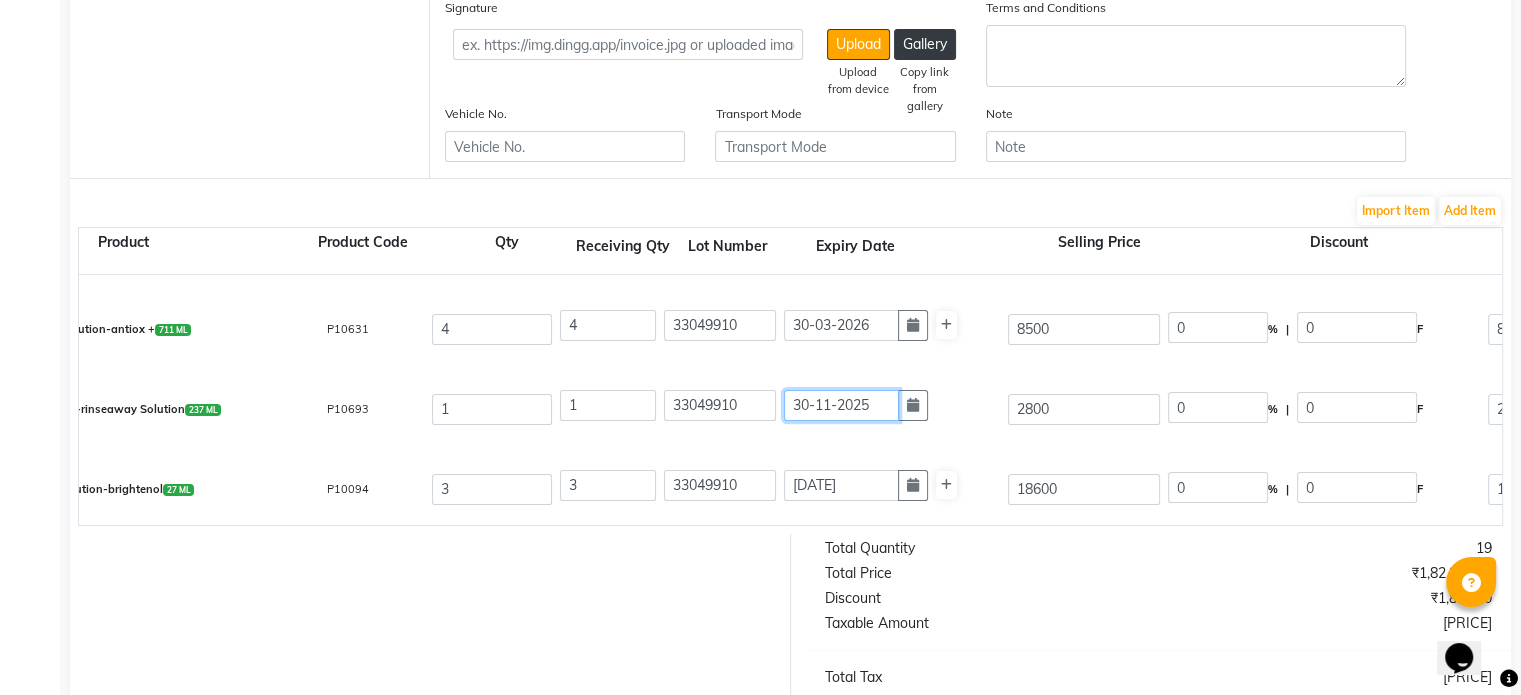click on "30-11-2025" 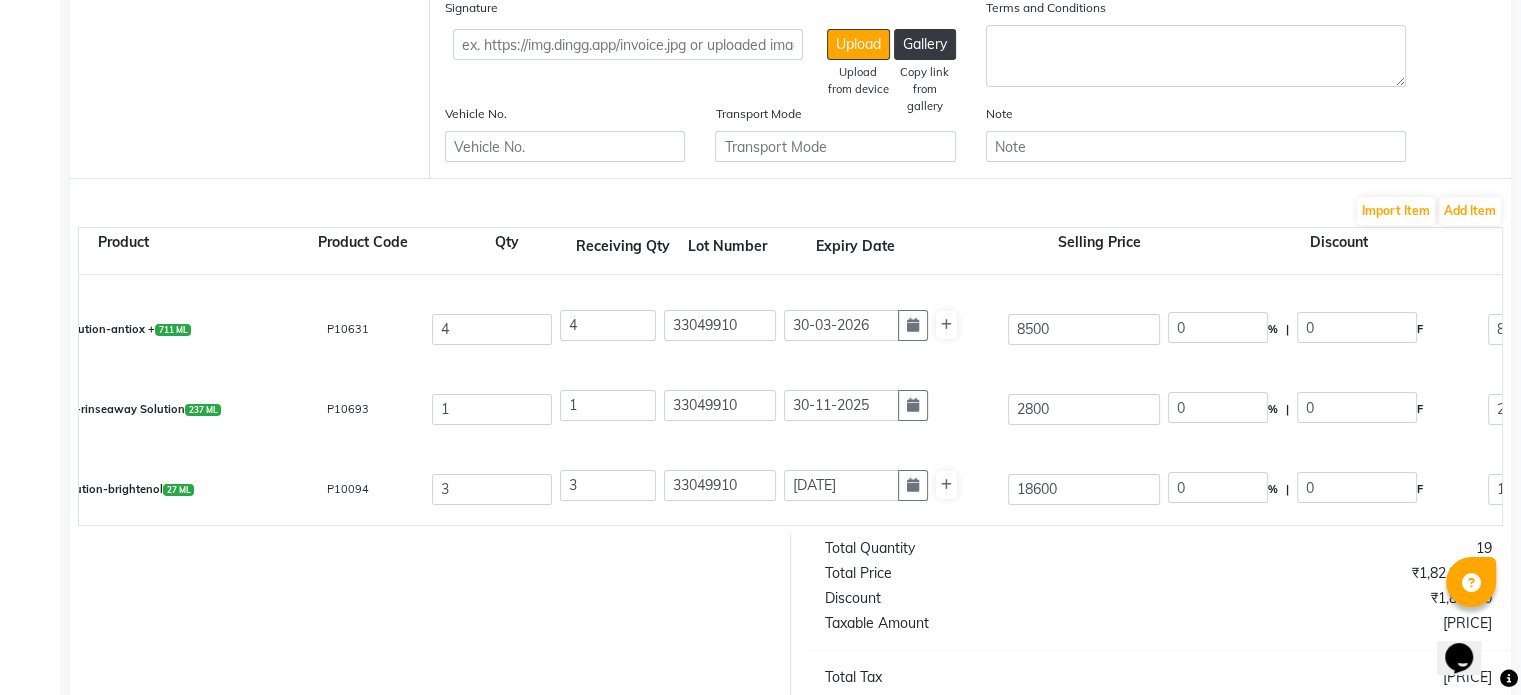 select on "11" 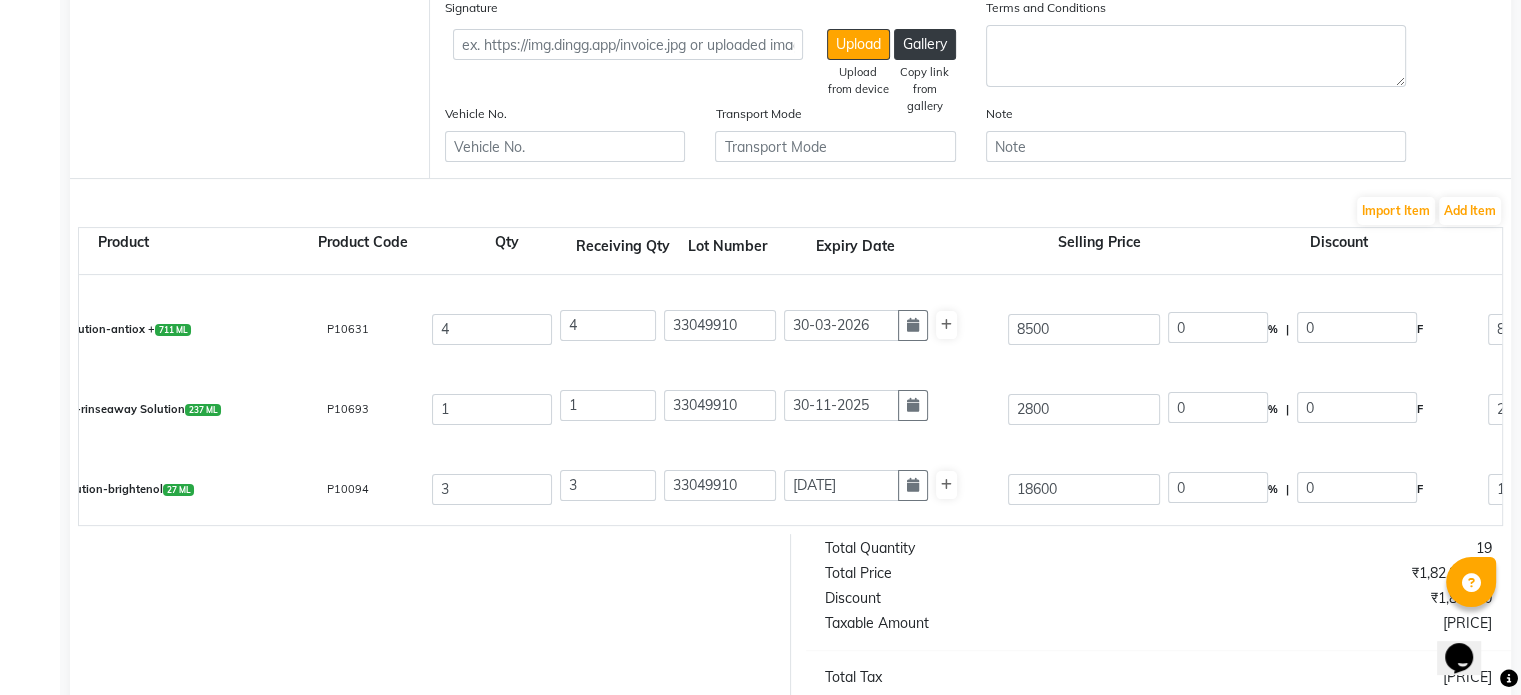 select on "2025" 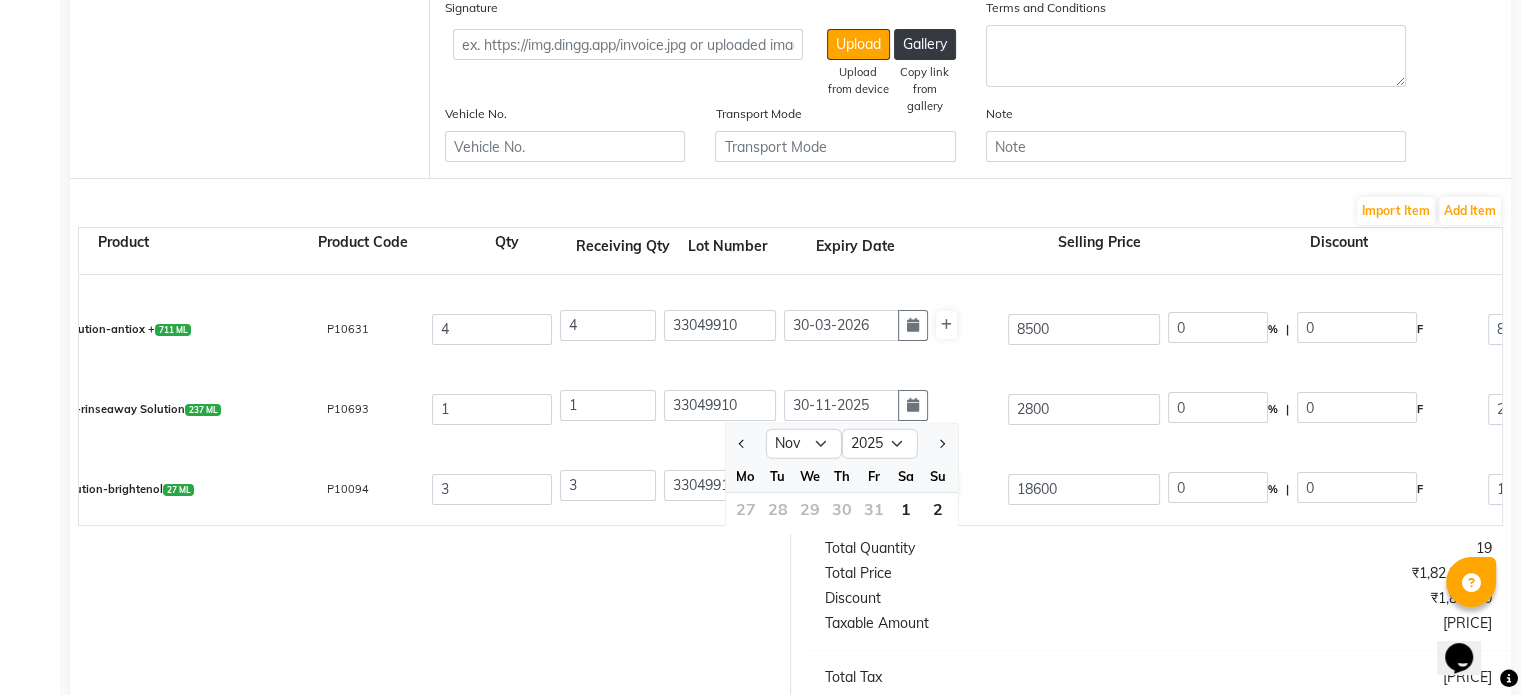 scroll, scrollTop: 309, scrollLeft: 0, axis: vertical 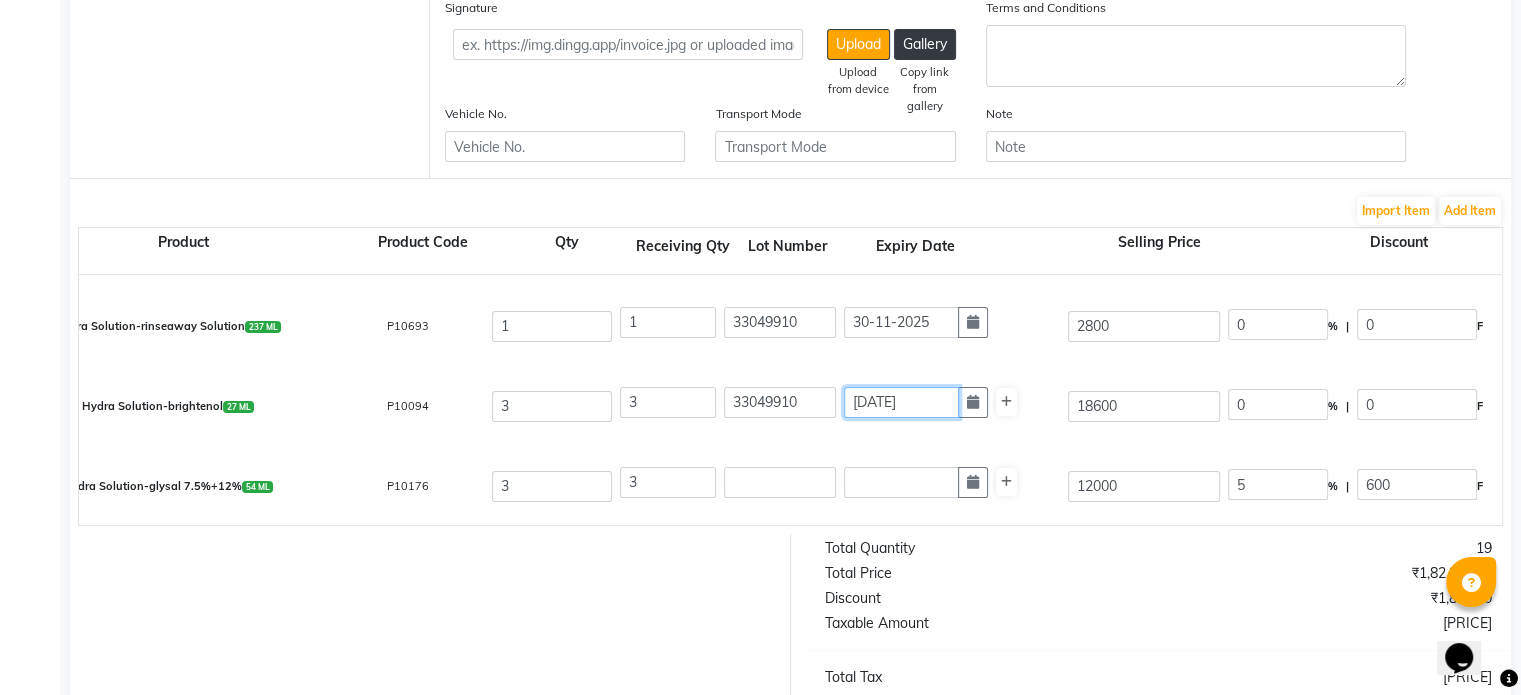click on "[DATE]" 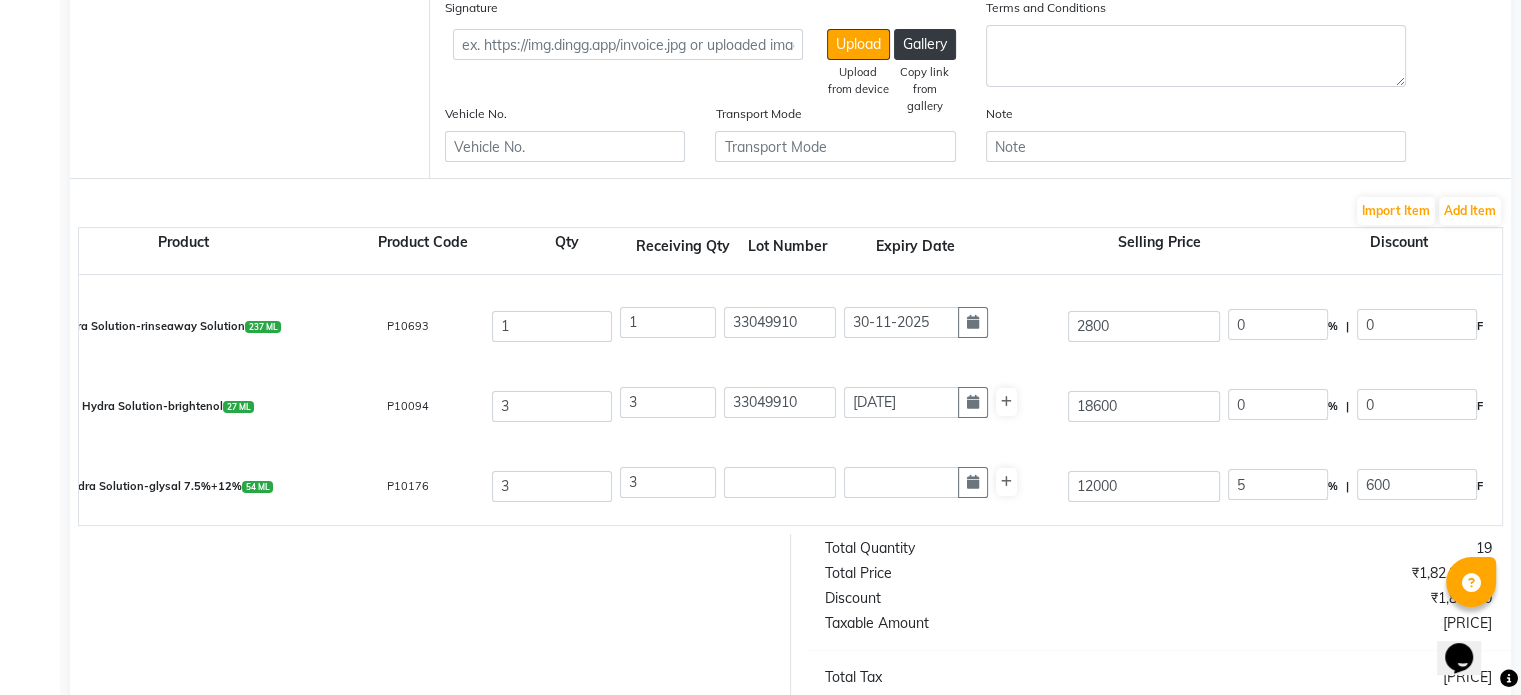 select on "5" 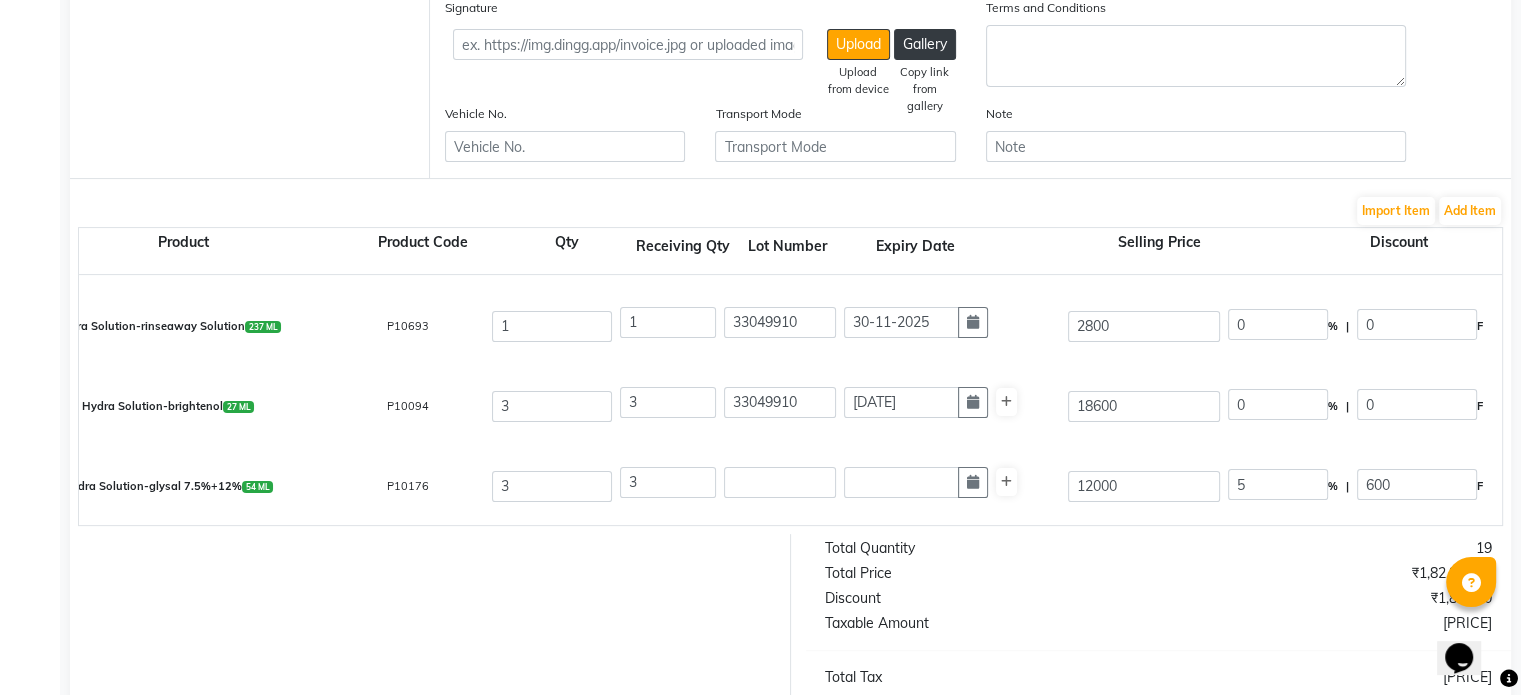 select on "2026" 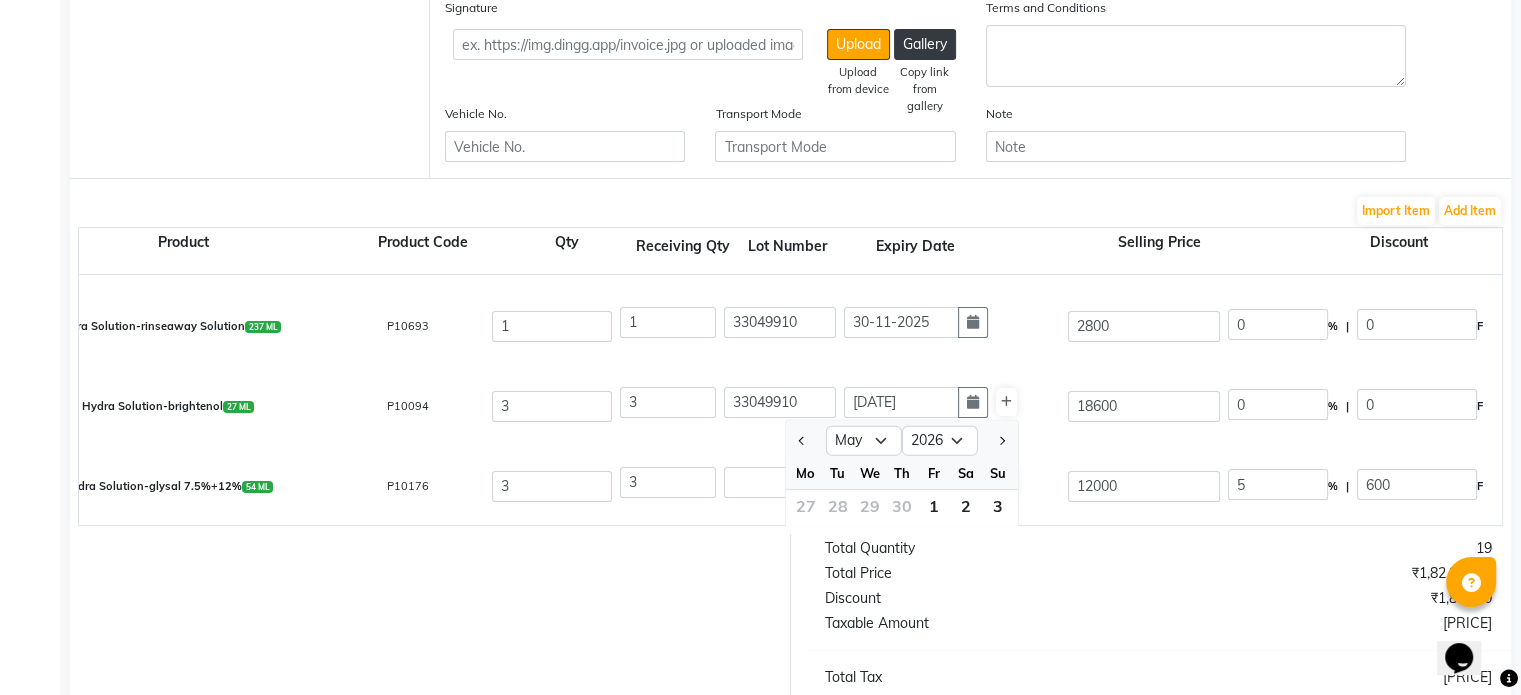 scroll, scrollTop: 389, scrollLeft: 0, axis: vertical 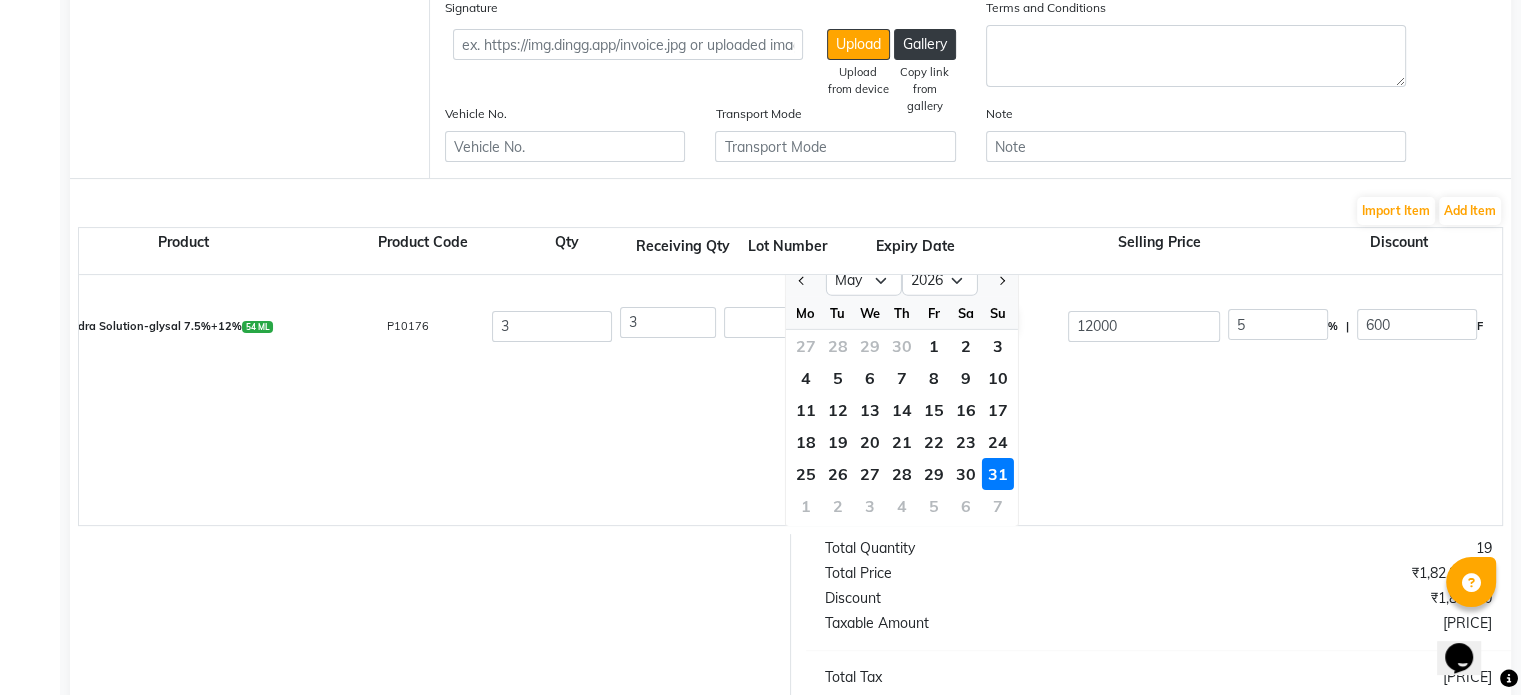 click on "Hydra Solution -Active 4 237 ML P10630 4 4 33049910 31-08-2026 6779.66 0 % | 0 F 6779.66 6779.66 27118.64 None 5% GST Exempted GST 12 GST 18 (18%) 4881.36 32000 Hydra Solution-beta-hd 237 ML P10079 4 4 33049910 30-06-2026 6779.66 0 % | 0 F 6779.66 6779.66 27118.64 None 5% GST Exempted GST 12 GST 18 (18%) 4881.36 32000 Hydra Solution-antiox + 711 ML P10631 4 4 33049910 30-03-2026 8500 0 % | 0 F 8500 8500 34000 None 5% GST Exempted GST 12 GST 18 (18%) 6120 40120 Hydra Solution-rinseaway Solution 237 ML P10693 1 1 33049910 30-11-2025 2800 0 % | 0 F 2800 2800 2800 None 5% GST Exempted GST 12 GST 18 (18%) 504 3304 Hydra Solution-brightenol 27 ML P10094 3 3 33049910 31-05-2026 Jan Feb Mar Apr May Jun Jul Aug Sep Oct Nov Dec 2016 2017 2018 2019 2020 2021 2022 2023 2024 2025 2026 2027 2028 2029 2030 2031 2032 2033 2034 2035 2036 Mo Tu We Th Fr Sa Su 27 28 29 30 1 2 3 4 5 6 7 8 9 10 11 12 13 14 15 16 17 18 19 20 21 22 23 24 25 26 27 28 29 30 31 1 2 3 4 5 6 7 18600 0 % | 0 F 18600 18600 3" 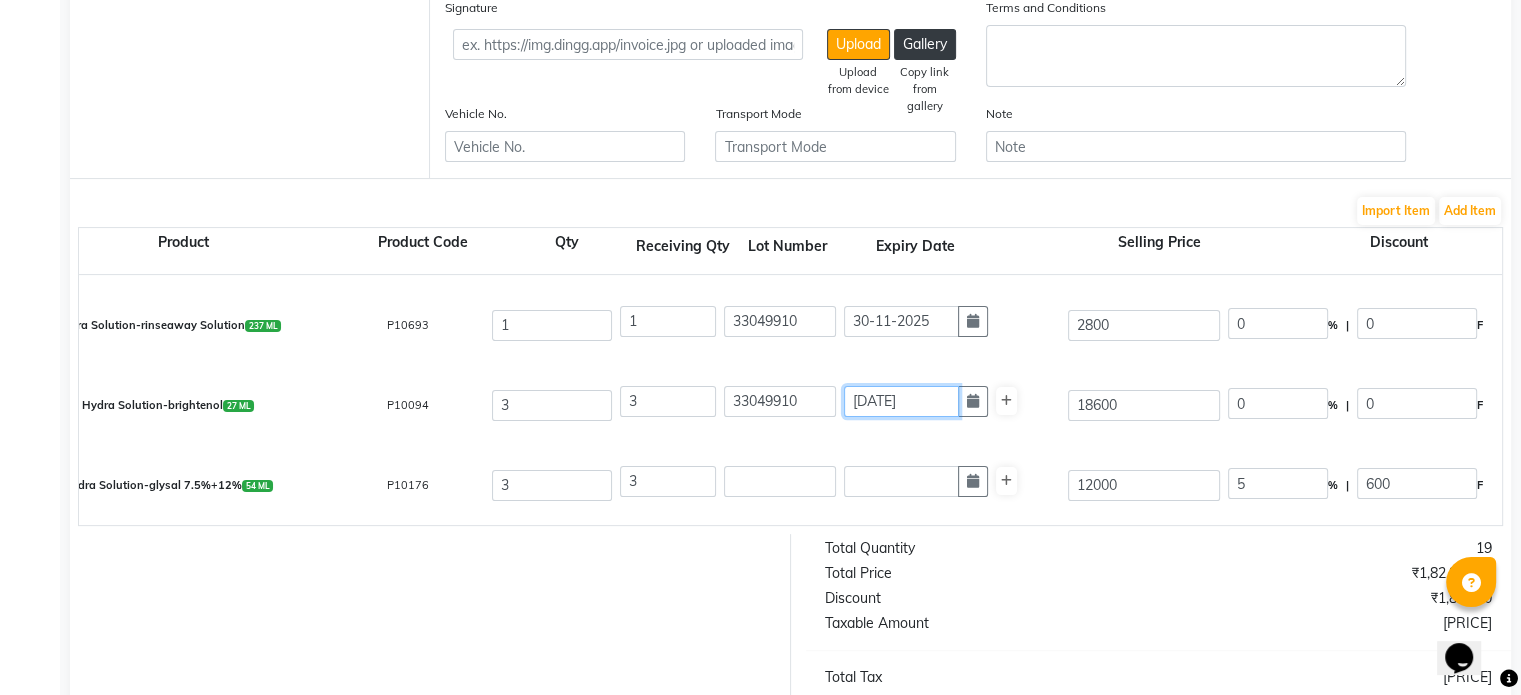 scroll, scrollTop: 229, scrollLeft: 0, axis: vertical 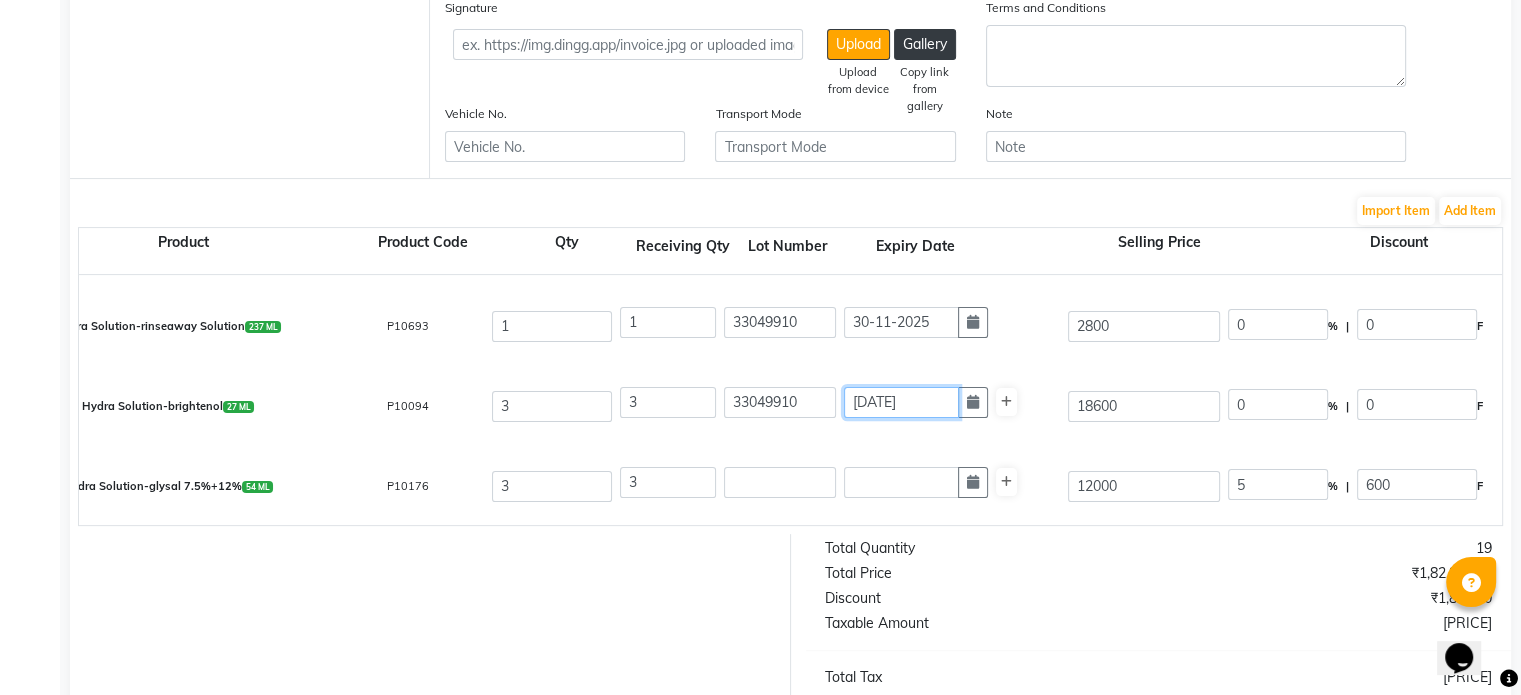 click on "[DATE]" 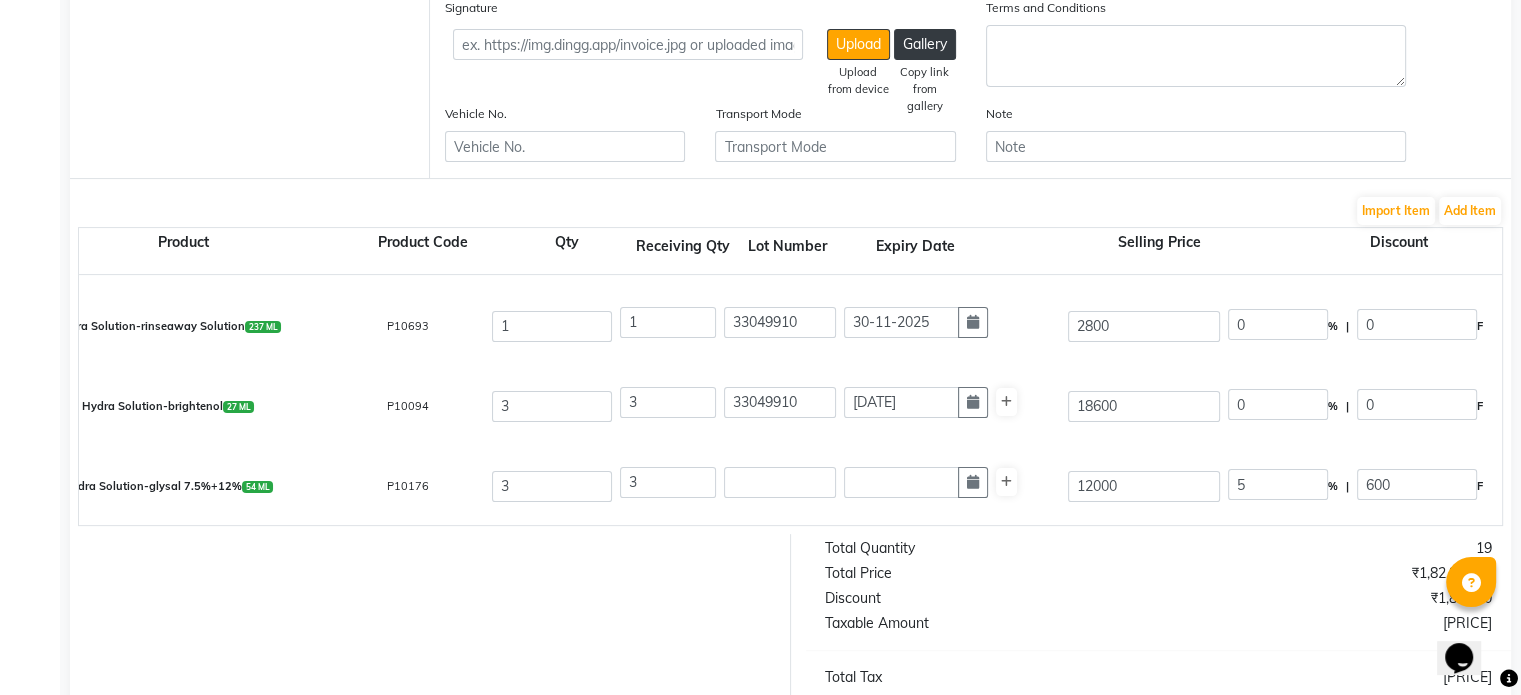 select on "5" 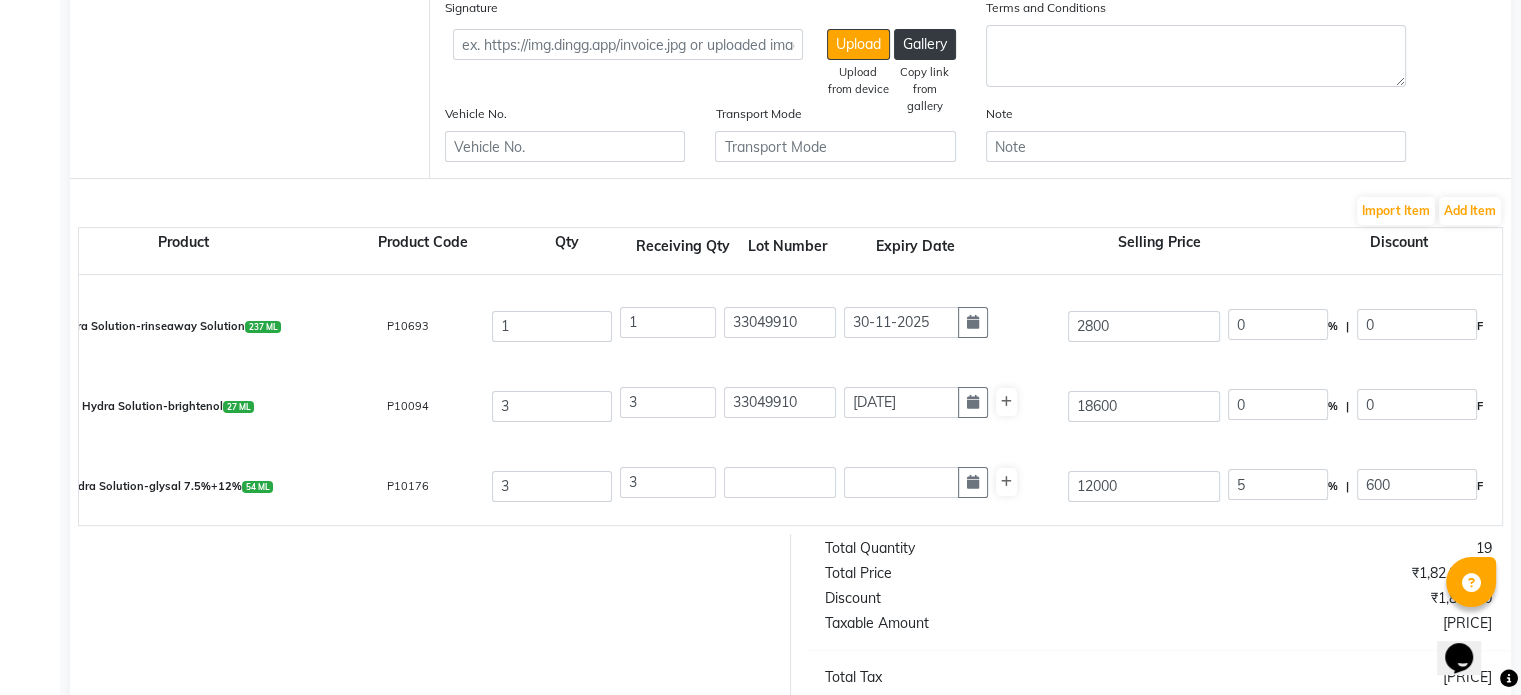 select on "2026" 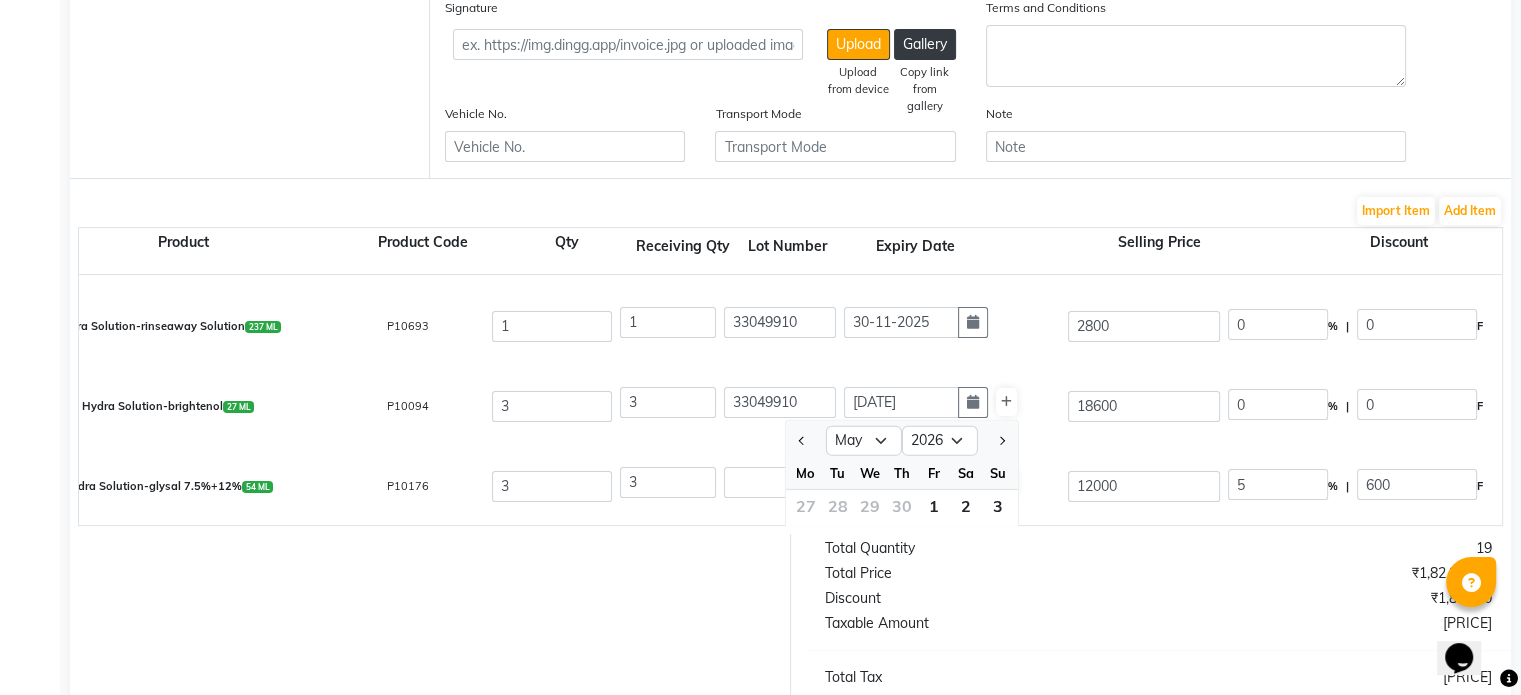 scroll, scrollTop: 389, scrollLeft: 0, axis: vertical 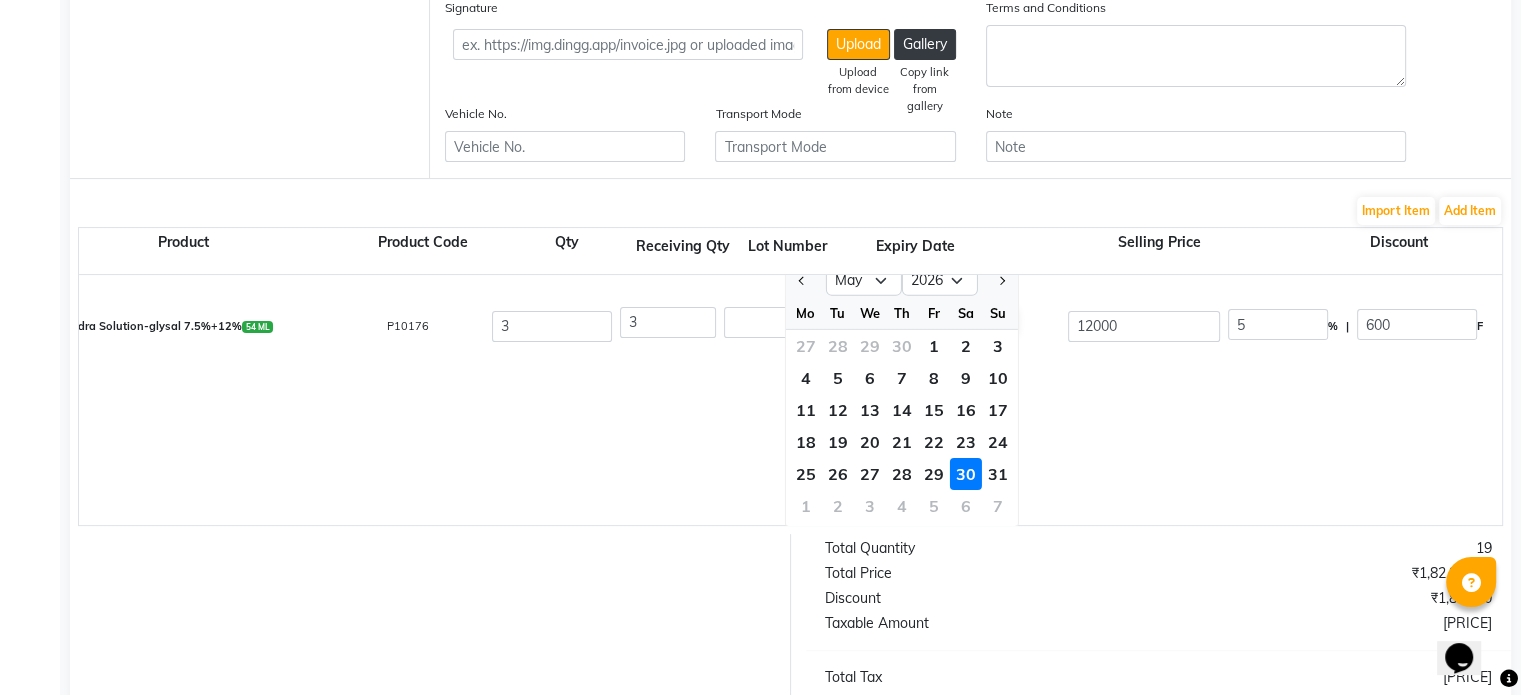 click on "Hydra Solution -Active 4   237 ML  P10630  4 4 33049910 [DATE] 6779.66 0 % | 0 F 6779.66 6779.66 27118.64 None 5% GST Exempted GST 12 GST 18  (18%)  4881.36 32000  Hydra Solution-beta-hd   237 ML  P10079  4 4 33049910 [DATE] 6779.66 0 % | 0 F 6779.66 6779.66 27118.64 None 5% GST Exempted GST 12 GST 18  (18%)  4881.36 32000  Hydra Solution-antiox +   711 ML  P10631  4 4 33049910 [DATE] 8500 0 % | 0 F 8500 8500 34000 None 5% GST Exempted GST 12 GST 18  (18%)  6120 40120  Hydra Solution-rinseaway Solution  237 ML  P10693  1 1 33049910 [DATE] 2800 0 % | 0 F 2800 2800 2800 None 5% GST Exempted GST 12 GST 18  (18%)  504 3304  Hydra Solution-brightenol  27 ML  P10094  3 3 33049910 [DATE] Jan Feb Mar Apr May Jun Jul Aug Sep Oct Nov Dec 2016 2017 2018 2019 2020 2021 2022 2023 2024 2025 2026 2027 2028 2029 2030 2031 2032 2033 2034 2035 2036 Mo Tu We Th Fr Sa Su 27 28 29 30 1 2 3 4 5 6 7 8 9 10 11 12 13 14 15 16 17 18 19 20 21 22 23 24 25 26 27 28 29 30 31 1 2 3 4 5 6 7 18600 0 % | 0 F 18600 18600 3" 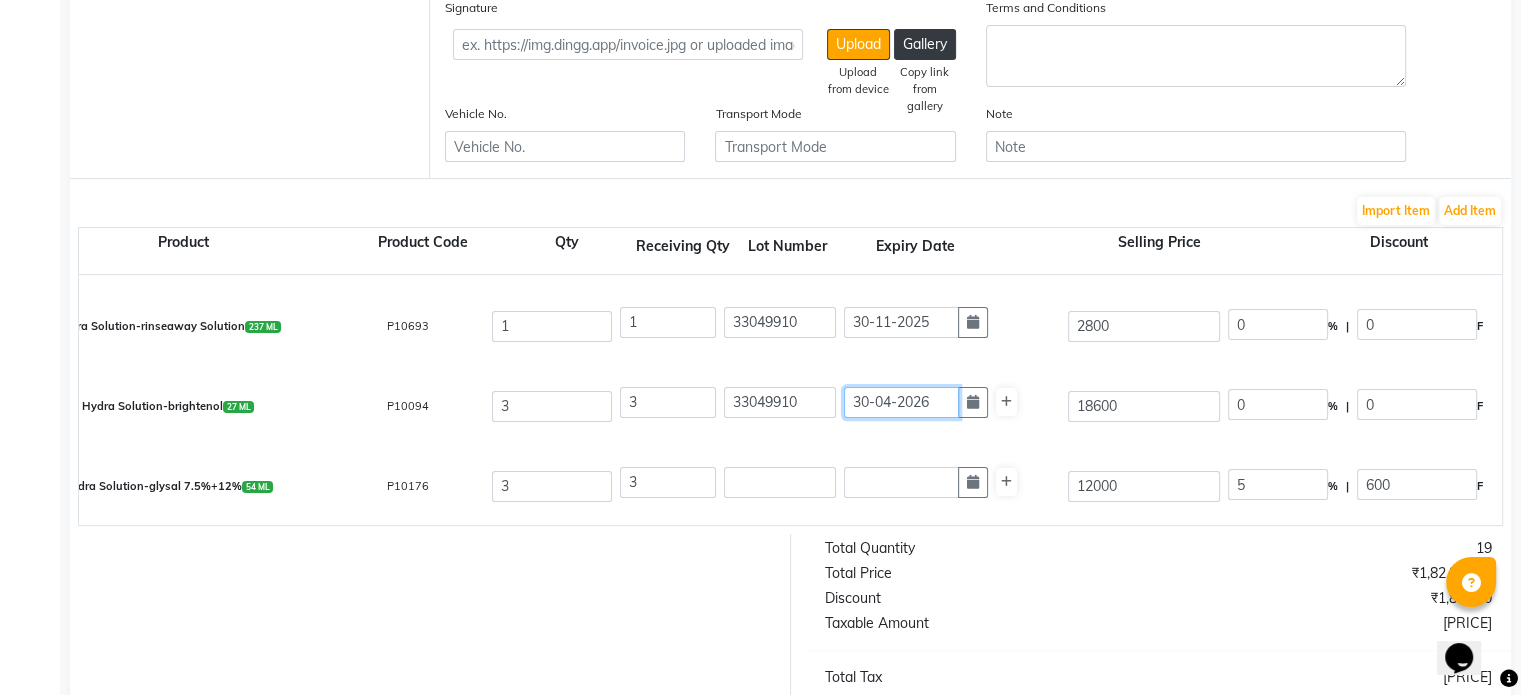 type on "30-04-2026" 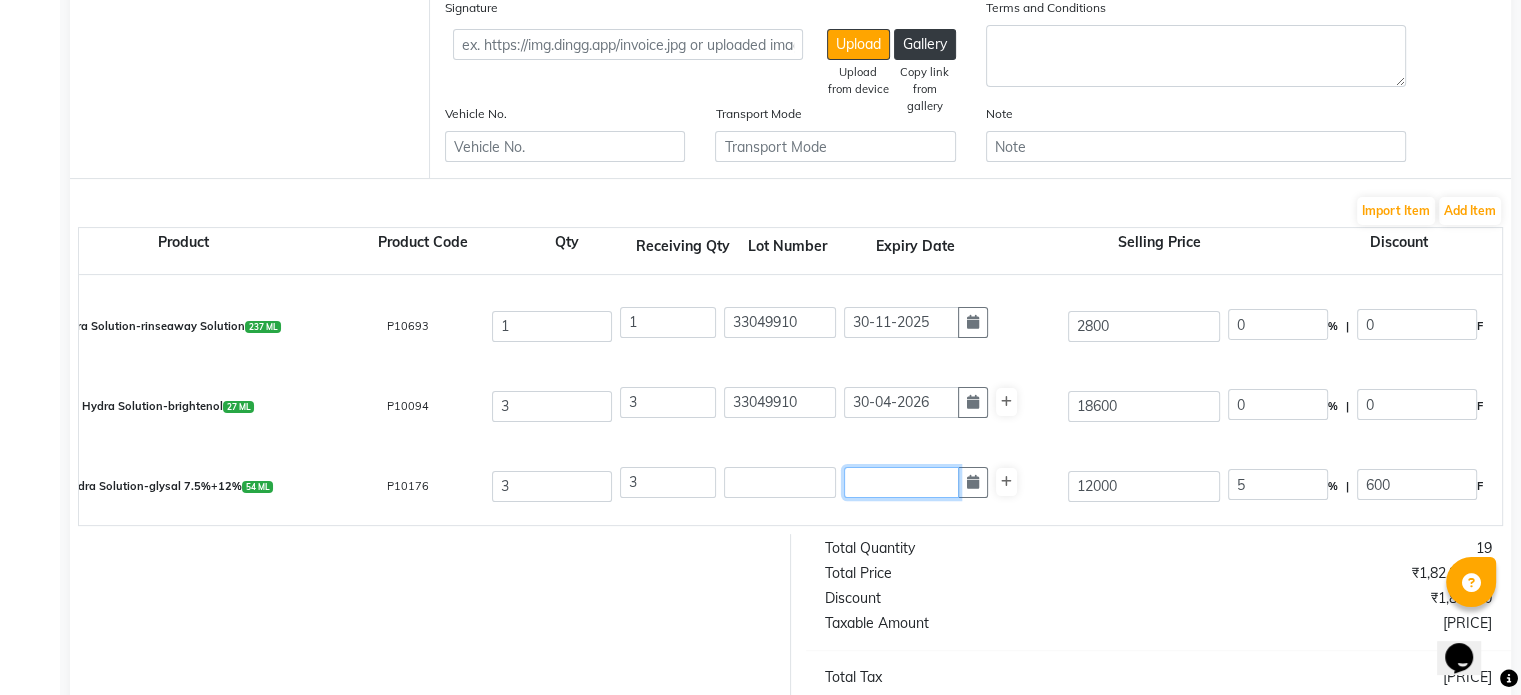 click 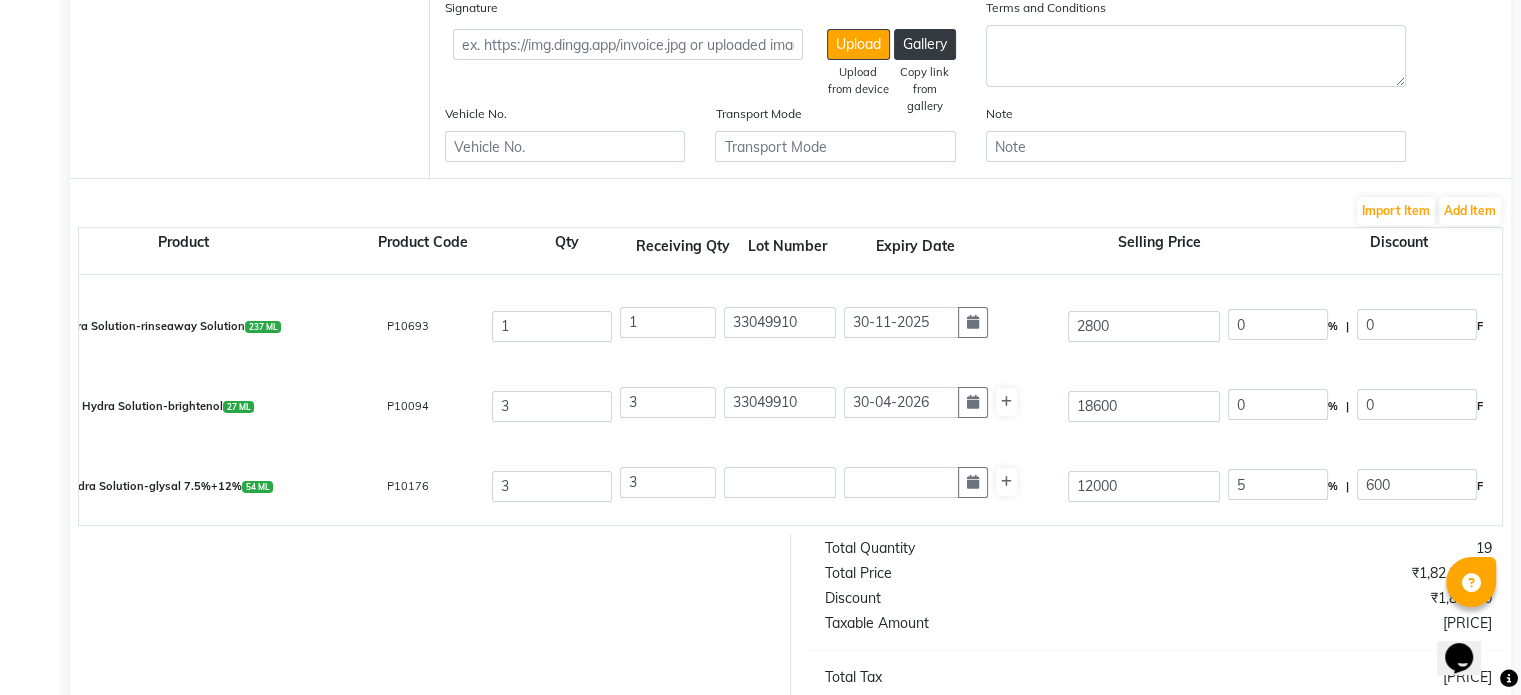 select on "8" 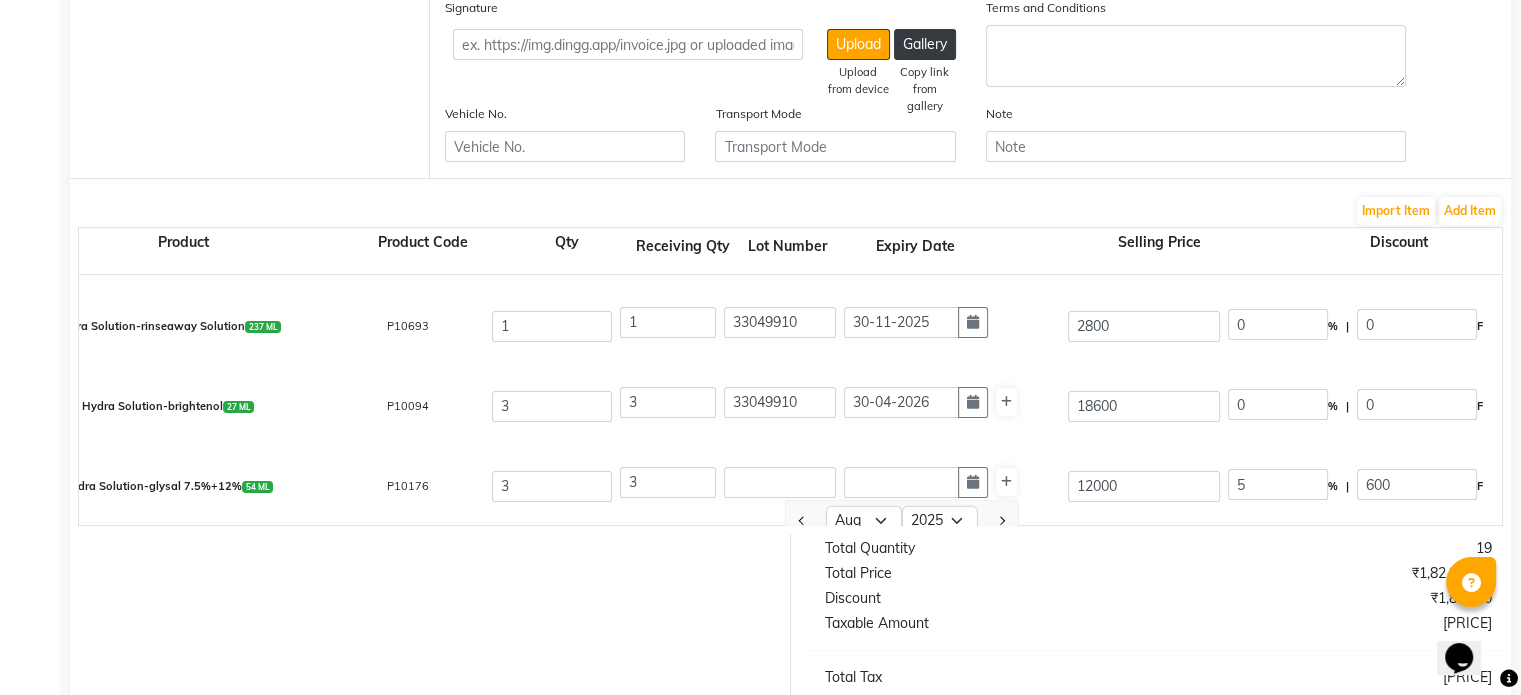 scroll, scrollTop: 413, scrollLeft: 0, axis: vertical 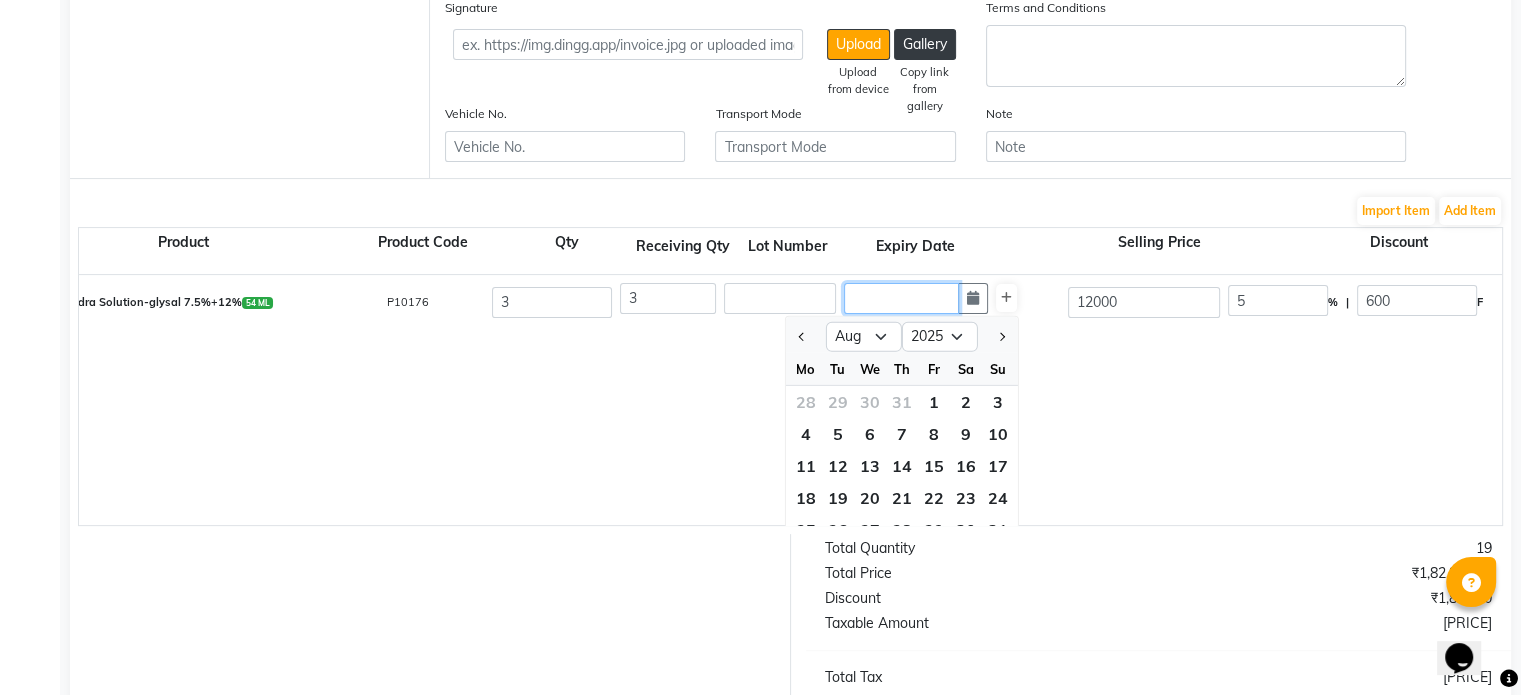 click 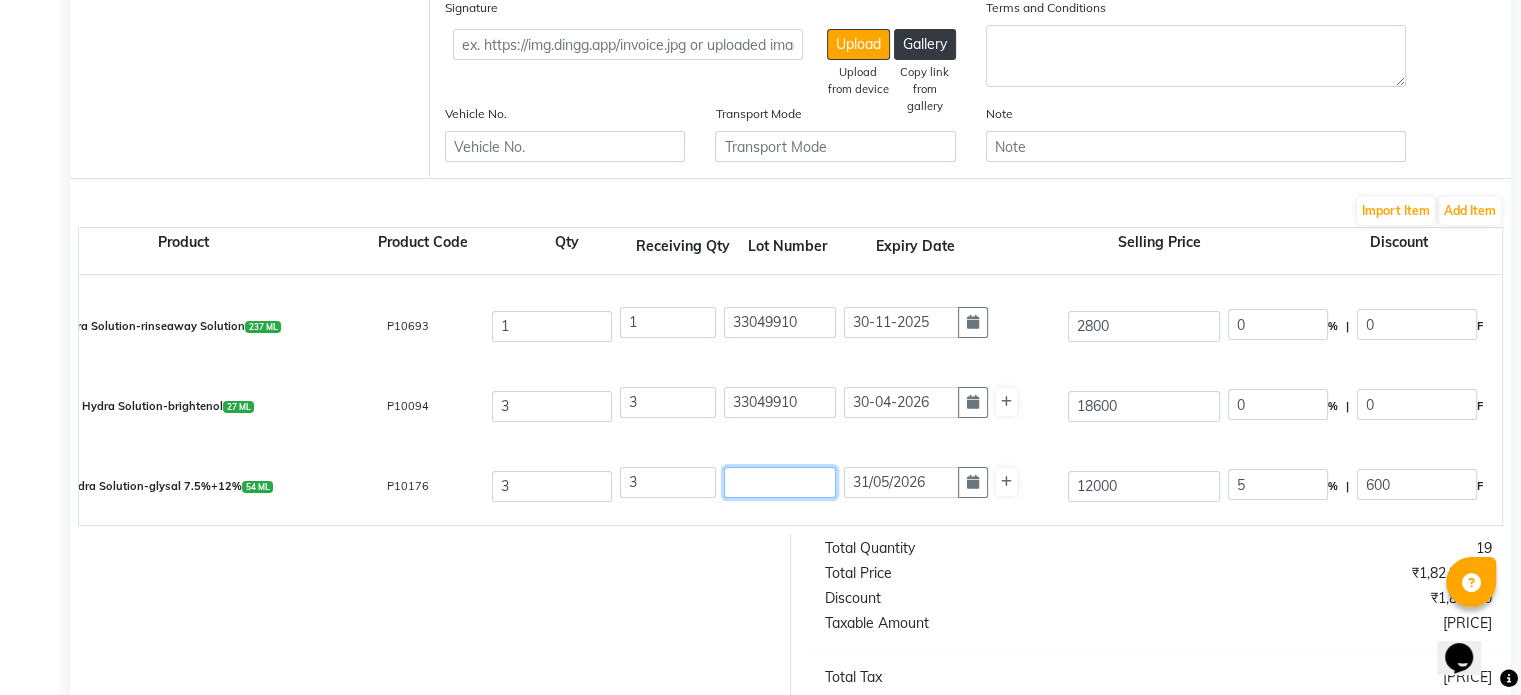 type on "[DATE]" 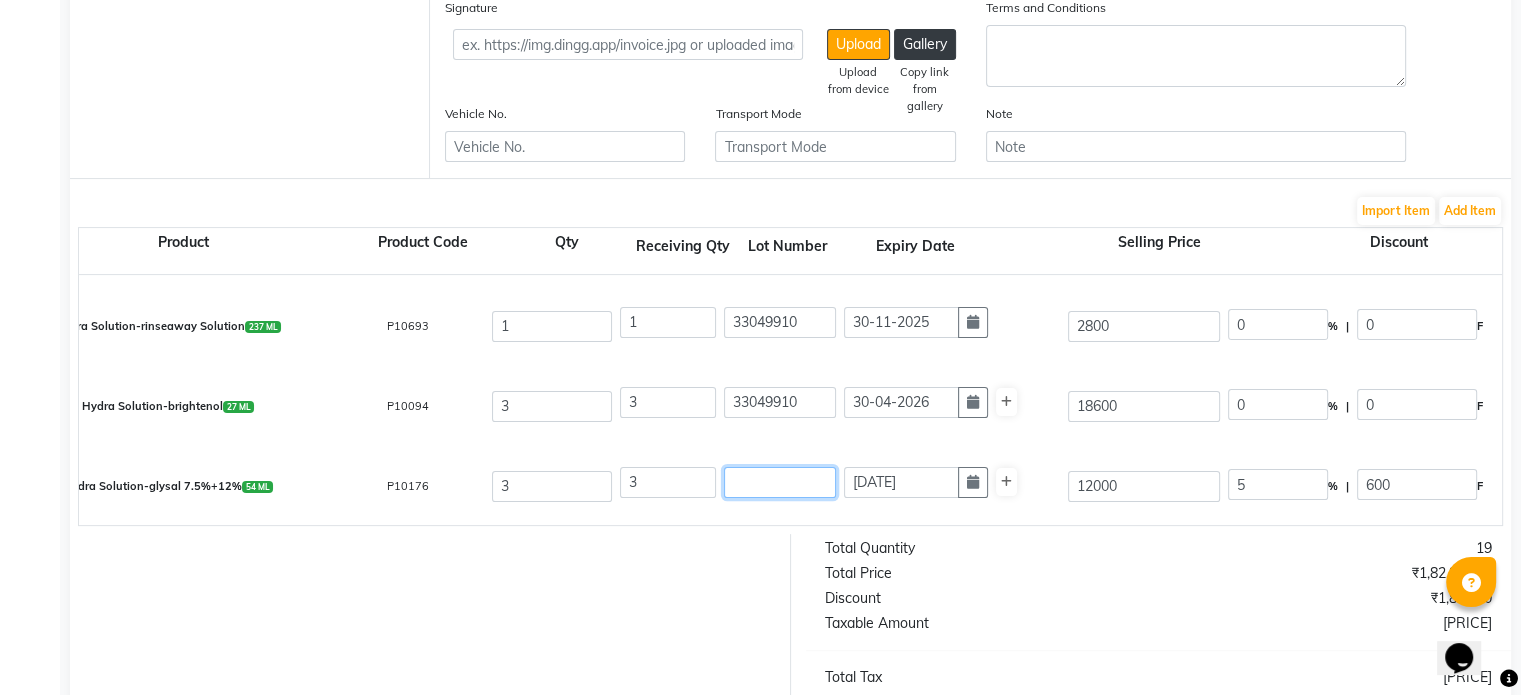 click 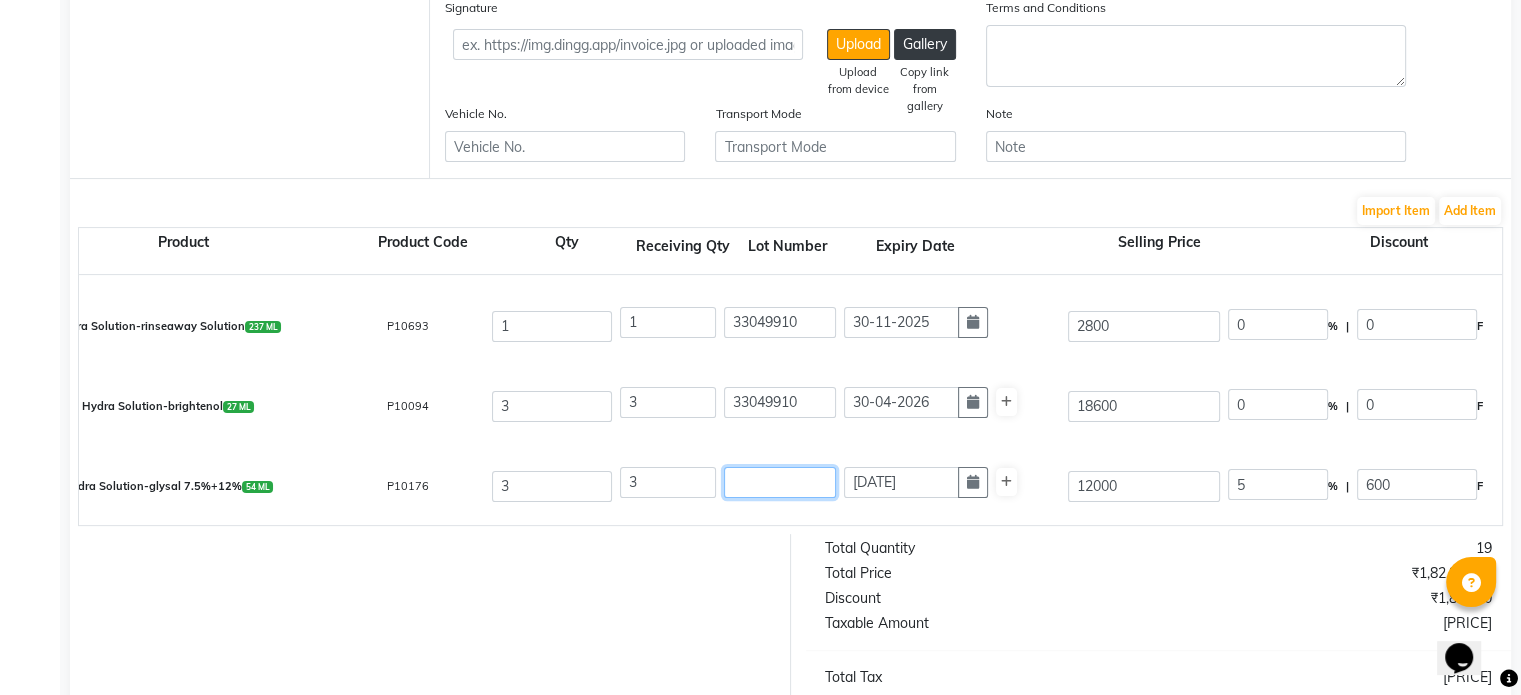 paste on "33049910" 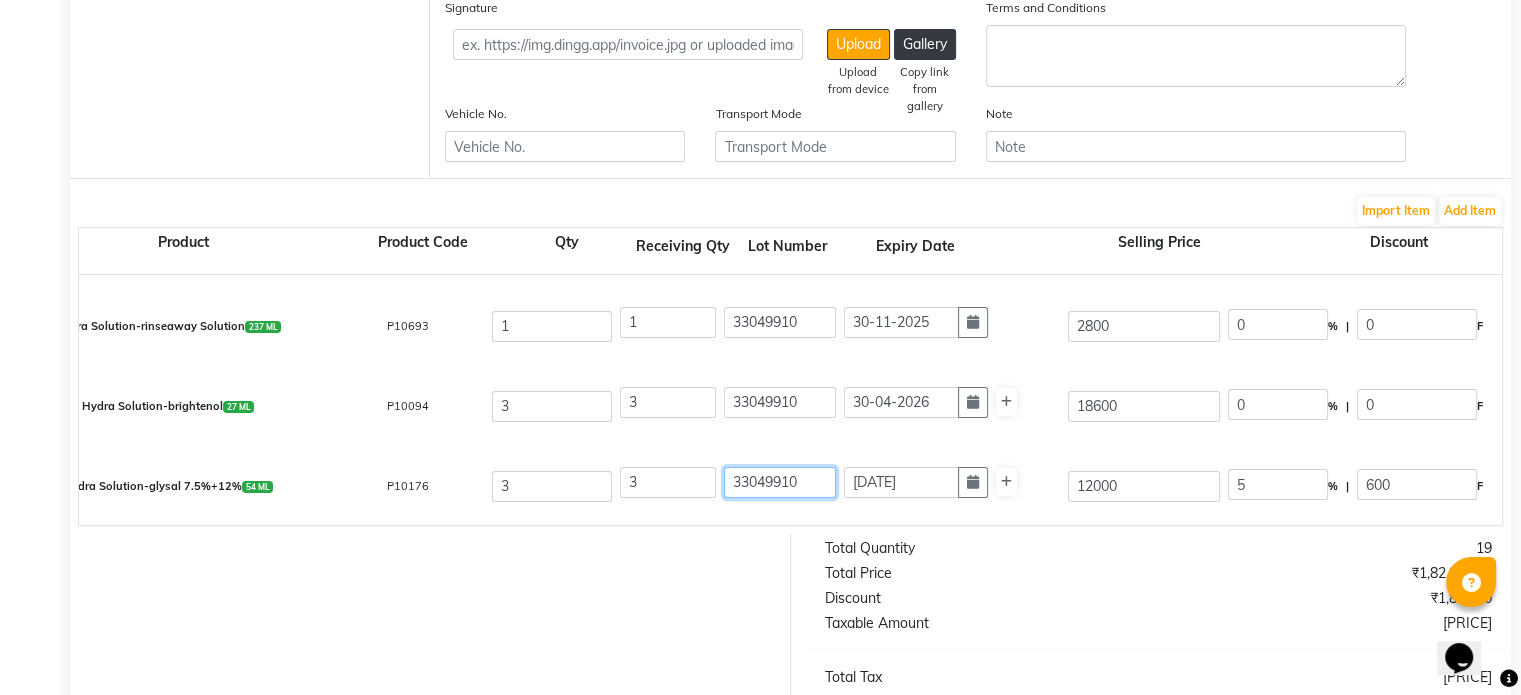 type on "33049910" 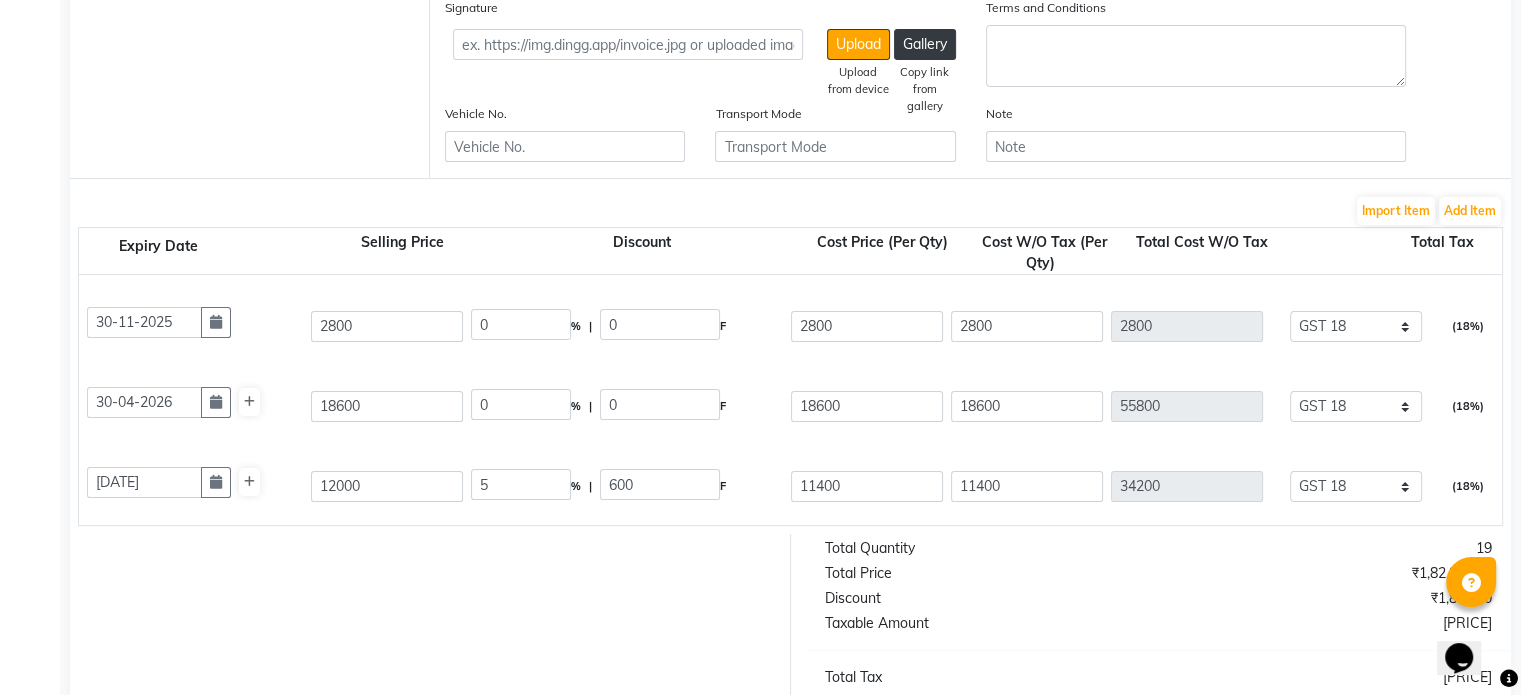 scroll, scrollTop: 0, scrollLeft: 812, axis: horizontal 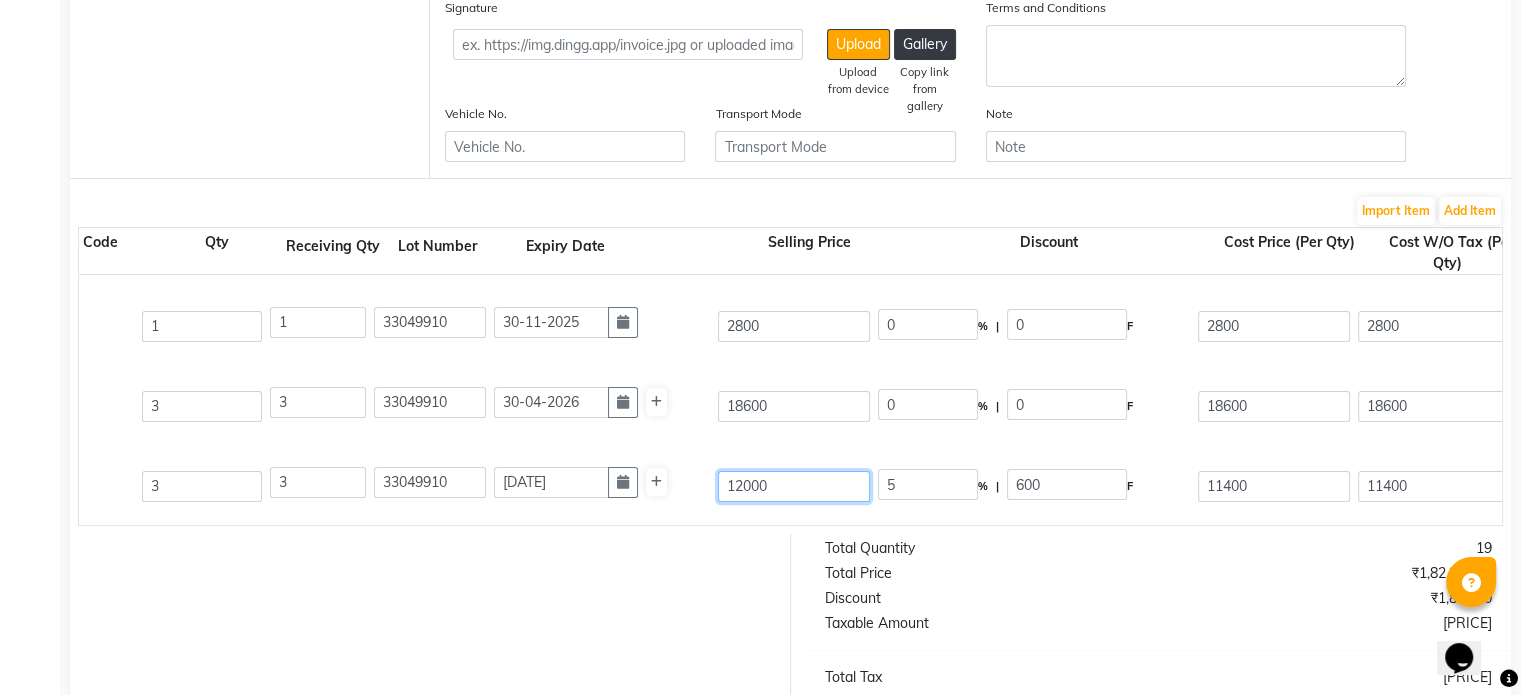 drag, startPoint x: 789, startPoint y: 486, endPoint x: 87, endPoint y: 570, distance: 707.00775 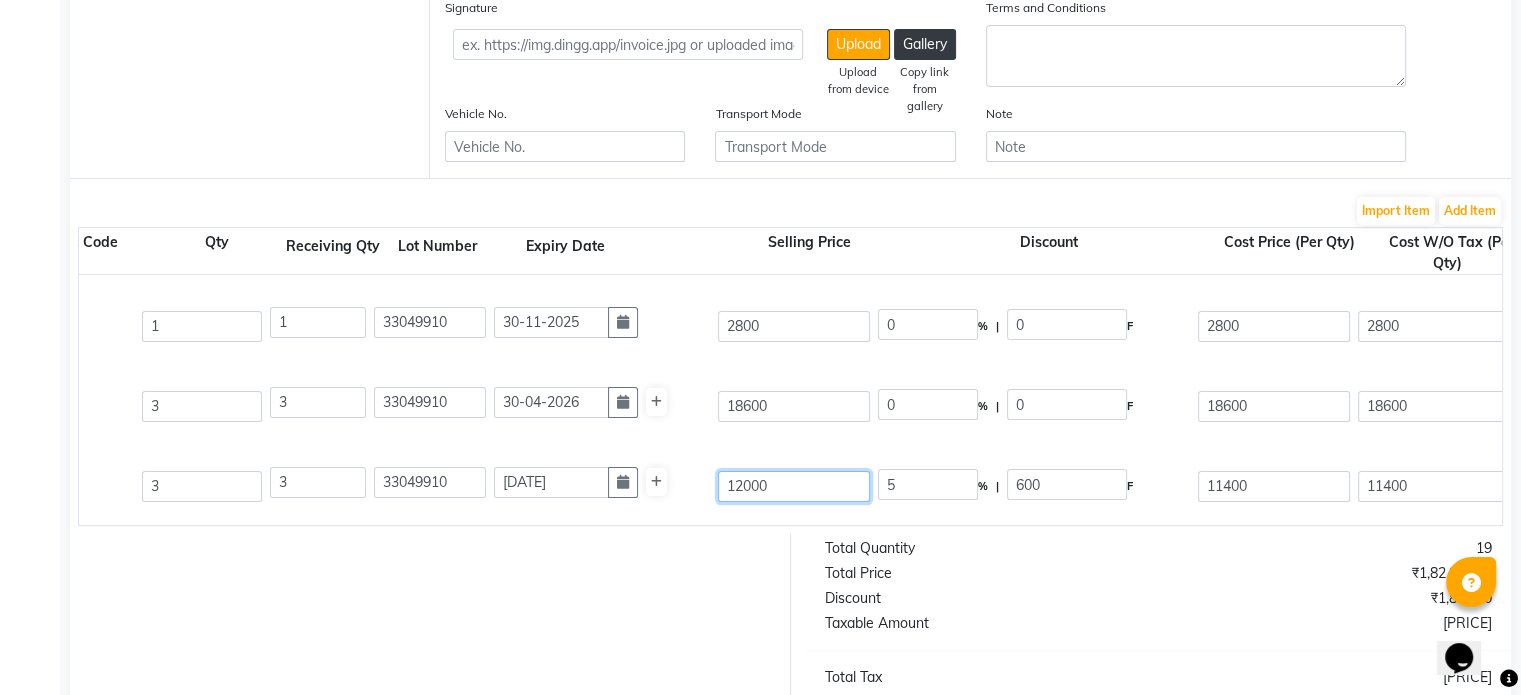 click on "Bill To (From) Select Address [CITY] [CITY] [CITY] [CITY] [CITY] [CITY] [CITY] [CITY] [CITY] [CITY] [CITY] [CITY] [CITY] [CITY] [CITY] Ship To (Delivered To) Select Address [CITY] Invoice Date [DATE] Invoice Number [INVOICE_NUMBER] Bill Attachment Choose File Supplier (To) Select Universal INC leader medical system - Leader Medical System PHARMA INDIA NX - PHARMA INDIA NX ETERNO DISTRIBUTORS - ETERNO DISTIBUTORS PVT LTD DIOS SALES AND MARKETING AGENCY - DIOA SALES AND MARKETING AGENCY G3 Medical System Private Limited - G3 Medical System Private Limited parmar surgicals - Parmar Surgicals Spectra Medicals - SPECTRA MEDICALS INDIA RAJAN SALES CORPORATION - RAJAN SALES CORPORATION SURGICARE DISTRIBUTORS - SURGICARE DISTRIBUTORS SHAUNON ENTERPRISES - SHAUNON ENTERPRISES REMI SALES & ENGINEERING LIMITED - REMI SALES & ENGINEERING LIMITED KGB LOGISTICS - KGB LOGISTICS ORIJINE CLINIC - ORIJINE CLINIC NORDEN - DERMA PHARMA GLOW - GLOW Remark 10" 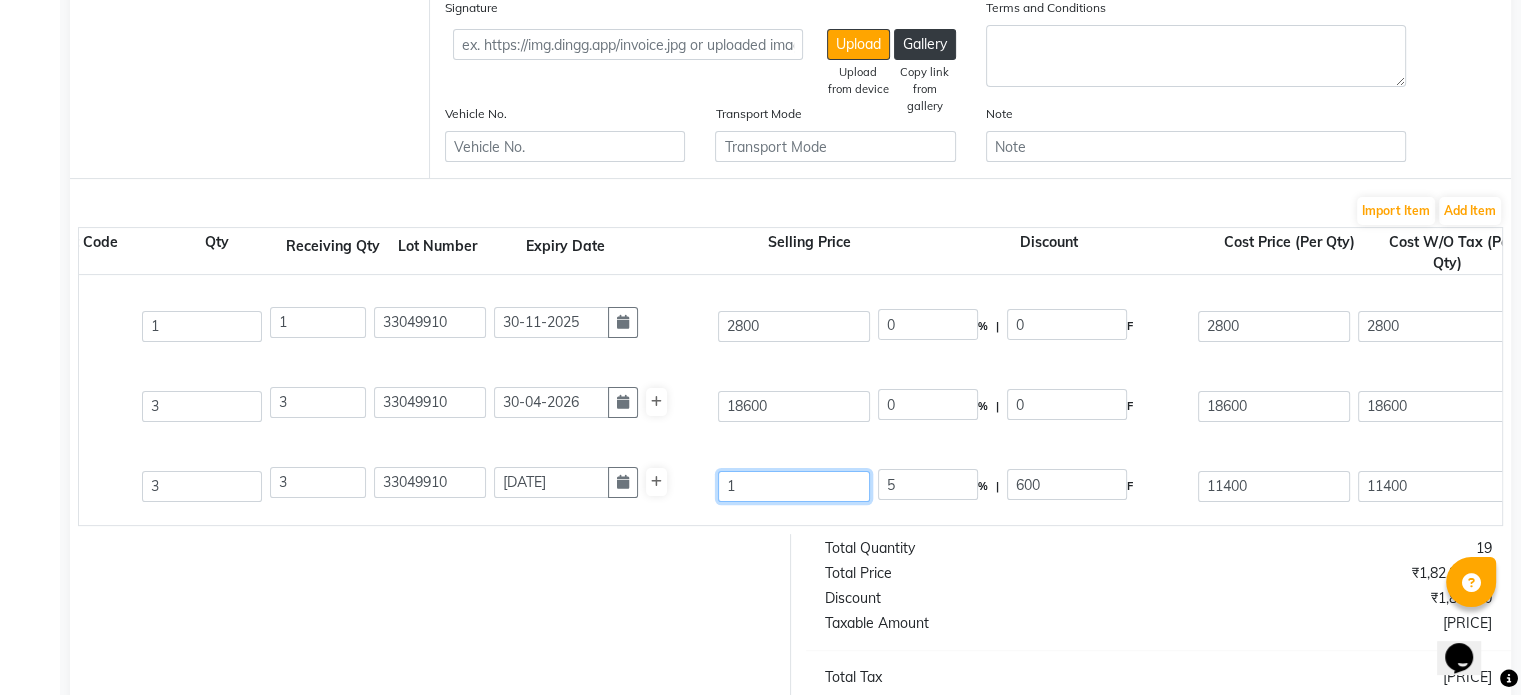type on "60000" 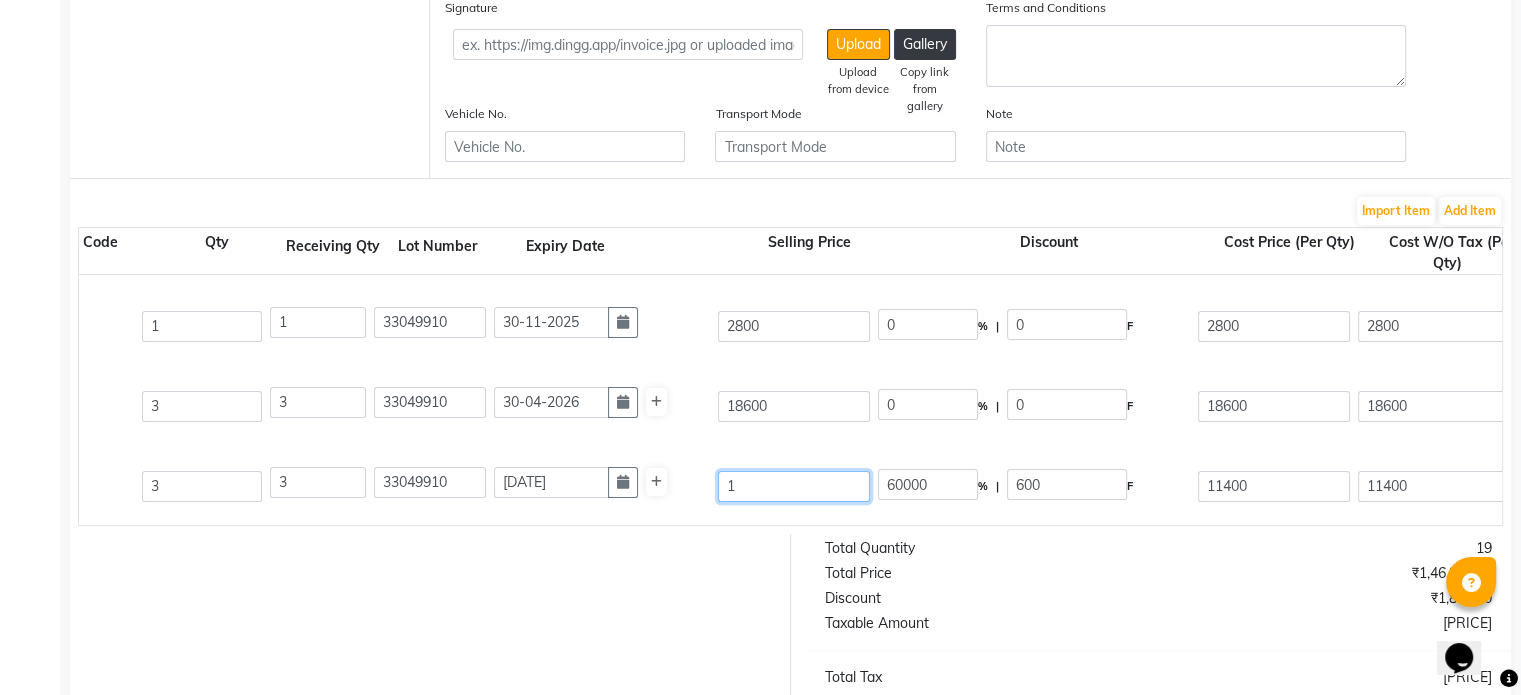 type on "13" 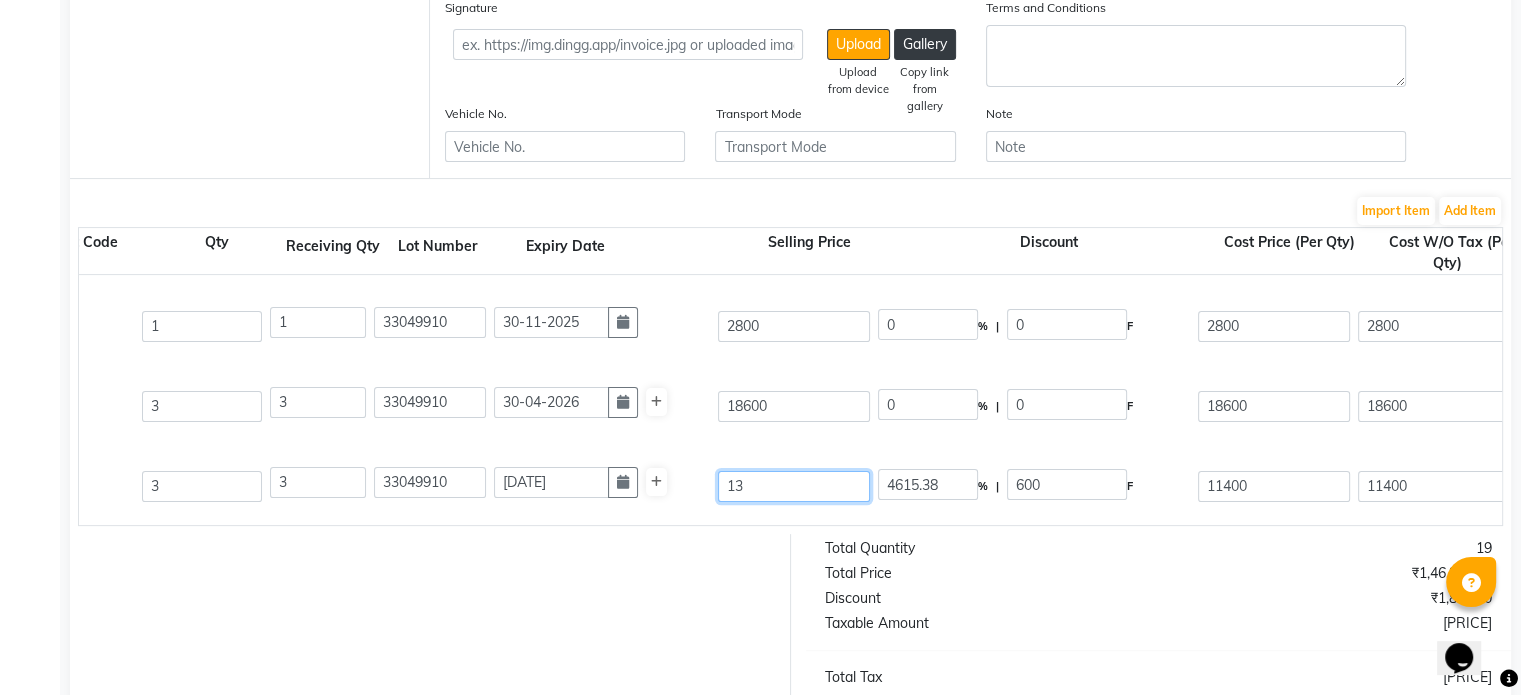 type on "130" 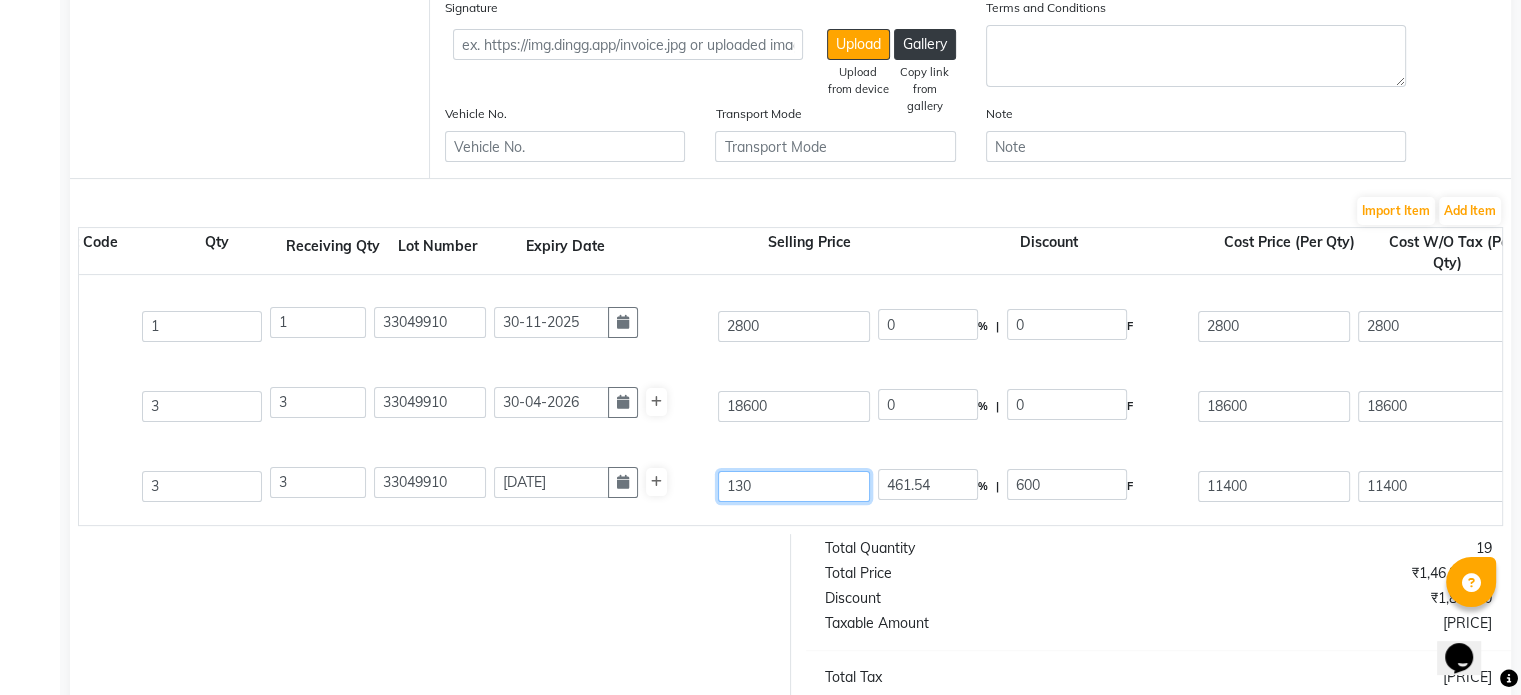 type on "1300" 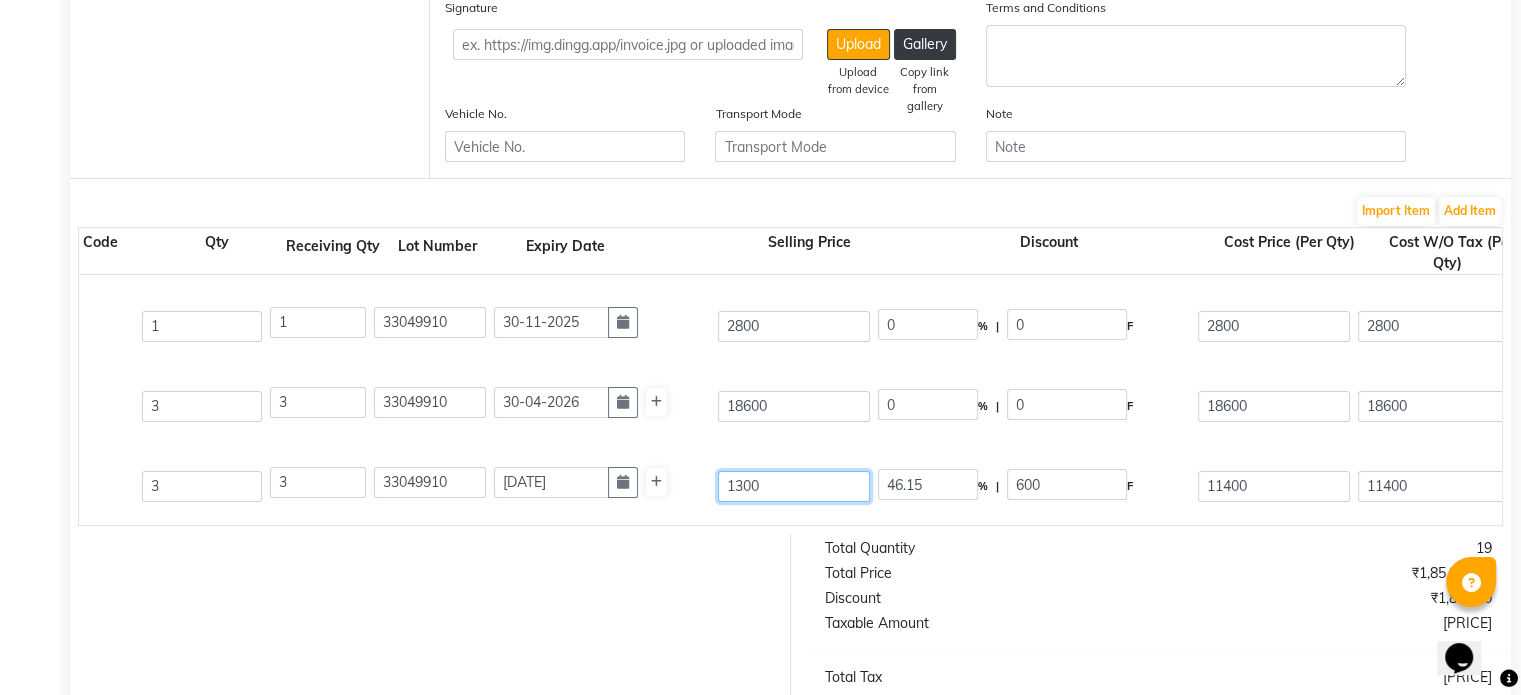 type on "13000" 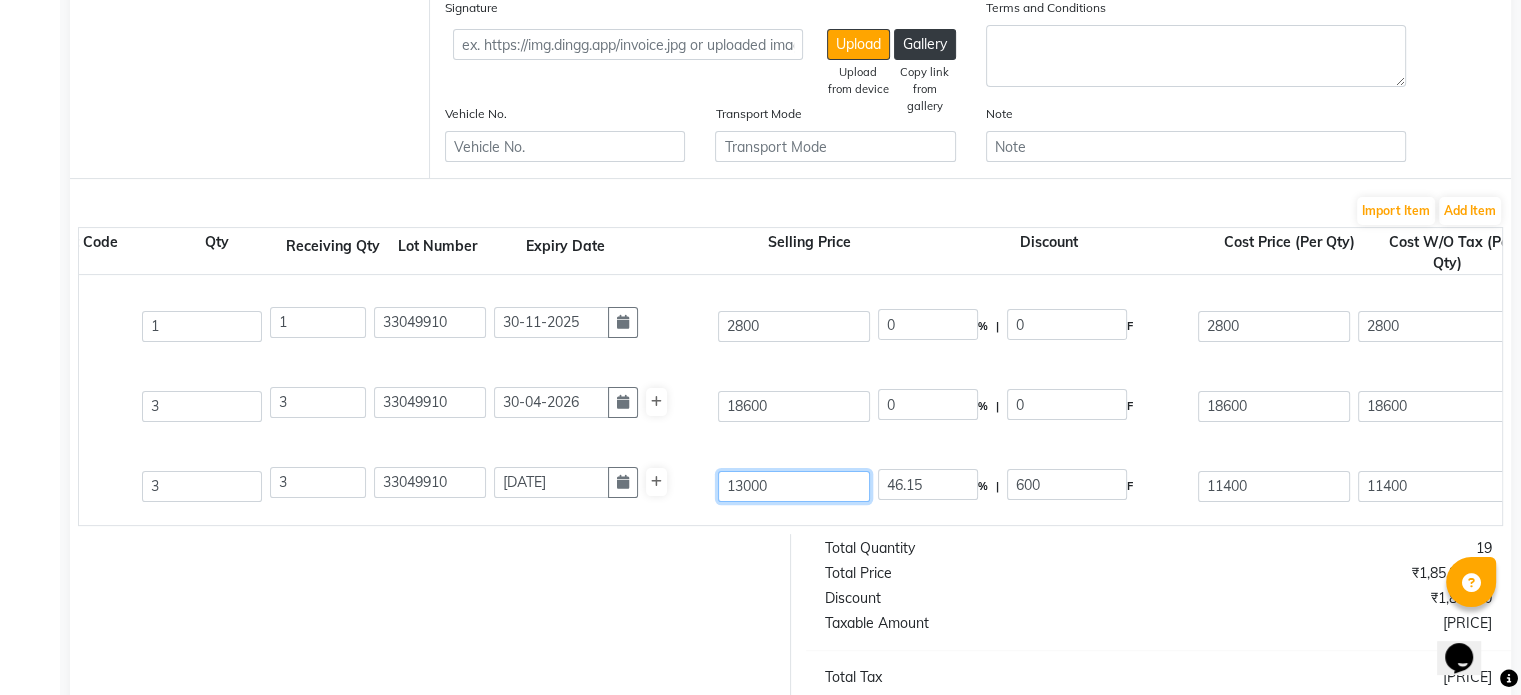 type on "4.62" 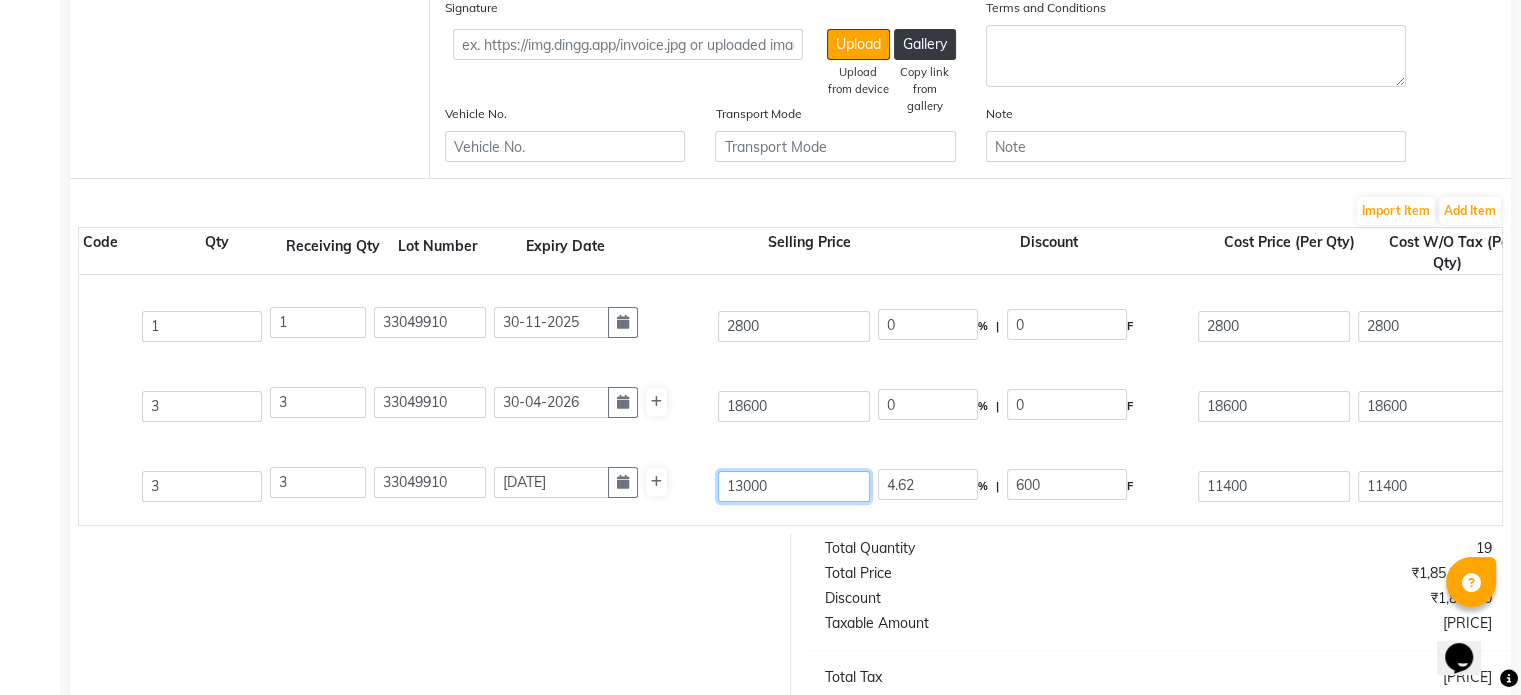 type on "13000" 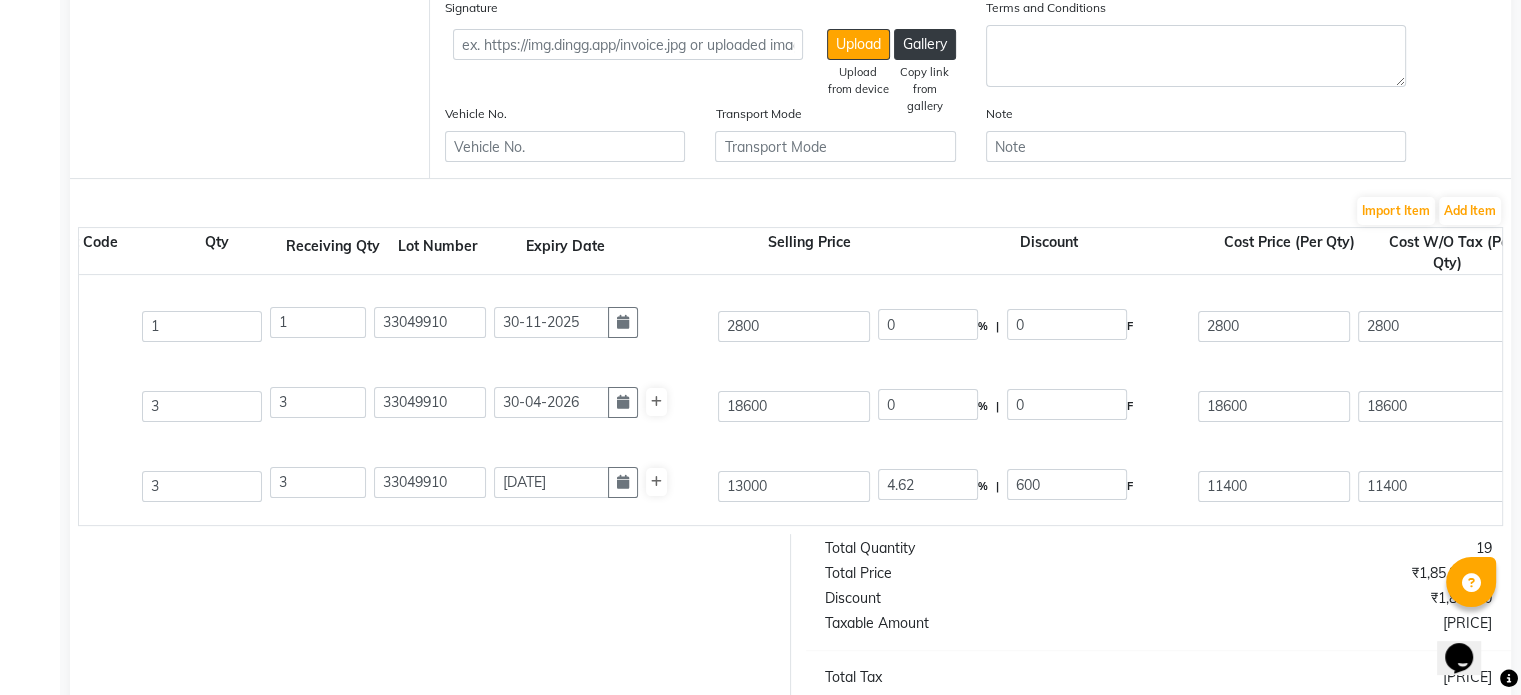 type on "12.31" 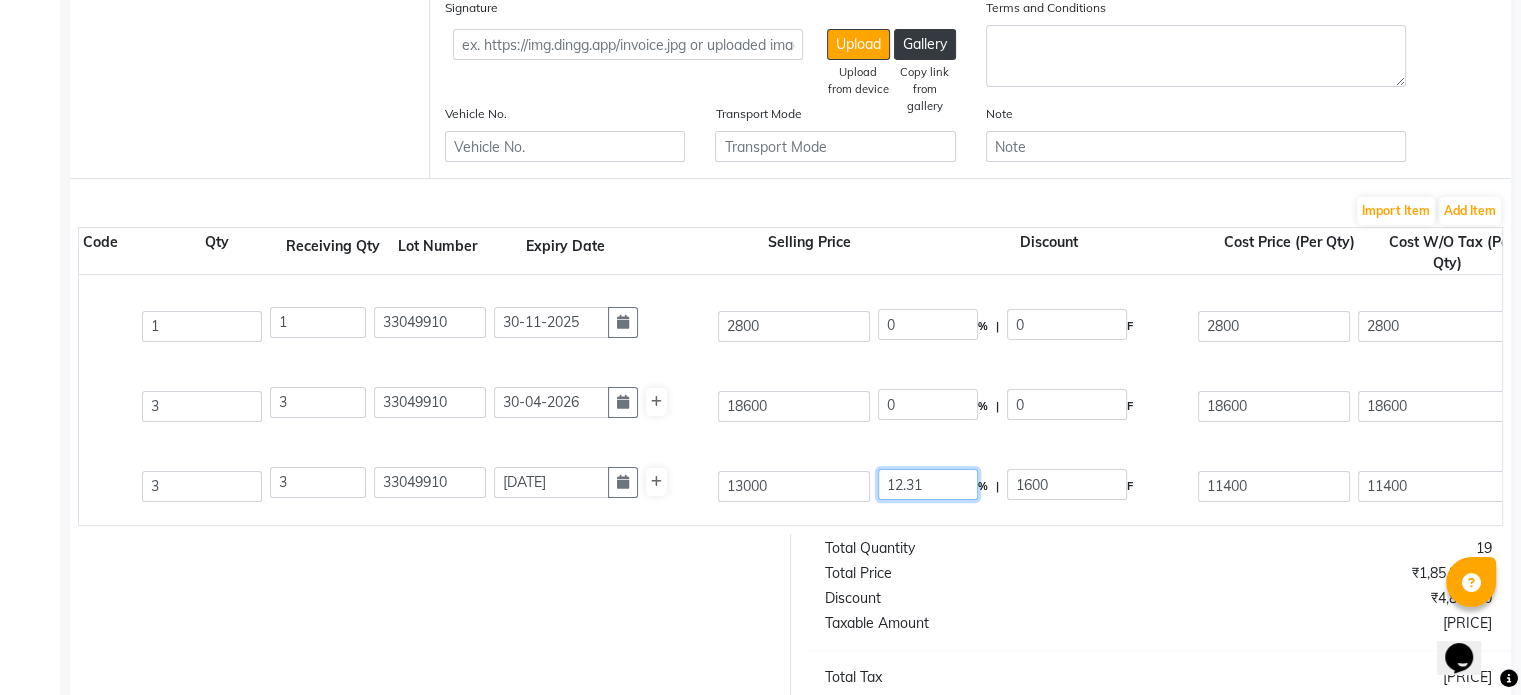 drag, startPoint x: 957, startPoint y: 511, endPoint x: 952, endPoint y: 483, distance: 28.442924 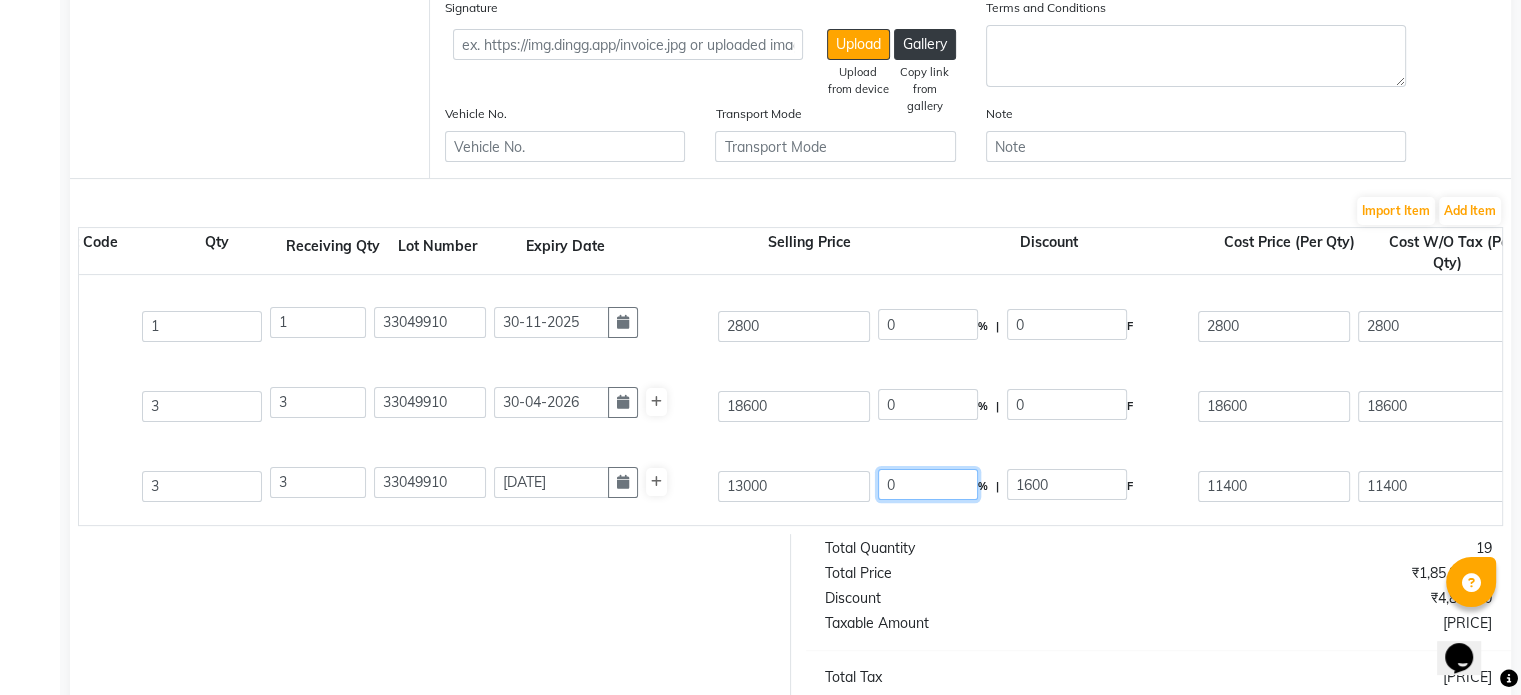 type on "0" 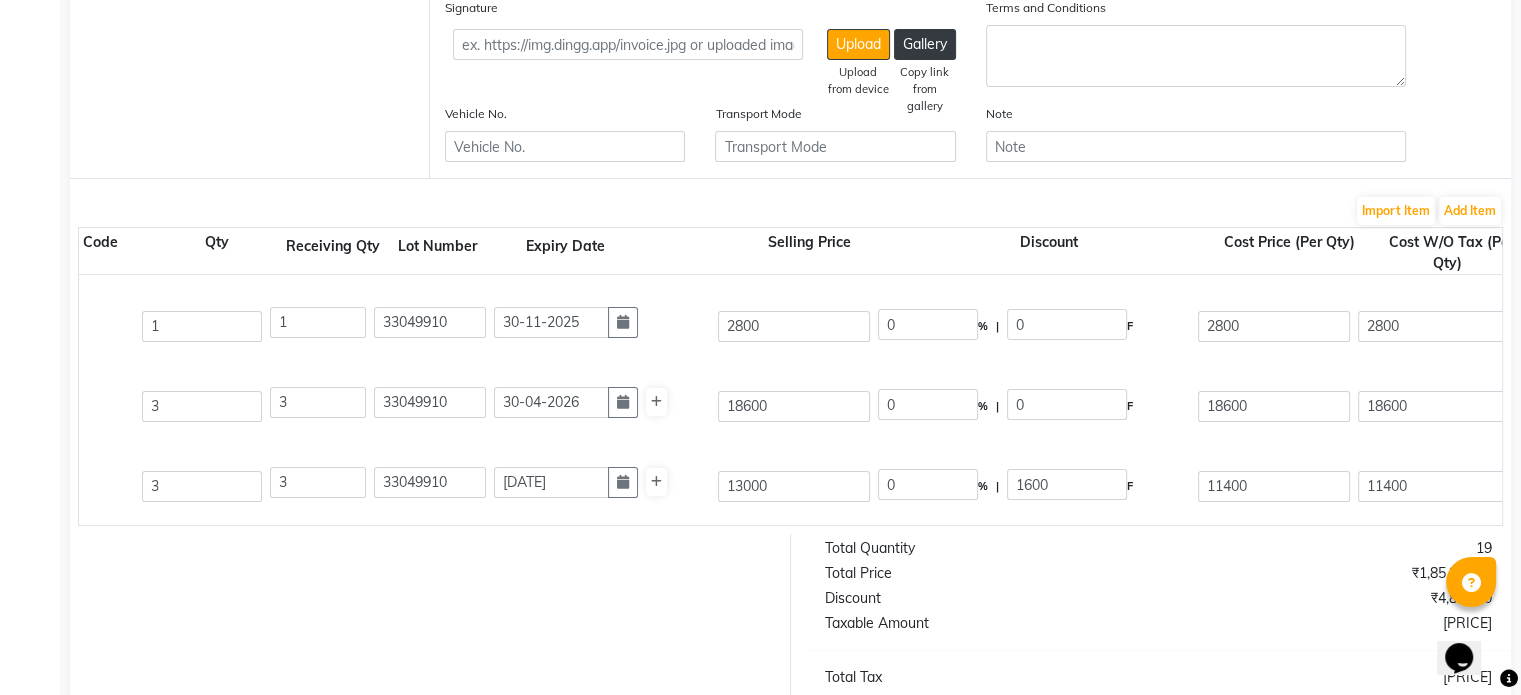 type on "0" 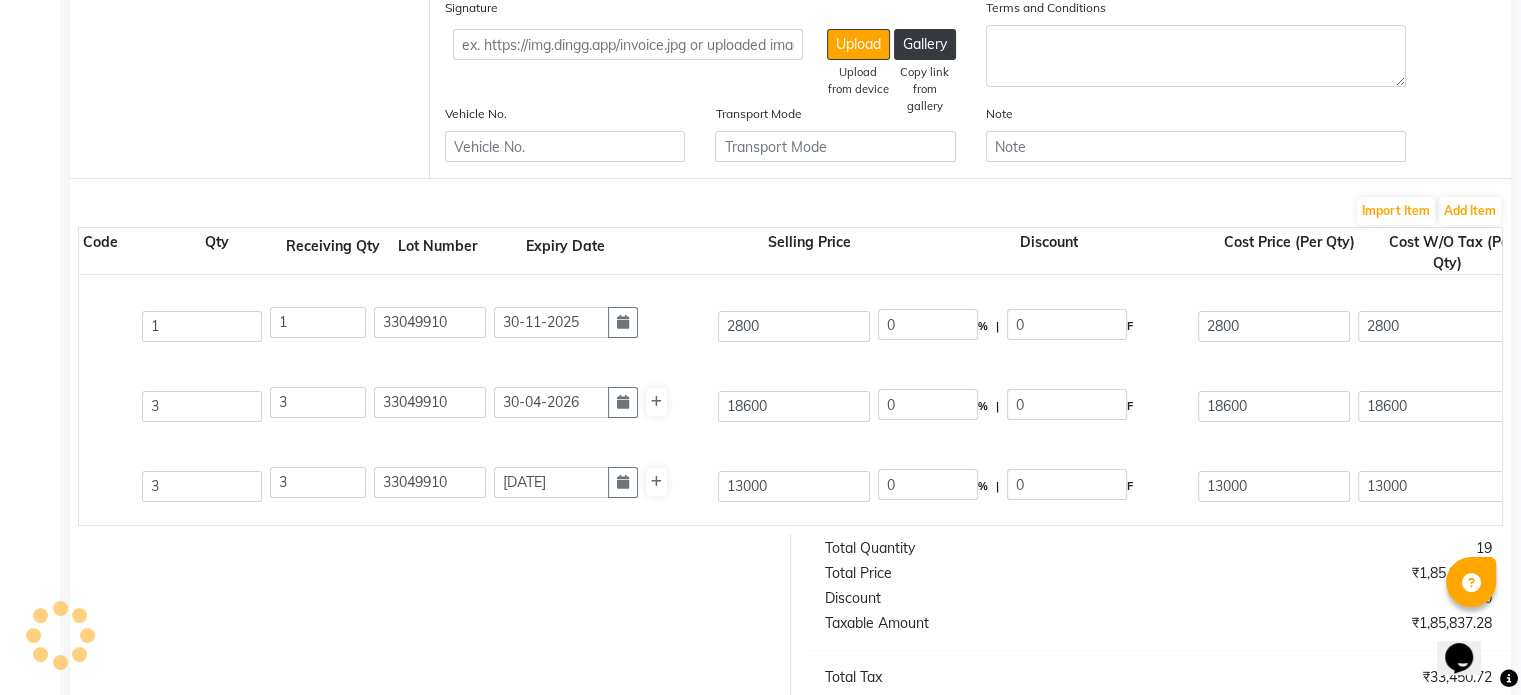 click on "Hydra Solution-glysal 7.5%+12%  54 ML  P10176  3 3 33049910 31-05-2026 13000 0 % | 0 F 13000 13000 39000 None 5% GST Exempted GST 12 GST 18  (18%)  7020 46020" 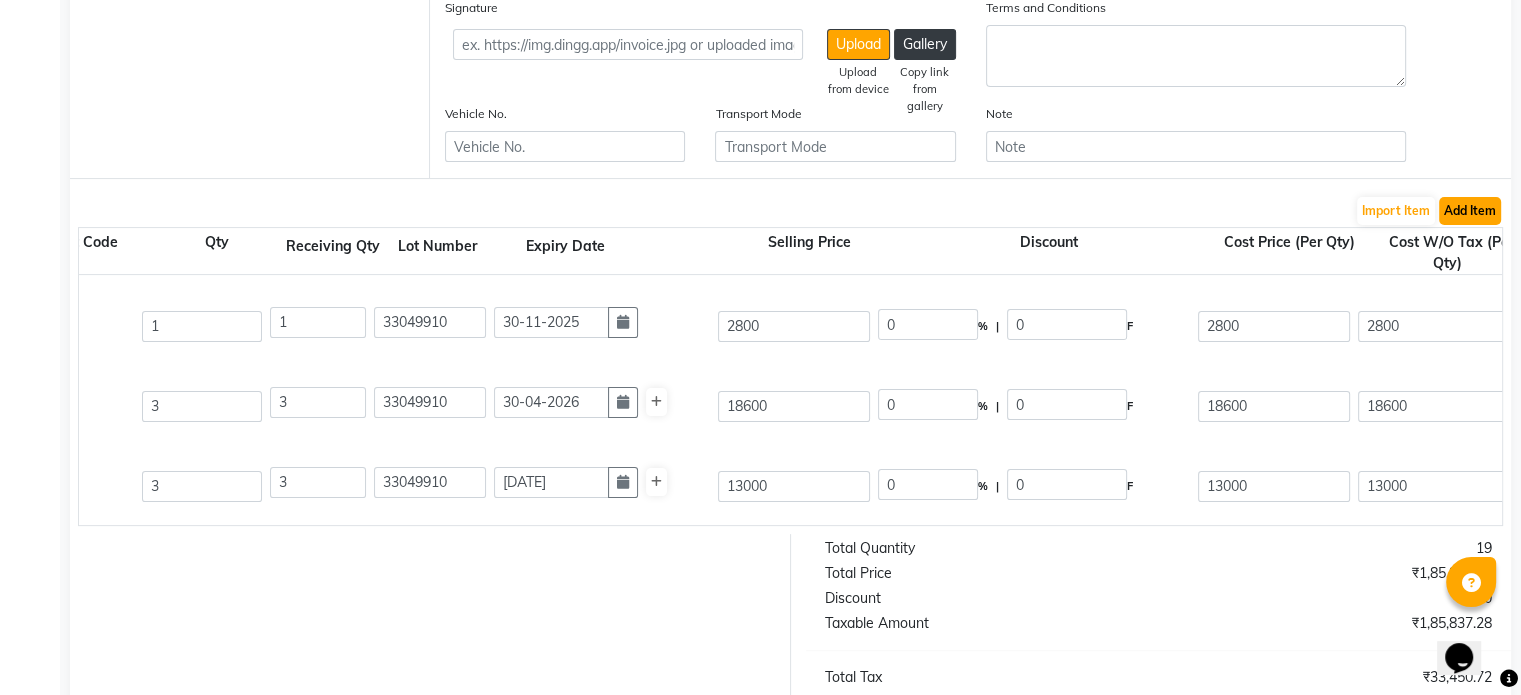 click on "Add Item" 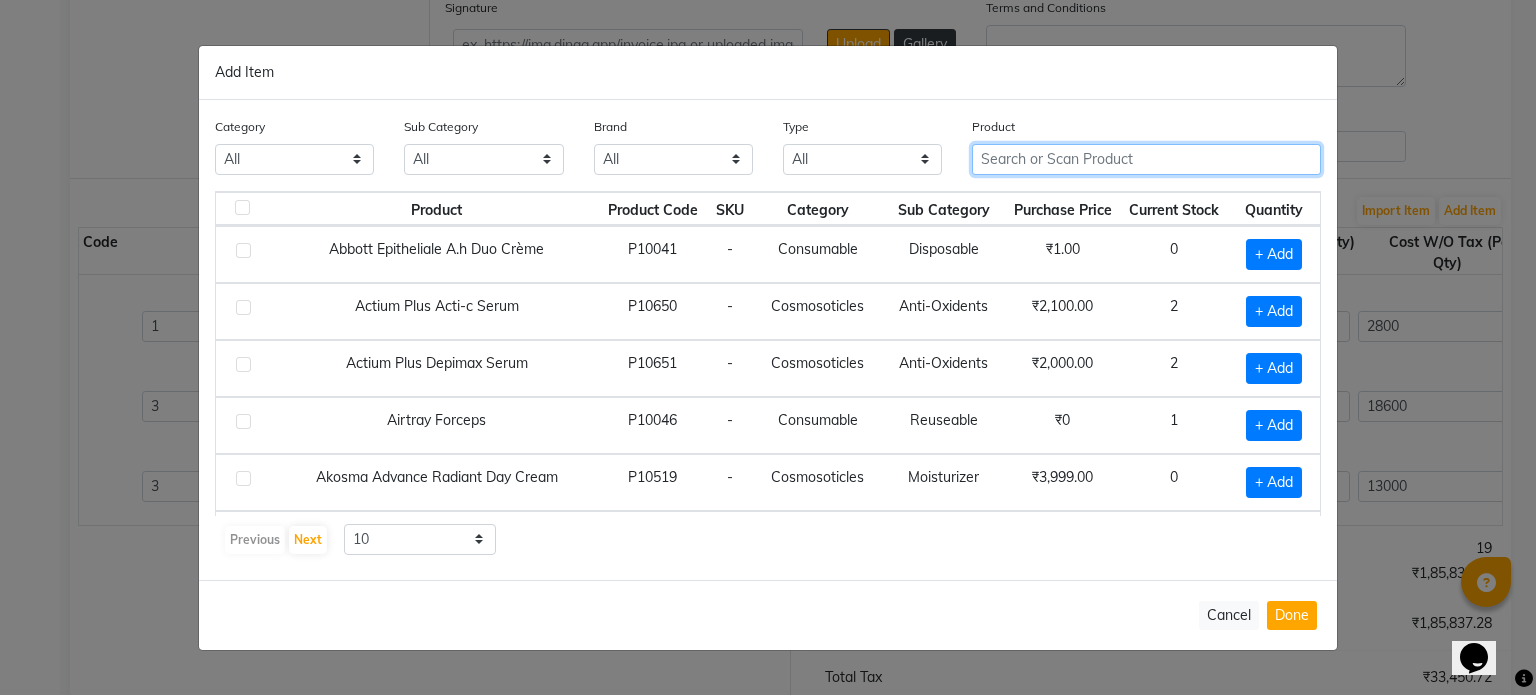 click 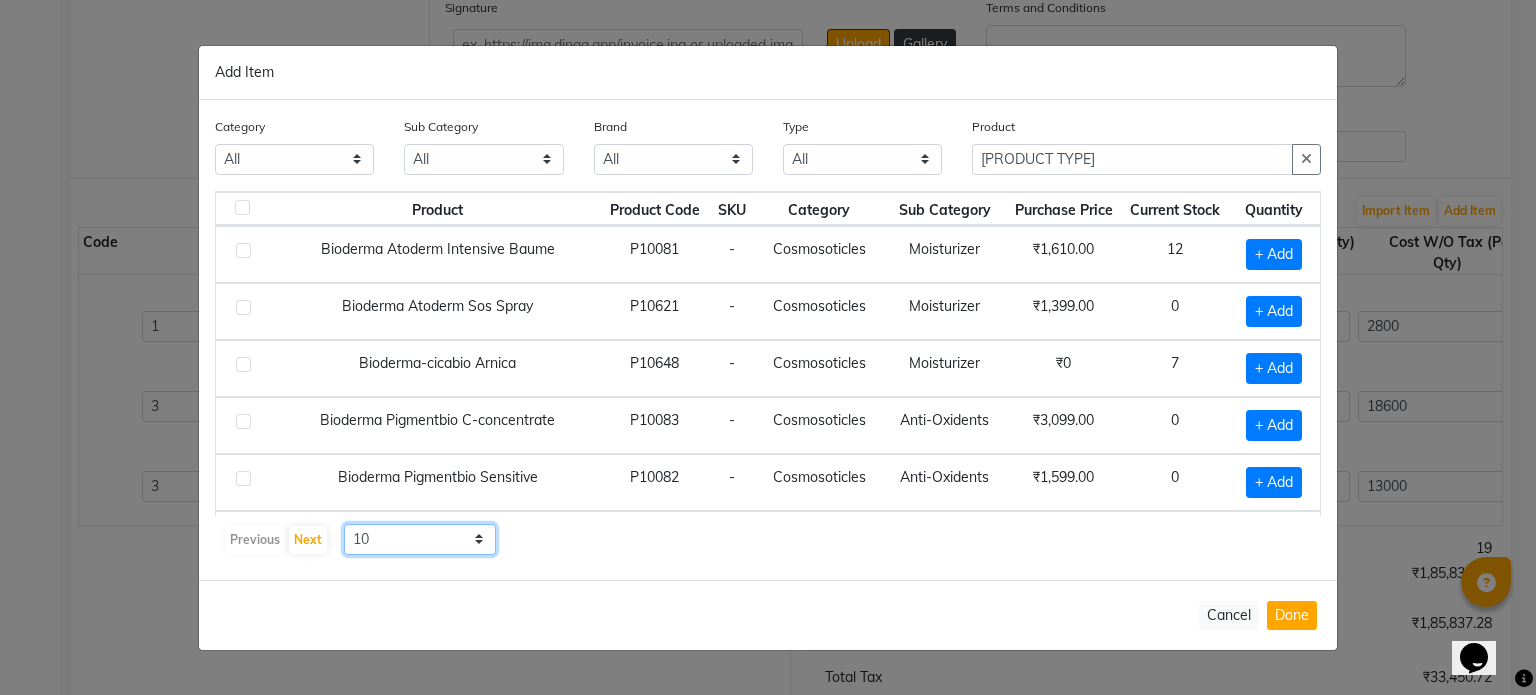 click on "10 50 100" 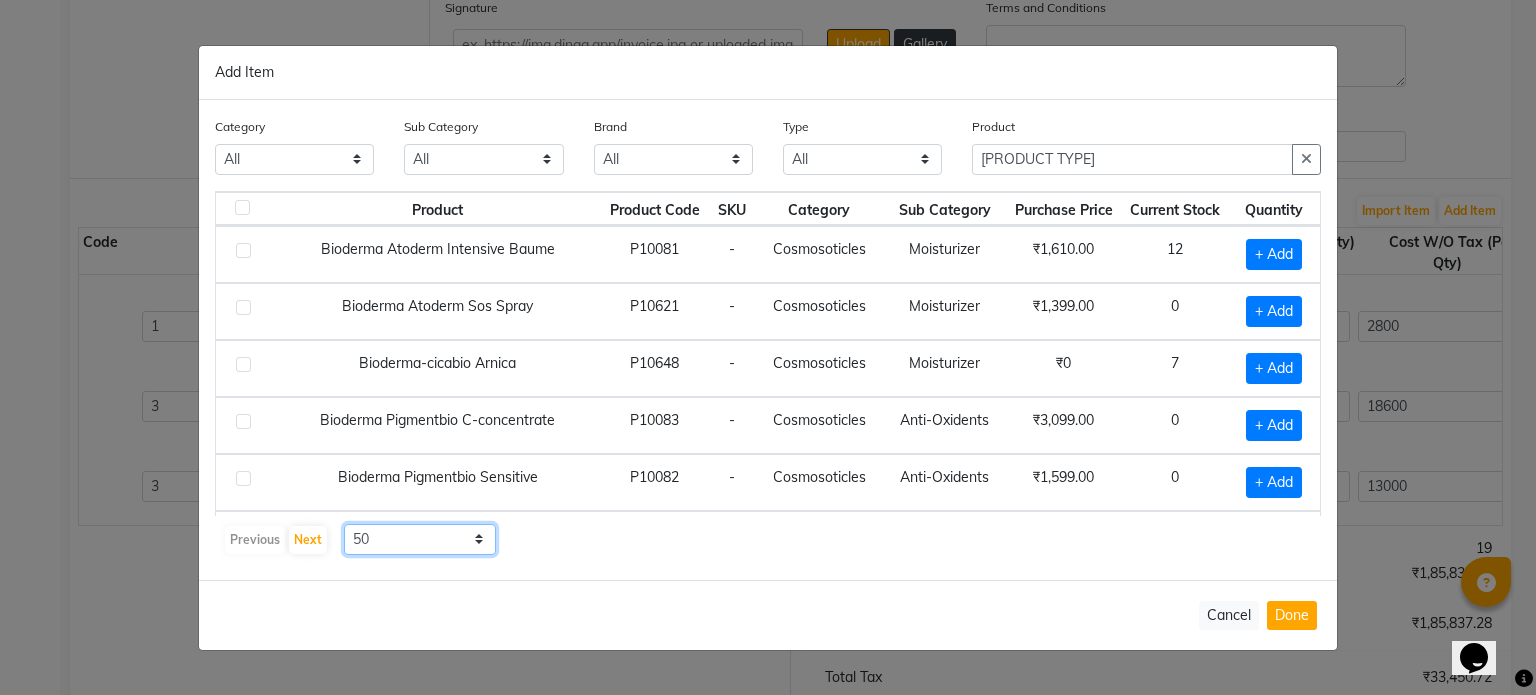 click on "10 50 100" 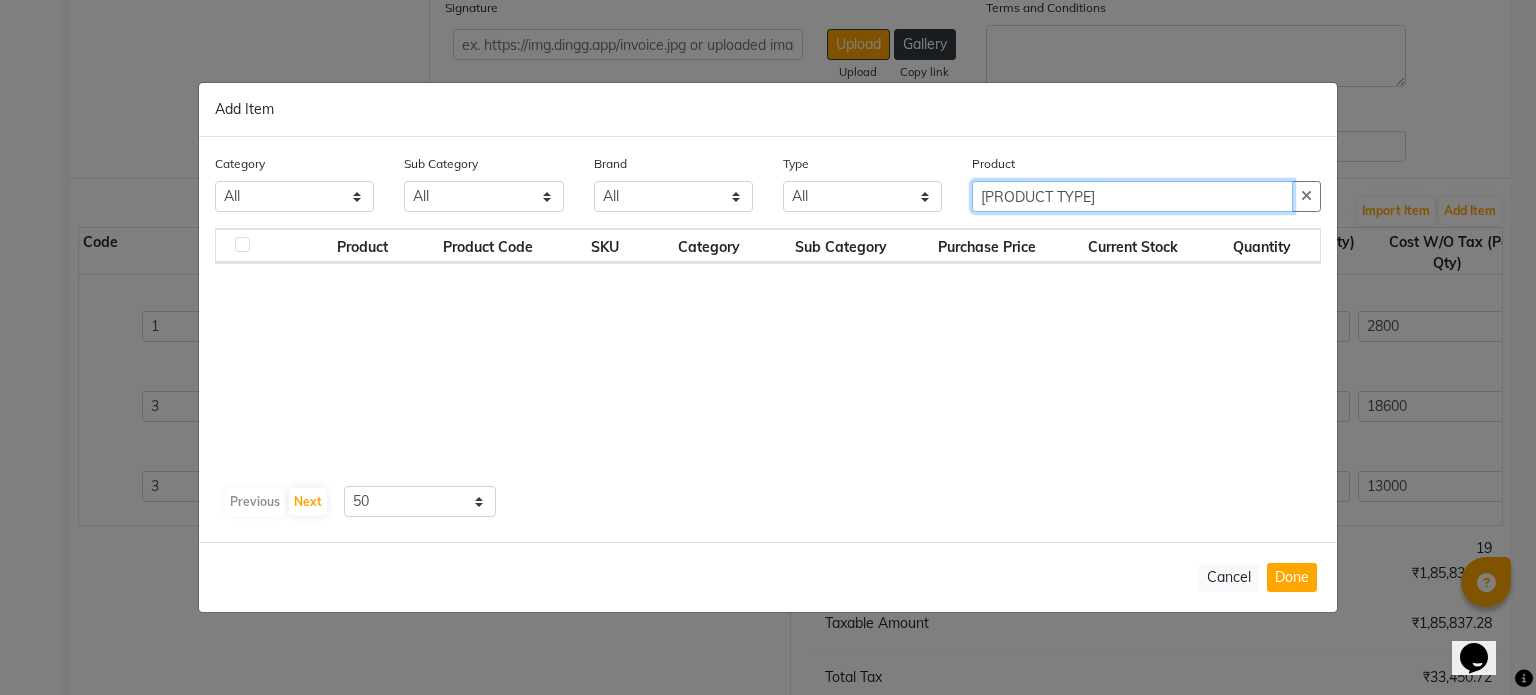 click on "[PRODUCT TYPE]" 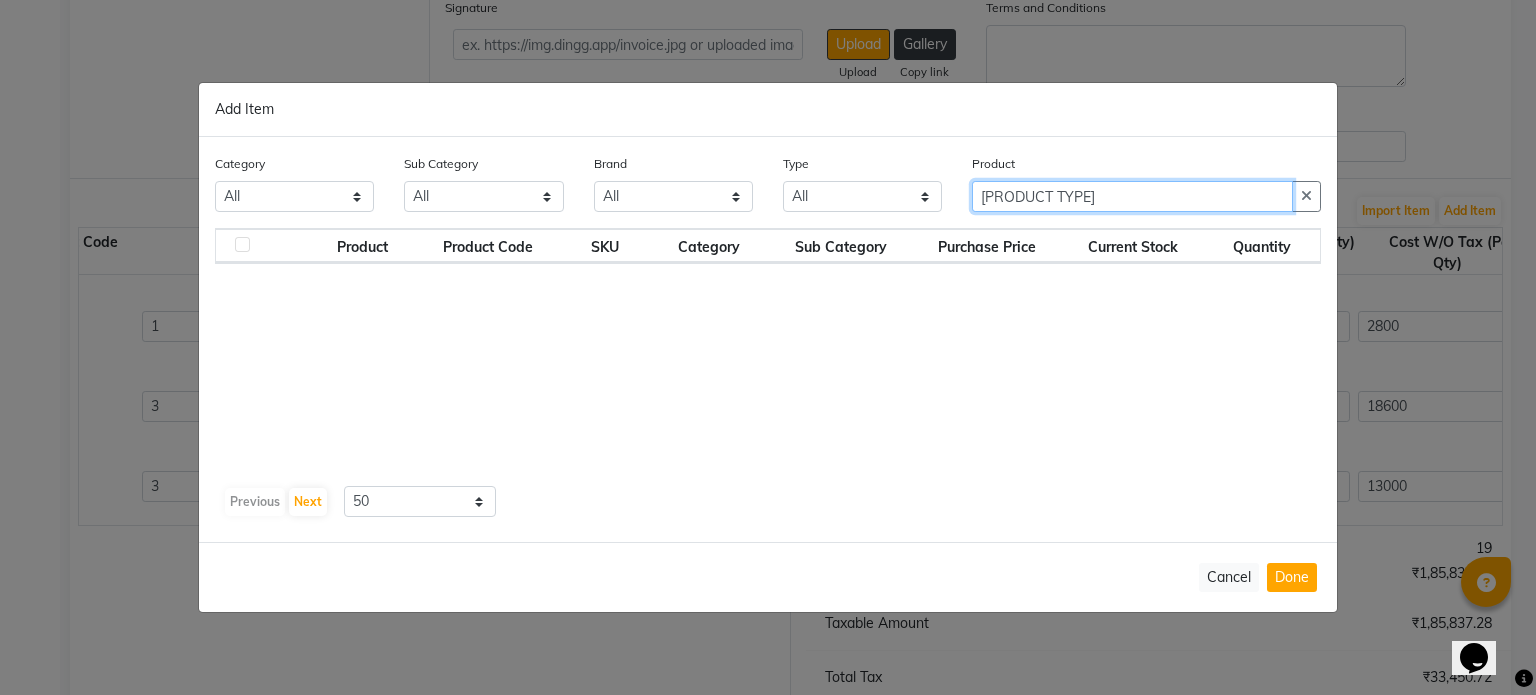 drag, startPoint x: 1033, startPoint y: 196, endPoint x: 767, endPoint y: 251, distance: 271.6266 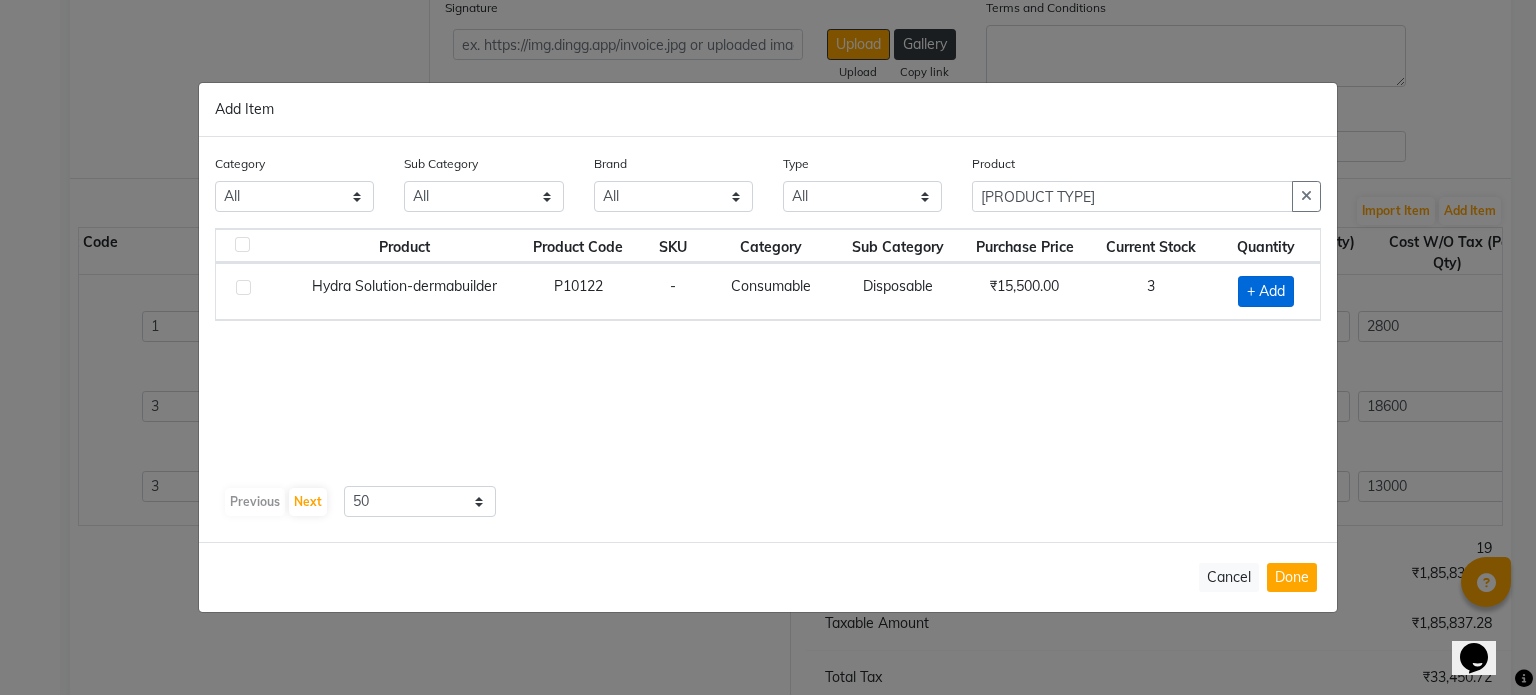 click on "+ Add" 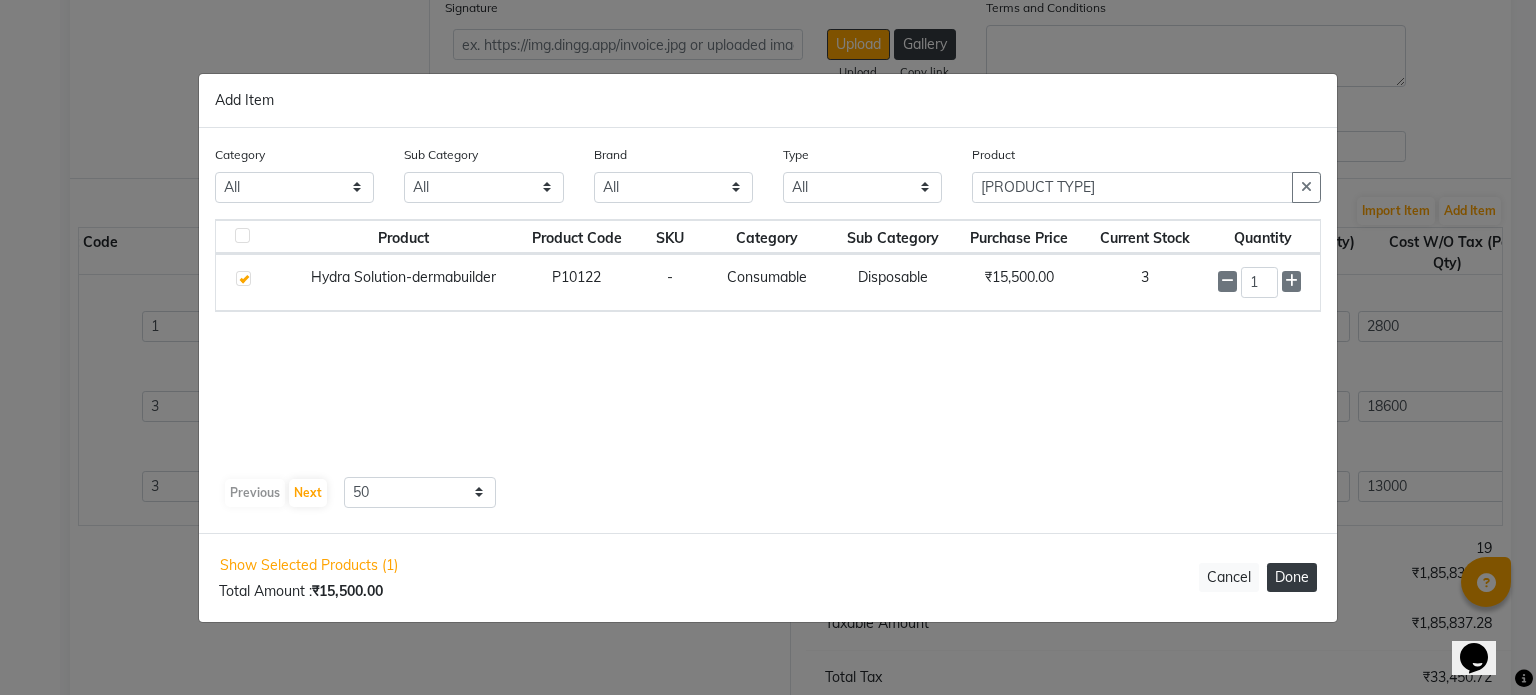 click on "Done" 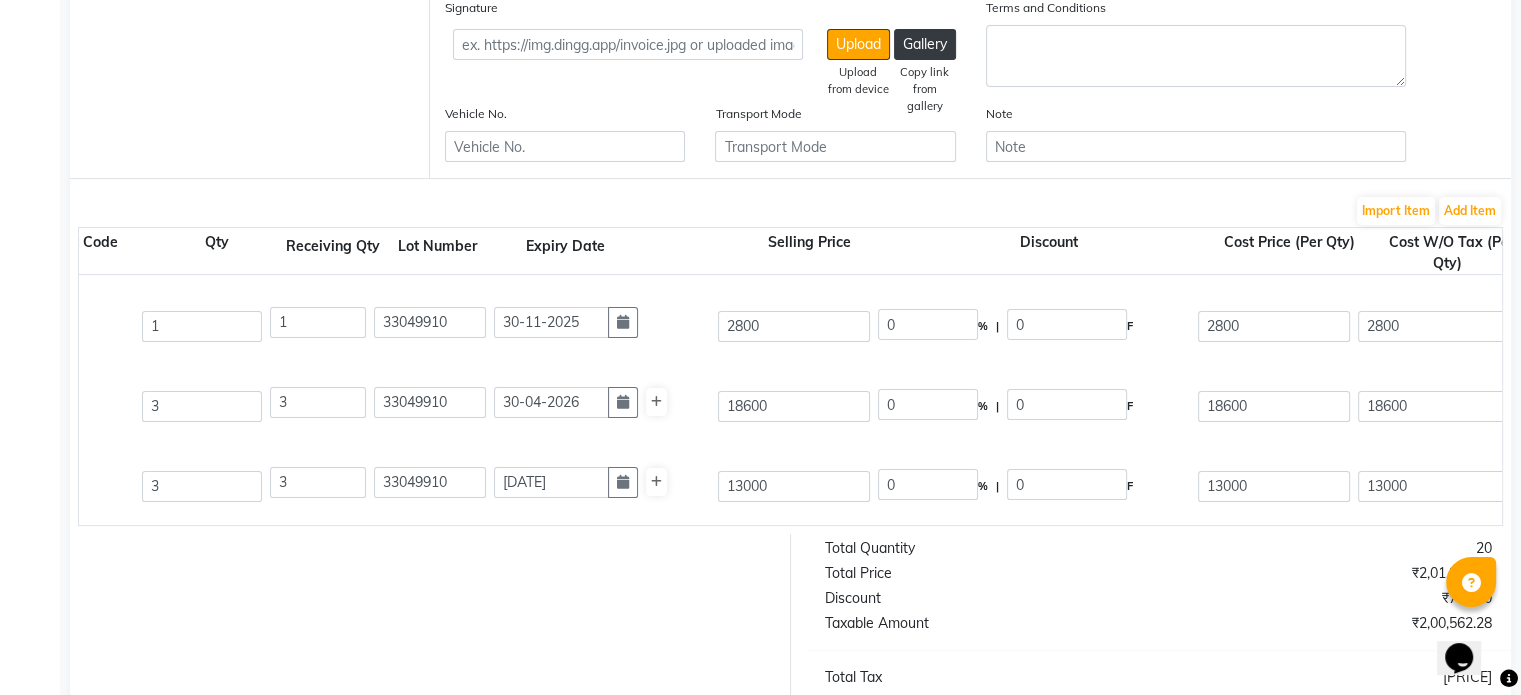 scroll, scrollTop: 0, scrollLeft: 1423, axis: horizontal 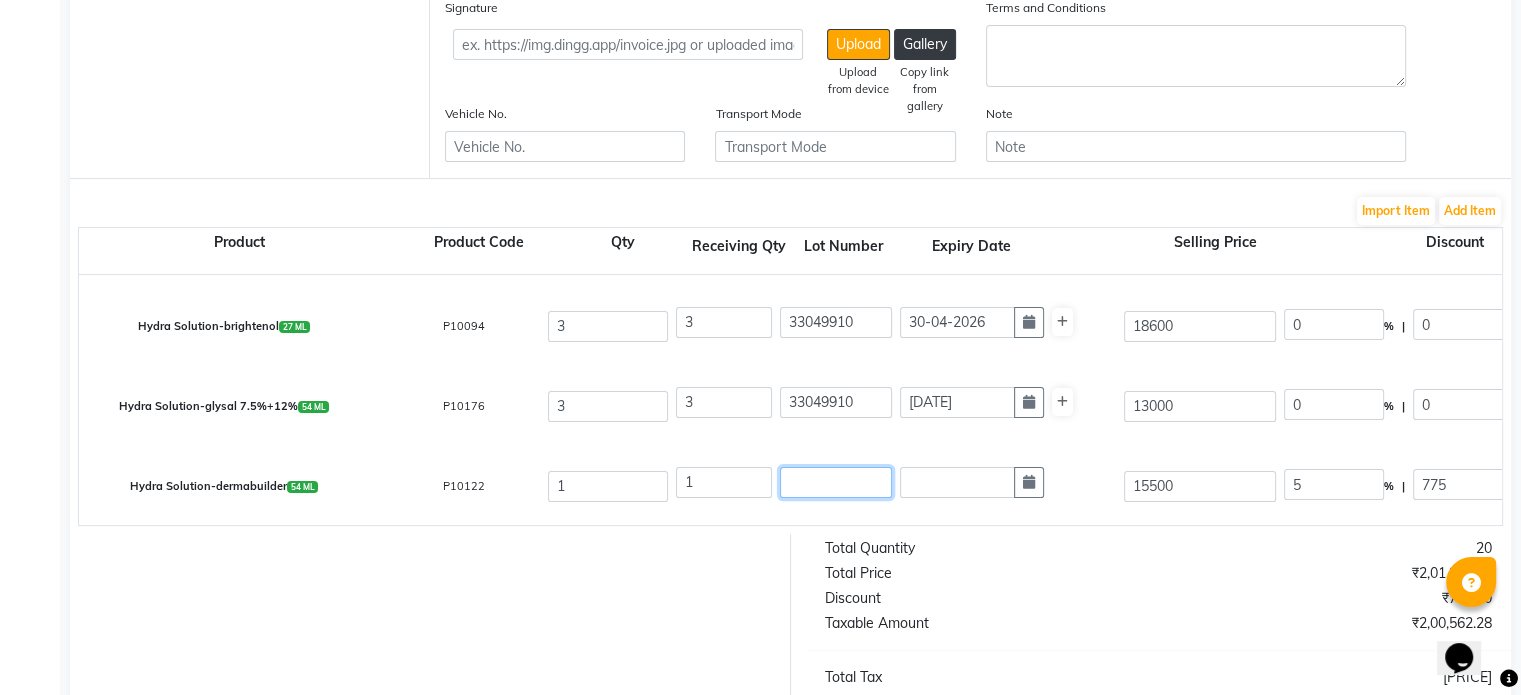 click 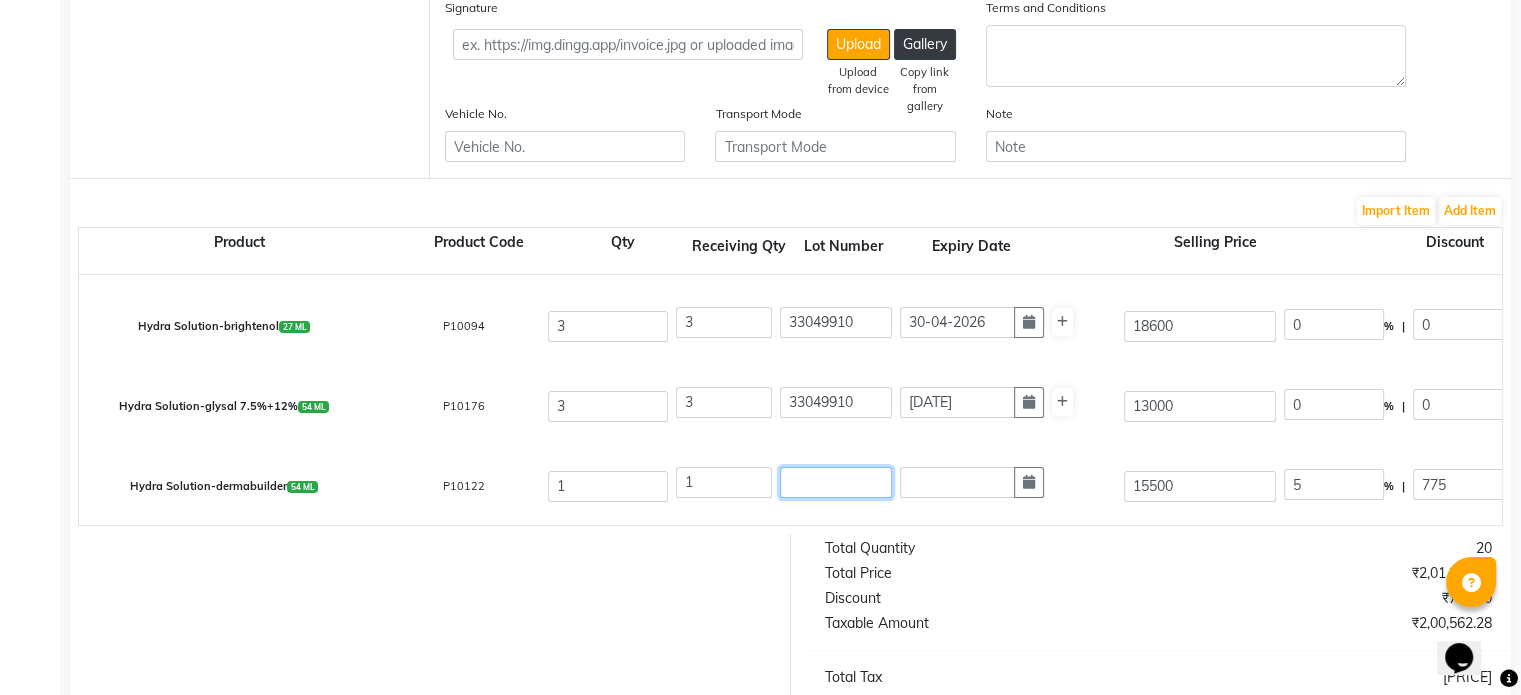 paste on "33049910" 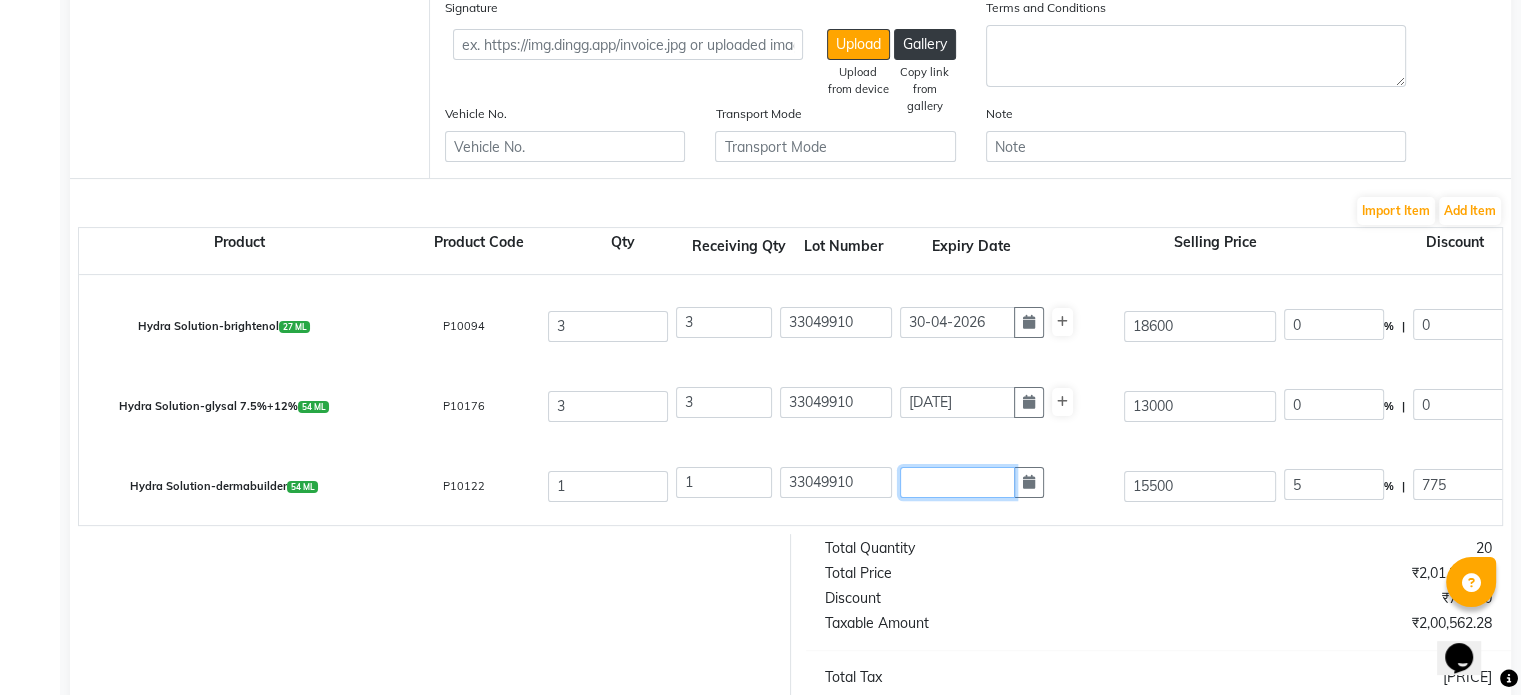 click 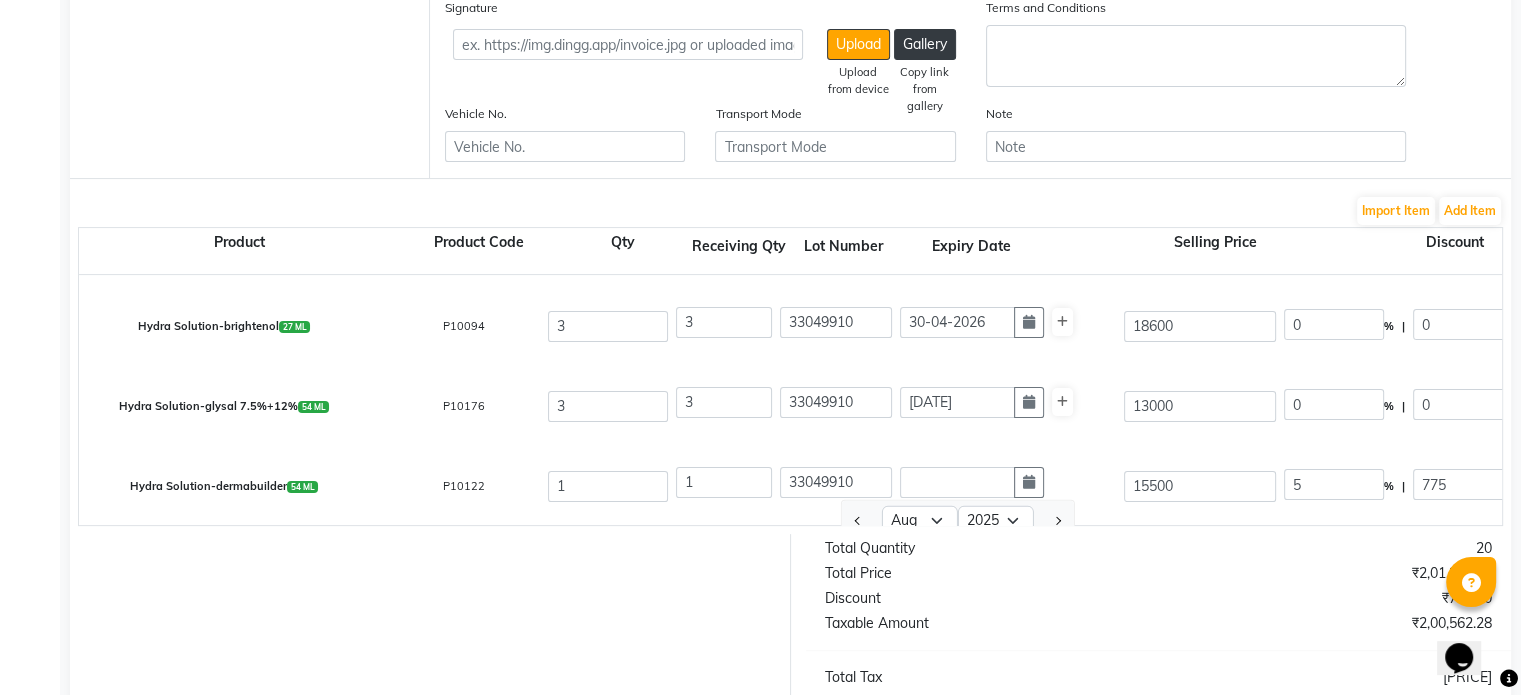 scroll, scrollTop: 493, scrollLeft: 0, axis: vertical 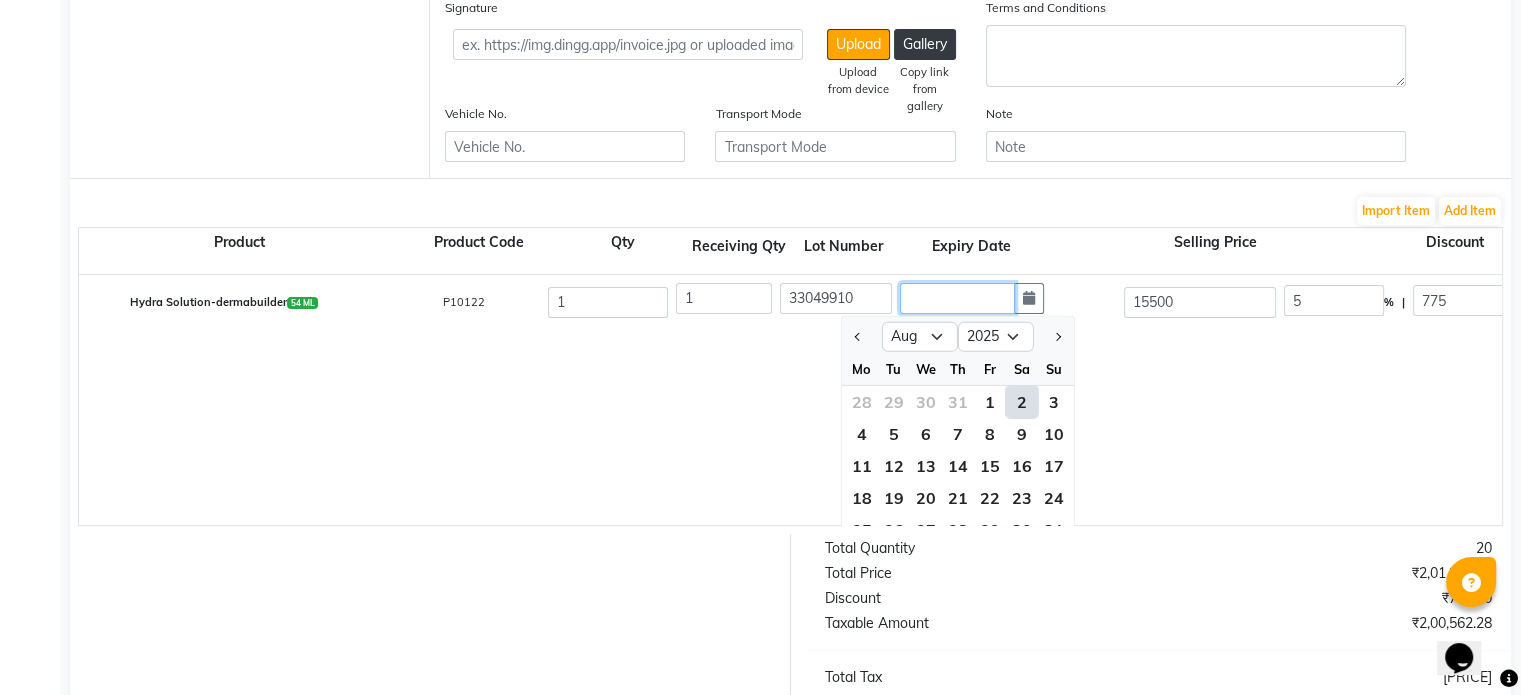 click 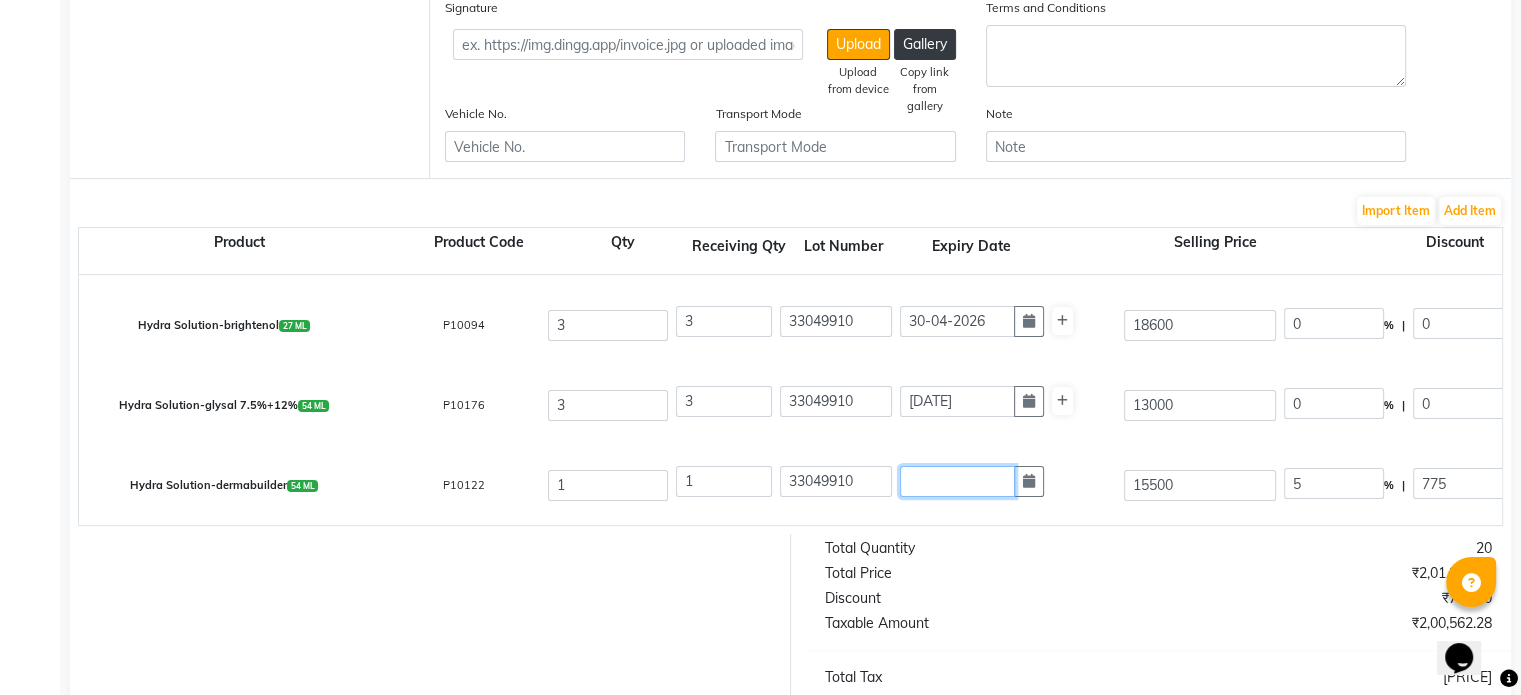 scroll, scrollTop: 309, scrollLeft: 0, axis: vertical 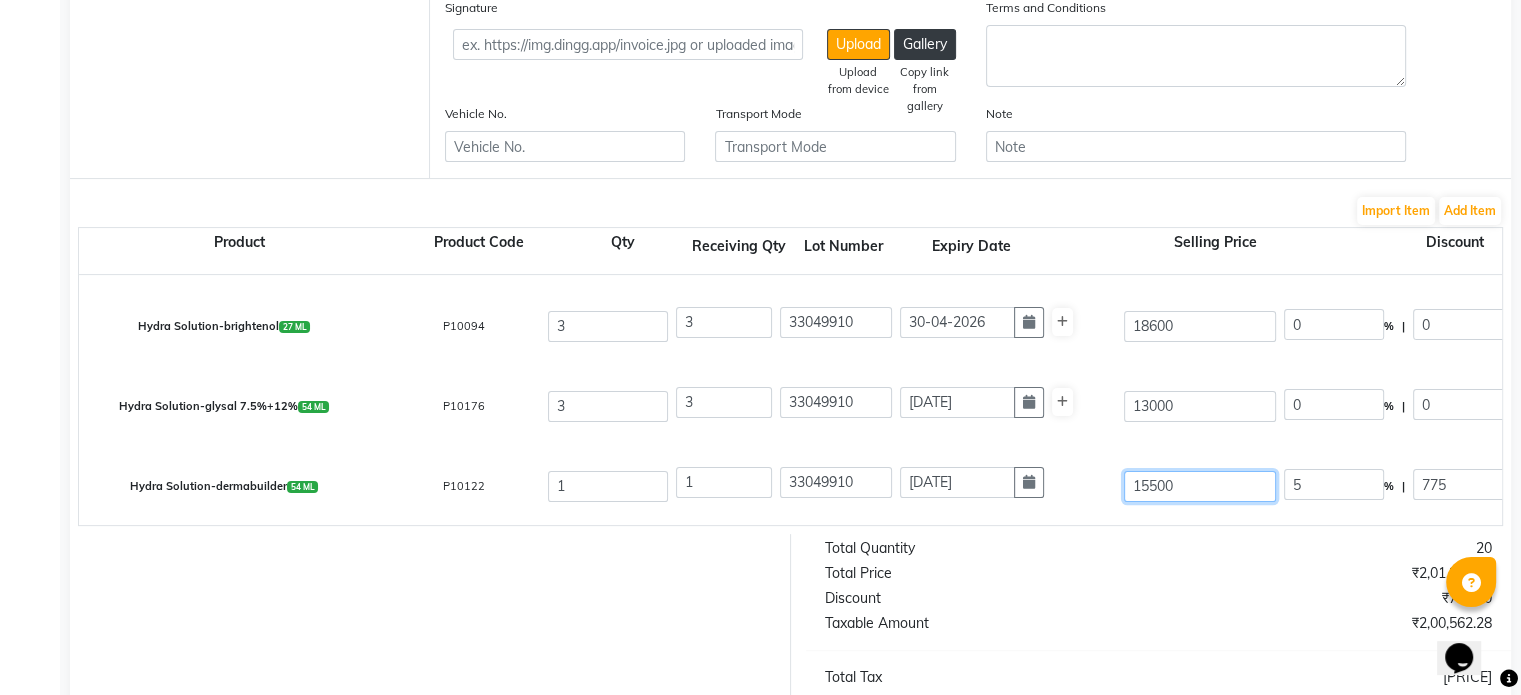 drag, startPoint x: 1204, startPoint y: 484, endPoint x: 992, endPoint y: 533, distance: 217.58907 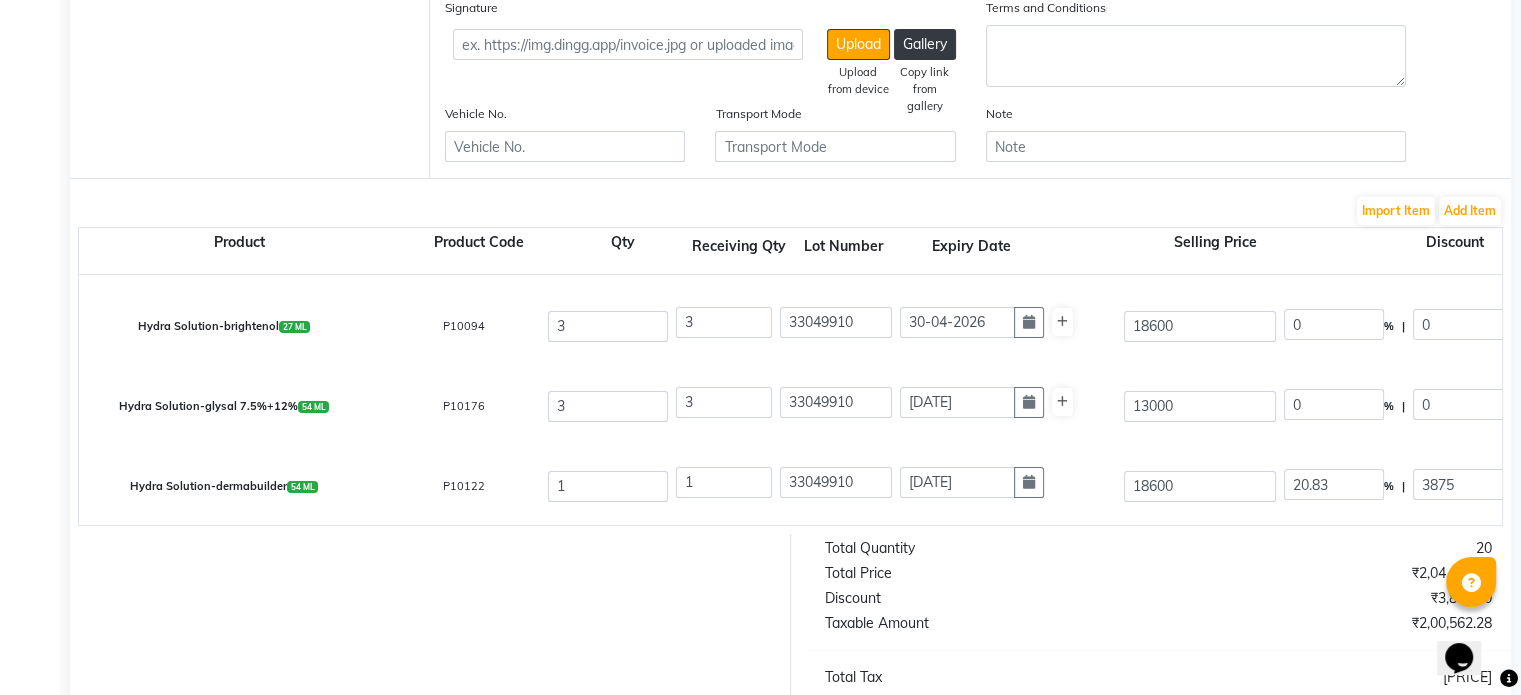click on "Hydra Solution-dermabuilder  54 ML  P10122  1 1 33049910 [DATE] 18600 20.83 % | 3875 F 14725 14725 14725 None 5% GST Exempted GST 12 GST 18  (18%)  2650.5 17375.5" 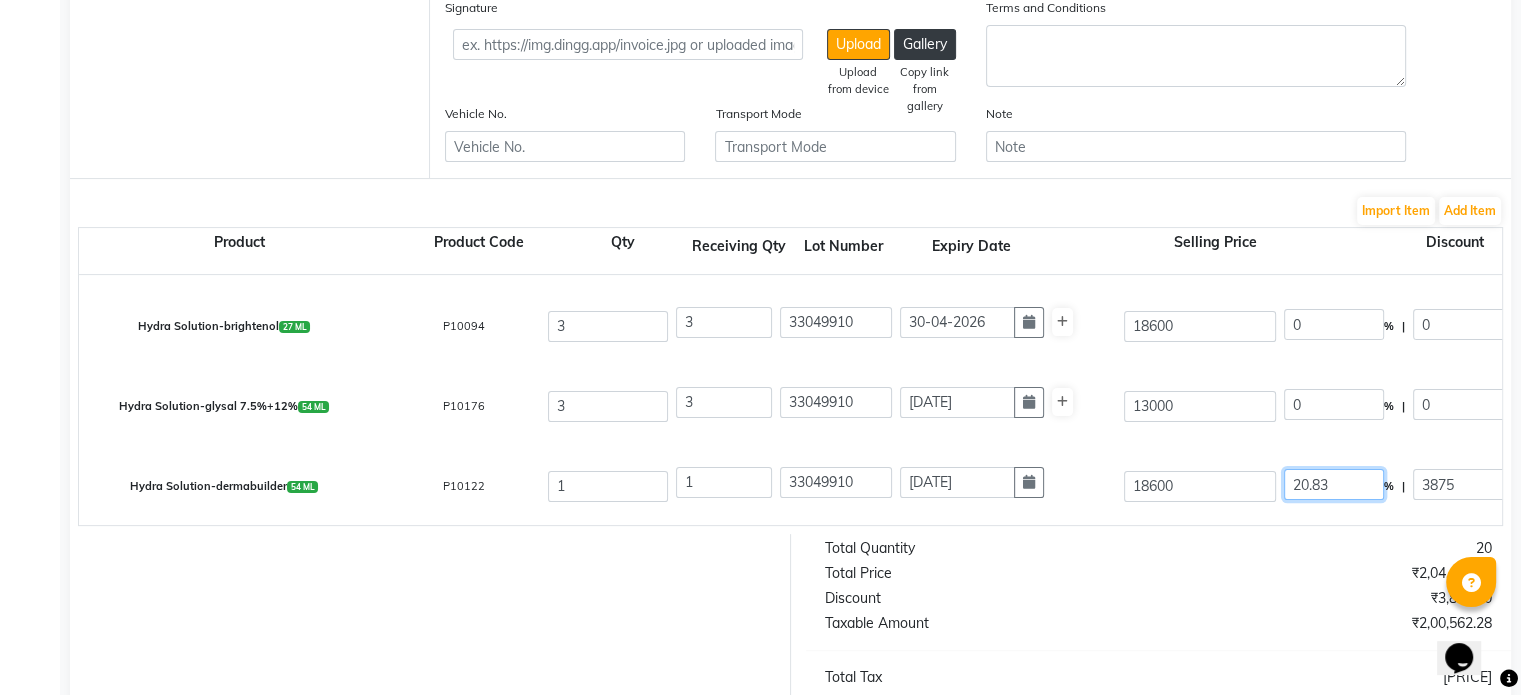 drag, startPoint x: 1352, startPoint y: 490, endPoint x: 1069, endPoint y: 532, distance: 286.09964 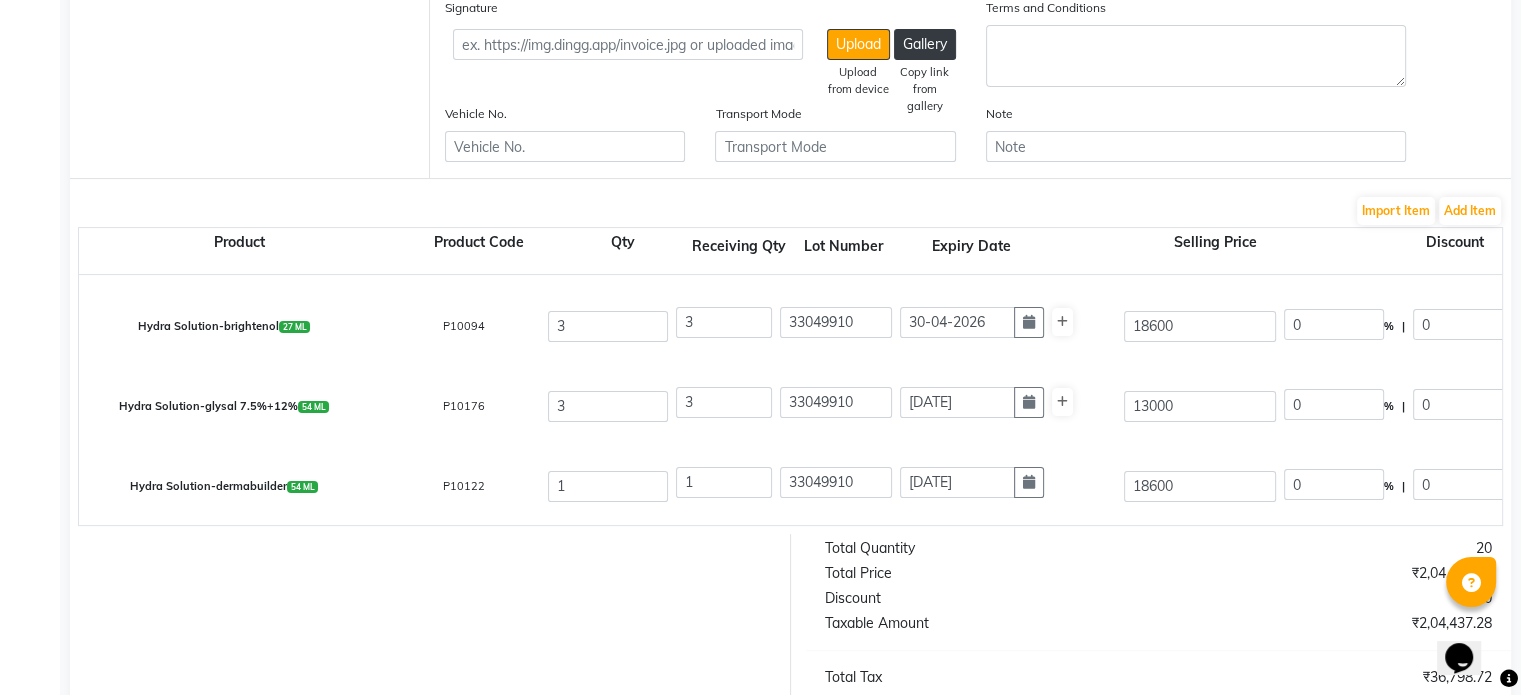 click on "Hydra Solution-dermabuilder  54 ML  P10122  1 1 33049910 [DATE] 18600 0 % | 0 F 18600 18600 18600 None 5% GST Exempted GST 12 GST 18  (18%)  3348 21948" 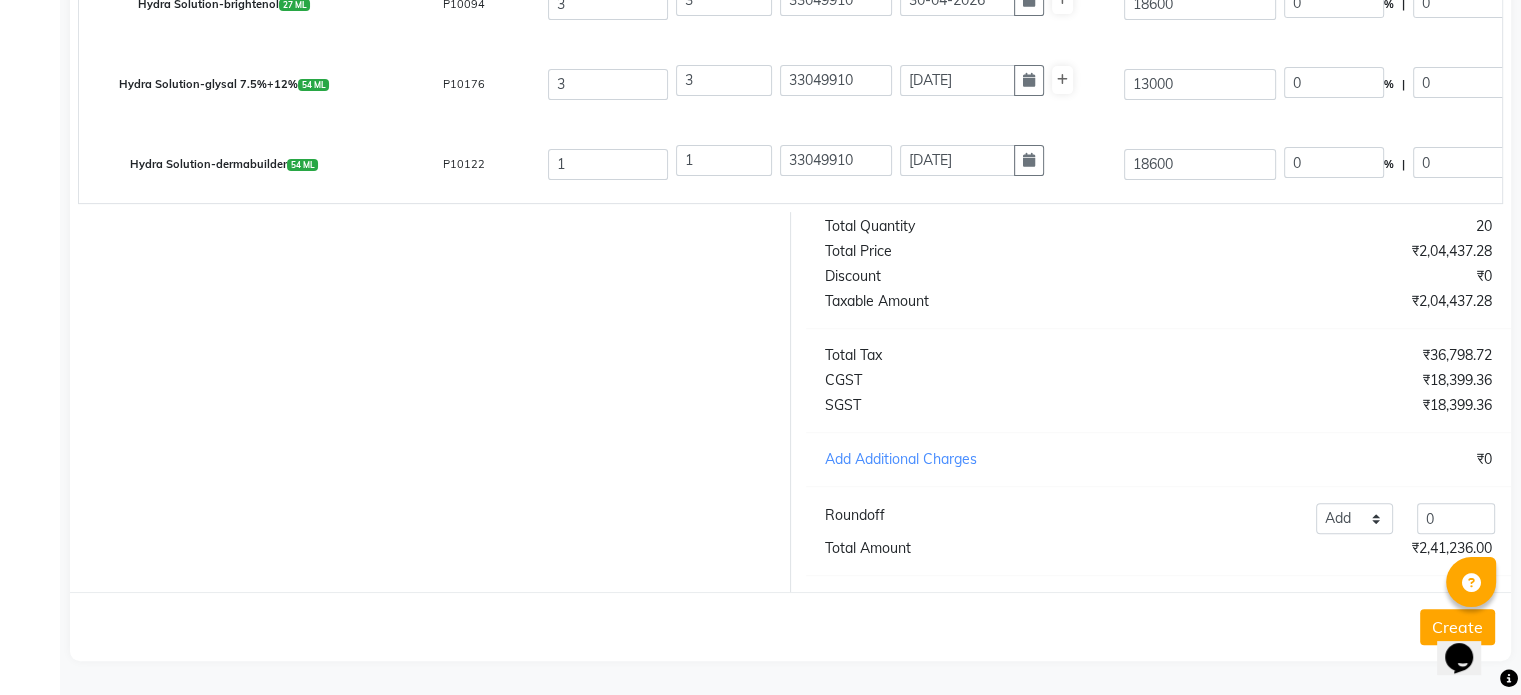 click on "Create" 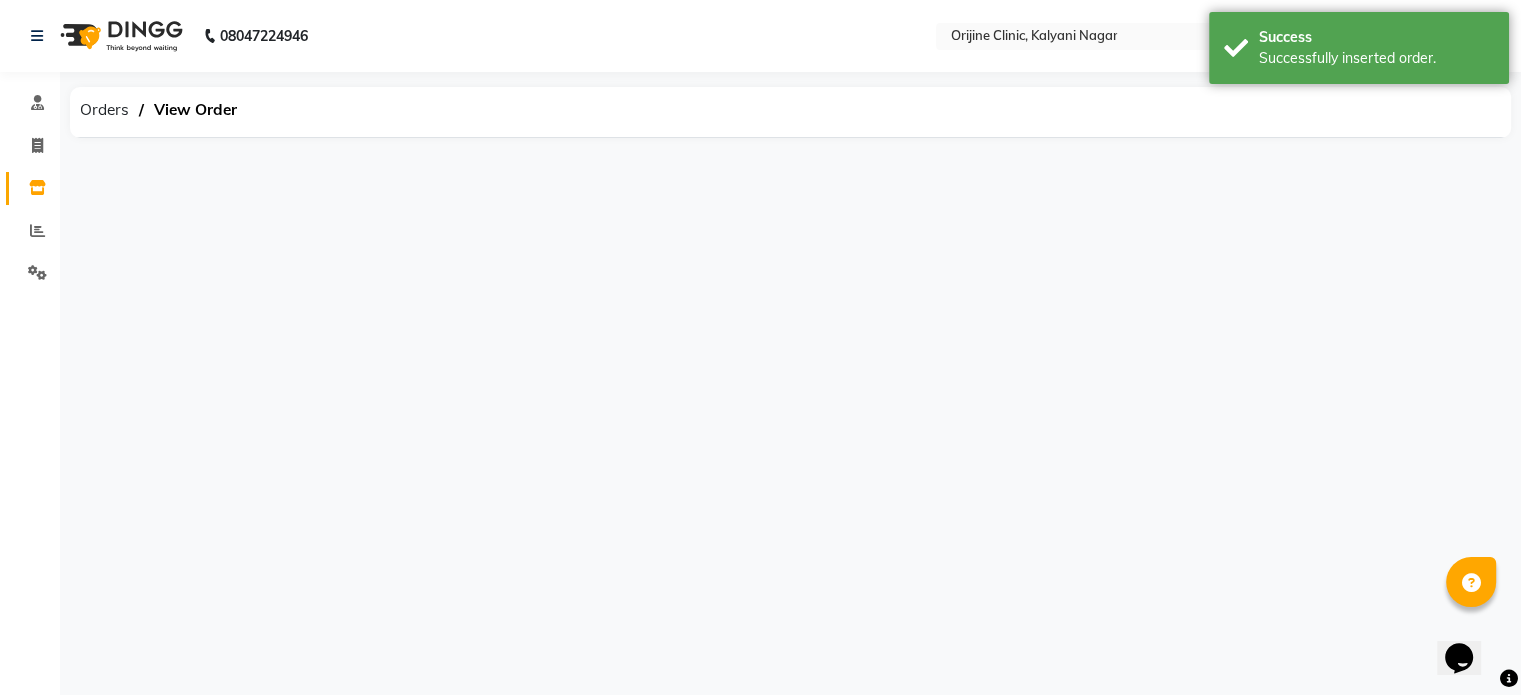 scroll, scrollTop: 0, scrollLeft: 0, axis: both 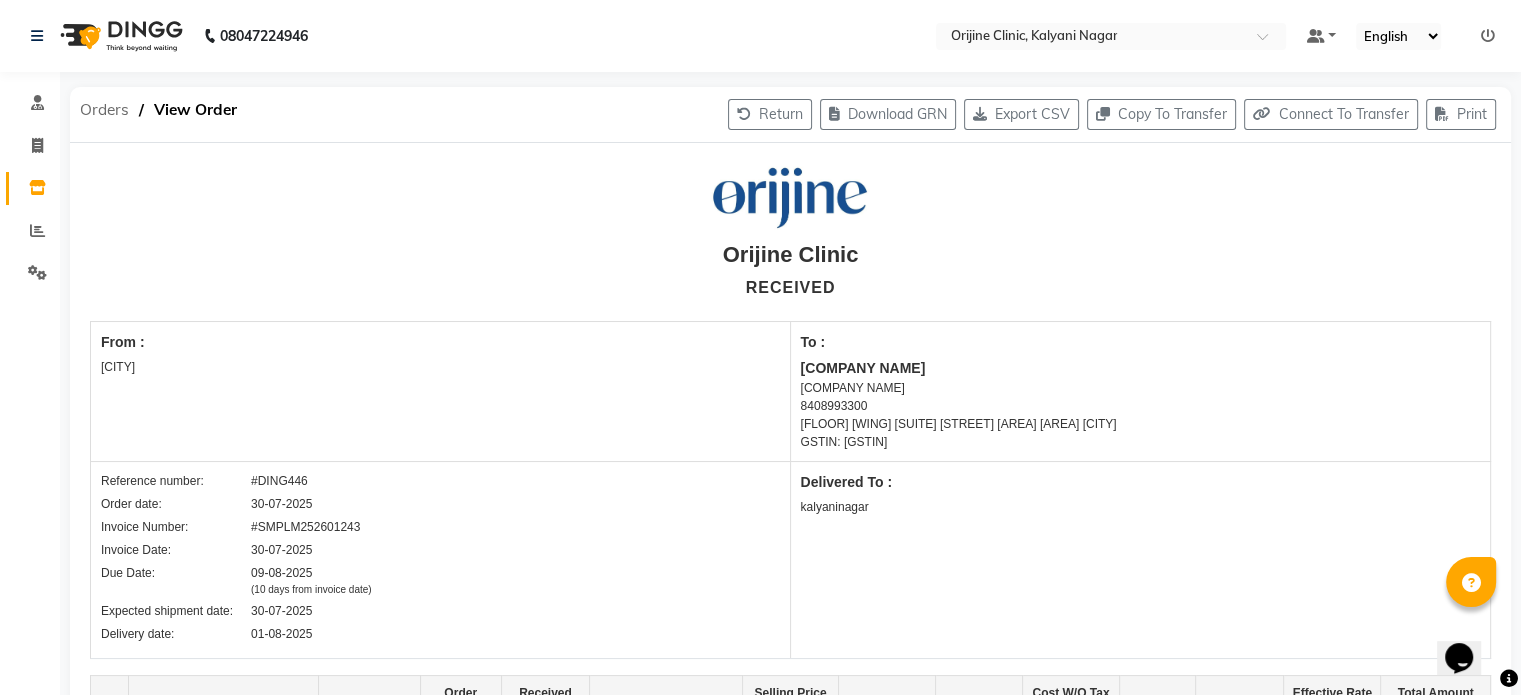 click on "Orders" 